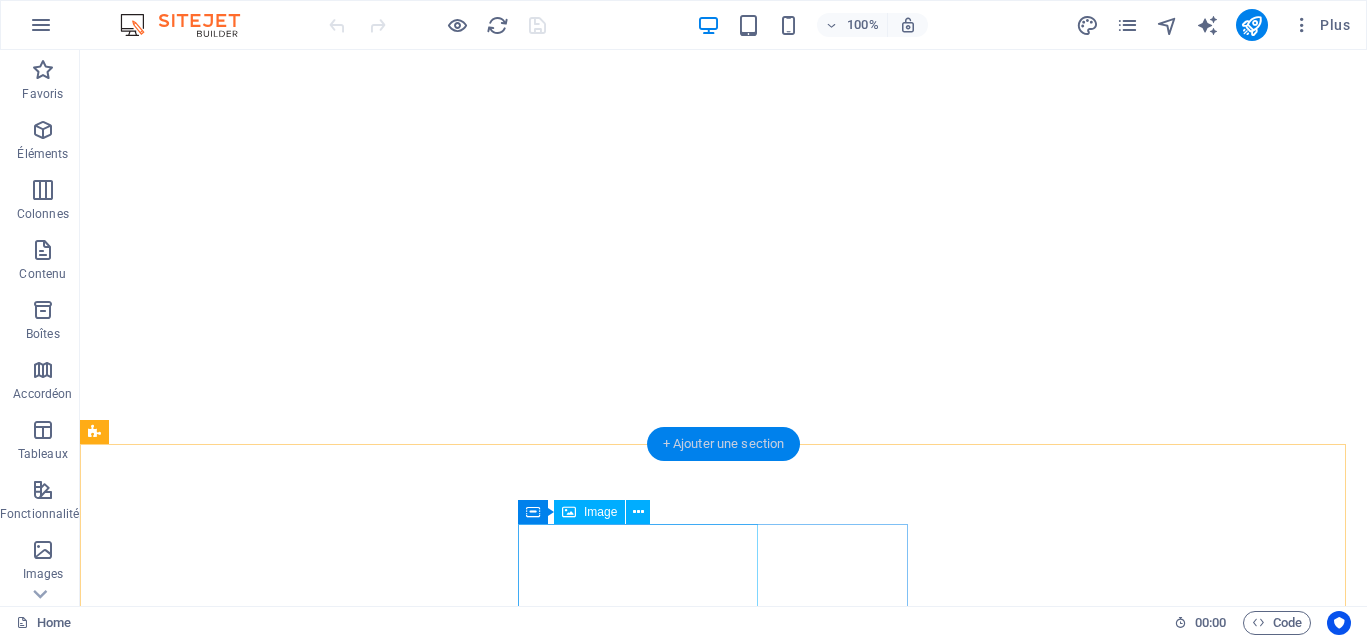 scroll, scrollTop: 0, scrollLeft: 0, axis: both 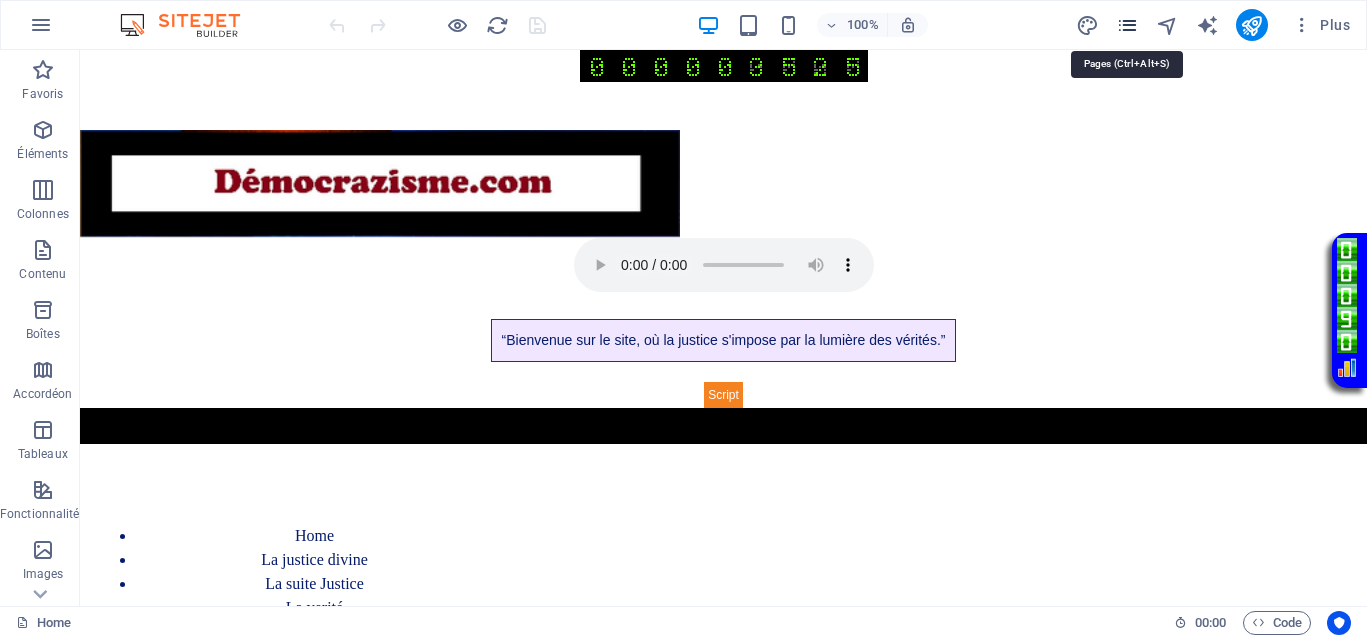 click at bounding box center (1127, 25) 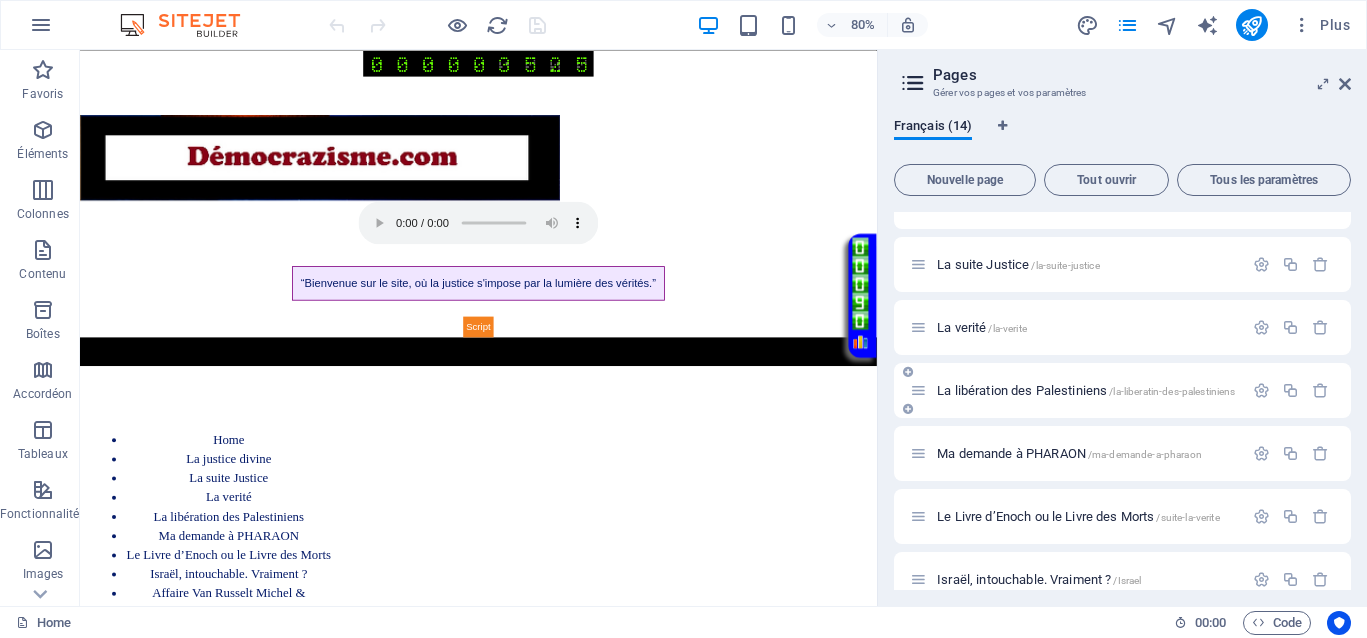 scroll, scrollTop: 250, scrollLeft: 0, axis: vertical 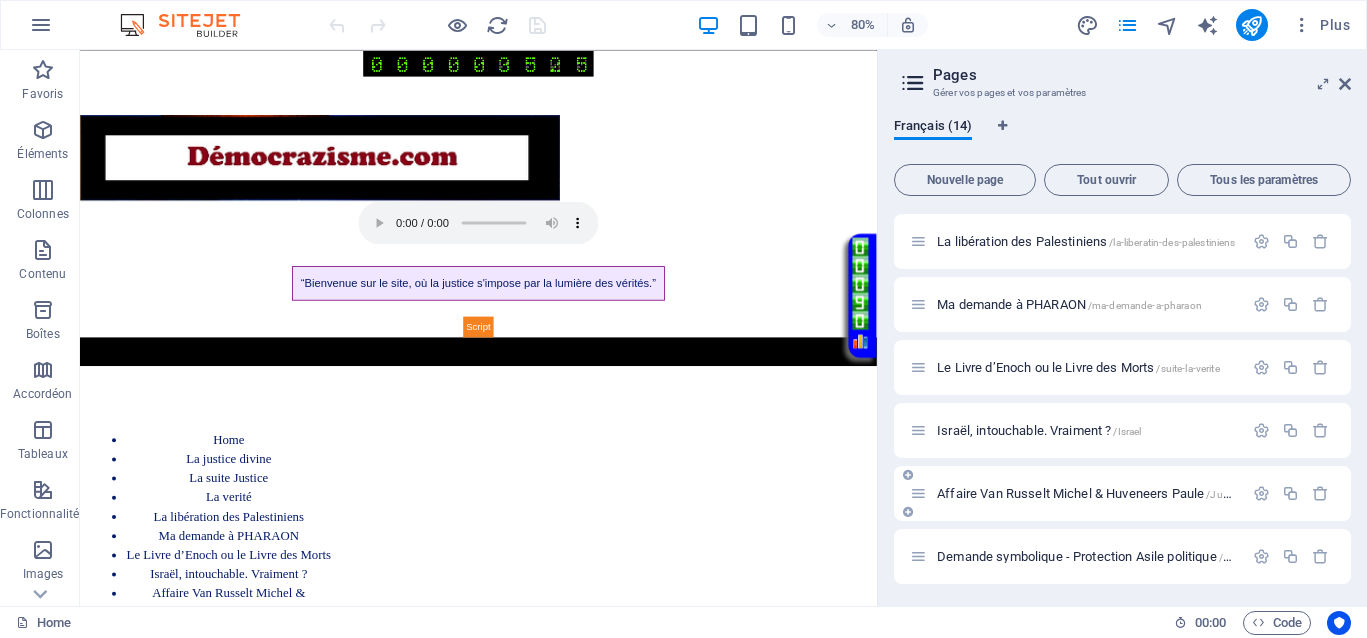 click on "Affaire Van Russelt Michel & Huveneers Paule /JusticeVanrusselthuveneers" at bounding box center (1137, 493) 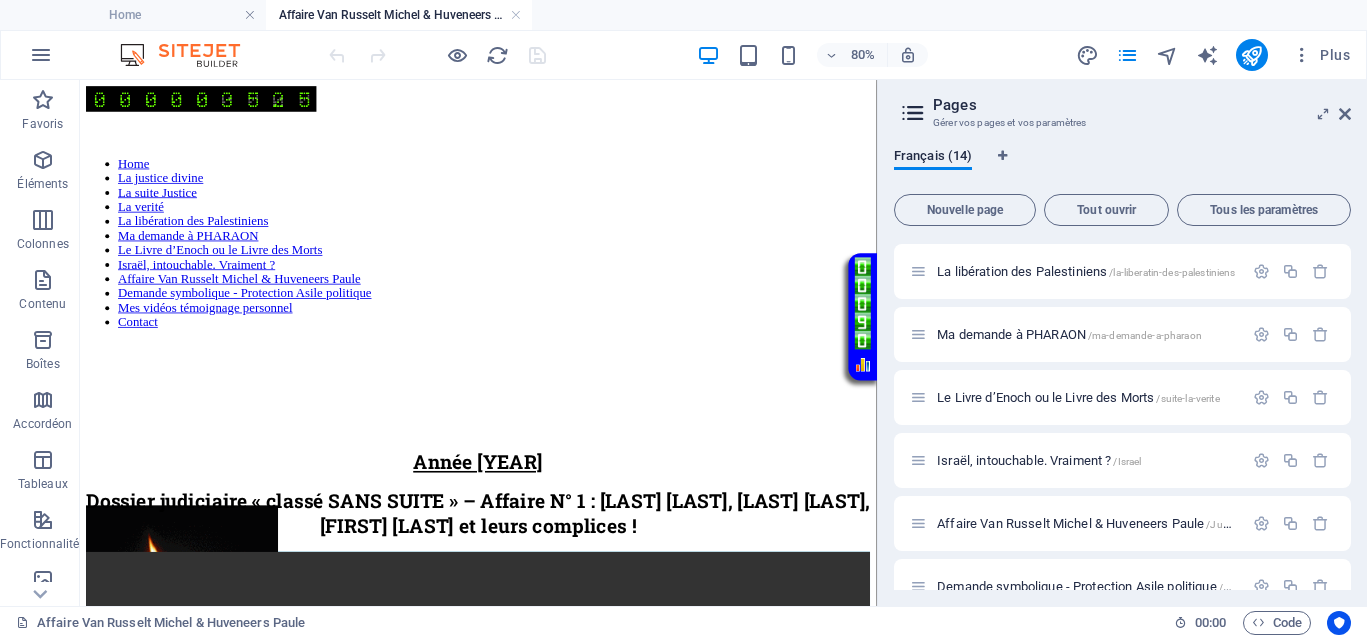scroll, scrollTop: 0, scrollLeft: 0, axis: both 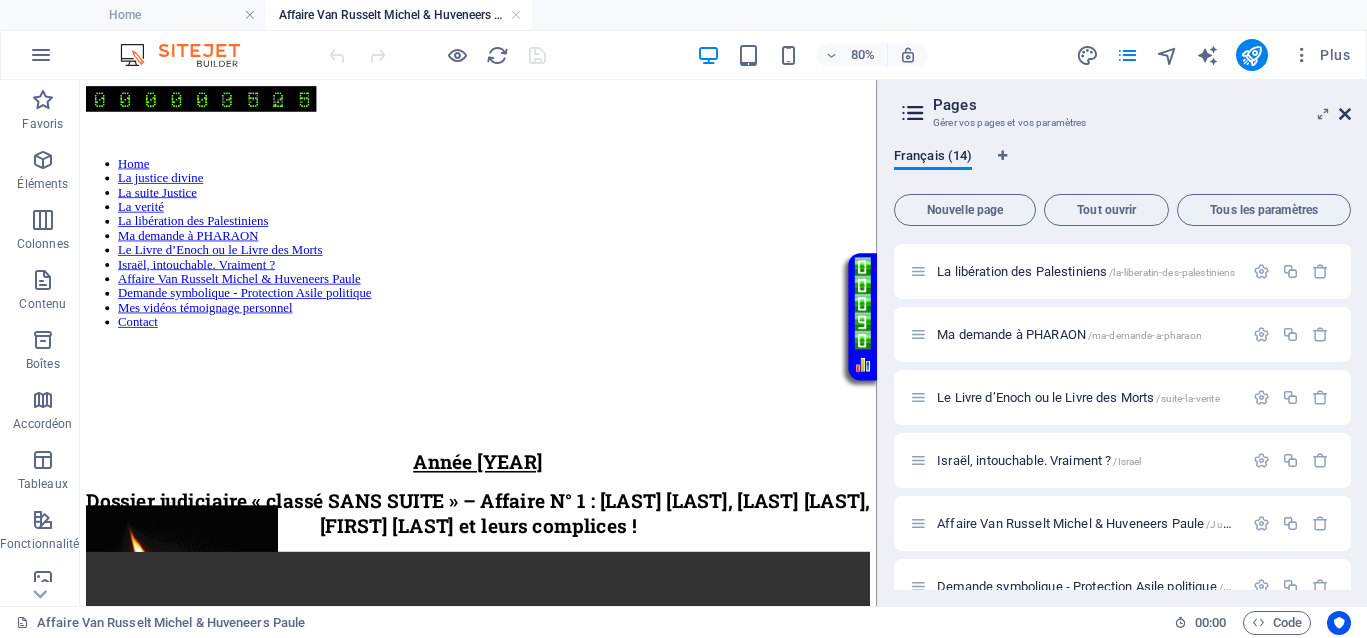 click at bounding box center [1345, 114] 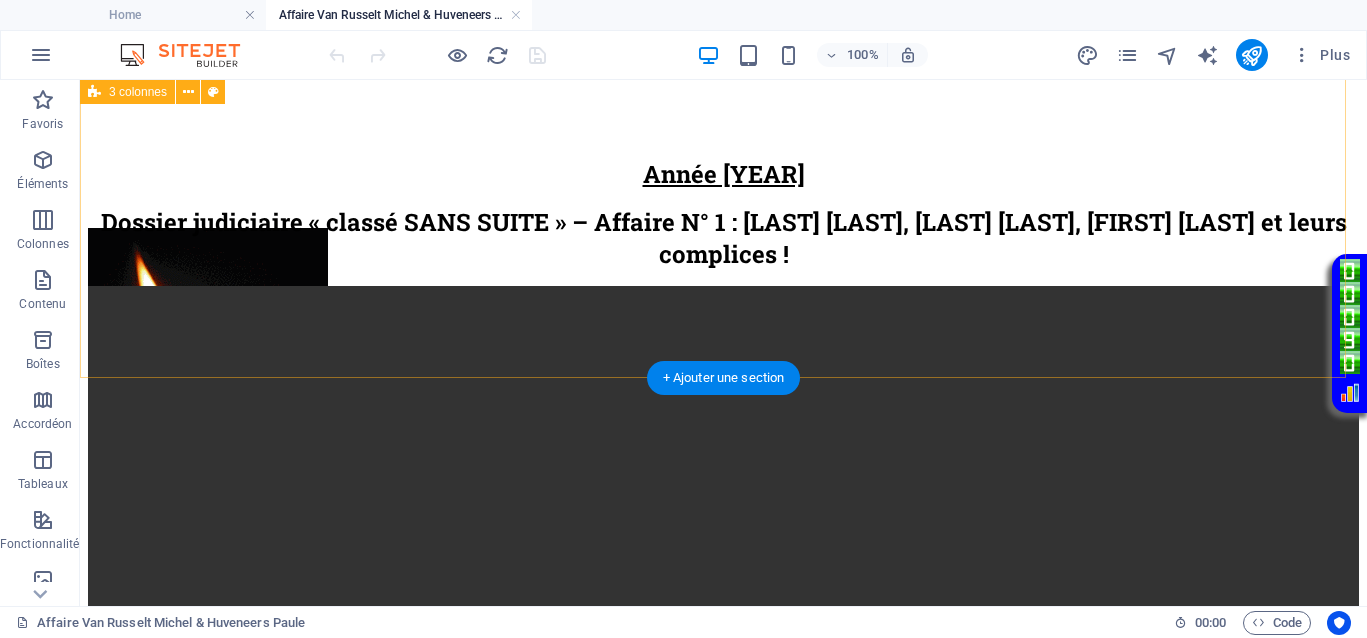 scroll, scrollTop: 132, scrollLeft: 0, axis: vertical 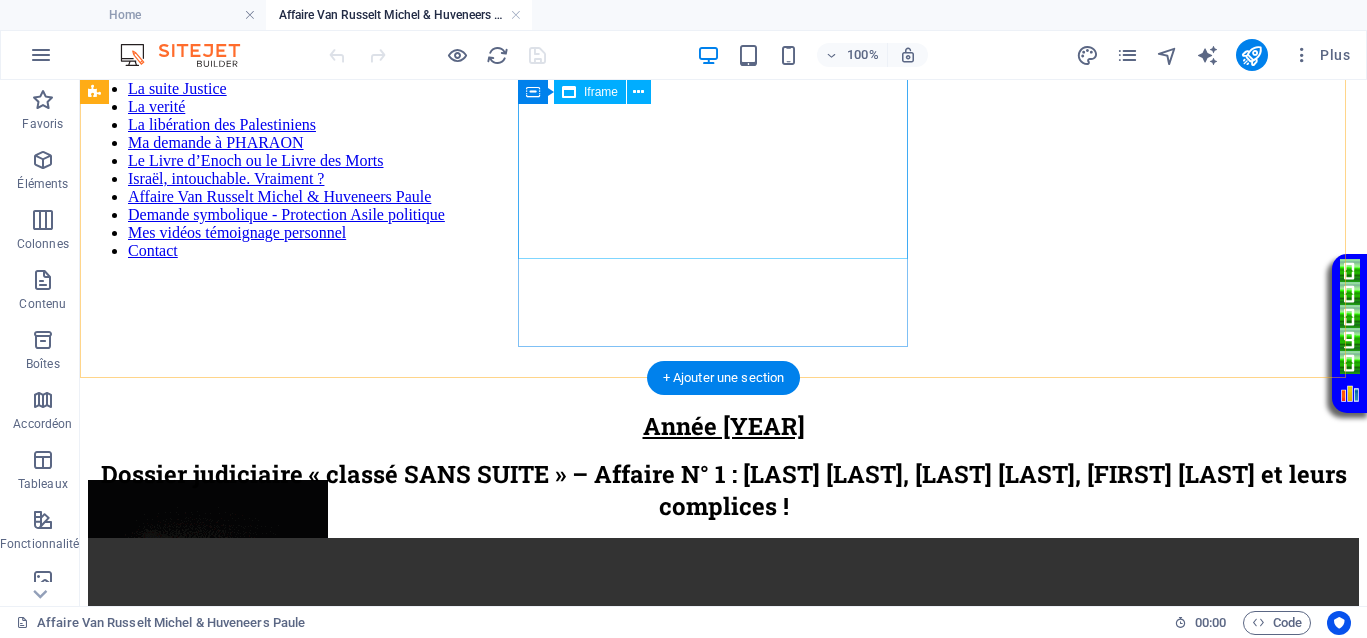 click on "</div>" at bounding box center [723, 378] 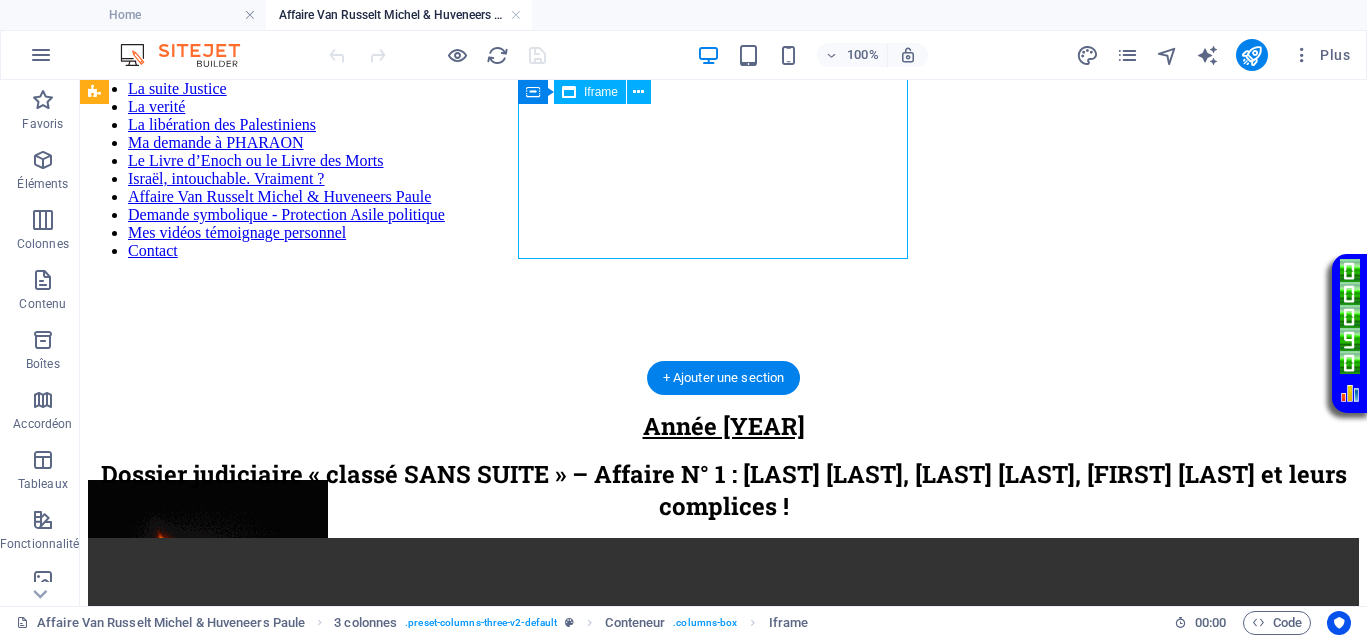 click on "</div>" at bounding box center [723, 378] 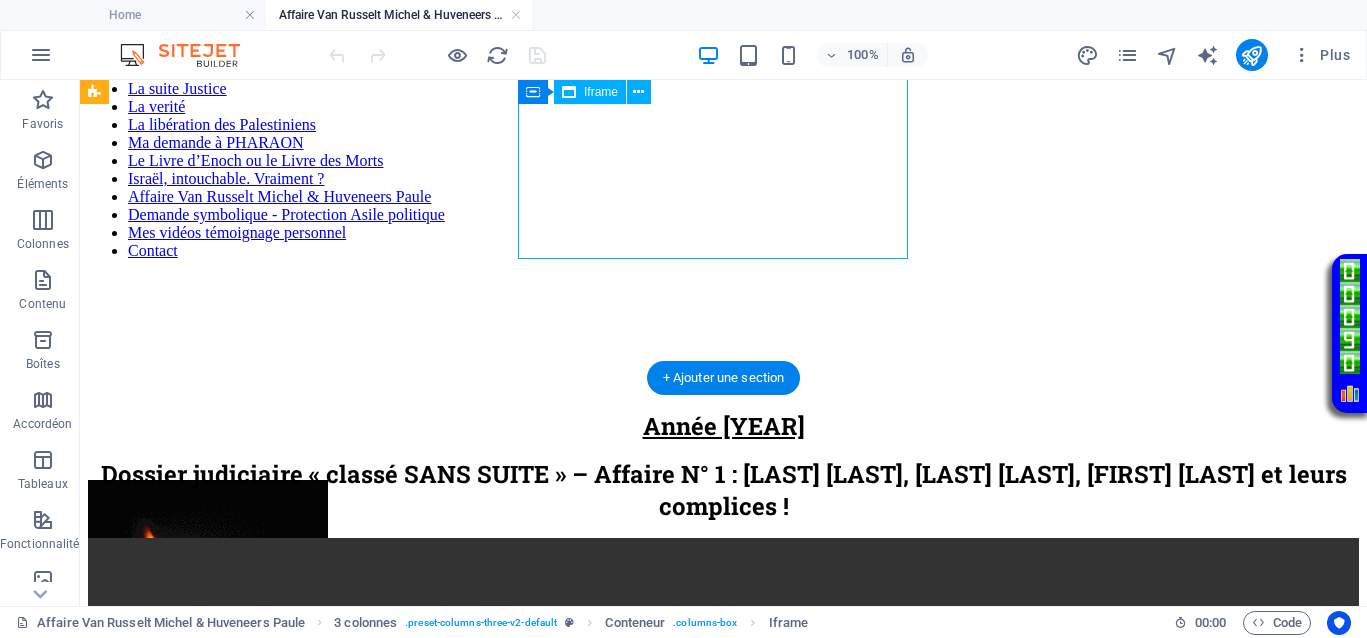 select on "%" 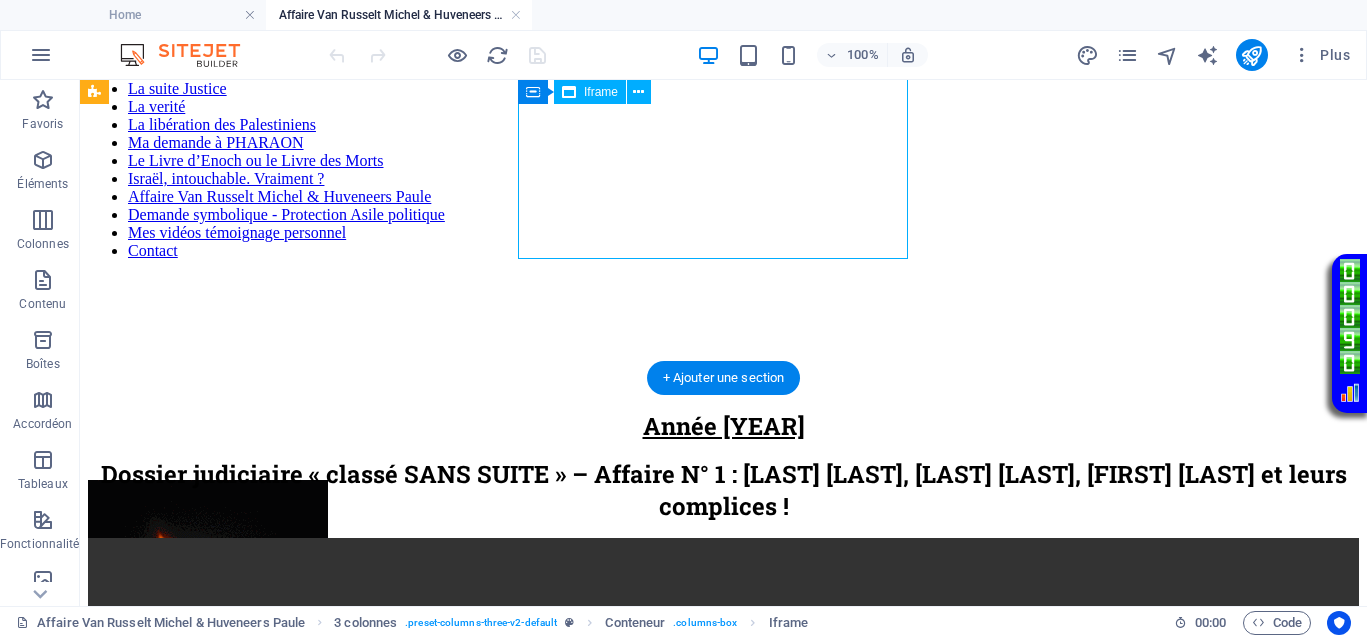 select on "px" 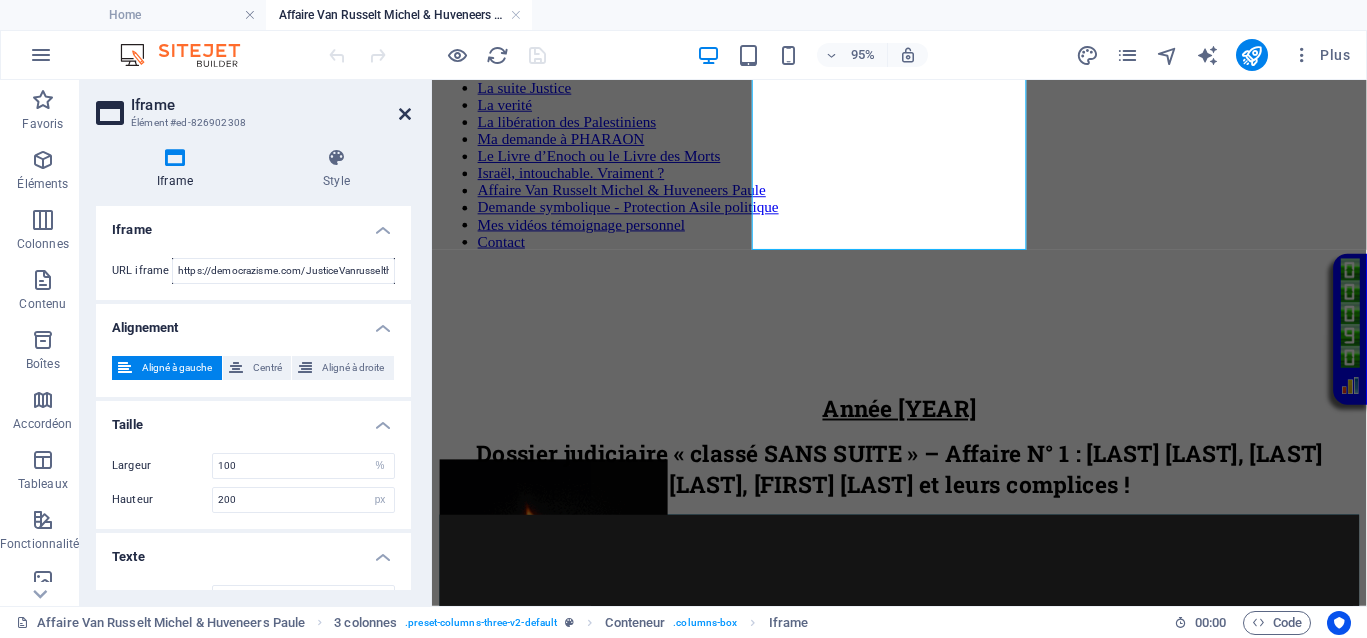 click at bounding box center (405, 114) 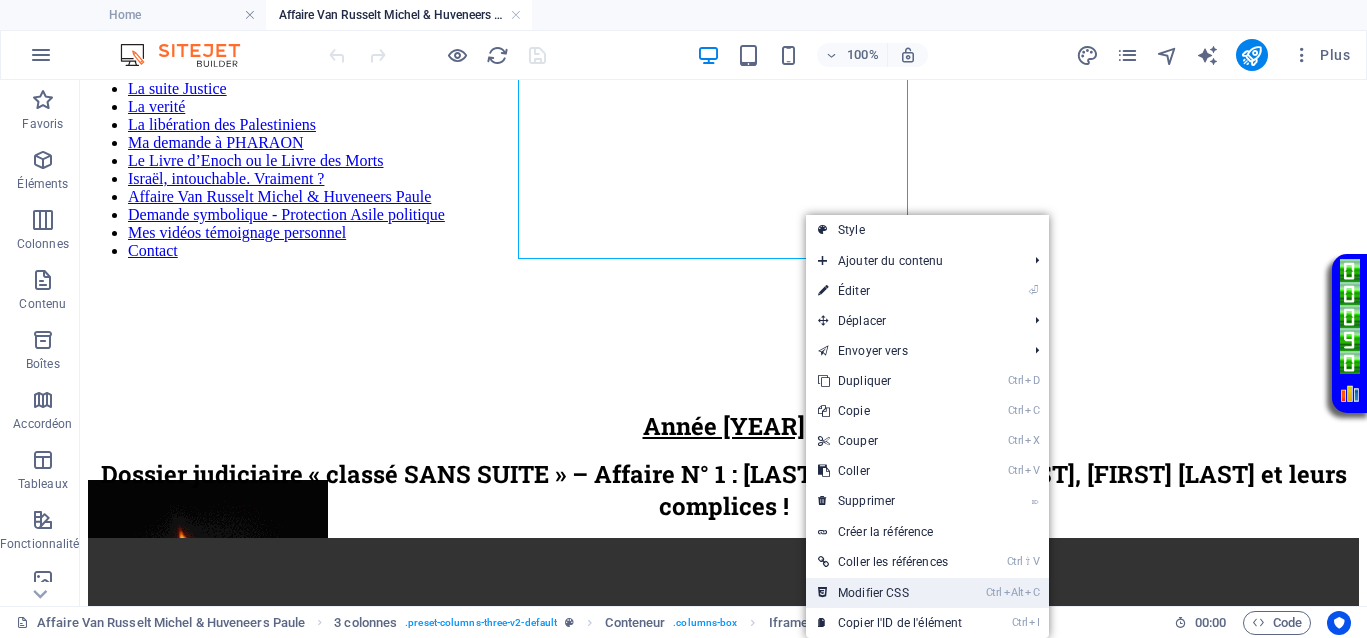 click on "Ctrl Alt C  Modifier CSS" at bounding box center [890, 593] 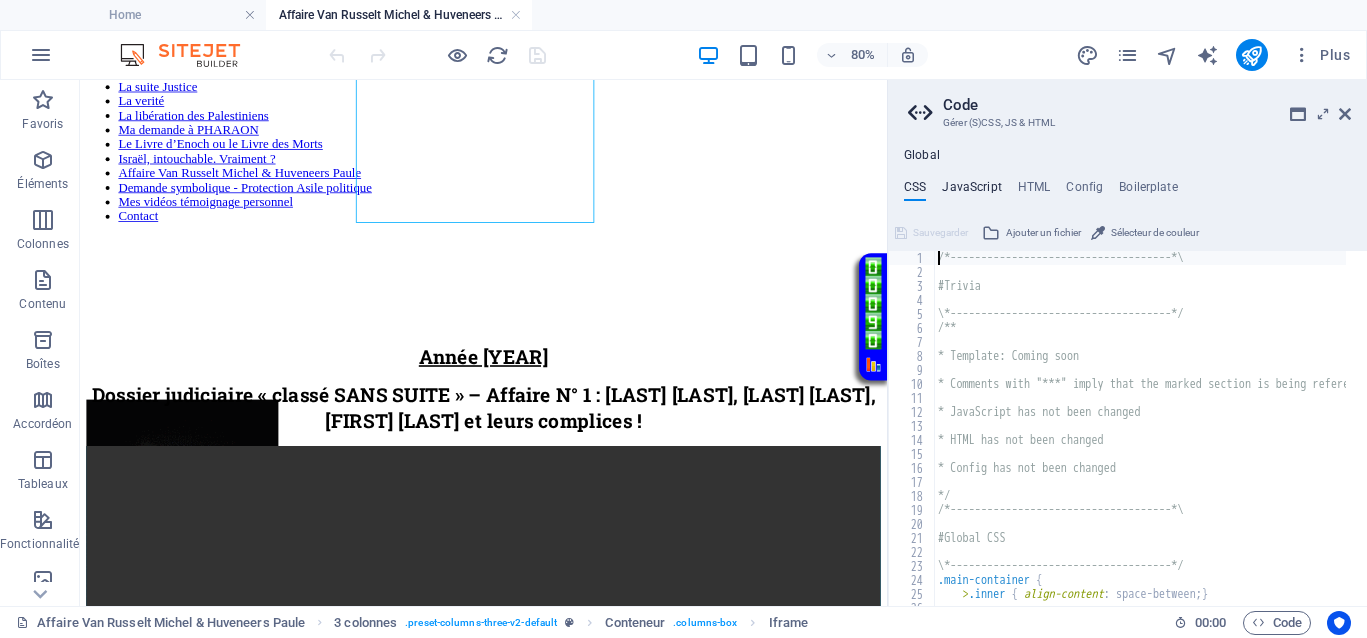 click on "JavaScript" at bounding box center [971, 191] 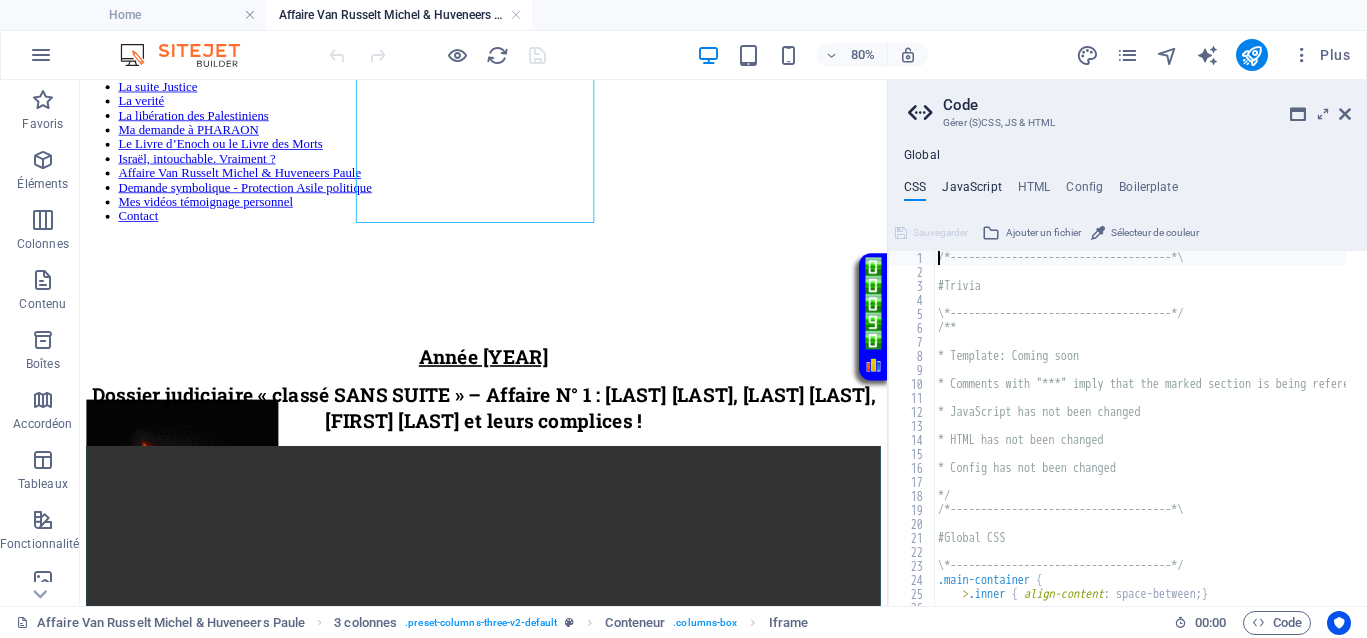 type on "/* JS for preset "Horizontal form" */" 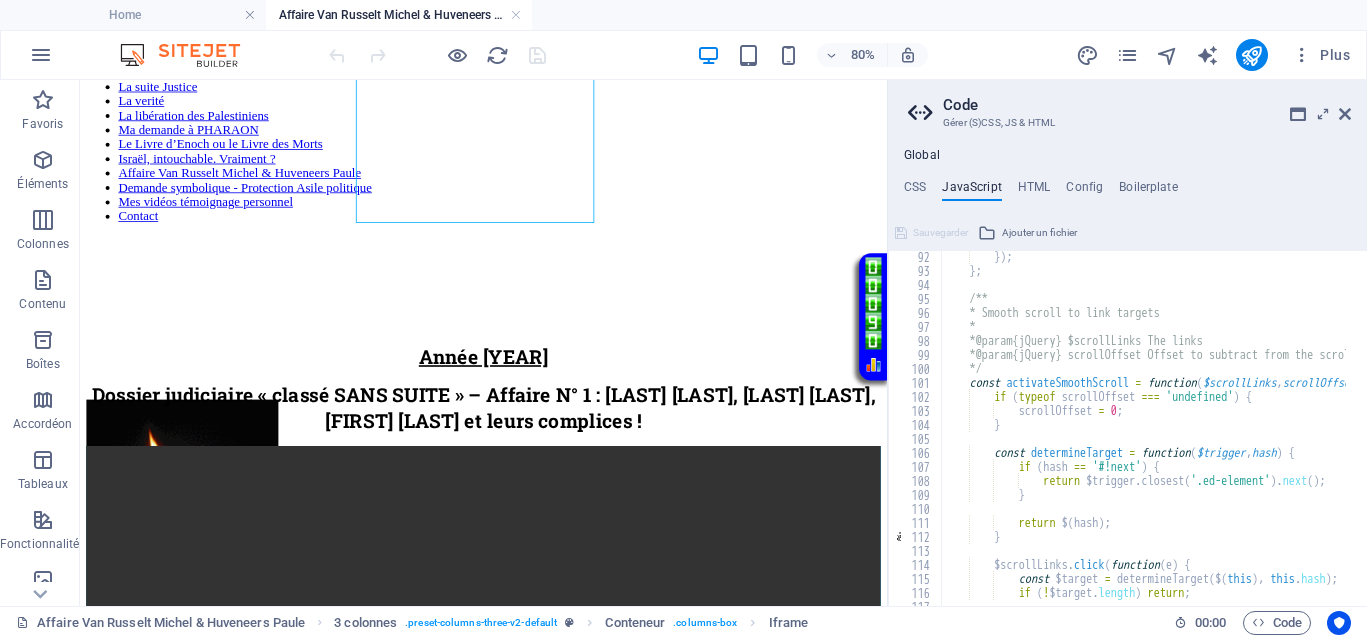 scroll, scrollTop: 1800, scrollLeft: 0, axis: vertical 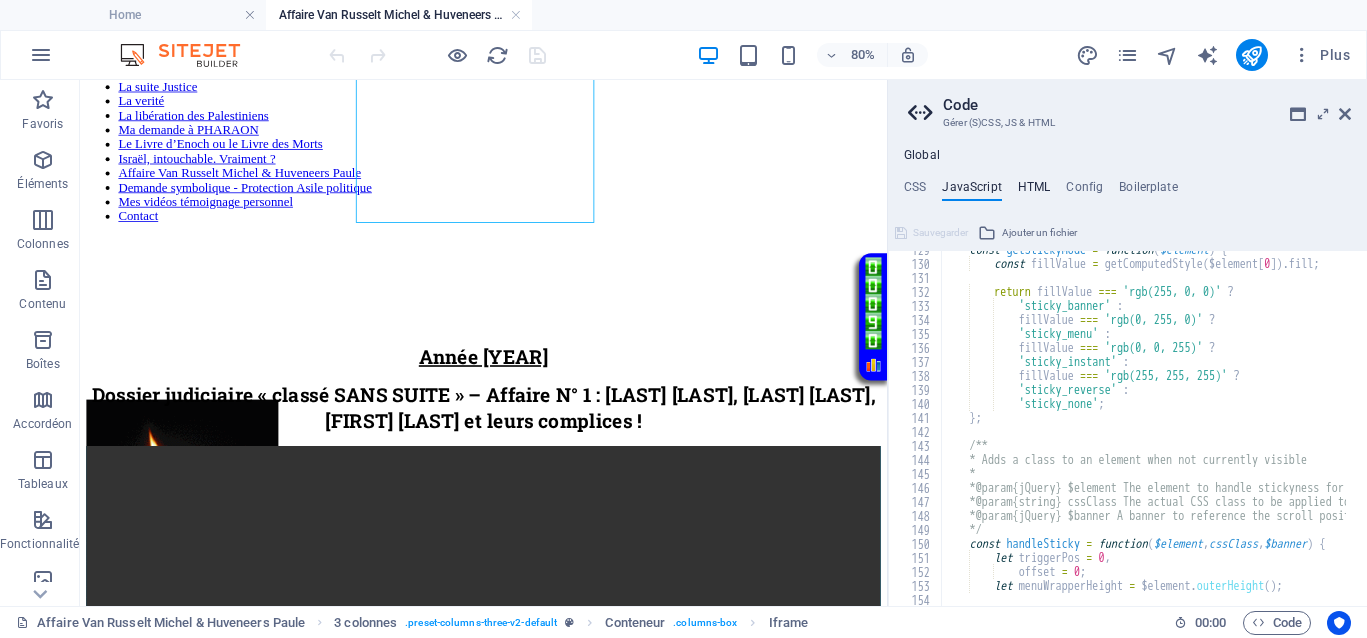 click on "HTML" at bounding box center [1034, 191] 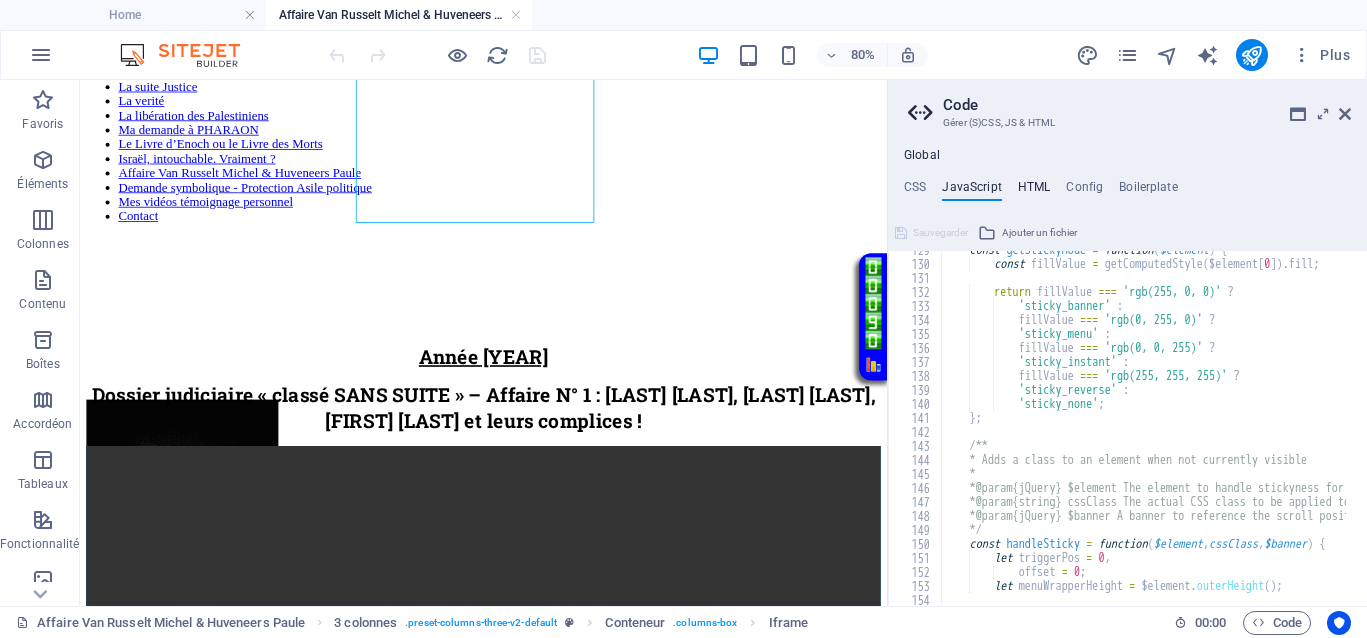 type on "<!-- Lien de saut pour l'accessibilité -->" 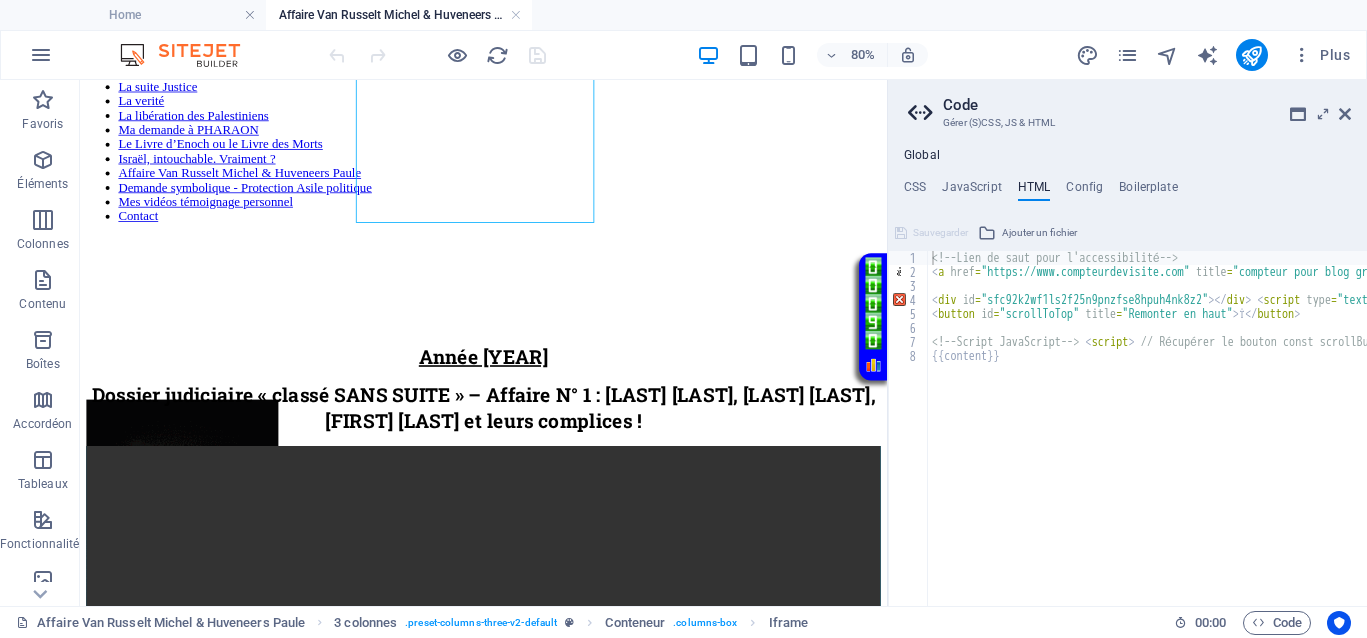 click on "Global CSS JavaScript HTML Config Boilerplate /*------------------------------------*\ 1 2 3 4 5 6 7 8 9 10 11 12 13 14 15 16 17 18 19 20 21 22 23 24 25 26 27 /*------------------------------------*\     #Trivia \*------------------------------------*/ /**   * Template: Coming soon   * Comments with "***" imply that the marked section is being referenced somewhere else   * JavaScript has not been changed   * HTML has not been changed   * Config has not been changed   */ /*------------------------------------*\     #Global CSS \*------------------------------------*/ .main-container   {      > .inner   {   align-content : space-between;  }     XXXXXXXXXXXXXXXXXXXXXXXXXXXXXXXXXXXXXXXXXXXXXXXXXXXXXXXXXXXXXXXXXXXXXXXXXXXXXXXXXXXXXXXXXXXXXXXXXXXXXXXXXXXXXXXXXXXXXXXXXXXXXXXXXXXXXXXXXXXXXXXXXXXXXXXXXXXXXXXXXXXXXXXXXXXXXXXXXXXXXXXXXXXXXXXXXXXXXXXXXXXXXXXXXXXXXXXXXXXXXXXXXXXXXXXXXXXXXXXXXXXXXXXXXXXXXXXX Sauvegarder Ajouter un fichier Sélecteur de couleur /* JS for preset "Horizontal form" */ 129 130 131 132 133 134" at bounding box center (1127, 377) 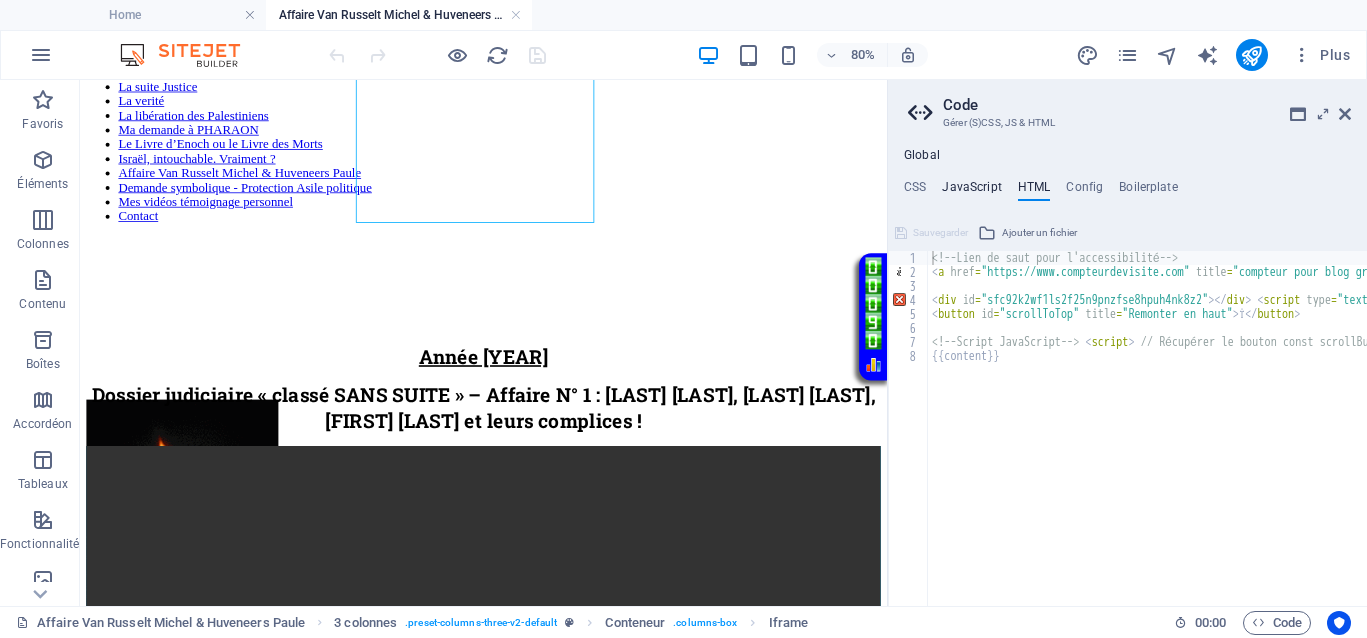click on "JavaScript" at bounding box center [971, 191] 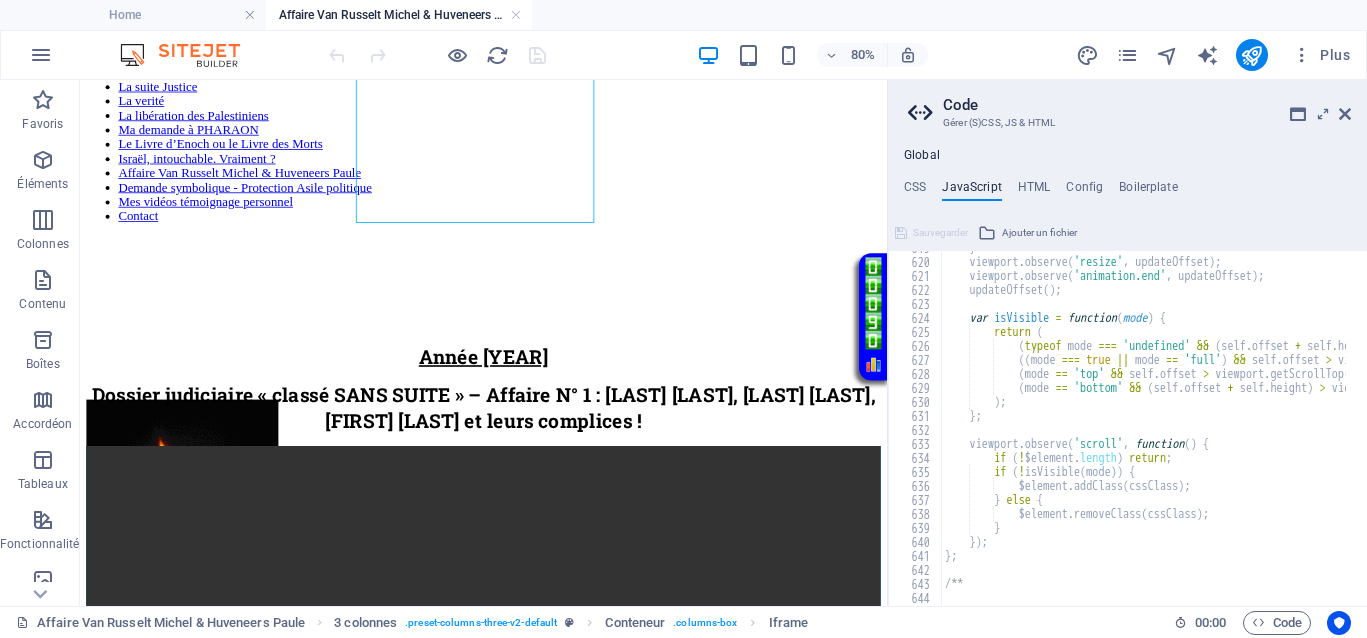 scroll, scrollTop: 9480, scrollLeft: 0, axis: vertical 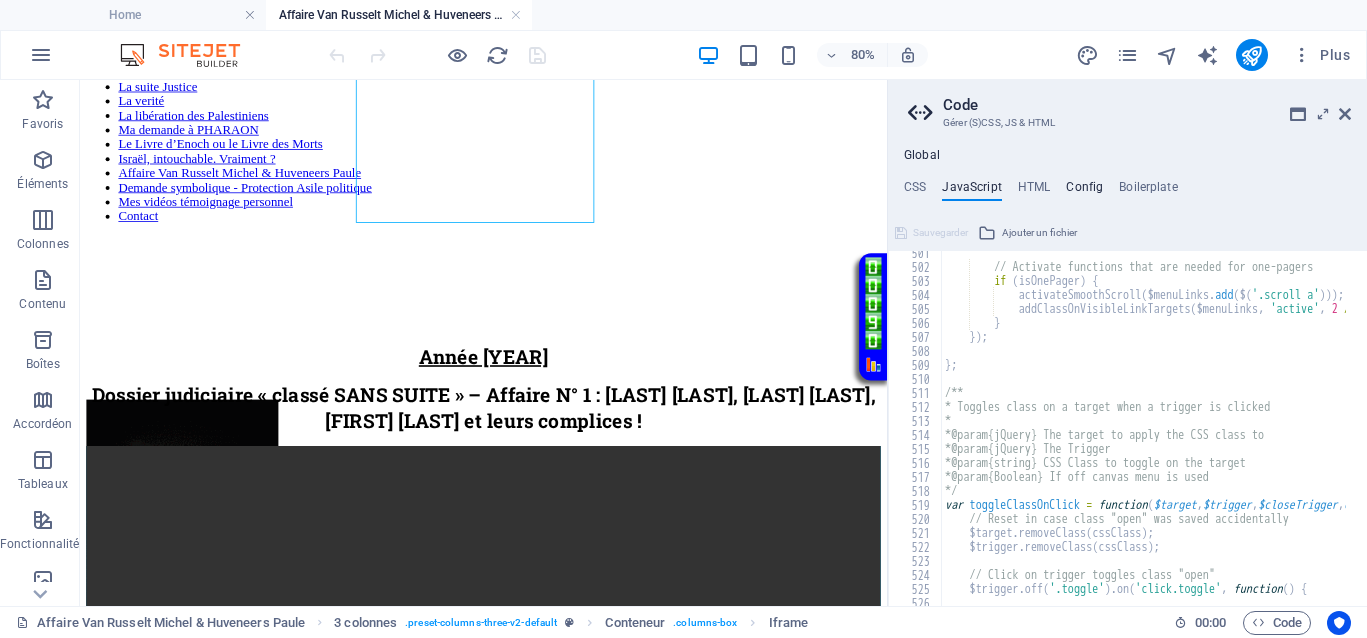 click on "Config" at bounding box center [1084, 191] 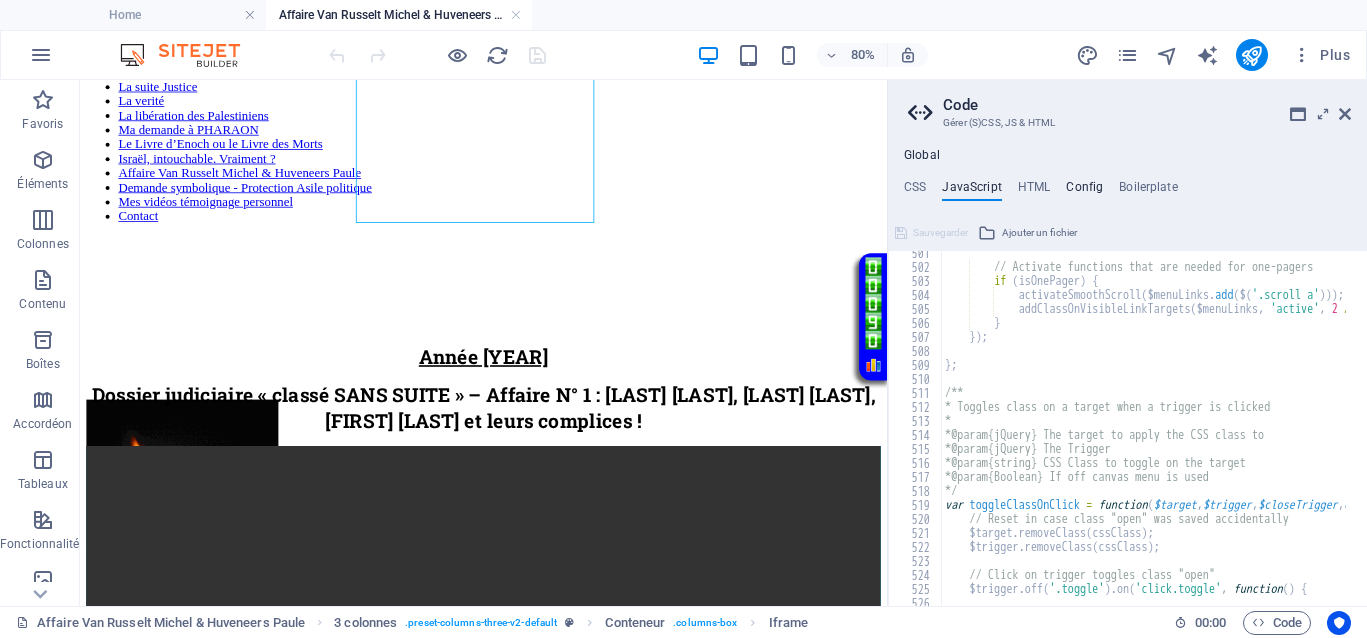 type on "$color-background: #ffffff;" 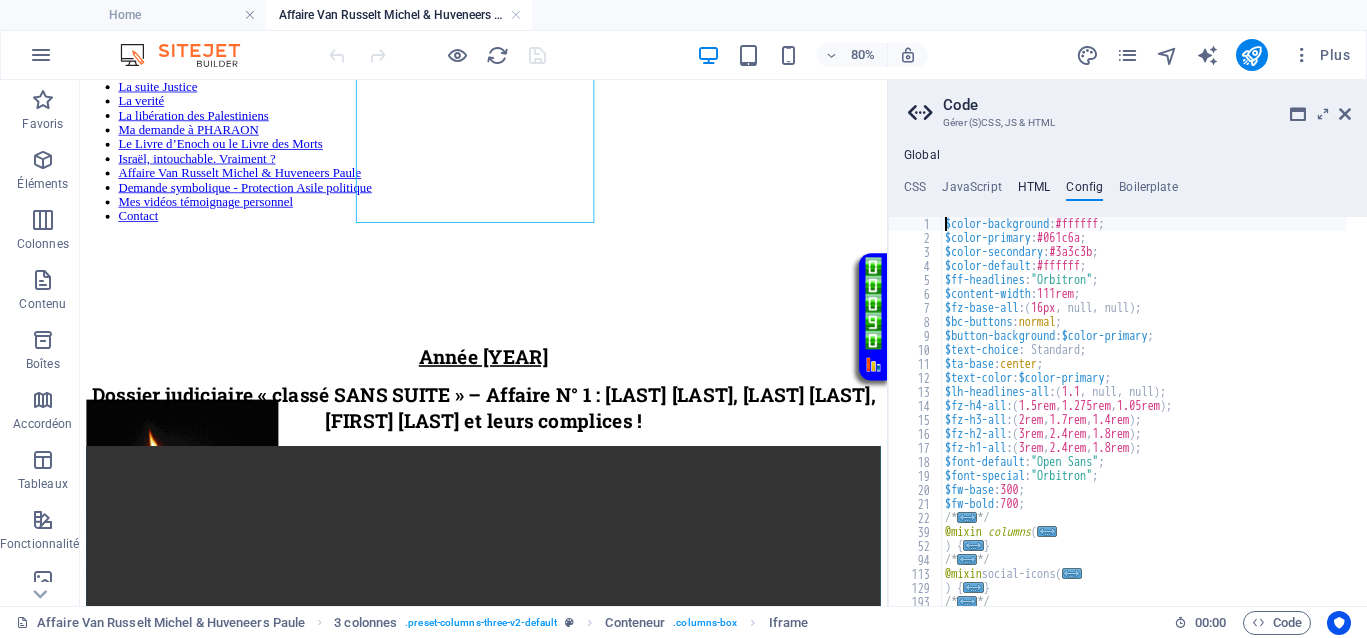 click on "HTML" at bounding box center [1034, 191] 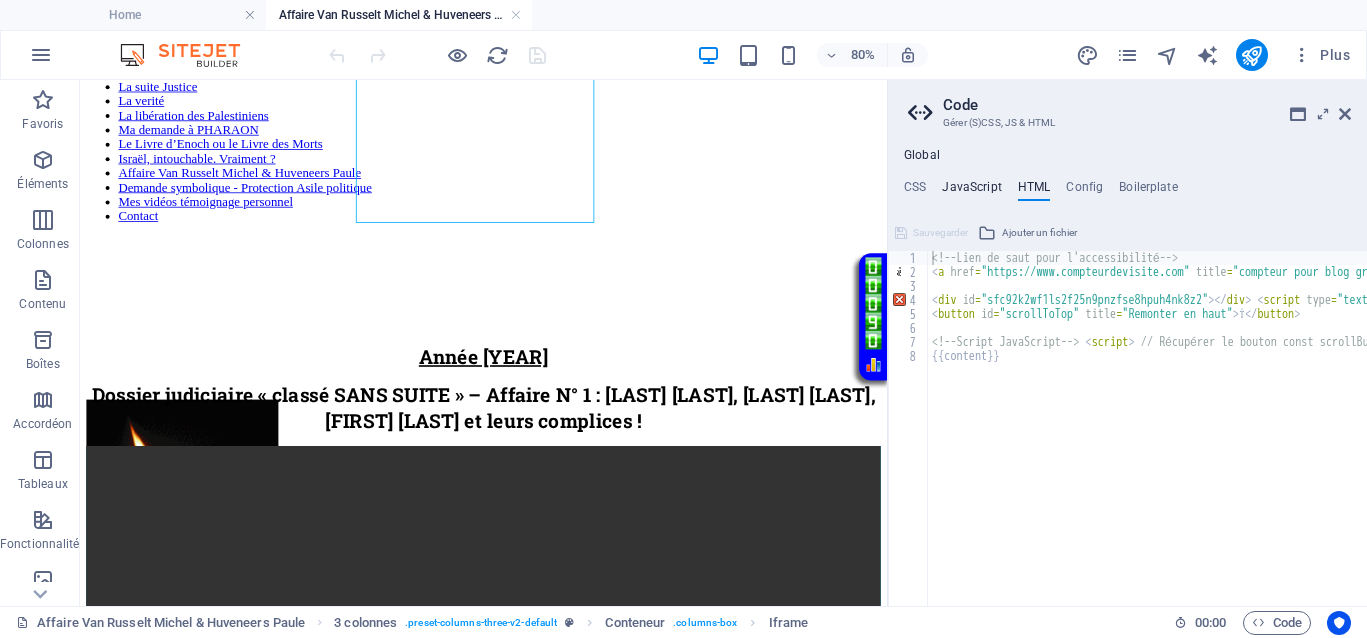 click on "JavaScript" at bounding box center (971, 191) 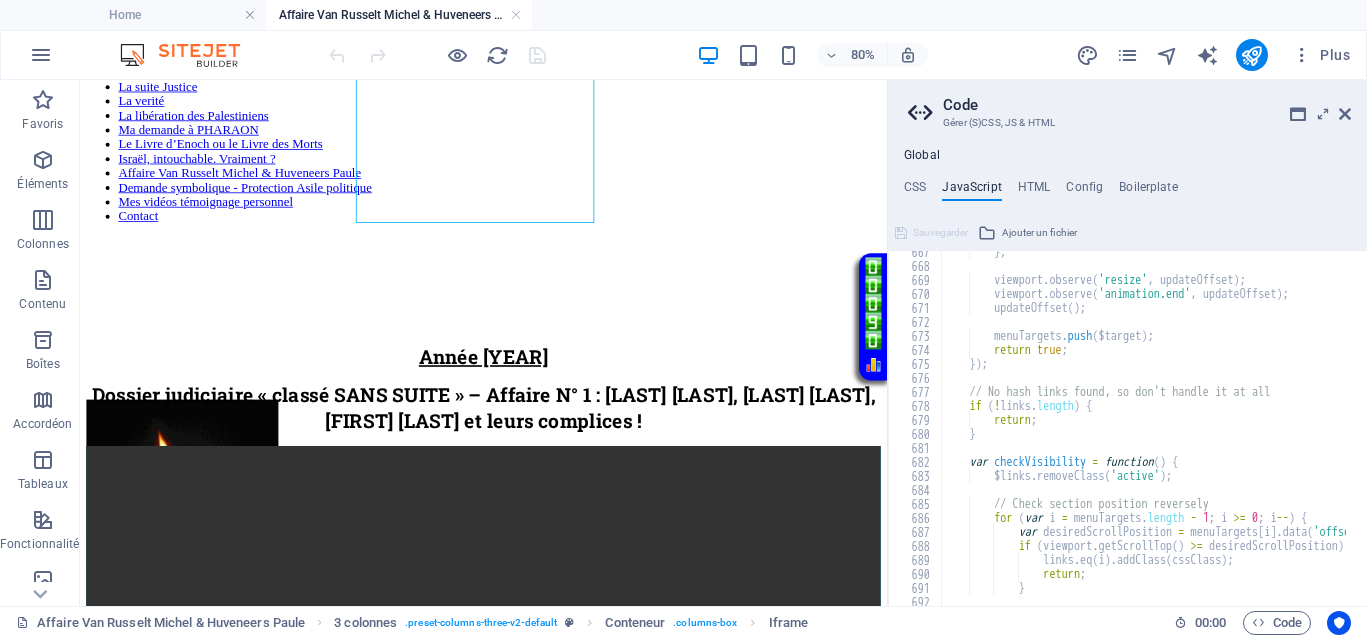 scroll, scrollTop: 9480, scrollLeft: 0, axis: vertical 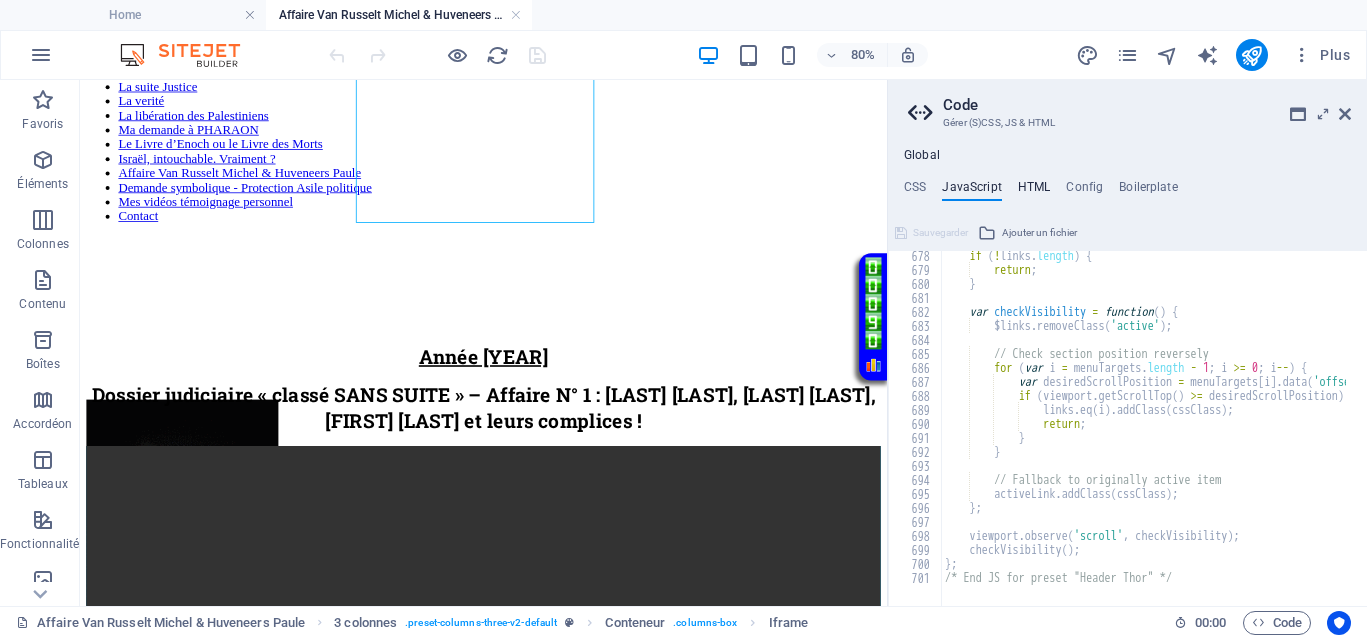 click on "HTML" at bounding box center (1034, 191) 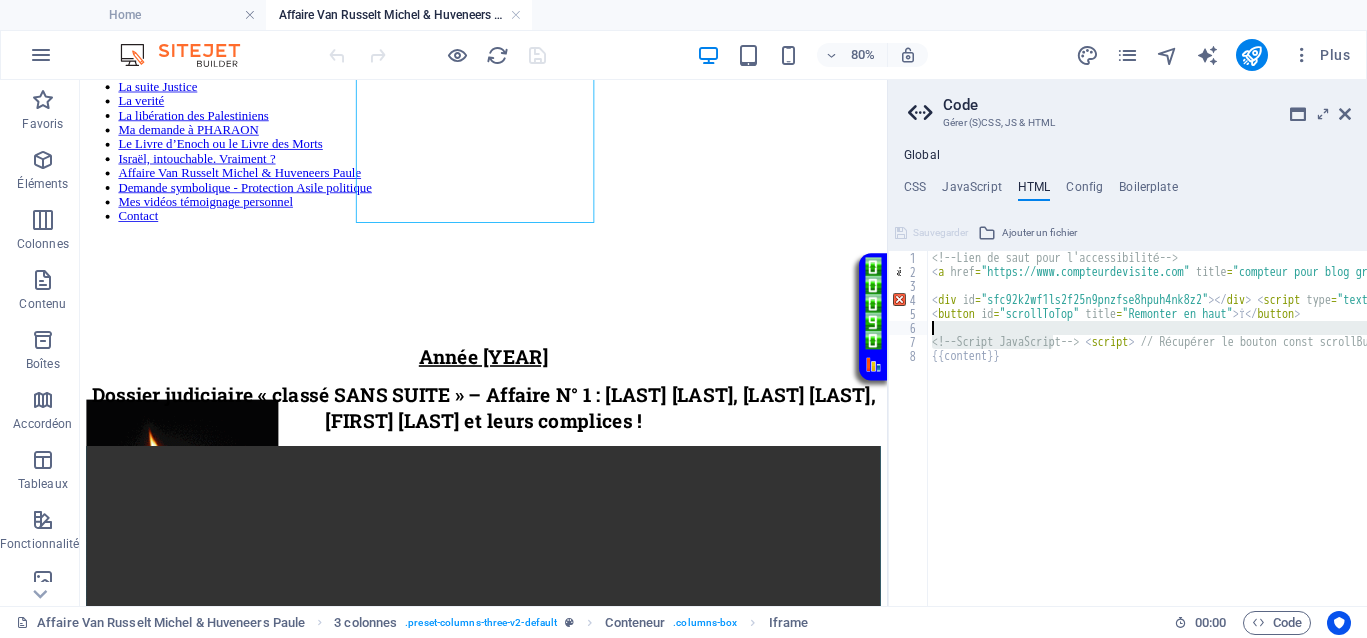 scroll, scrollTop: 0, scrollLeft: 9, axis: horizontal 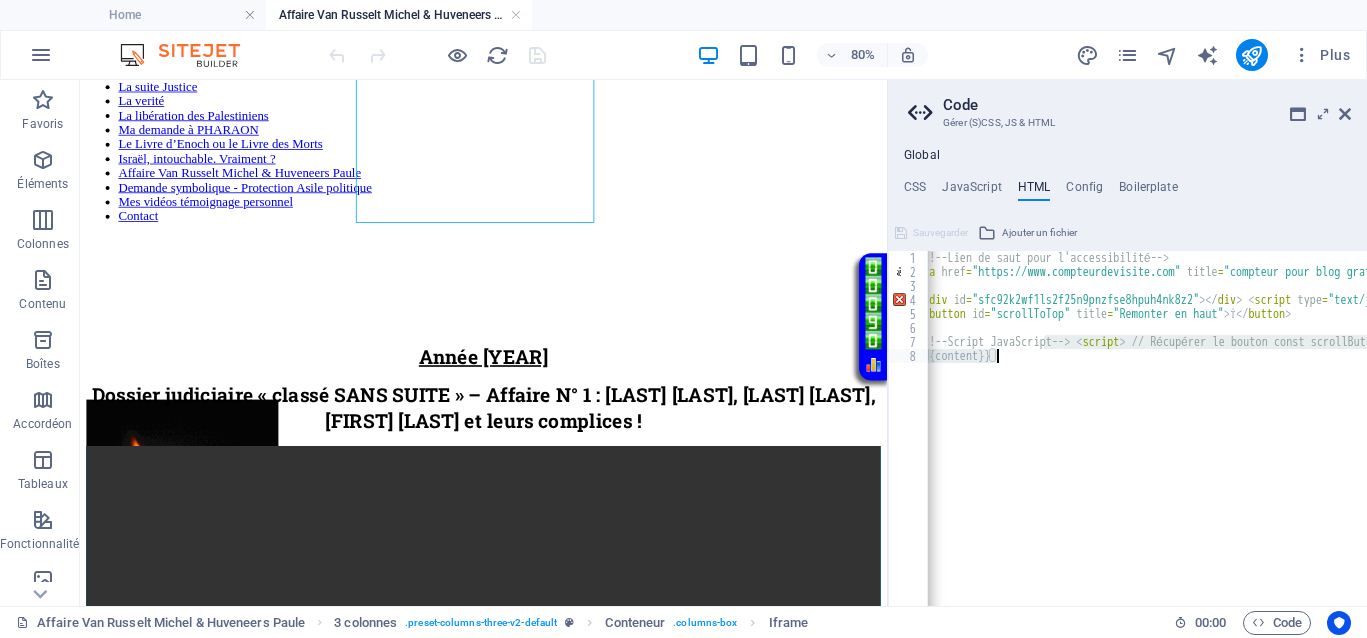 drag, startPoint x: 1054, startPoint y: 348, endPoint x: 1365, endPoint y: 353, distance: 311.0402 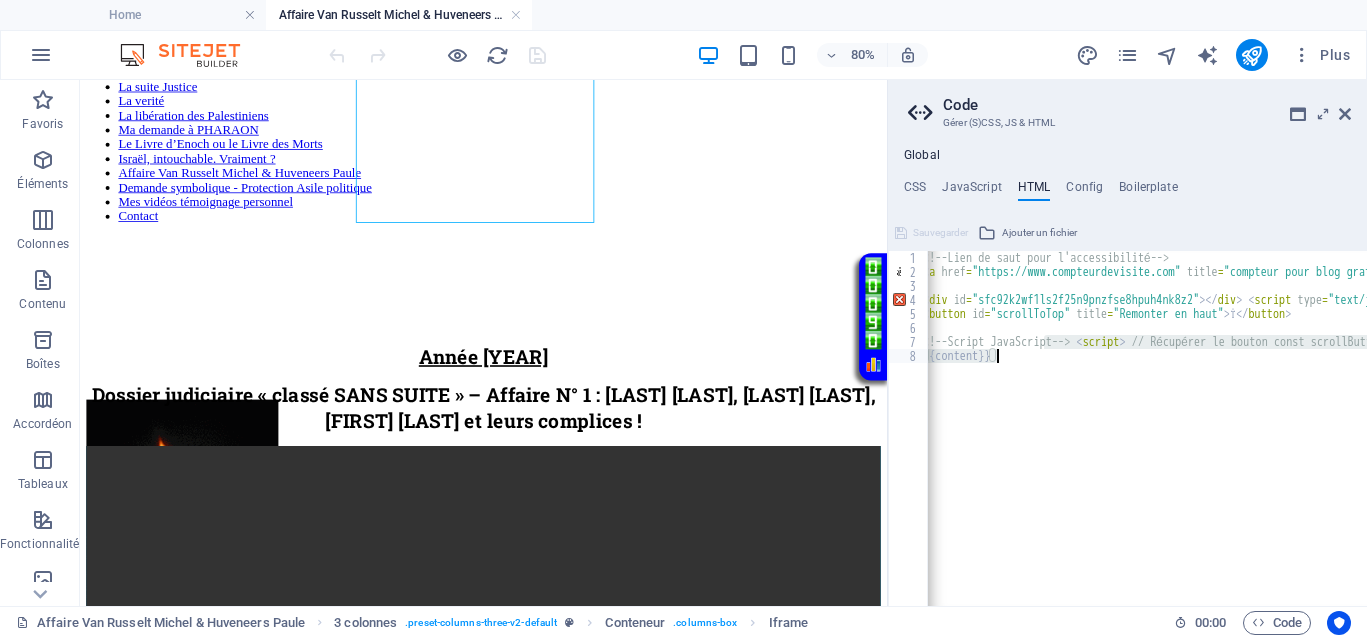 click on "<!--  Lien de saut pour l'accessibilité  --> < a   href = "https://www.compteurdevisite.com"   title = "compteur pour blog gratuit" > < img   src = "https://counter1.optistats.ovh/private/compteurdevisite.php?c=yc1lhhu13s7gpnkp3lu1qmn6lgny6bth"   border = "0"   title = "compteur pour blog gratuit"   alt = "compteur pour blog gratuit" > </ a > < div   id = "sfc92k2wf1ls2f25n9pnzfse8hpuh4nk8z2" > </ div >   < script   type = "text/javascript"   src = "https://counter1.optistats.ovh/private/counter.js?c=92k2wf1ls2f25n9pnzfse8hpuh4nk8z2&down=async"   async > </ script >   < br > < a   href = "https://www.assoclub.fr" > </ a > < noscript > < a   href = "https://www.compteurdevisite.com"   title = "compteur de visites html" > < img   src = "https://counter1.optistats.ovh/private/compteurdevisite.php?c=92k2wf1ls2f25n9pnzfse8hpuh4nk8z2"   border = "0"   title = "compteur de visites html"   alt = "compteur de visites html" > </ a > </ noscript >   <!-- -->   <!--  Bouton Flèche Verte Fluo  -->   < style >" at bounding box center (5164, 432) 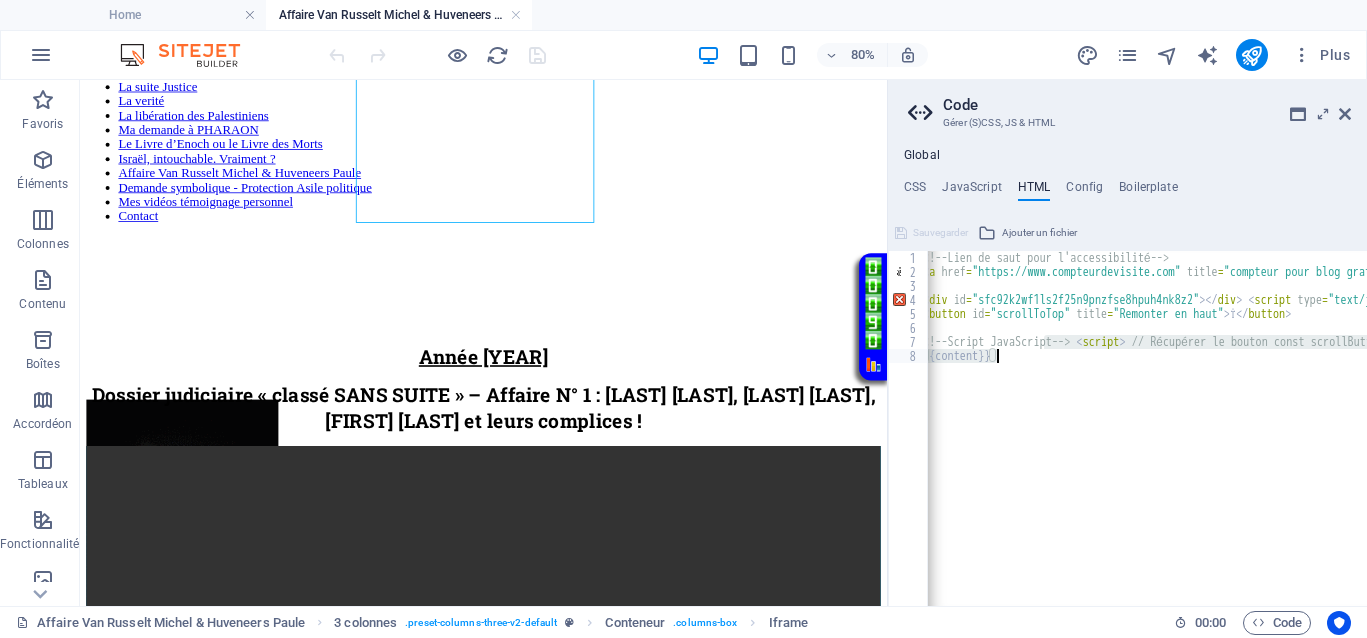 type 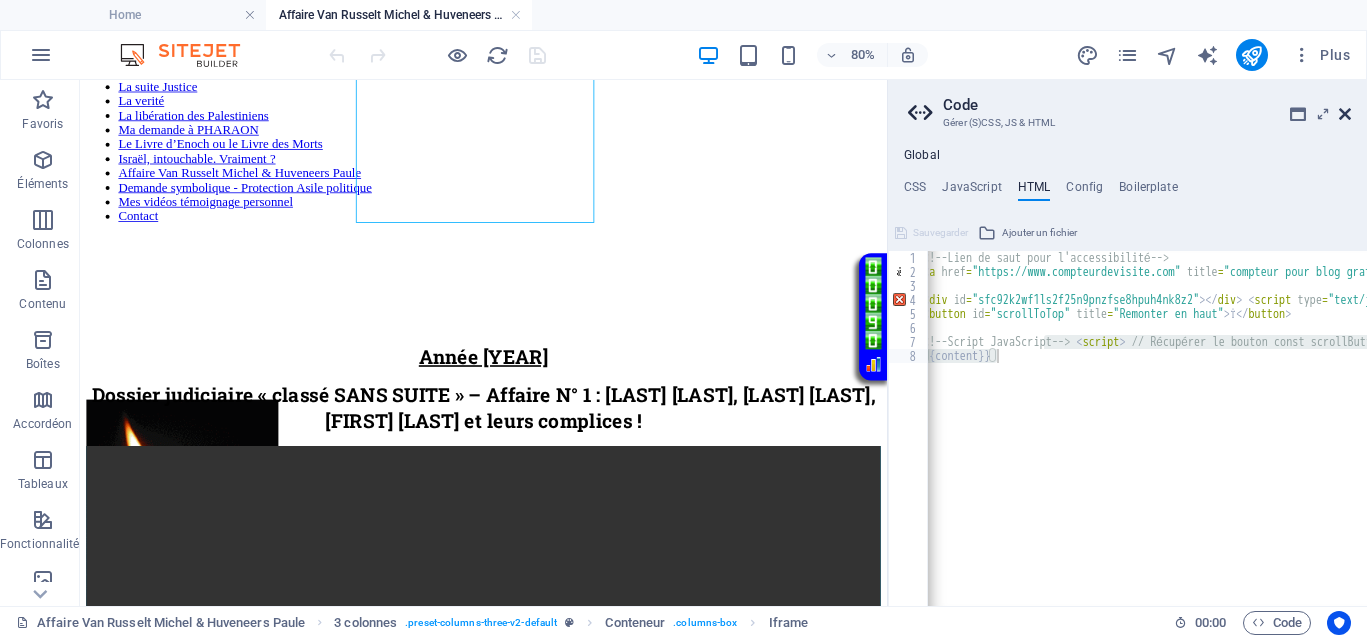 drag, startPoint x: 1346, startPoint y: 112, endPoint x: 1112, endPoint y: 62, distance: 239.28226 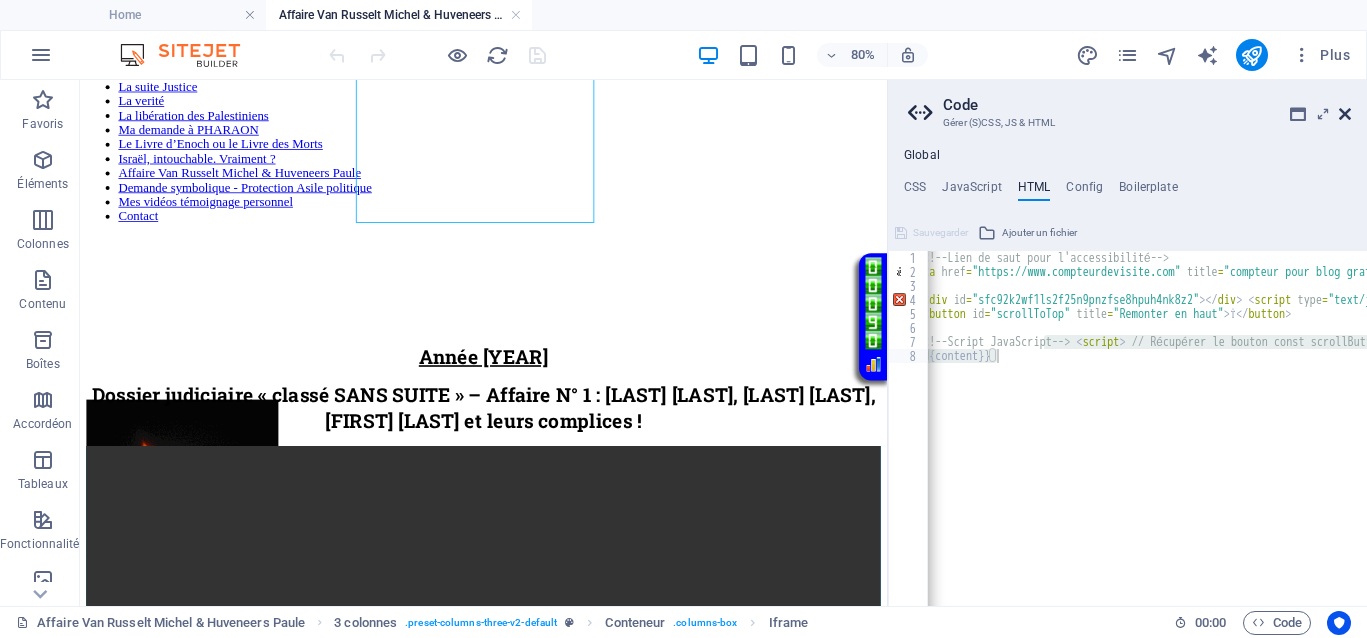 click at bounding box center [1345, 114] 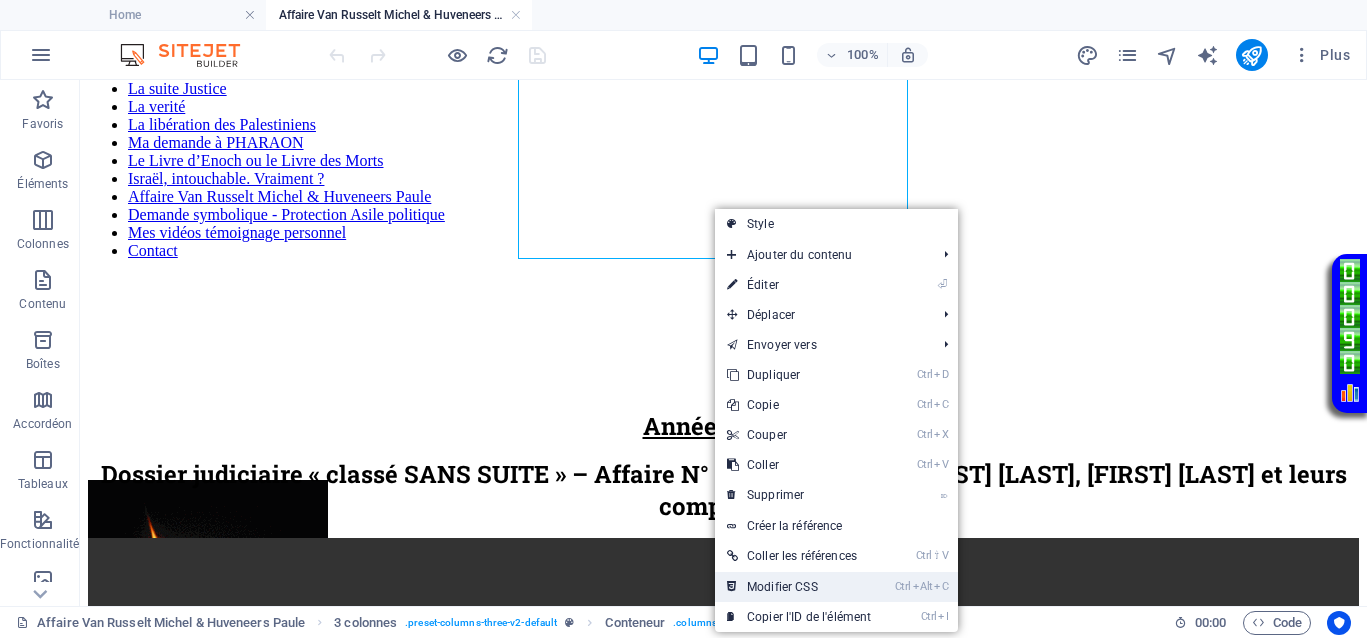 click on "Ctrl Alt C  Modifier CSS" at bounding box center (799, 587) 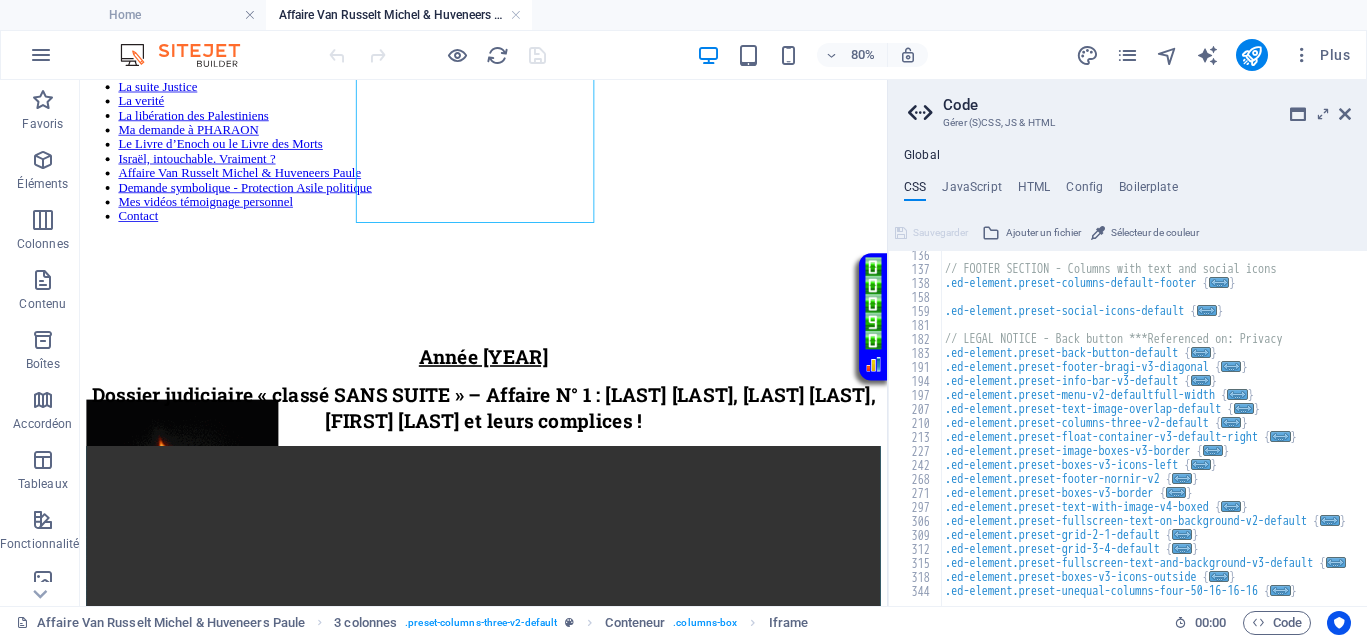 scroll, scrollTop: 856, scrollLeft: 0, axis: vertical 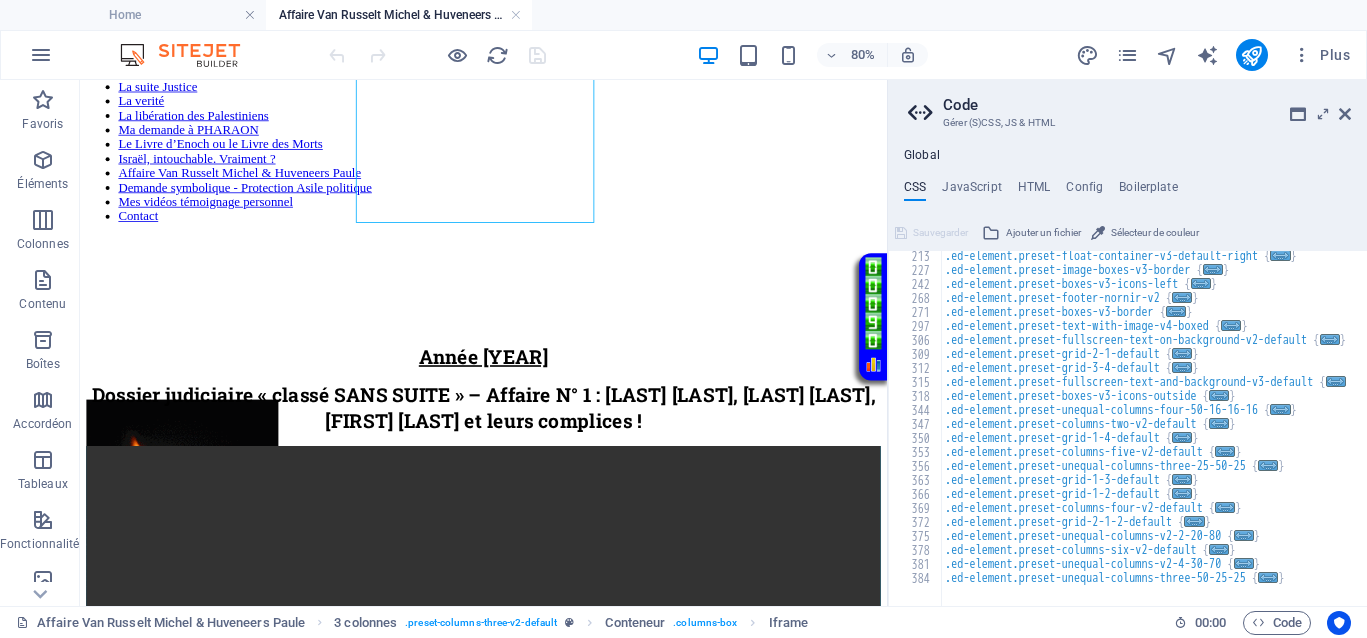 click on "Global CSS JavaScript HTML Config Boilerplate /*------------------------------------*\ 213 227 242 268 271 297 306 309 312 315 318 344 347 350 353 356 363 366 369 372 375 378 381 384 .ed-element.preset-float-container-v3-default-right   { ... } .ed-element.preset-image-boxes-v3-border   { ... } .ed-element.preset-boxes-v3-icons-left   { ... } .ed-element.preset-footer-nornir-v2   { ... } .ed-element.preset-boxes-v3-border   { ... } .ed-element.preset-text-with-image-v4-boxed   { ... } .ed-element.preset-fullscreen-text-on-background-v2-default   { ... } .ed-element.preset-grid-2-1-default   { ... } .ed-element.preset-grid-3-4-default   { ... } .ed-element.preset-fullscreen-text-and-background-v3-default   { ... } .ed-element.preset-boxes-v3-icons-outside   { ... } .ed-element.preset-unequal-columns-four-50-16-16-16   { ... } .ed-element.preset-columns-two-v2-default   { ... } .ed-element.preset-grid-1-4-default   { ... } .ed-element.preset-columns-five-v2-default   { ... }   { ... }   { ... }   { ... }   { }" at bounding box center (1127, 377) 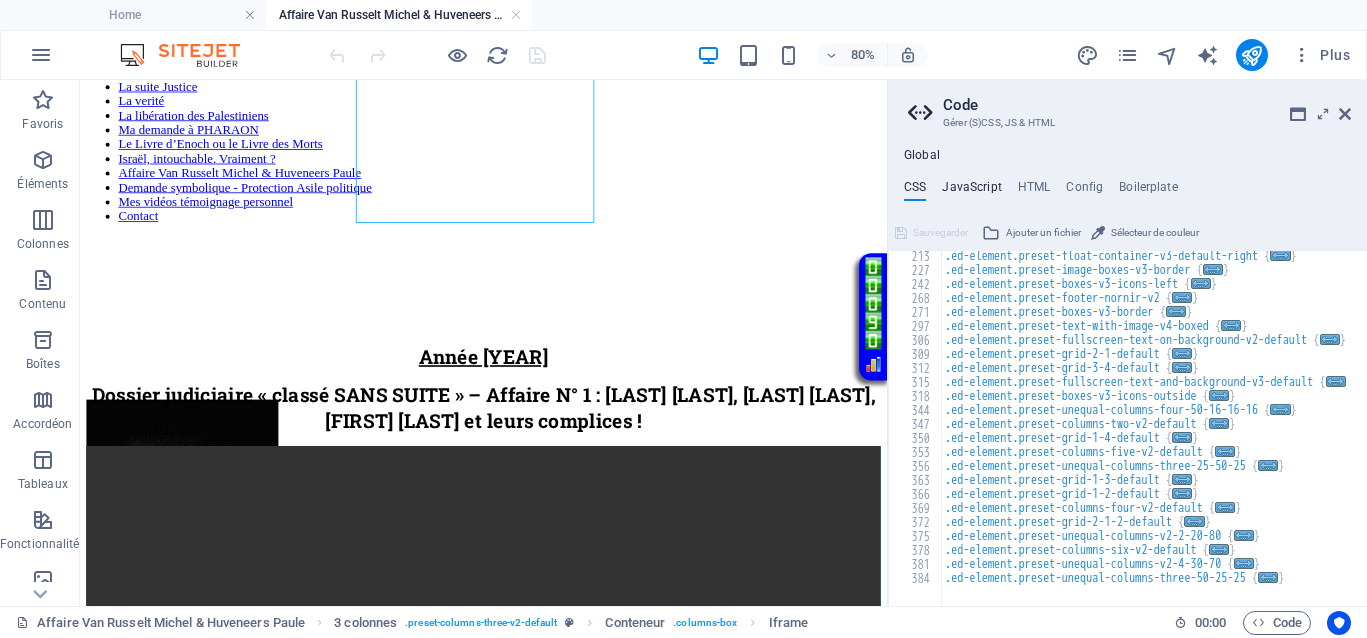 click on "JavaScript" at bounding box center (971, 191) 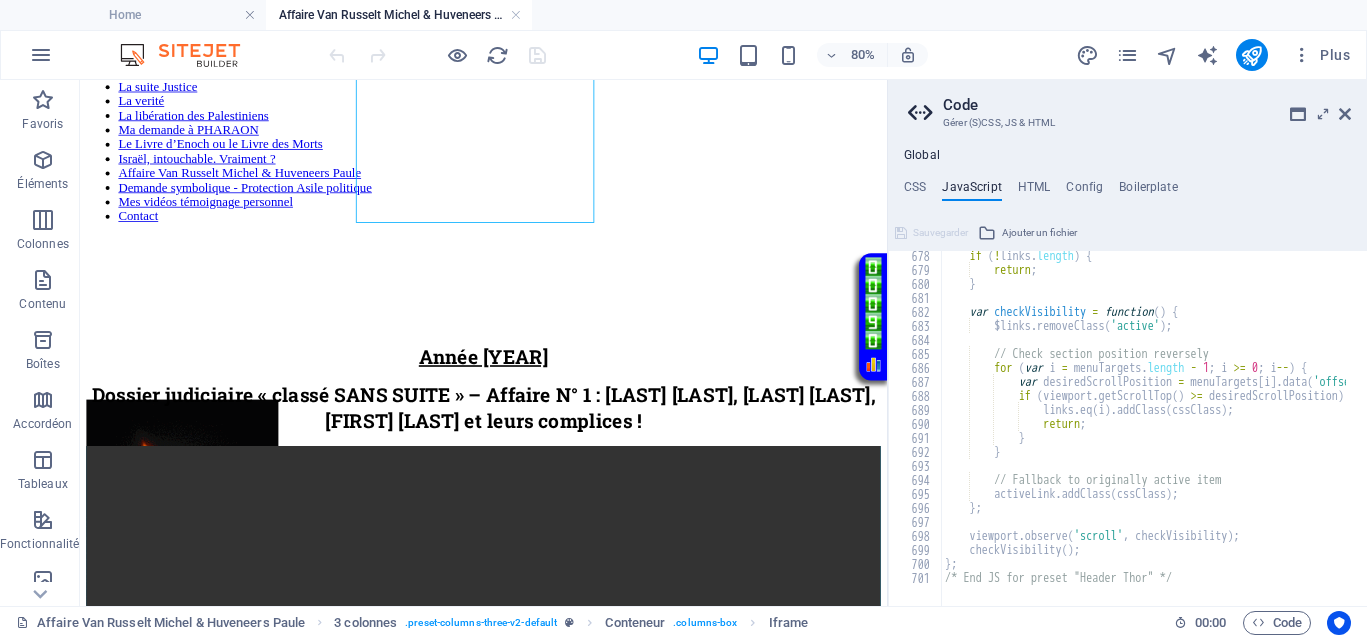 click on "if   ( ! links . length )   {           return ;      }      var   checkVisibility   =   function ( )   {           $links . removeClass ( 'active' ) ;           // Check section position reversely           for   ( var   i   =   menuTargets . length   -   1 ;   i   >=   0 ;   i -- )   {                var   desiredScrollPosition   =   menuTargets [ i ] . data ( 'offset' )   -   viewport . getHeight ( )   *   ( 1   -   sectionViewportRatio ) ;                if   ( viewport . getScrollTop ( )   >=   desiredScrollPosition )   {                     links . eq ( i ) . addClass ( cssClass ) ;                     return ;                }           }           // Fallback to originally active item           activeLink . addClass ( cssClass ) ;      } ;      viewport . observe ( 'scroll' ,   checkVisibility ) ;      checkVisibility ( ) ; } ; /* End JS for preset "Header Thor" */" at bounding box center [1400, 430] 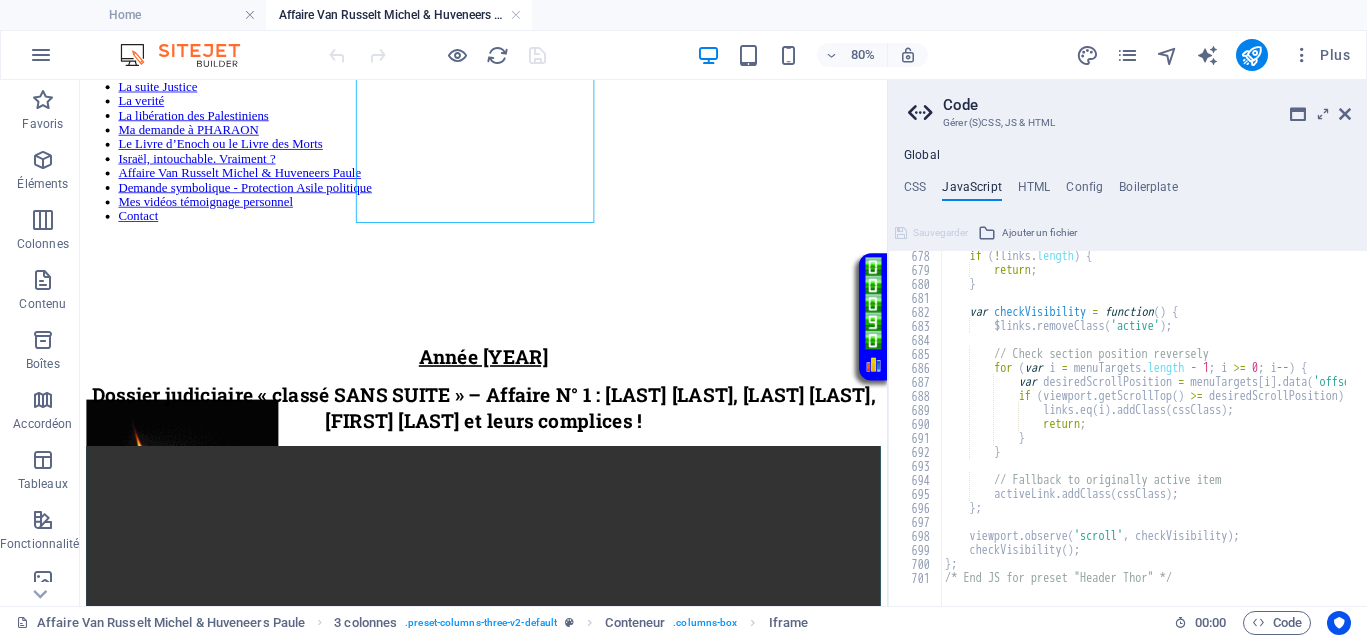 type on "return;" 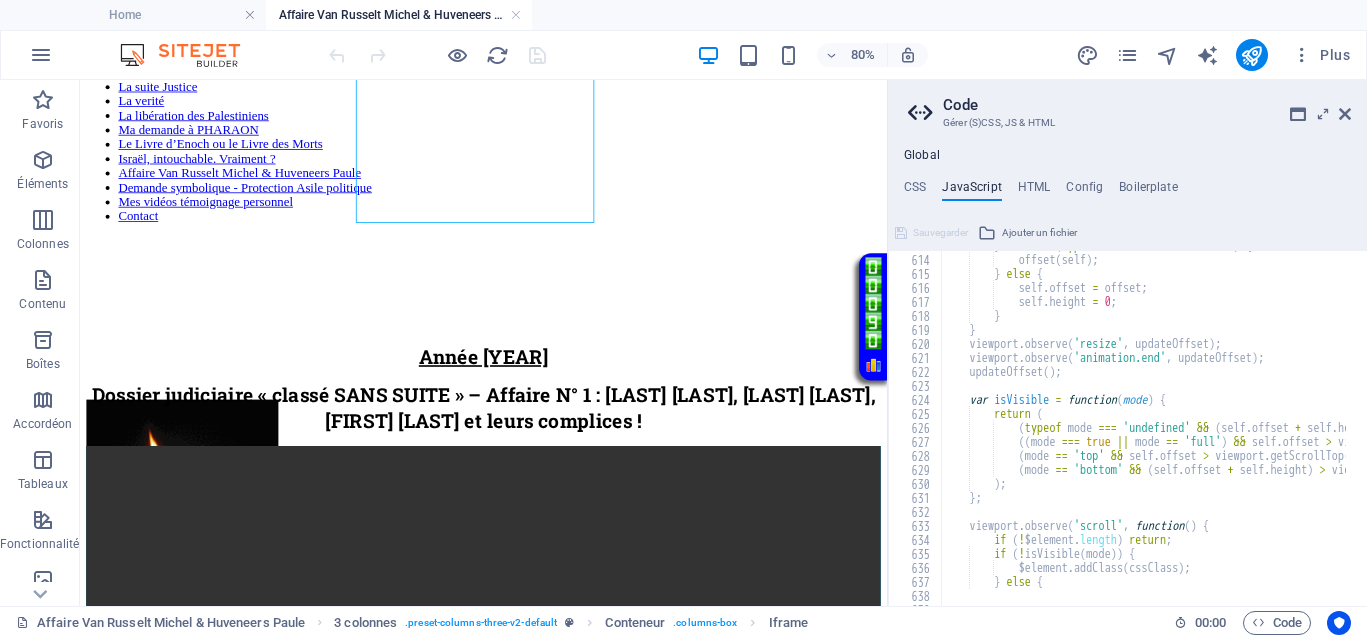 scroll, scrollTop: 8505, scrollLeft: 0, axis: vertical 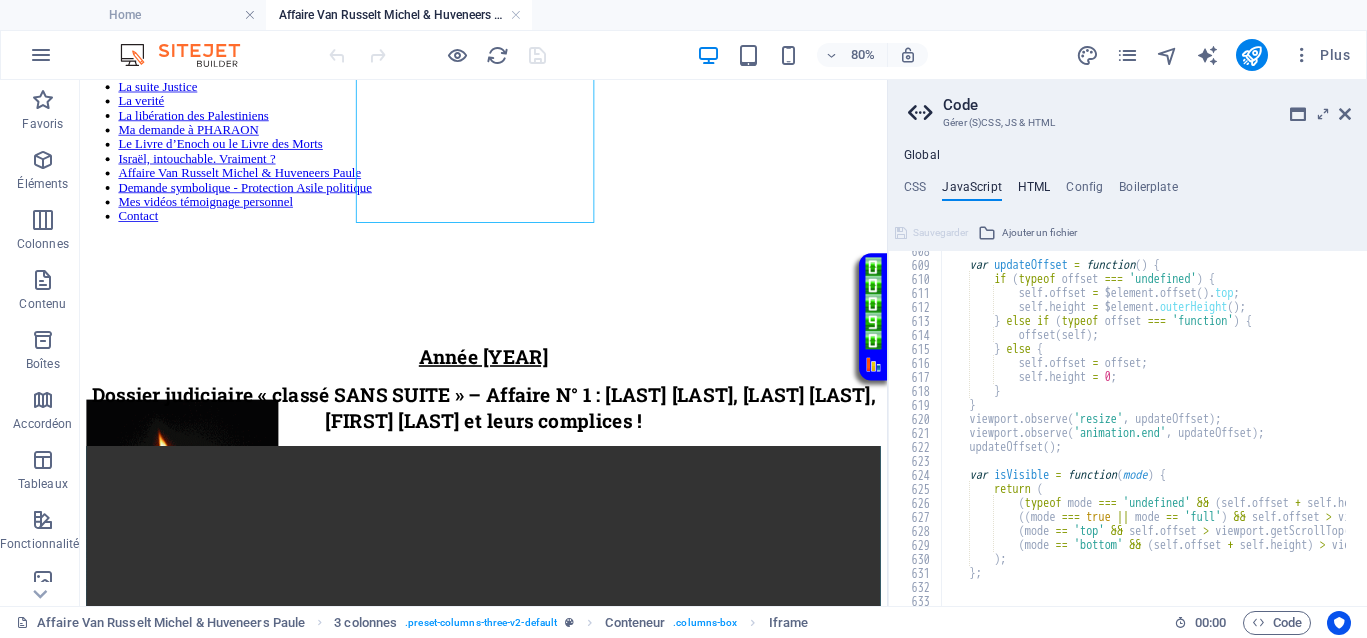click on "HTML" at bounding box center [1034, 191] 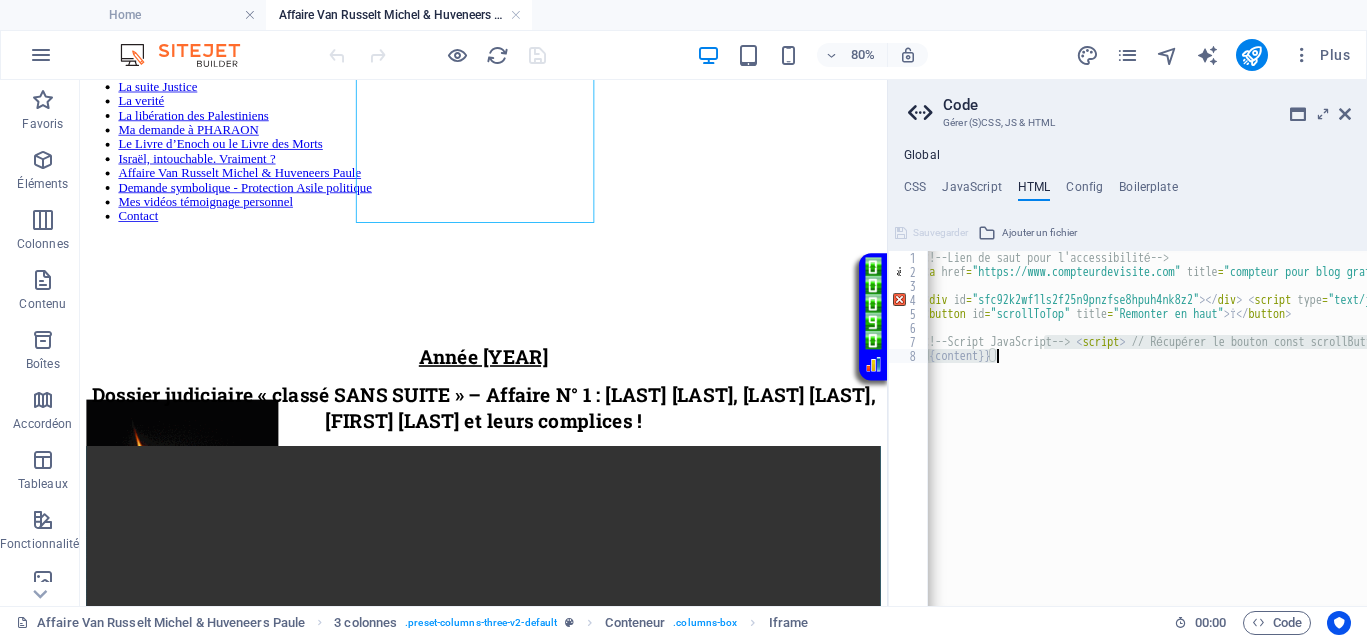 type on "<!-- Script JavaScript --> <script> // Récupérer le bouton const scrollButton = document.getElementById('scrollToTop'); // Afficher ou cacher le bouton en fonction du défilement window.addEventListener('scroll', () => { if (window.pageYOffset > 300) { // si défilement > 300px scrollButton.style.display = 'flex'; } else { scrollButton.style.display = 'none'; } }); // Au clic, faire défiler vers le" 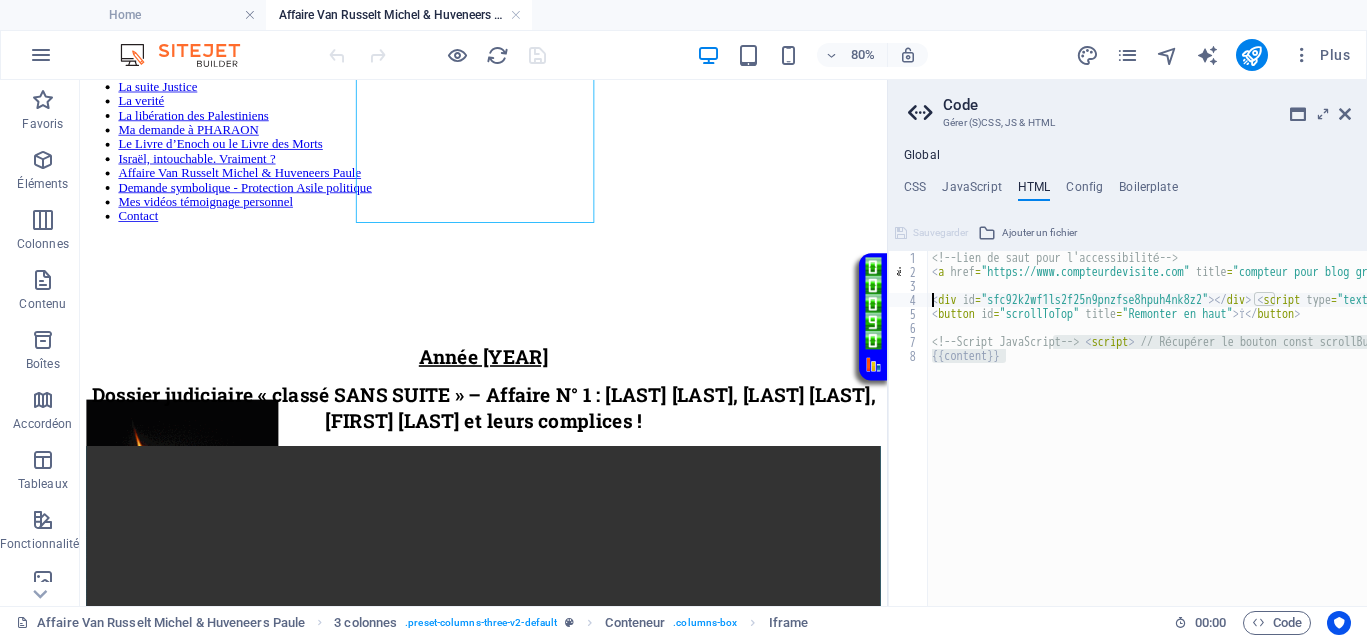 type on "<button id="scrollToTop" title="Remonter en haut">⇧</button>" 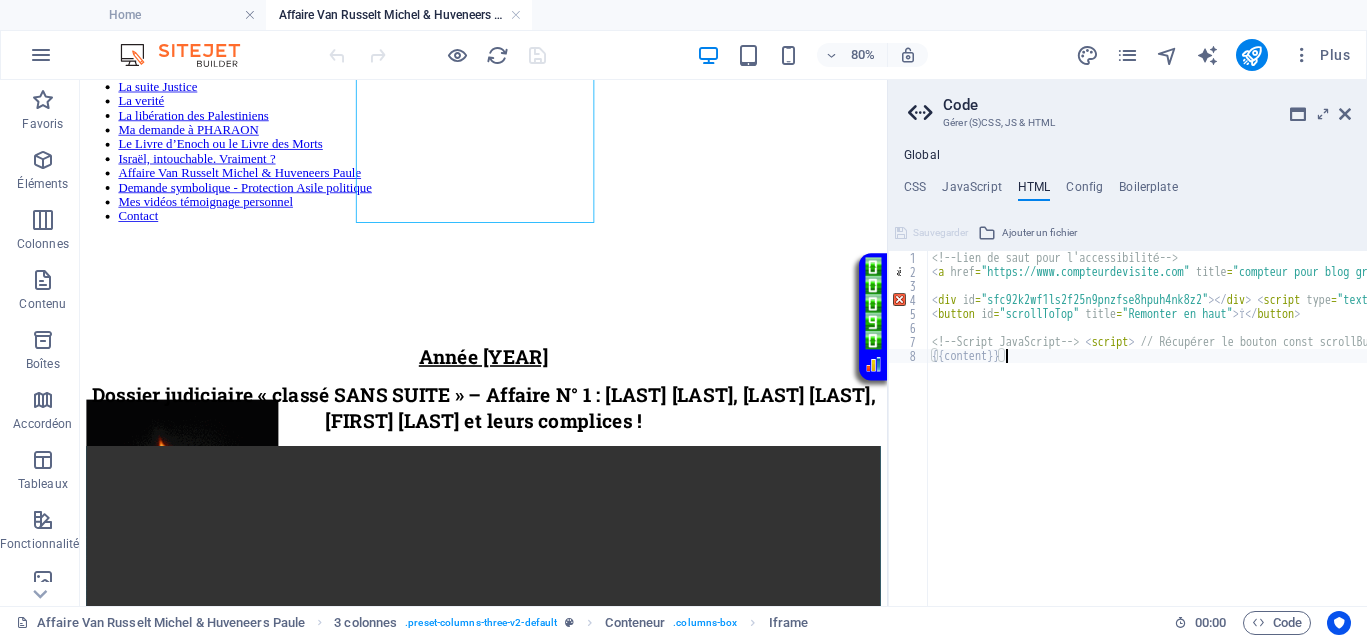 click on "<!--  Lien de saut pour l'accessibilité  --> < a   href = "https://www.compteurdevisite.com"   title = "compteur pour blog gratuit" > < img   src = "https://counter1.optistats.ovh/private/compteurdevisite.php?c=yc1lhhu13s7gpnkp3lu1qmn6lgny6bth"   border = "0"   title = "compteur pour blog gratuit"   alt = "compteur pour blog gratuit" > </ a > < div   id = "sfc92k2wf1ls2f25n9pnzfse8hpuh4nk8z2" > </ div >   < script   type = "text/javascript"   src = "https://counter1.optistats.ovh/private/counter.js?c=92k2wf1ls2f25n9pnzfse8hpuh4nk8z2&down=async"   async > </ script >   < br > < a   href = "https://www.assoclub.fr" > </ a > < noscript > < a   href = "https://www.compteurdevisite.com"   title = "compteur de visites html" > < img   src = "https://counter1.optistats.ovh/private/compteurdevisite.php?c=92k2wf1ls2f25n9pnzfse8hpuh4nk8z2"   border = "0"   title = "compteur de visites html"   alt = "compteur de visites html" > </ a > </ noscript >   <!-- -->   <!--  Bouton Flèche Verte Fluo  -->   < style >" at bounding box center (5173, 432) 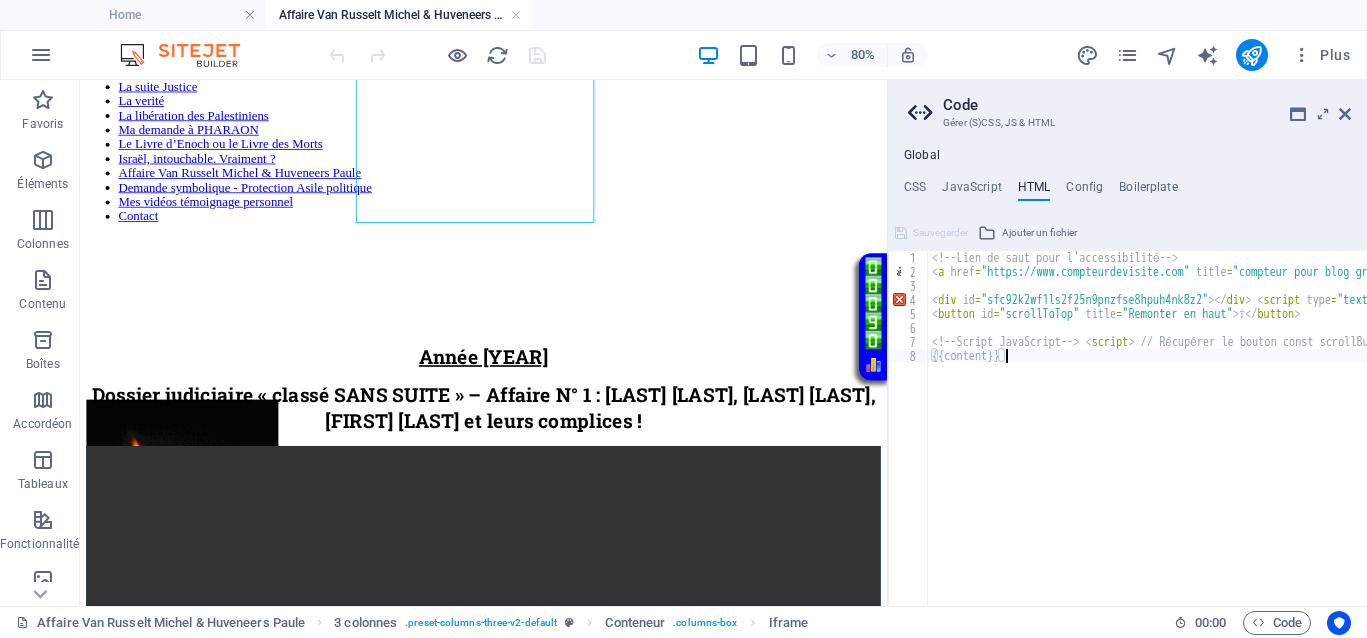 click on "<!--  Lien de saut pour l'accessibilité  --> < a   href = "https://www.compteurdevisite.com"   title = "compteur pour blog gratuit" > < img   src = "https://counter1.optistats.ovh/private/compteurdevisite.php?c=yc1lhhu13s7gpnkp3lu1qmn6lgny6bth"   border = "0"   title = "compteur pour blog gratuit"   alt = "compteur pour blog gratuit" > </ a > < div   id = "sfc92k2wf1ls2f25n9pnzfse8hpuh4nk8z2" > </ div >   < script   type = "text/javascript"   src = "https://counter1.optistats.ovh/private/counter.js?c=92k2wf1ls2f25n9pnzfse8hpuh4nk8z2&down=async"   async > </ script >   < br > < a   href = "https://www.assoclub.fr" > </ a > < noscript > < a   href = "https://www.compteurdevisite.com"   title = "compteur de visites html" > < img   src = "https://counter1.optistats.ovh/private/compteurdevisite.php?c=92k2wf1ls2f25n9pnzfse8hpuh4nk8z2"   border = "0"   title = "compteur de visites html"   alt = "compteur de visites html" > </ a > </ noscript >   <!-- -->   <!--  Bouton Flèche Verte Fluo  -->   < style >" at bounding box center (5173, 432) 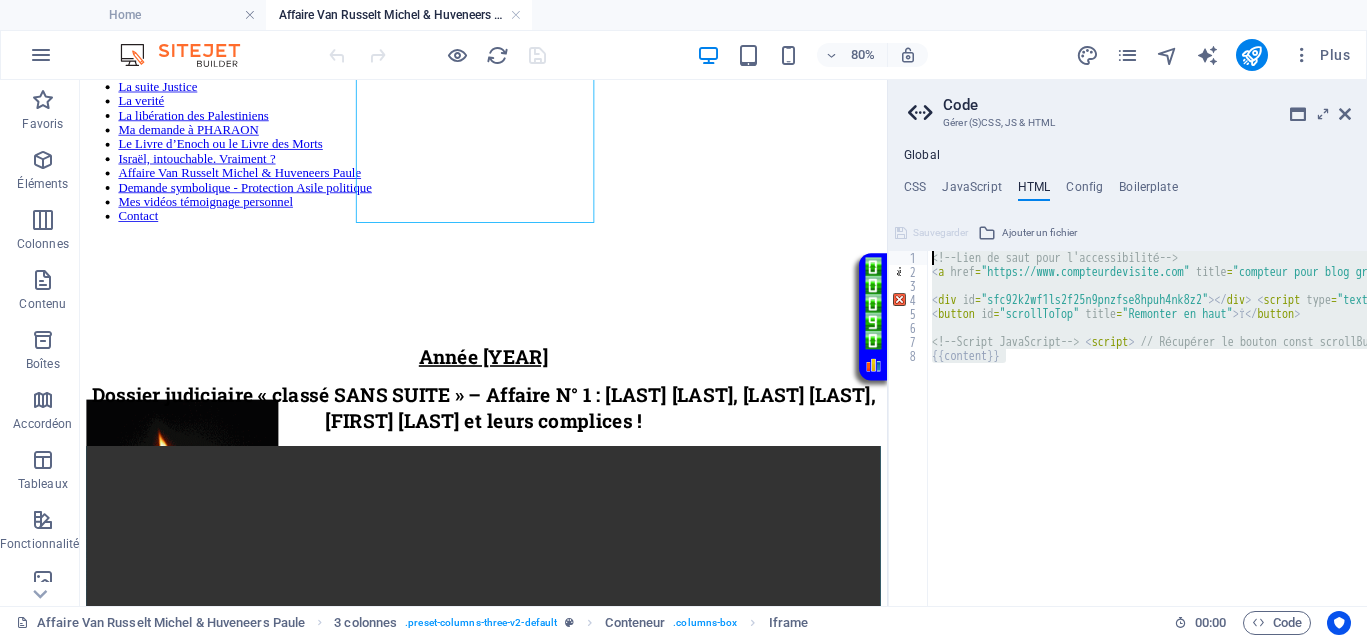 drag, startPoint x: 1022, startPoint y: 366, endPoint x: 933, endPoint y: 250, distance: 146.20876 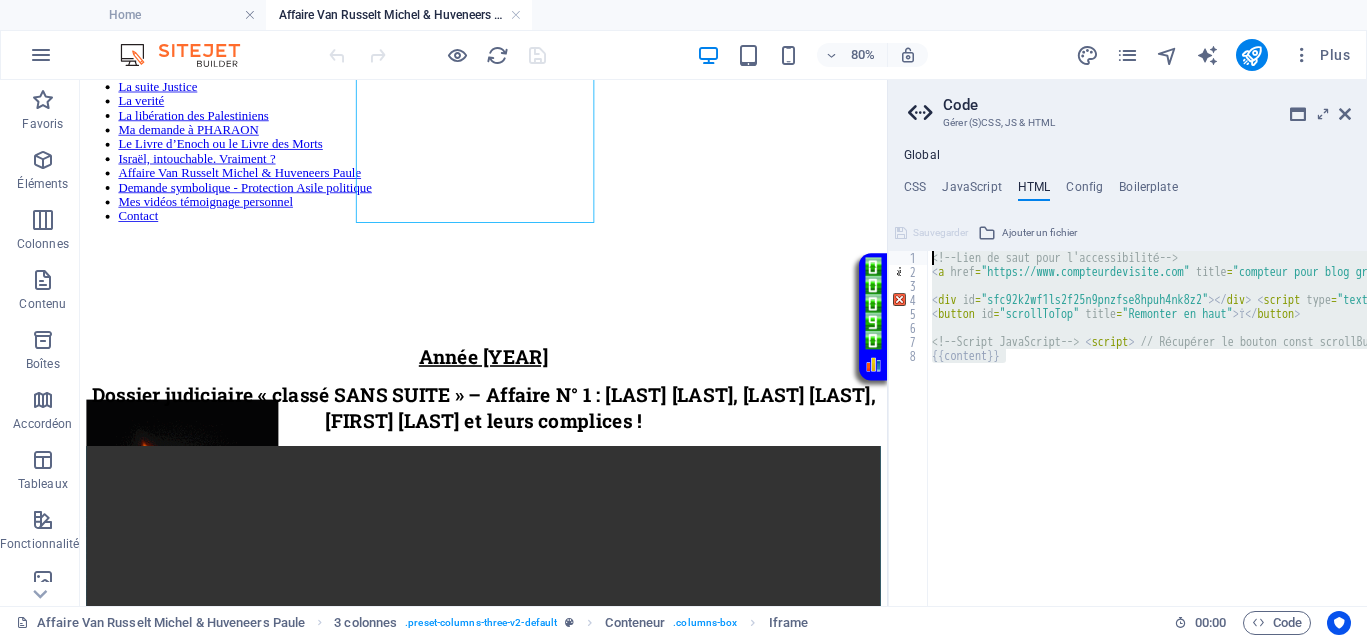 click on "<!--  Lien de saut pour l'accessibilité  --> < a   href = "https://www.compteurdevisite.com"   title = "compteur pour blog gratuit" > < img   src = "https://counter1.optistats.ovh/private/compteurdevisite.php?c=yc1lhhu13s7gpnkp3lu1qmn6lgny6bth"   border = "0"   title = "compteur pour blog gratuit"   alt = "compteur pour blog gratuit" > </ a > < div   id = "sfc92k2wf1ls2f25n9pnzfse8hpuh4nk8z2" > </ div >   < script   type = "text/javascript"   src = "https://counter1.optistats.ovh/private/counter.js?c=92k2wf1ls2f25n9pnzfse8hpuh4nk8z2&down=async"   async > </ script >   < br > < a   href = "https://www.assoclub.fr" > </ a > < noscript > < a   href = "https://www.compteurdevisite.com"   title = "compteur de visites html" > < img   src = "https://counter1.optistats.ovh/private/compteurdevisite.php?c=92k2wf1ls2f25n9pnzfse8hpuh4nk8z2"   border = "0"   title = "compteur de visites html"   alt = "compteur de visites html" > </ a > </ noscript >   <!-- -->   <!--  Bouton Flèche Verte Fluo  -->   < style >" at bounding box center (5173, 432) 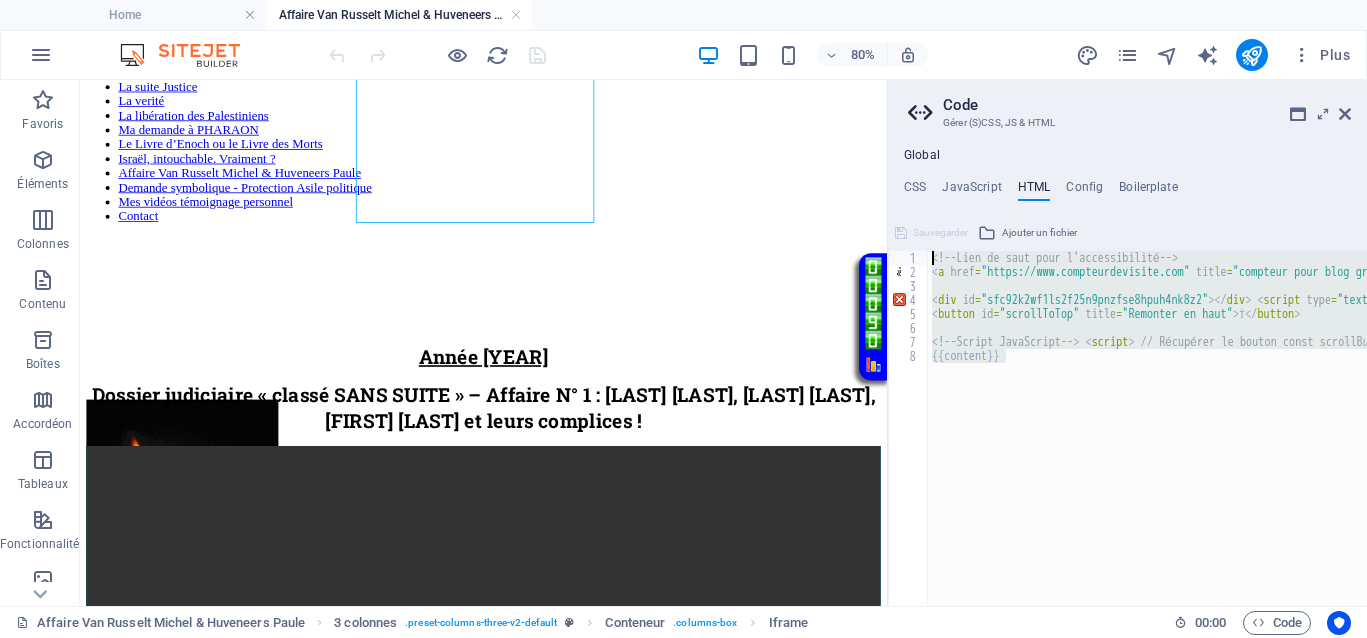 click on "<!--  Lien de saut pour l'accessibilité  --> < a   href = "https://www.compteurdevisite.com"   title = "compteur pour blog gratuit" > < img   src = "https://counter1.optistats.ovh/private/compteurdevisite.php?c=yc1lhhu13s7gpnkp3lu1qmn6lgny6bth"   border = "0"   title = "compteur pour blog gratuit"   alt = "compteur pour blog gratuit" > </ a > < div   id = "sfc92k2wf1ls2f25n9pnzfse8hpuh4nk8z2" > </ div >   < script   type = "text/javascript"   src = "https://counter1.optistats.ovh/private/counter.js?c=92k2wf1ls2f25n9pnzfse8hpuh4nk8z2&down=async"   async > </ script >   < br > < a   href = "https://www.assoclub.fr" > </ a > < noscript > < a   href = "https://www.compteurdevisite.com"   title = "compteur de visites html" > < img   src = "https://counter1.optistats.ovh/private/compteurdevisite.php?c=92k2wf1ls2f25n9pnzfse8hpuh4nk8z2"   border = "0"   title = "compteur de visites html"   alt = "compteur de visites html" > </ a > </ noscript >   <!-- -->   <!--  Bouton Flèche Verte Fluo  -->   < style >" at bounding box center (1147, 428) 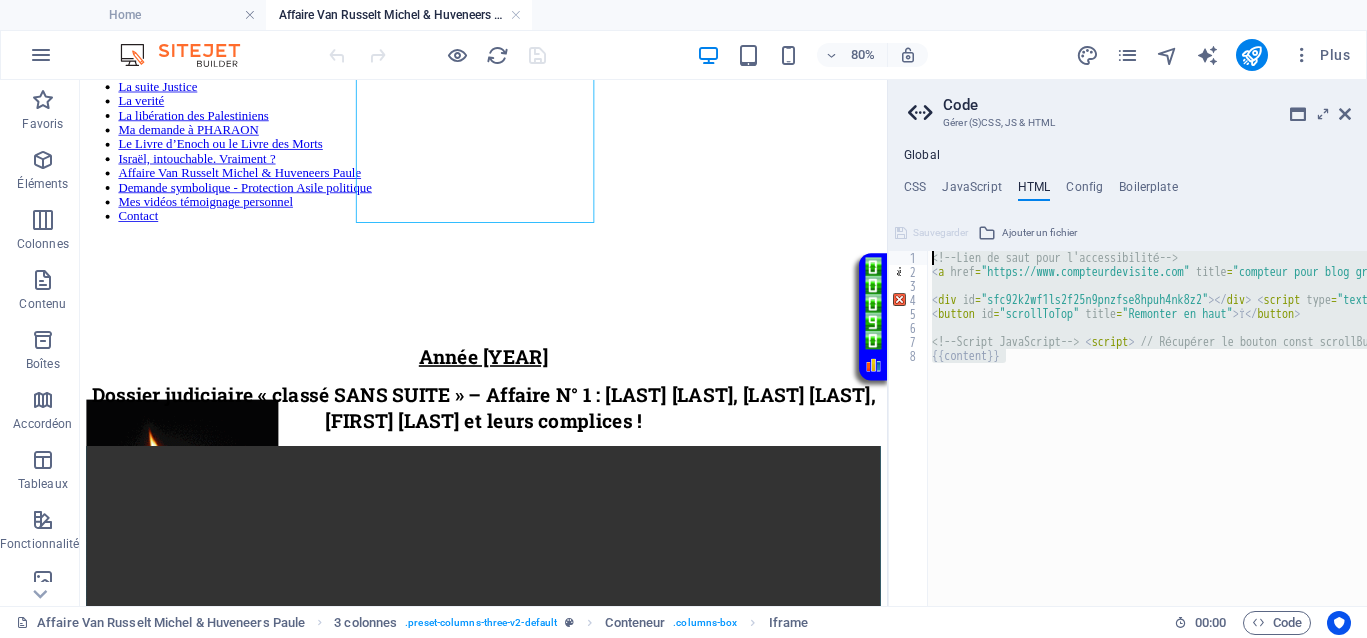 type on "{{content}}" 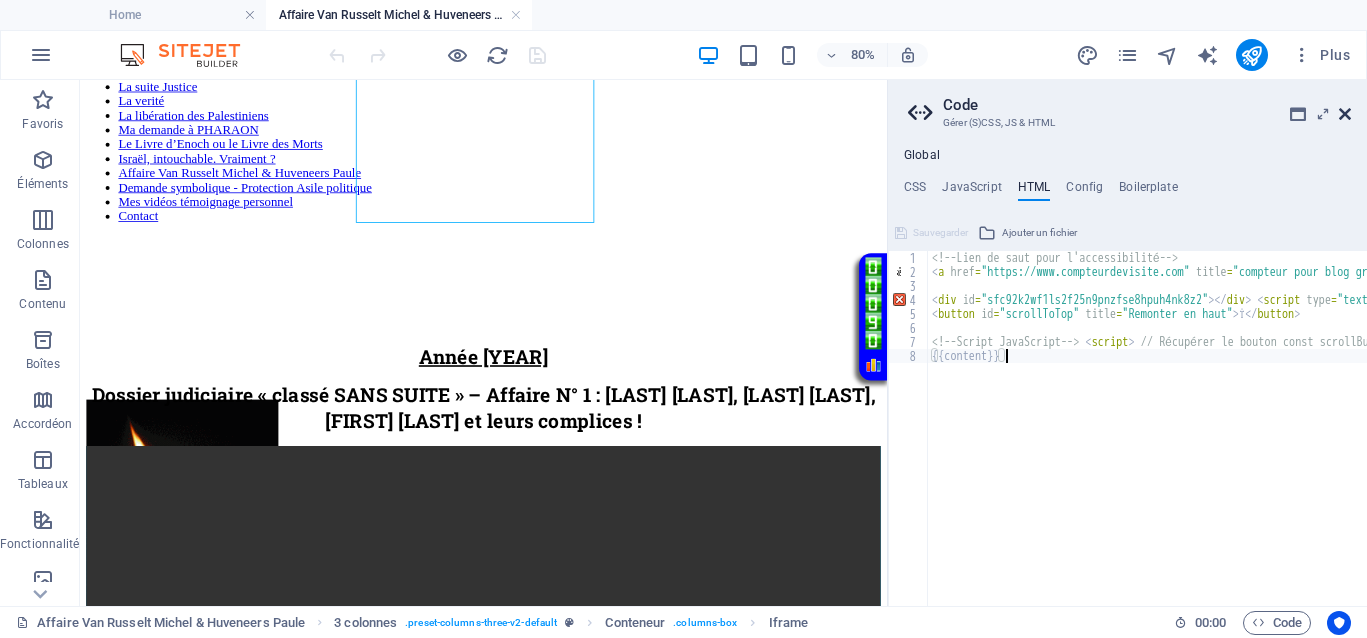 click at bounding box center [1345, 114] 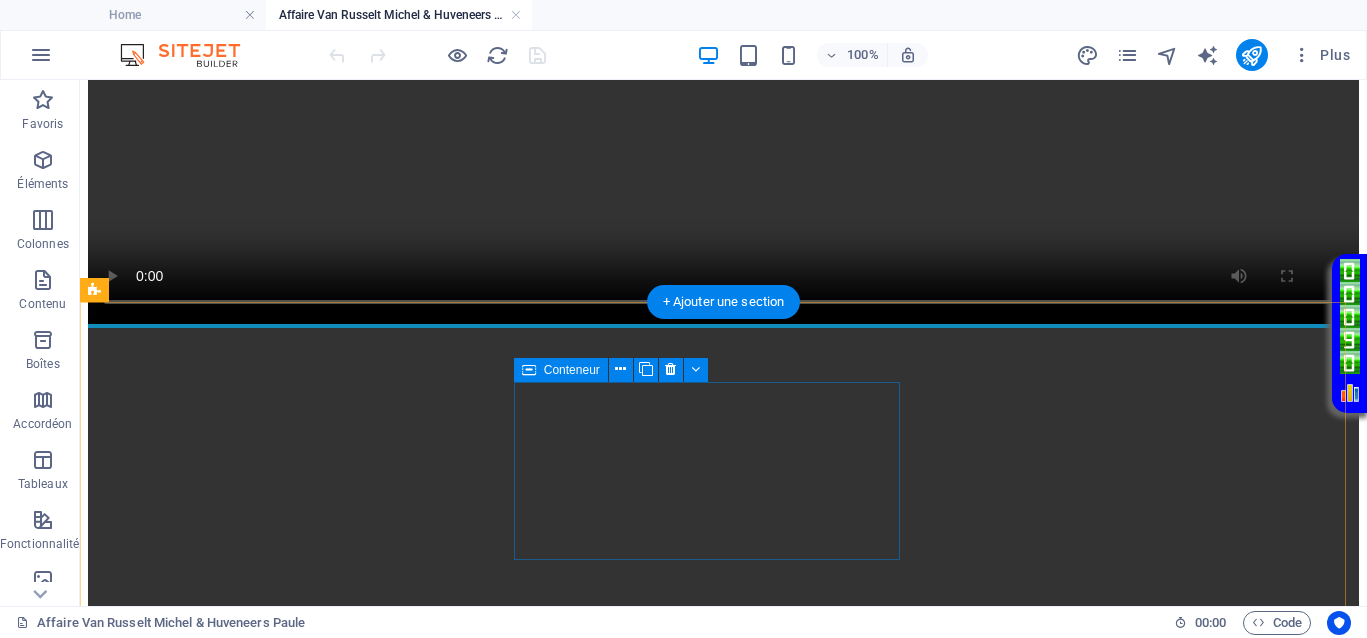 scroll, scrollTop: 1132, scrollLeft: 0, axis: vertical 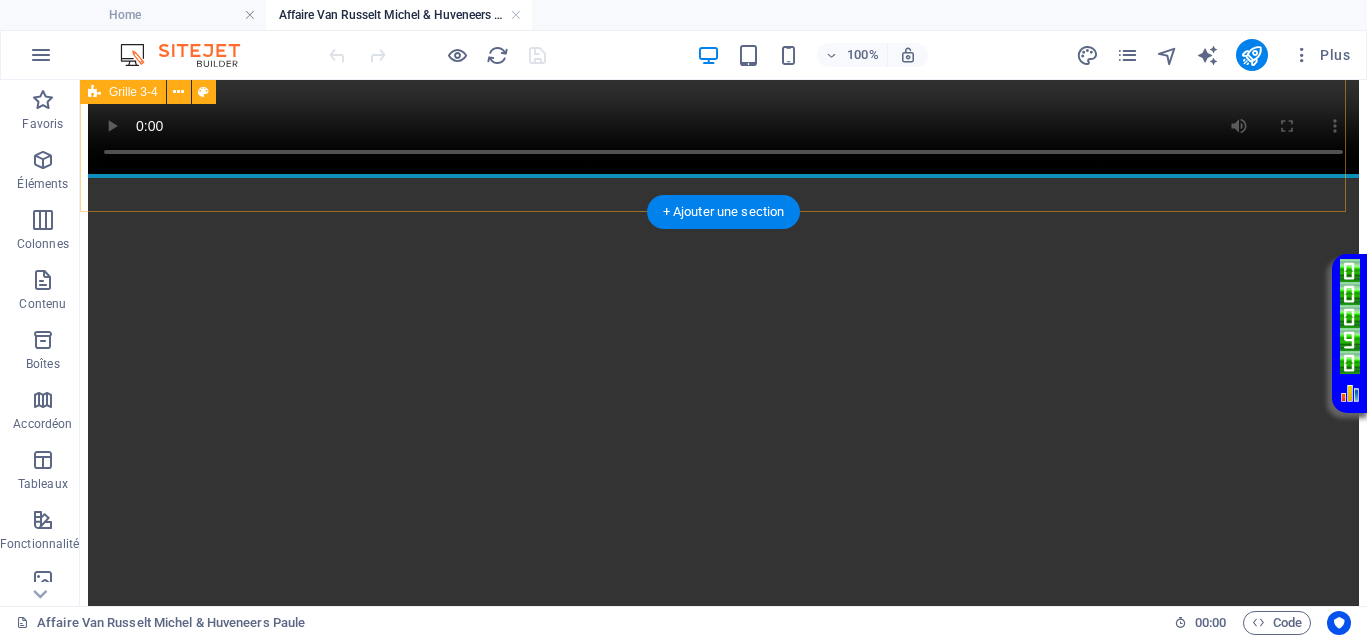 click on "Déposer le contenu ici ou  Ajouter les éléments  Coller le presse-papiers" at bounding box center [723, 1527] 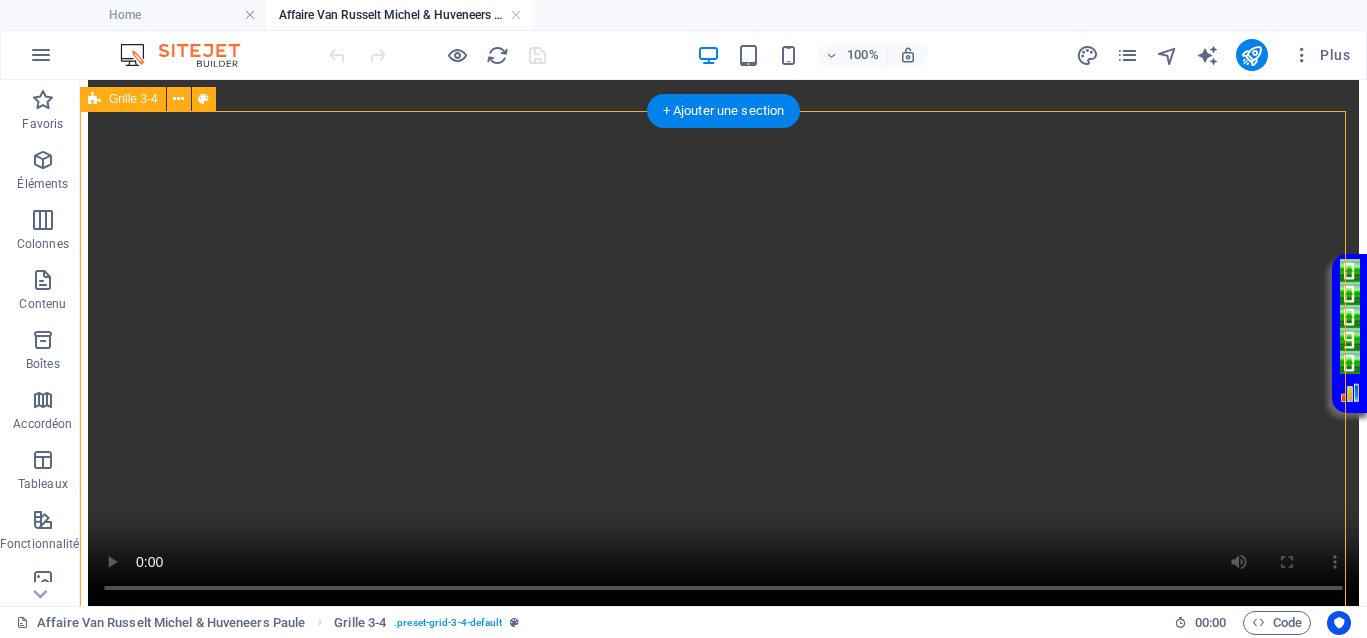 scroll, scrollTop: 882, scrollLeft: 0, axis: vertical 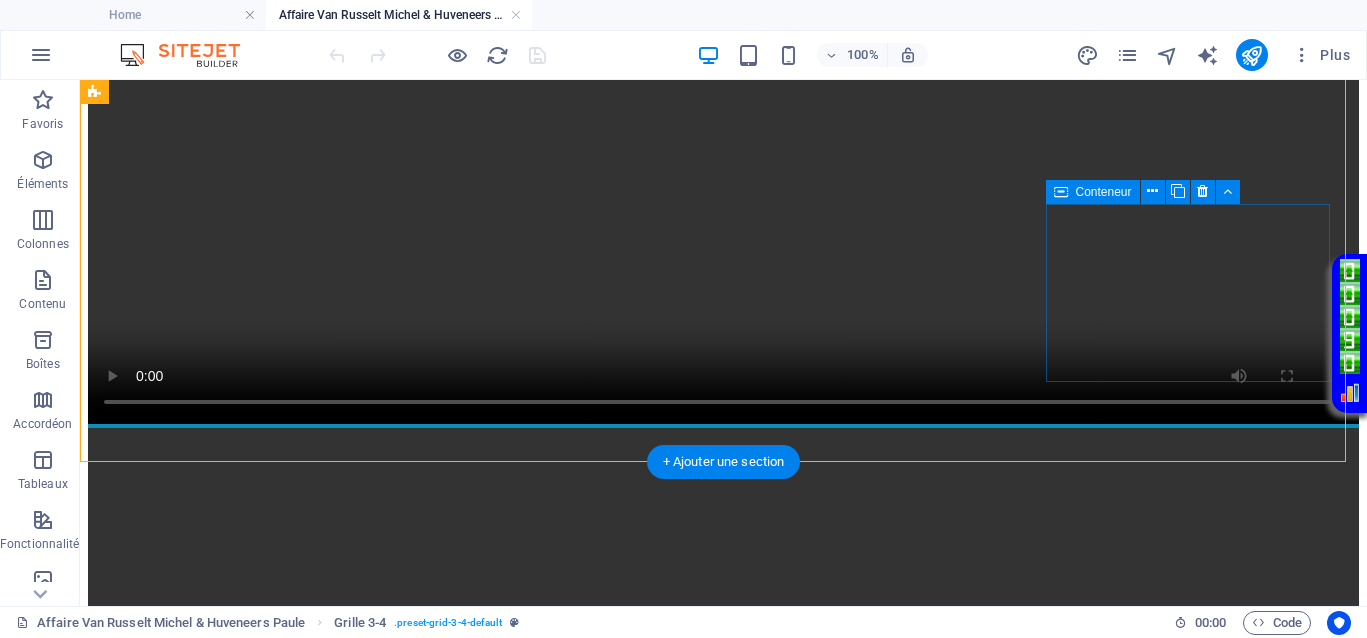 click on "Coller le presse-papiers" at bounding box center (797, 3726) 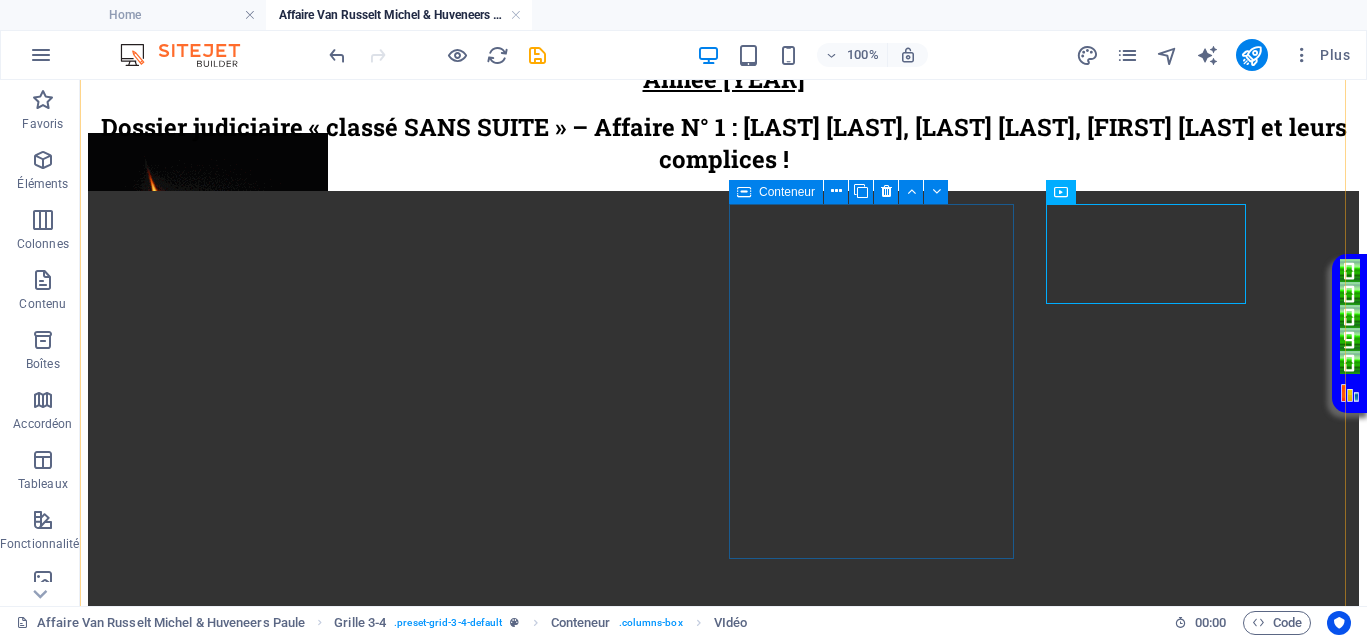 scroll, scrollTop: 382, scrollLeft: 0, axis: vertical 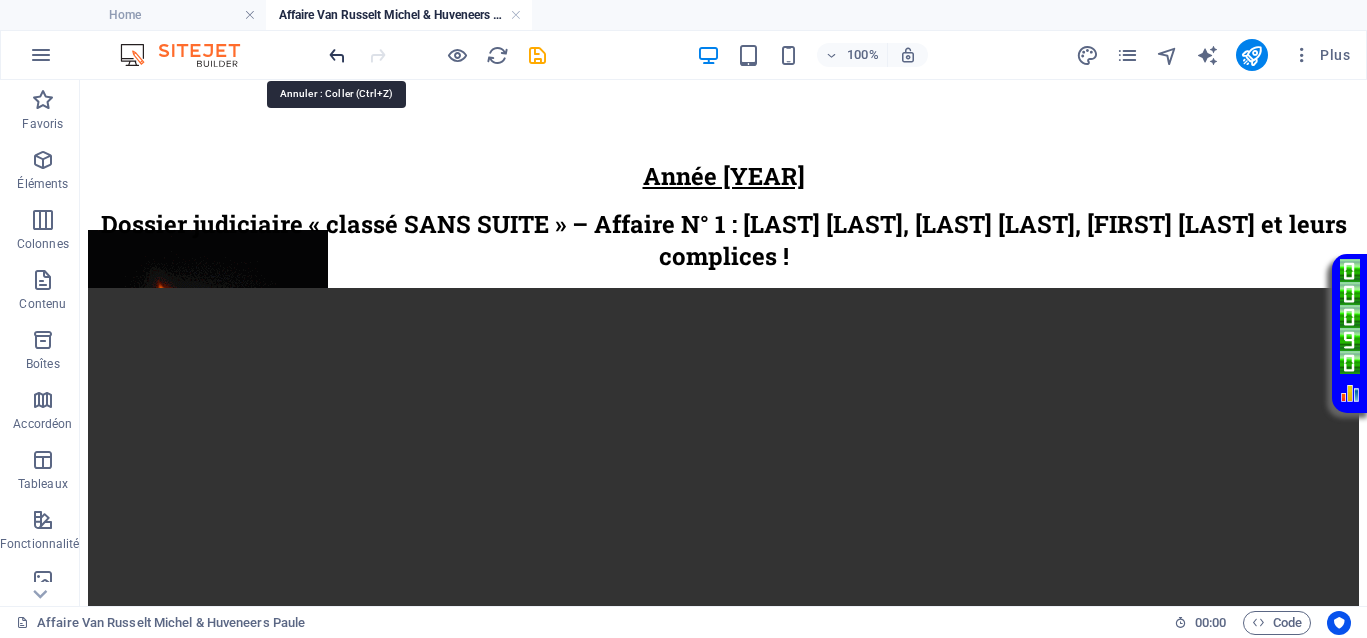 click at bounding box center (337, 55) 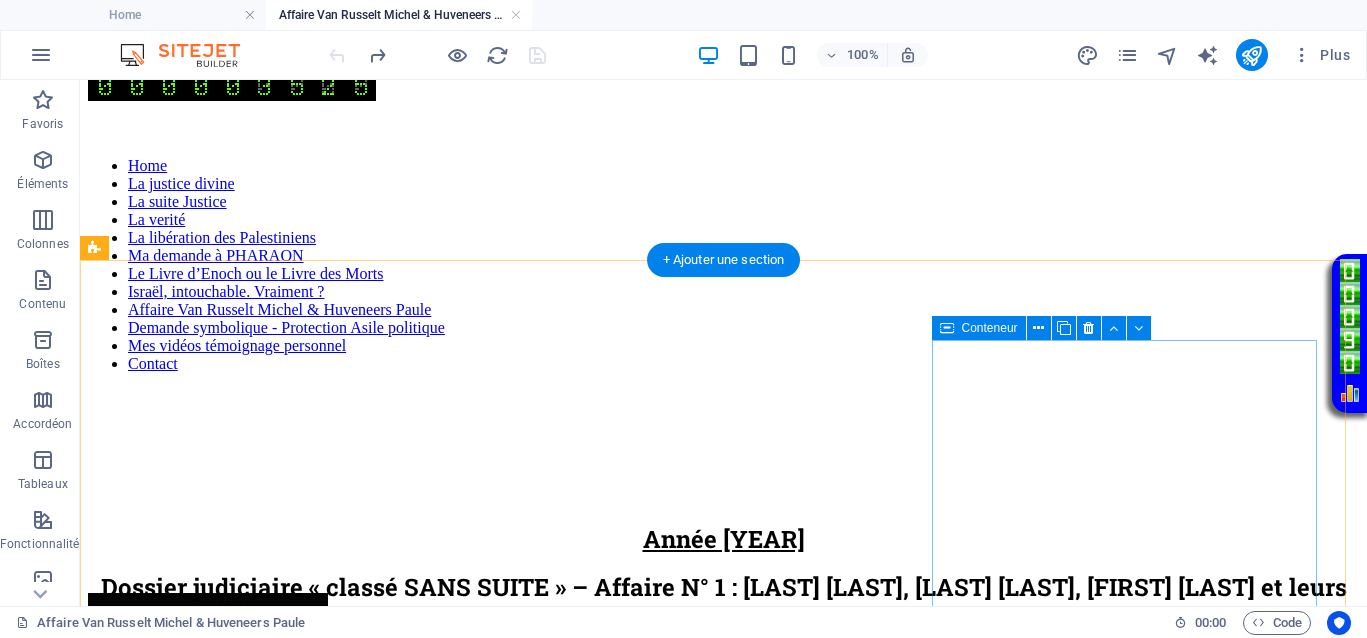 scroll, scrollTop: 0, scrollLeft: 0, axis: both 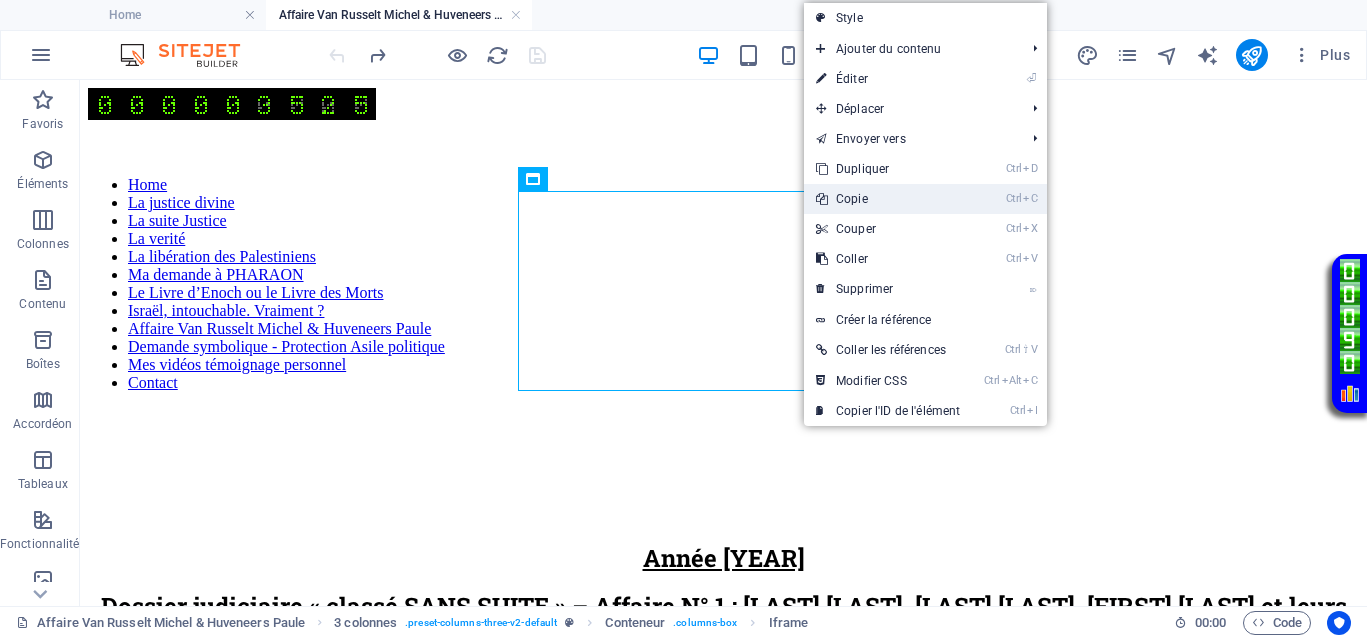 drag, startPoint x: 839, startPoint y: 199, endPoint x: 761, endPoint y: 305, distance: 131.60547 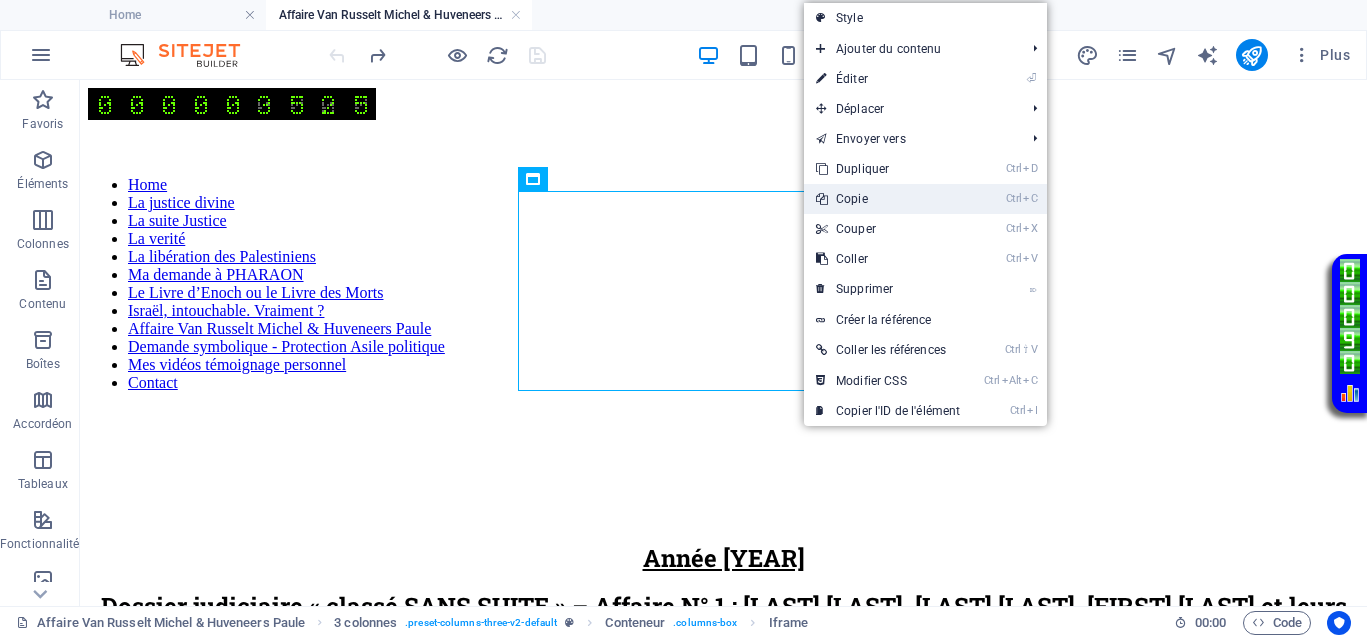 click on "Ctrl C  Copie" at bounding box center (888, 199) 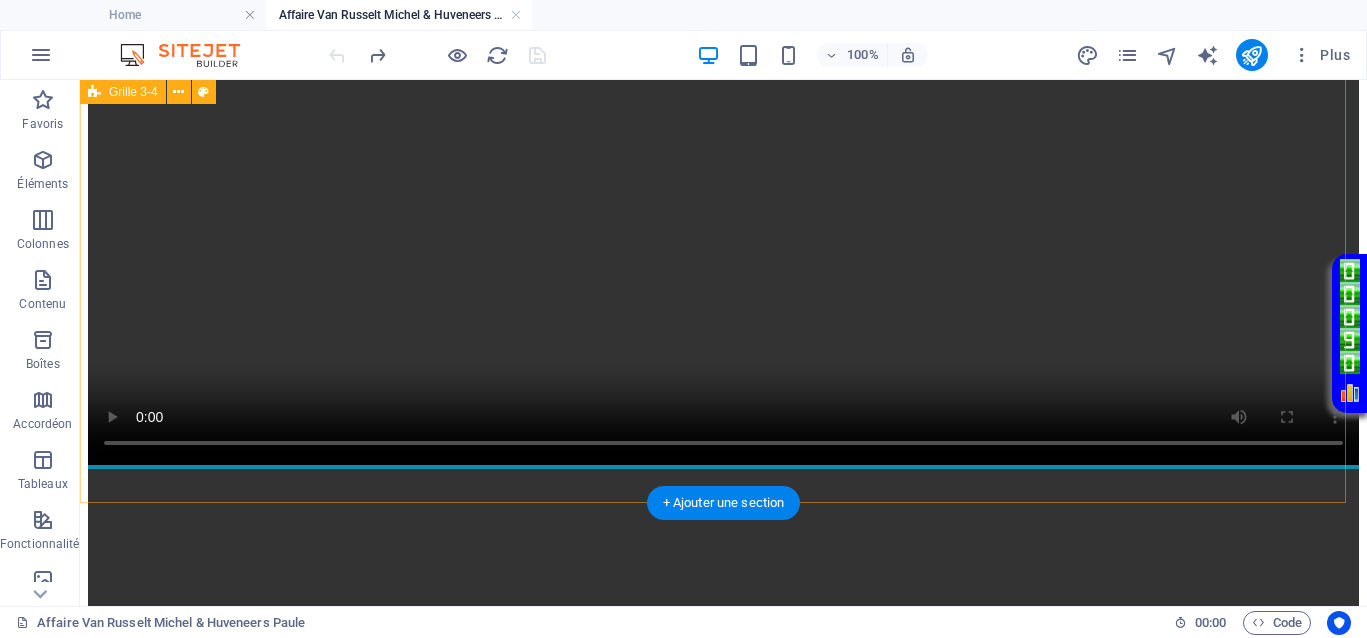 scroll, scrollTop: 875, scrollLeft: 0, axis: vertical 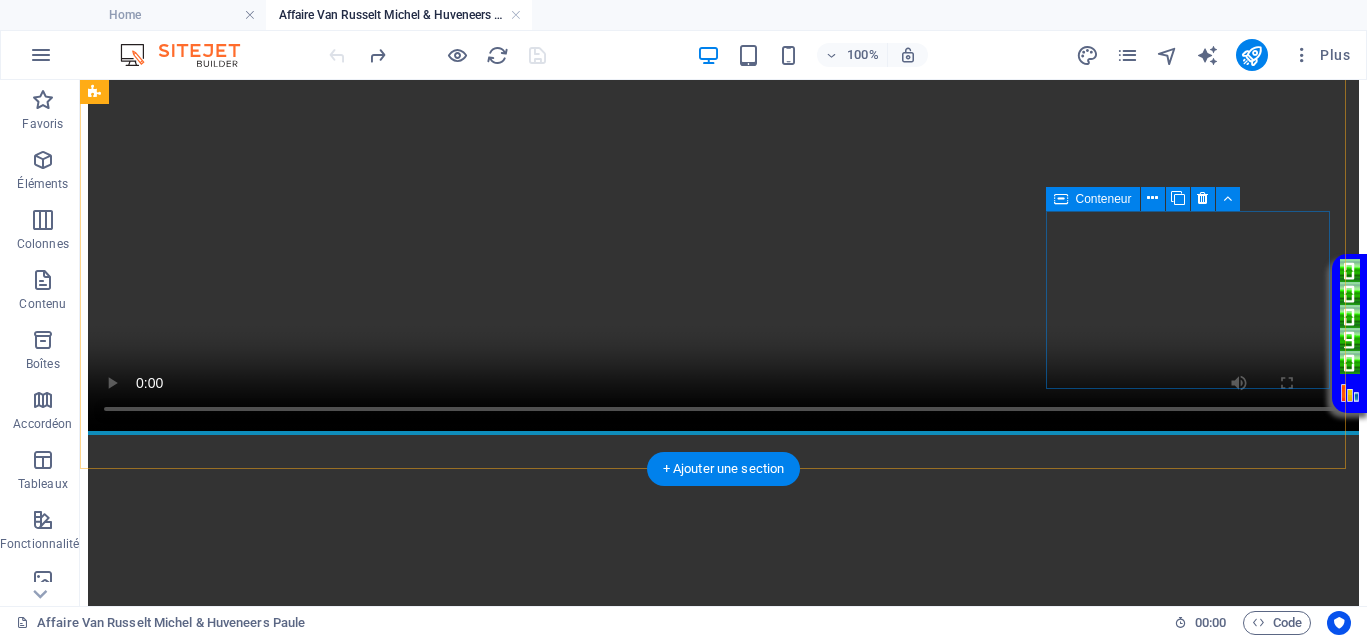 click on "Coller le presse-papiers" at bounding box center (797, 3733) 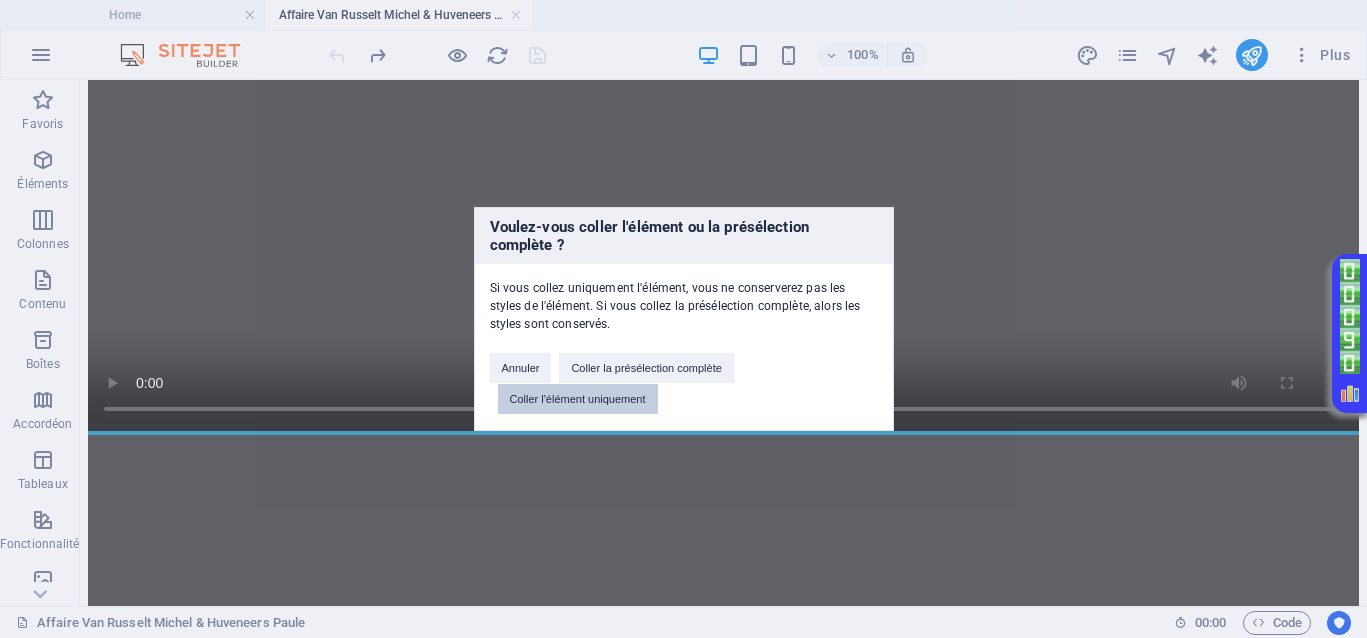 click on "Coller l'élément uniquement" at bounding box center (578, 399) 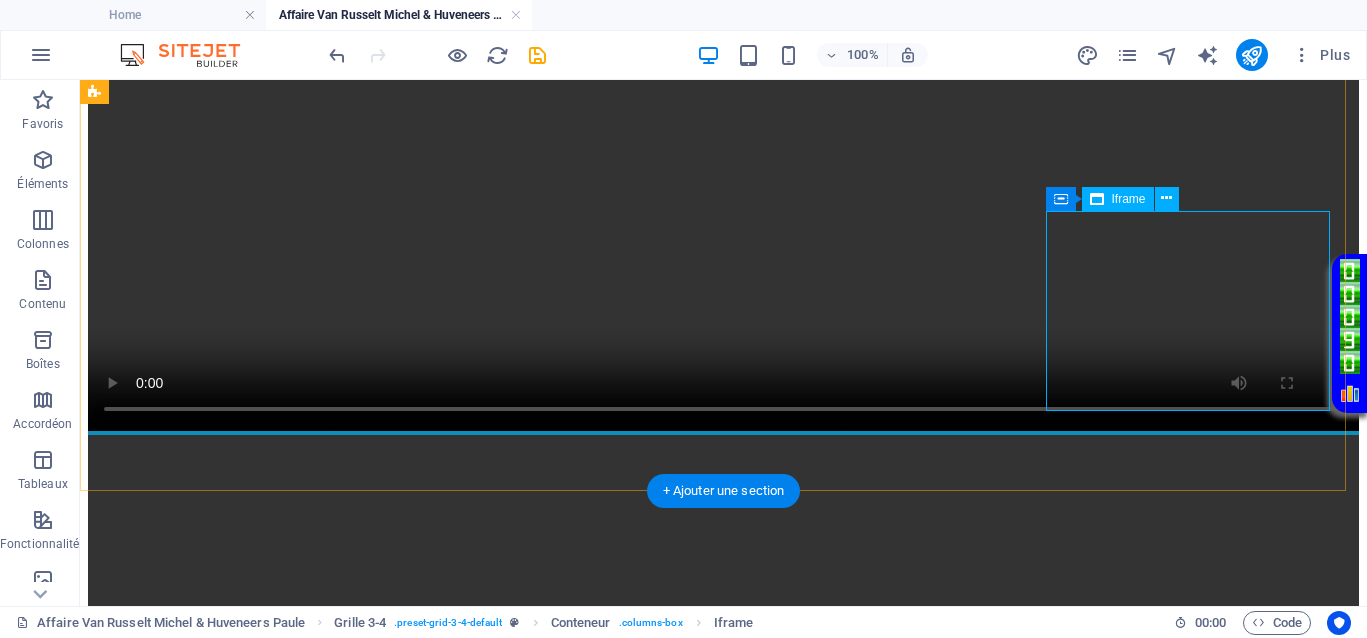 click on "</div>" at bounding box center [723, 3734] 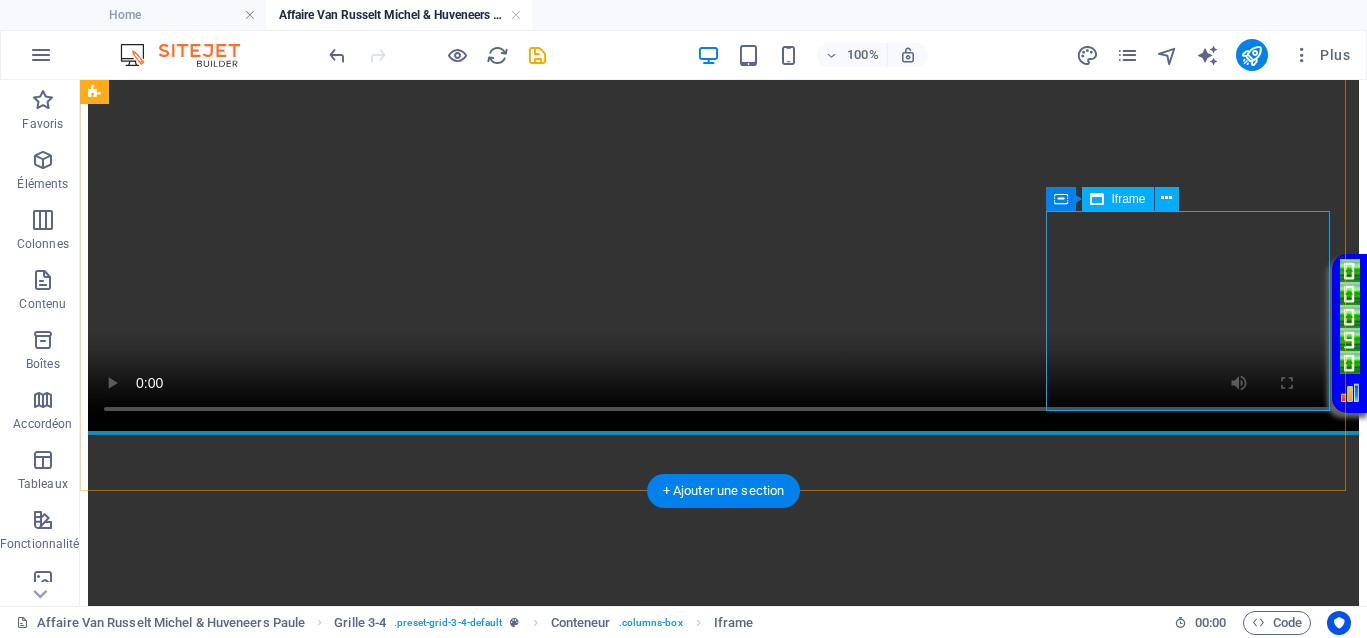 click on "</div>" at bounding box center [723, 3734] 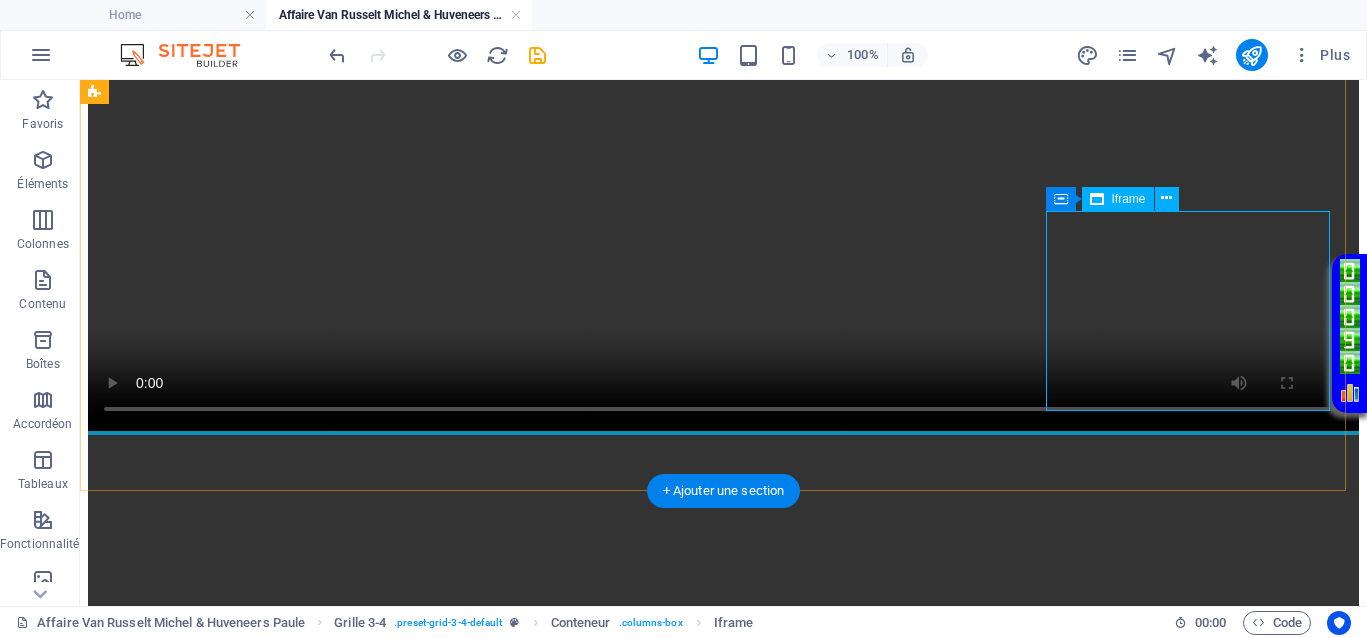 select on "%" 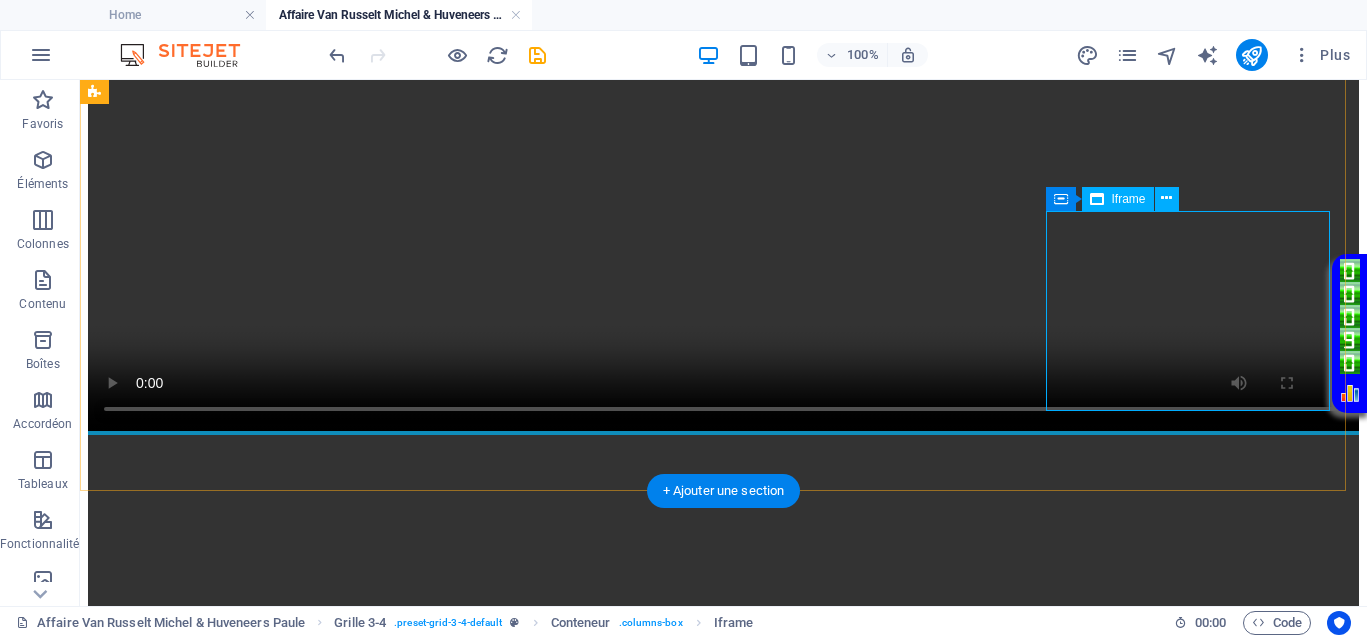 select on "px" 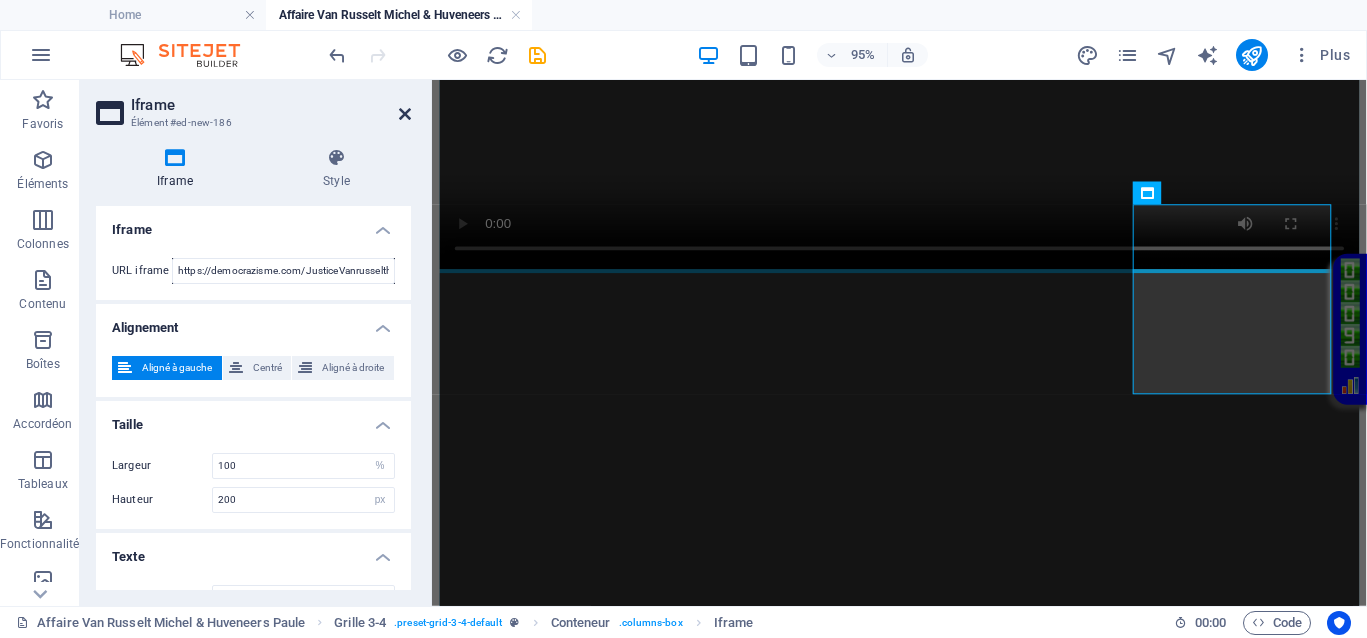 drag, startPoint x: 407, startPoint y: 107, endPoint x: 364, endPoint y: 55, distance: 67.47592 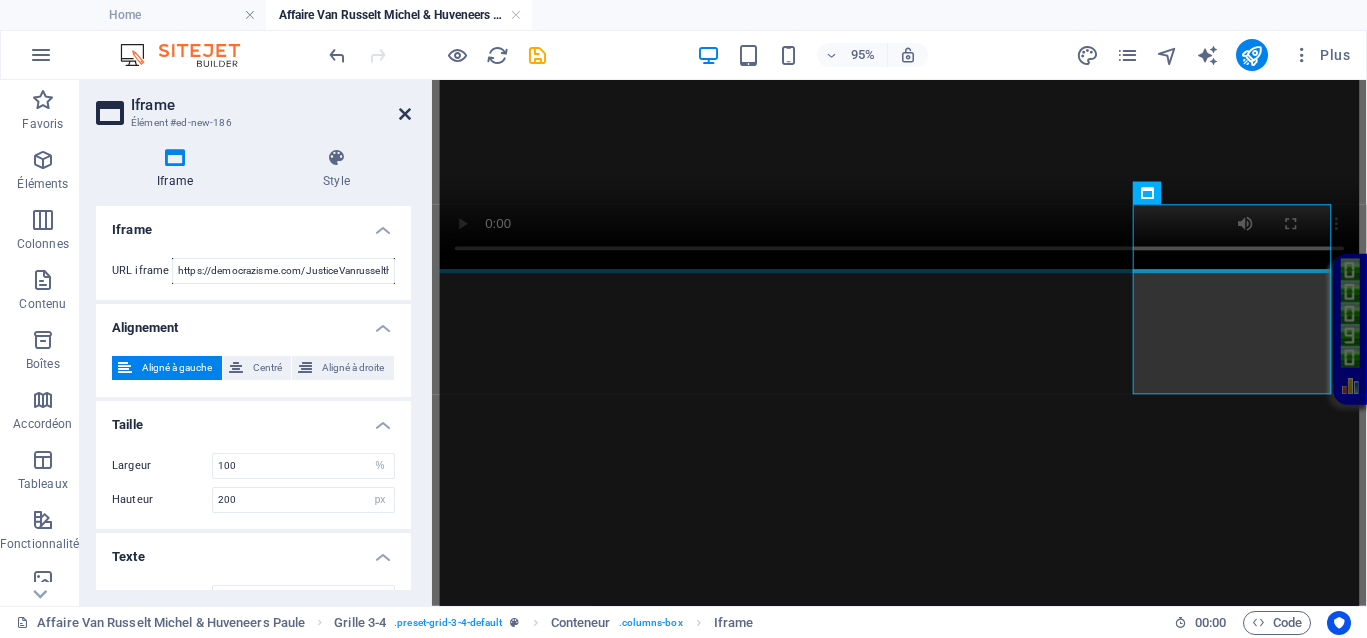 click at bounding box center [405, 114] 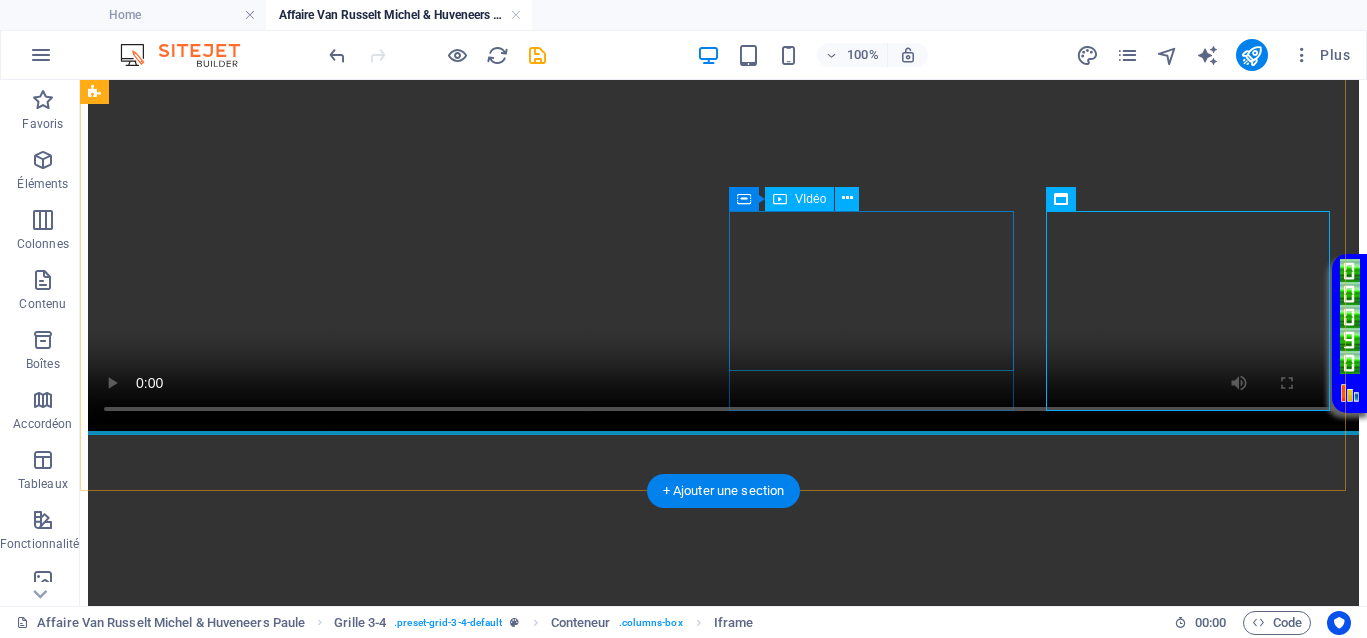 click at bounding box center (723, 3313) 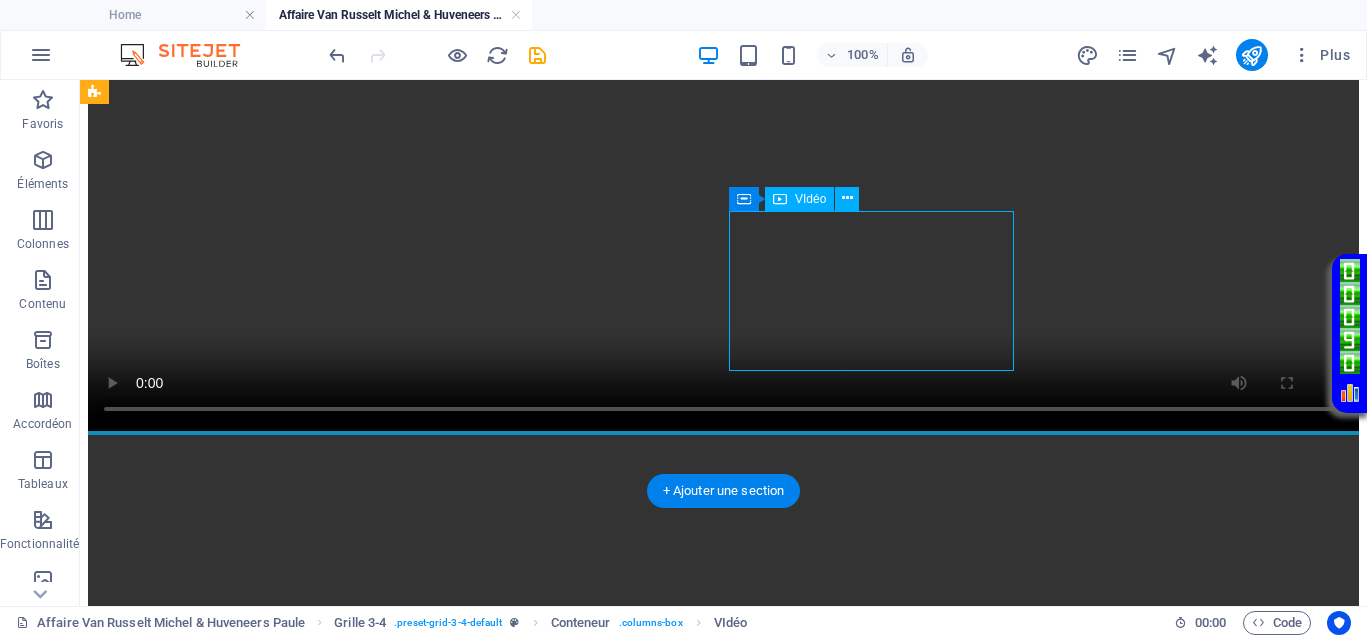 click at bounding box center [723, 3313] 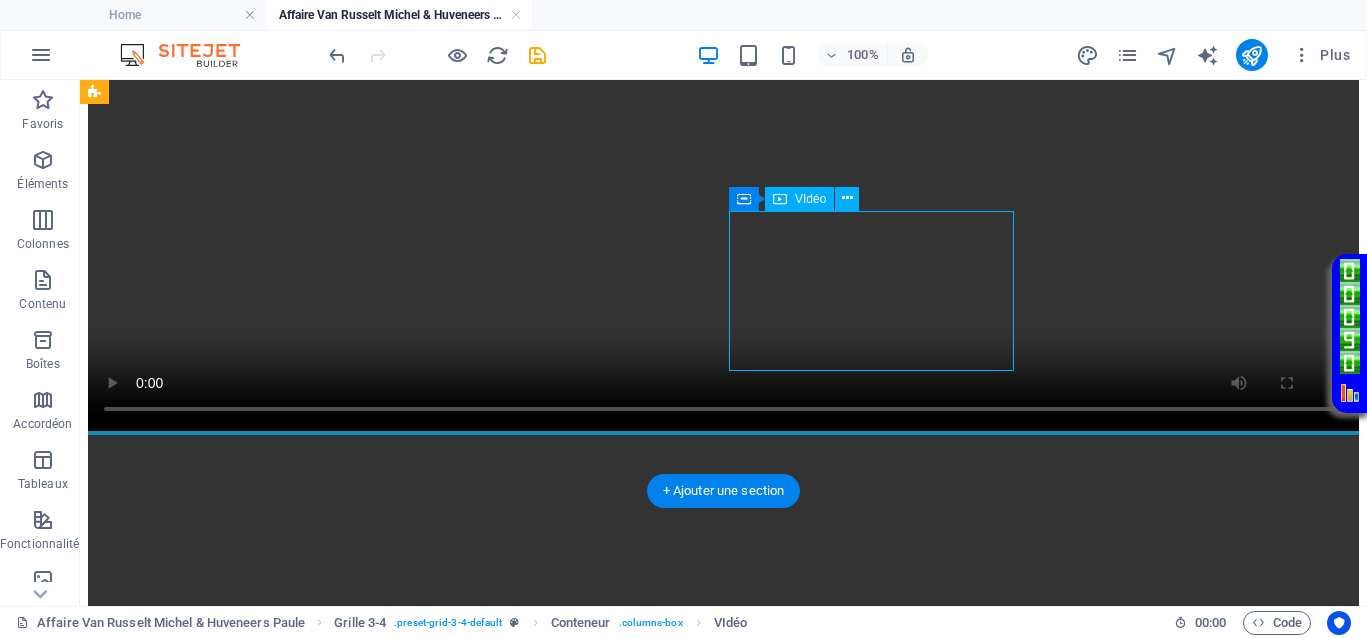 select on "%" 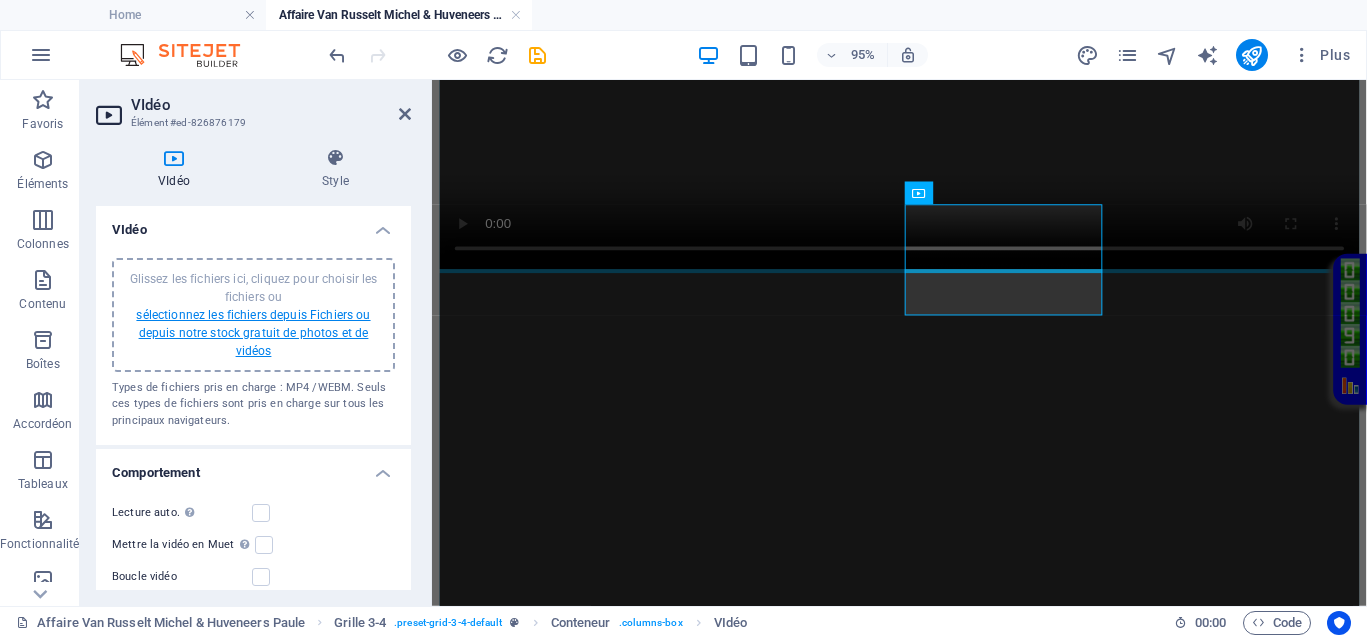 click on "sélectionnez les fichiers depuis Fichiers ou depuis notre stock gratuit de photos et de vidéos" at bounding box center [253, 333] 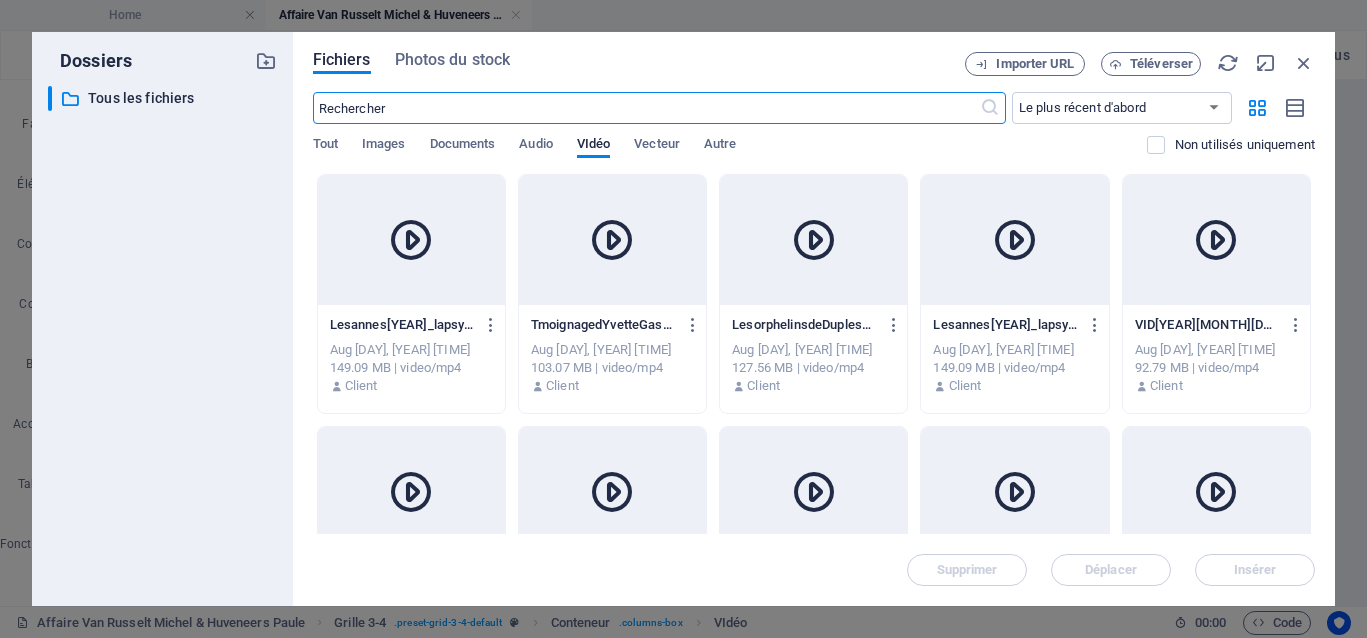 scroll, scrollTop: 781, scrollLeft: 0, axis: vertical 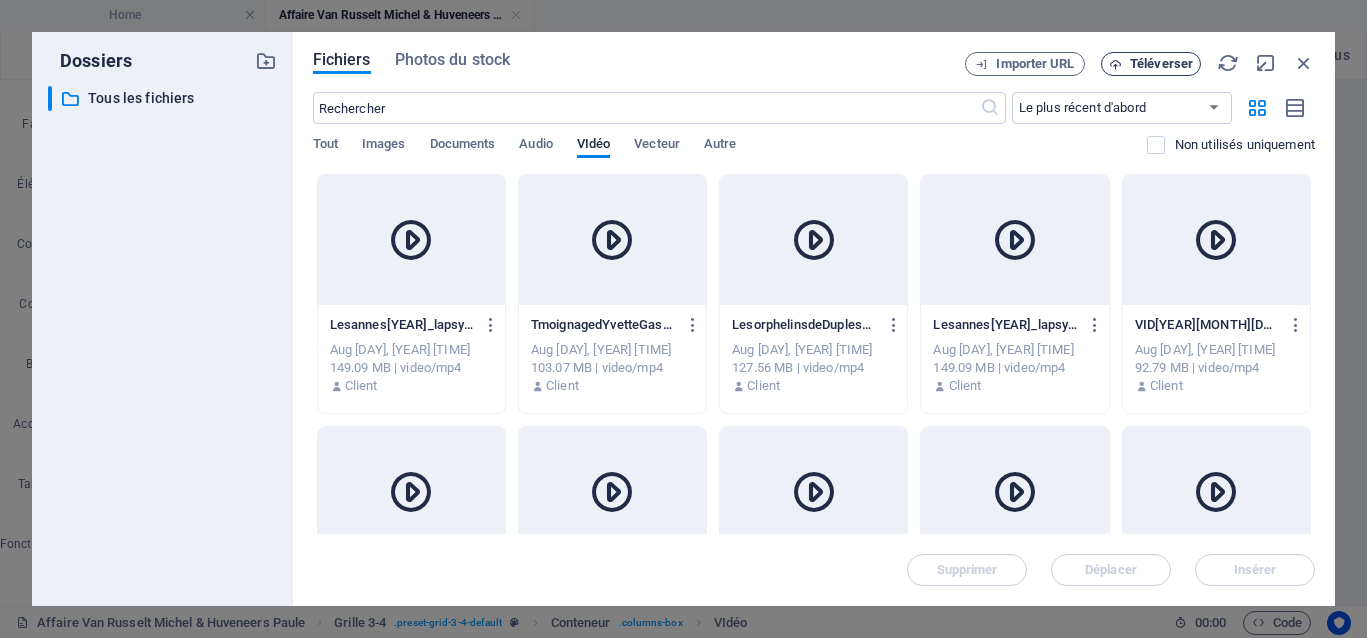 click on "Téléverser" at bounding box center [1161, 64] 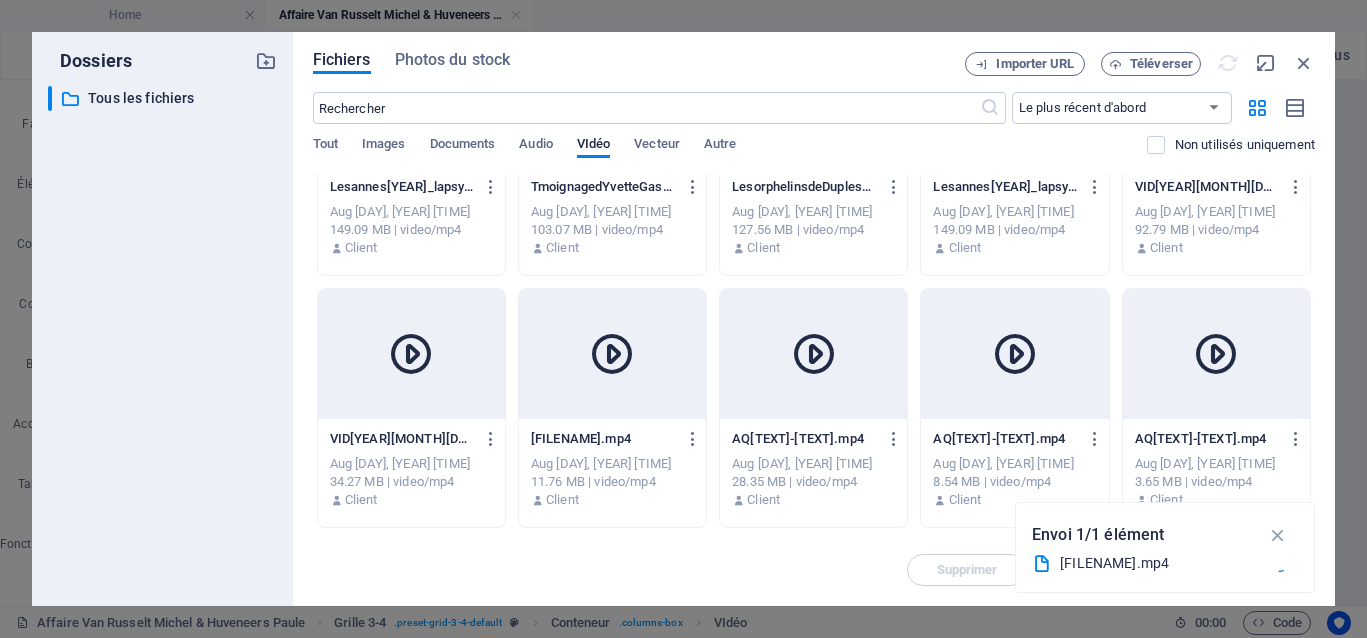 scroll, scrollTop: 0, scrollLeft: 0, axis: both 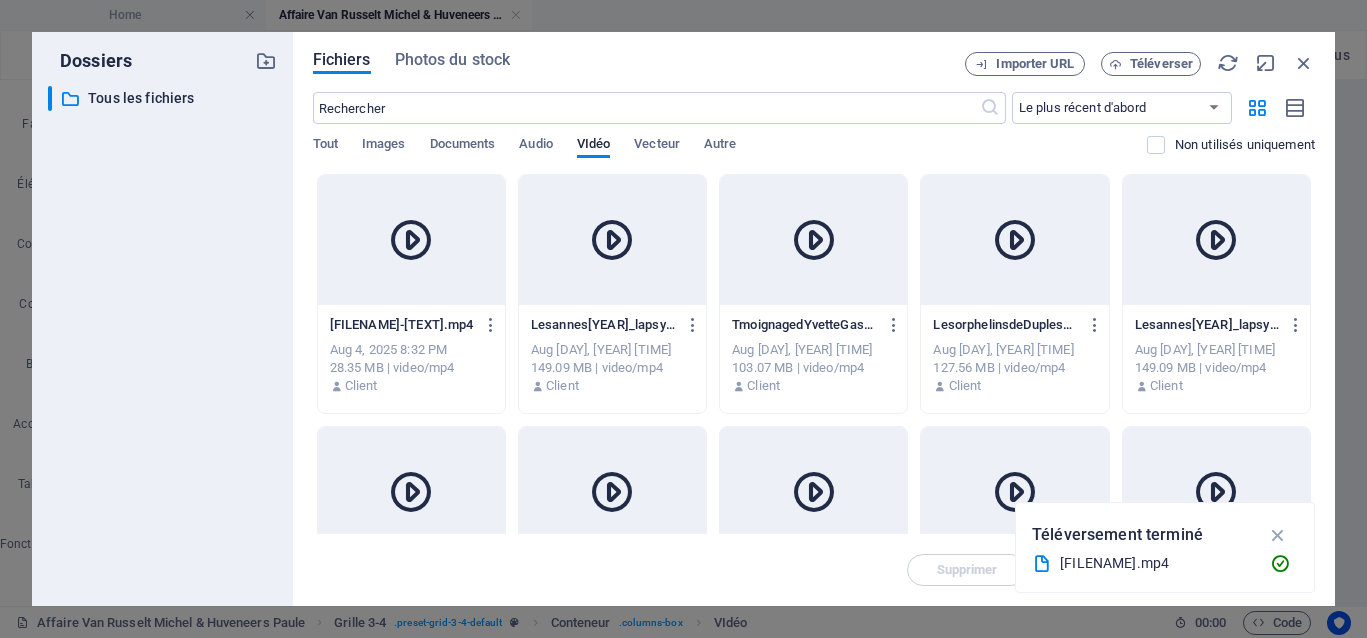 click at bounding box center [411, 240] 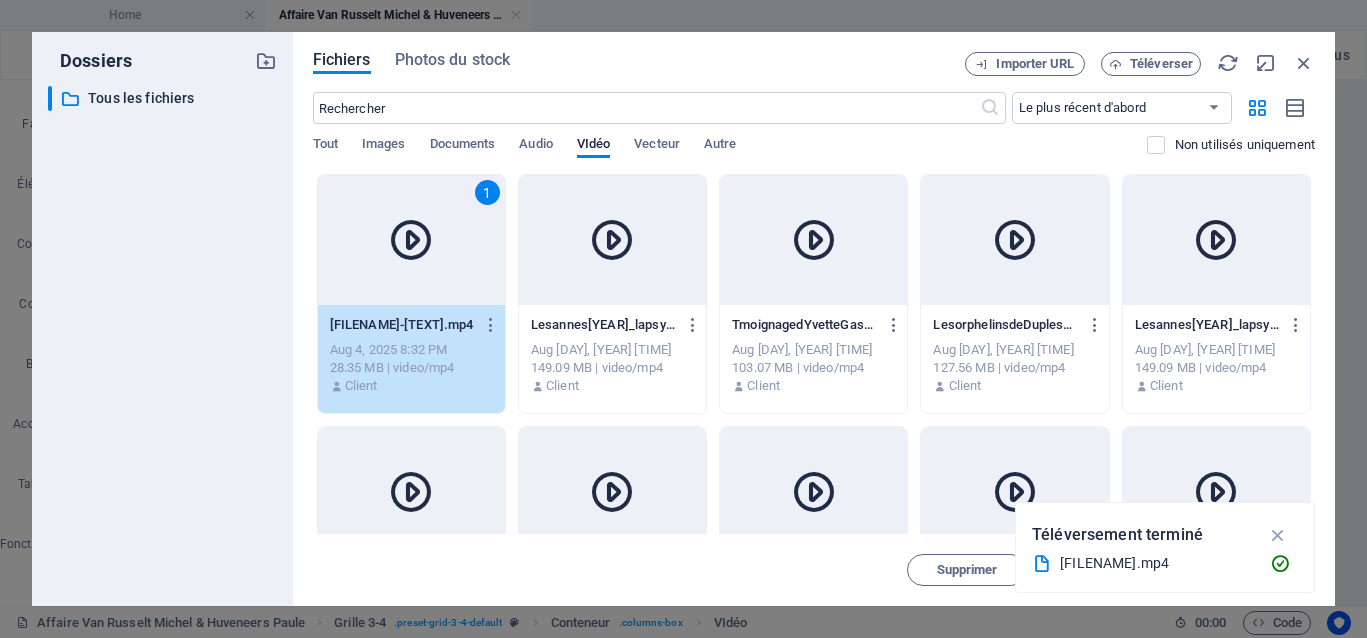 click on "1" at bounding box center (411, 240) 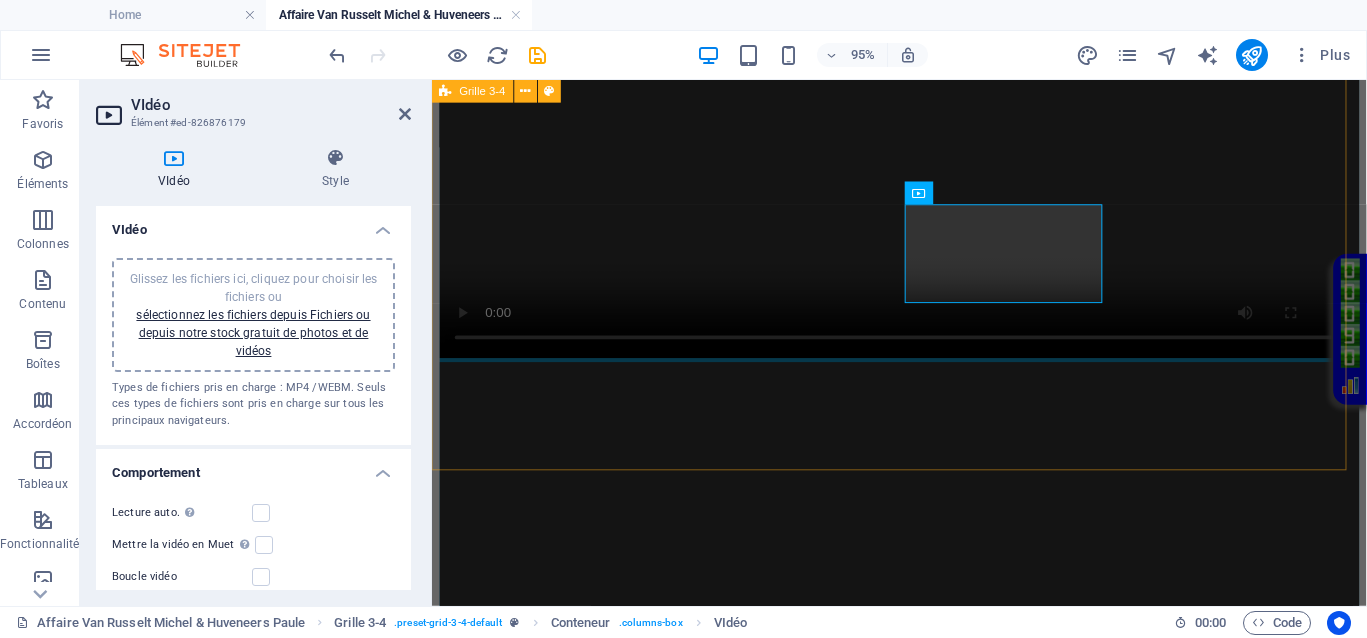 scroll, scrollTop: 875, scrollLeft: 0, axis: vertical 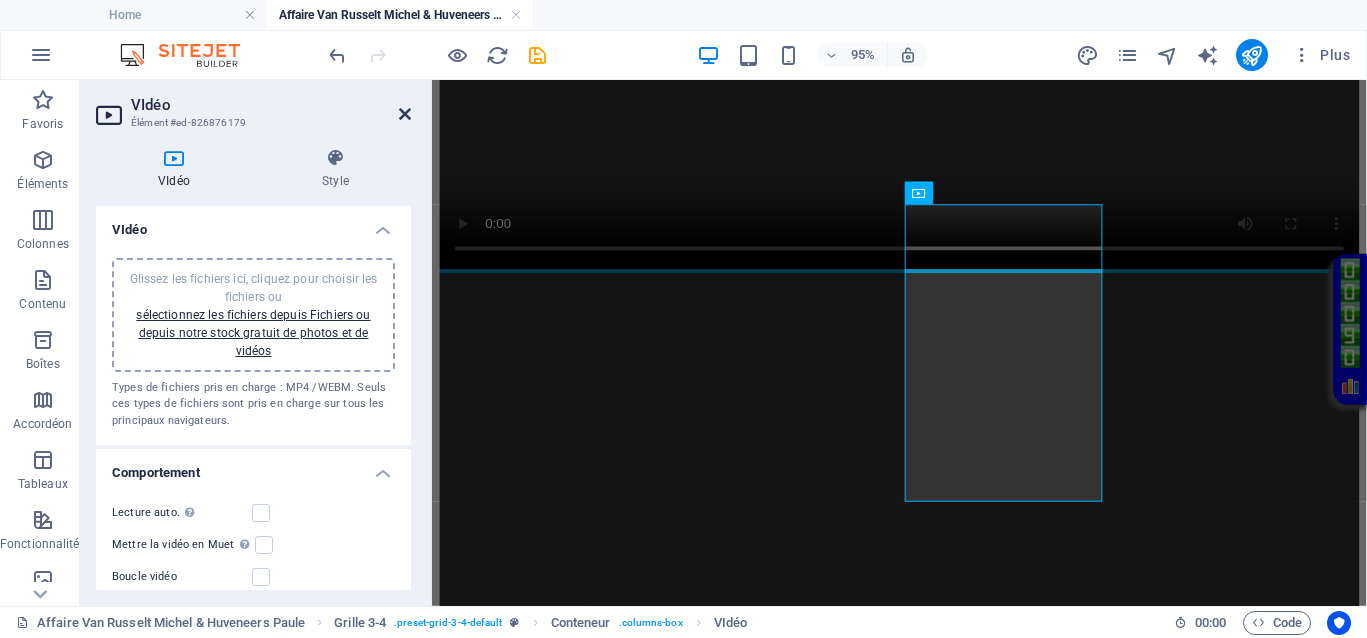click at bounding box center [405, 114] 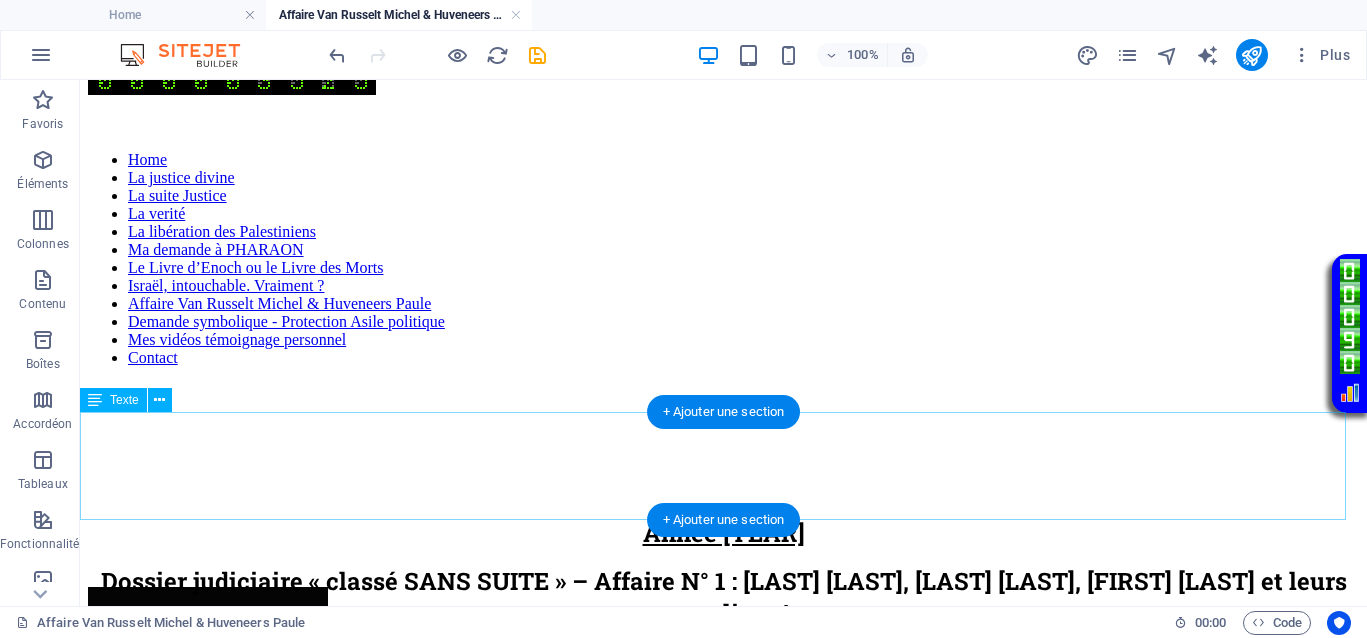 scroll, scrollTop: 0, scrollLeft: 0, axis: both 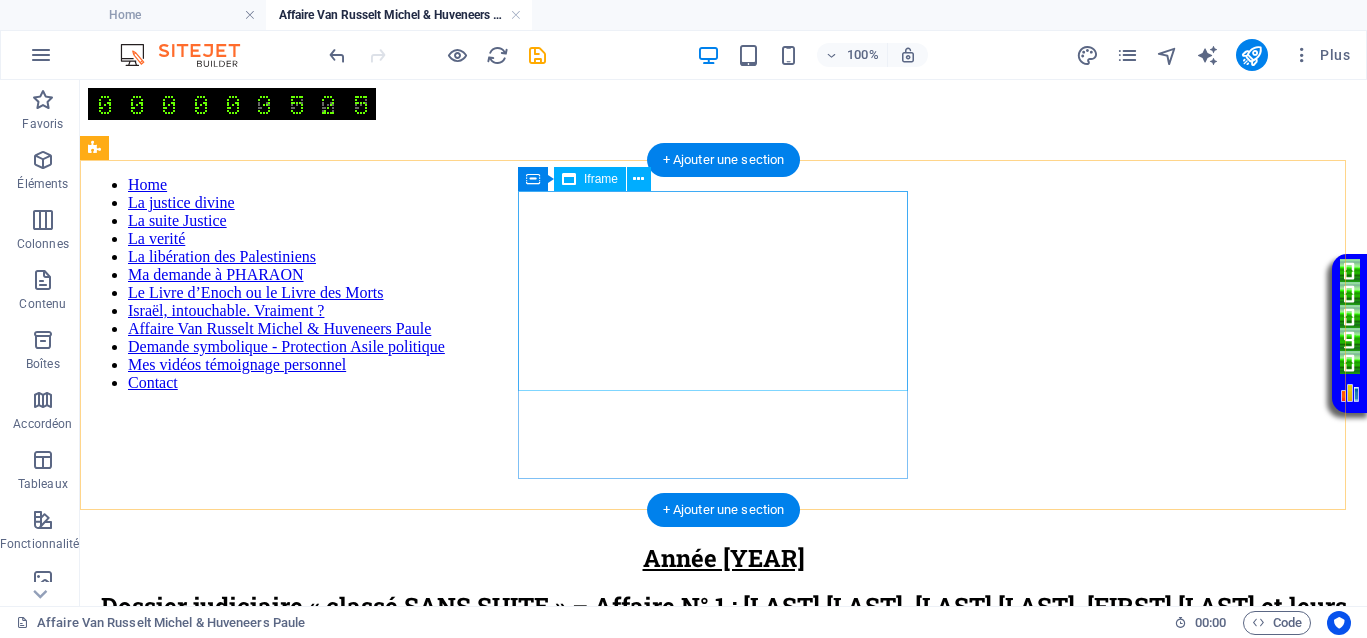 click on "</div>" at bounding box center (723, 510) 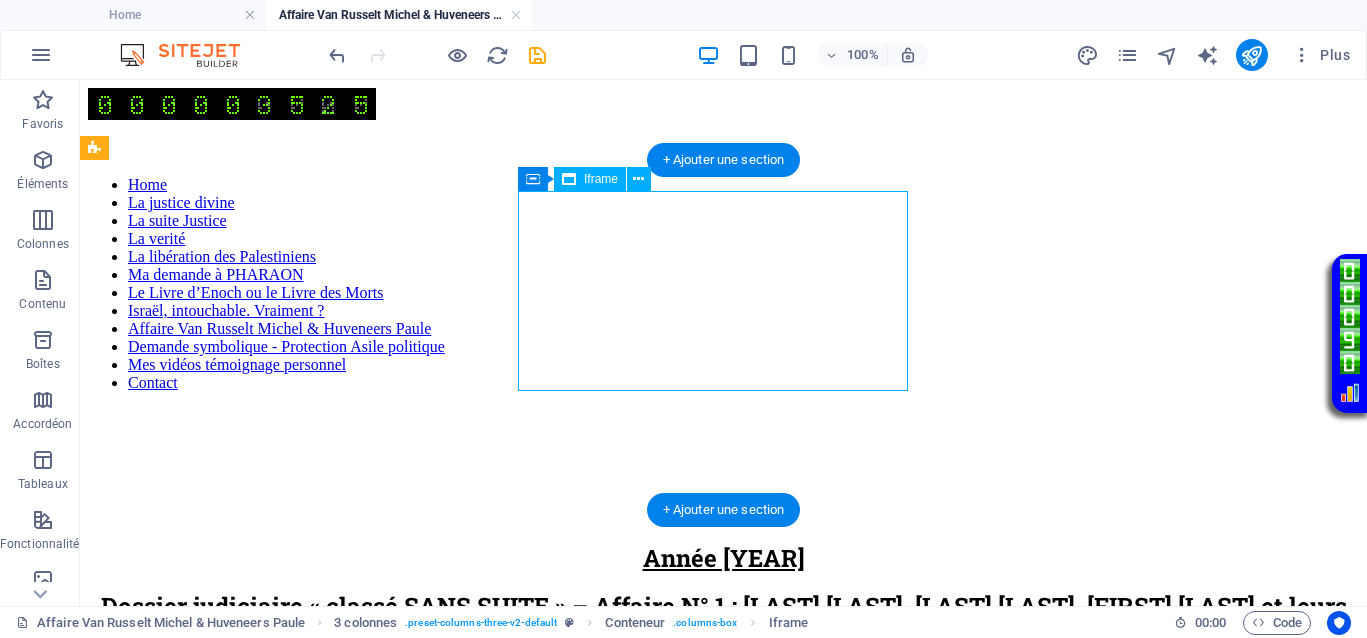 click on "</div>" at bounding box center [723, 510] 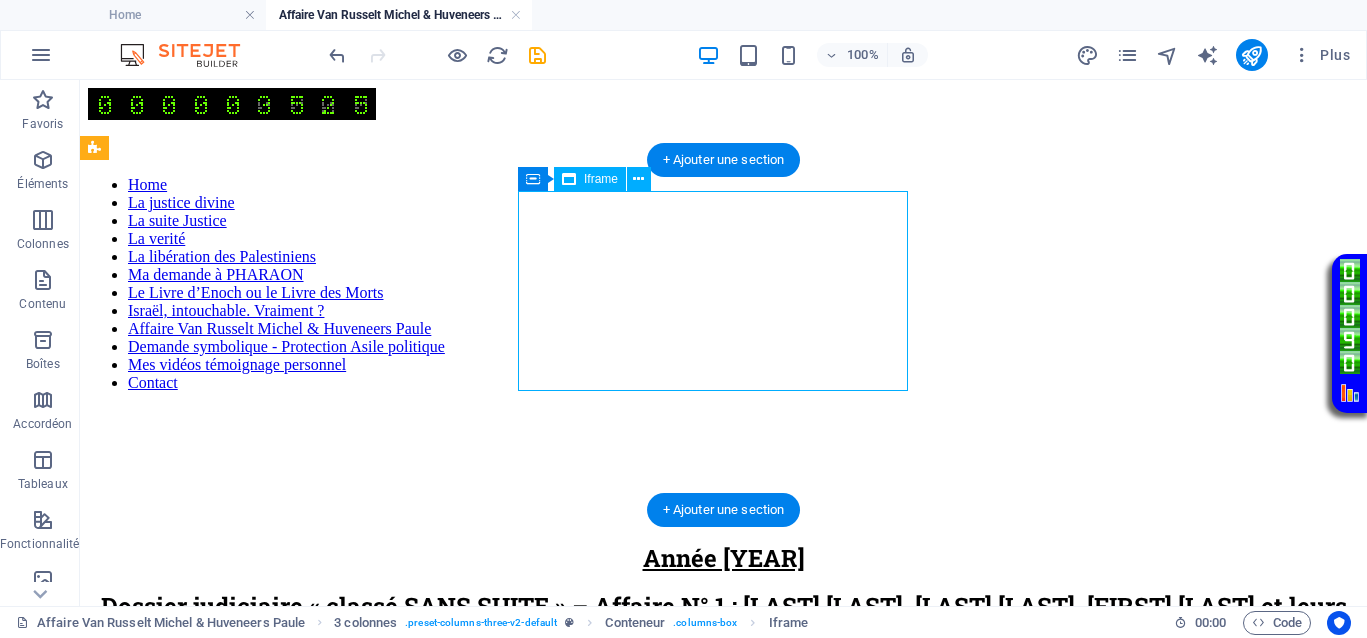 select on "%" 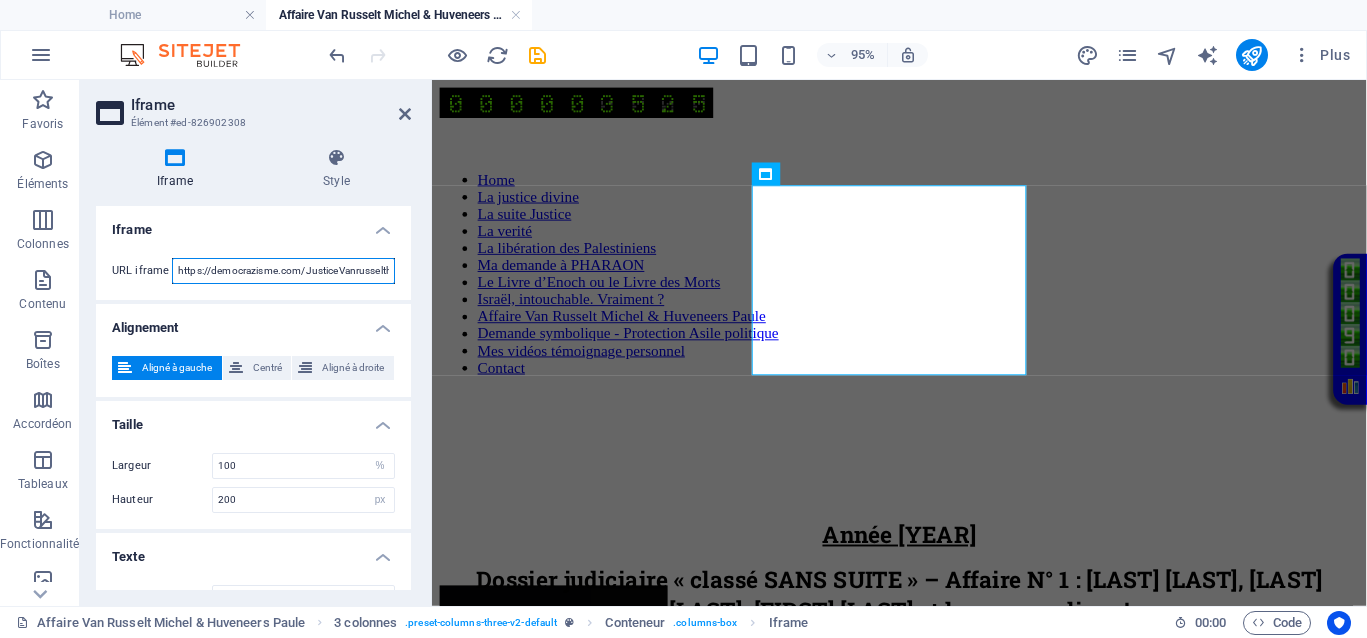 scroll, scrollTop: 0, scrollLeft: 166, axis: horizontal 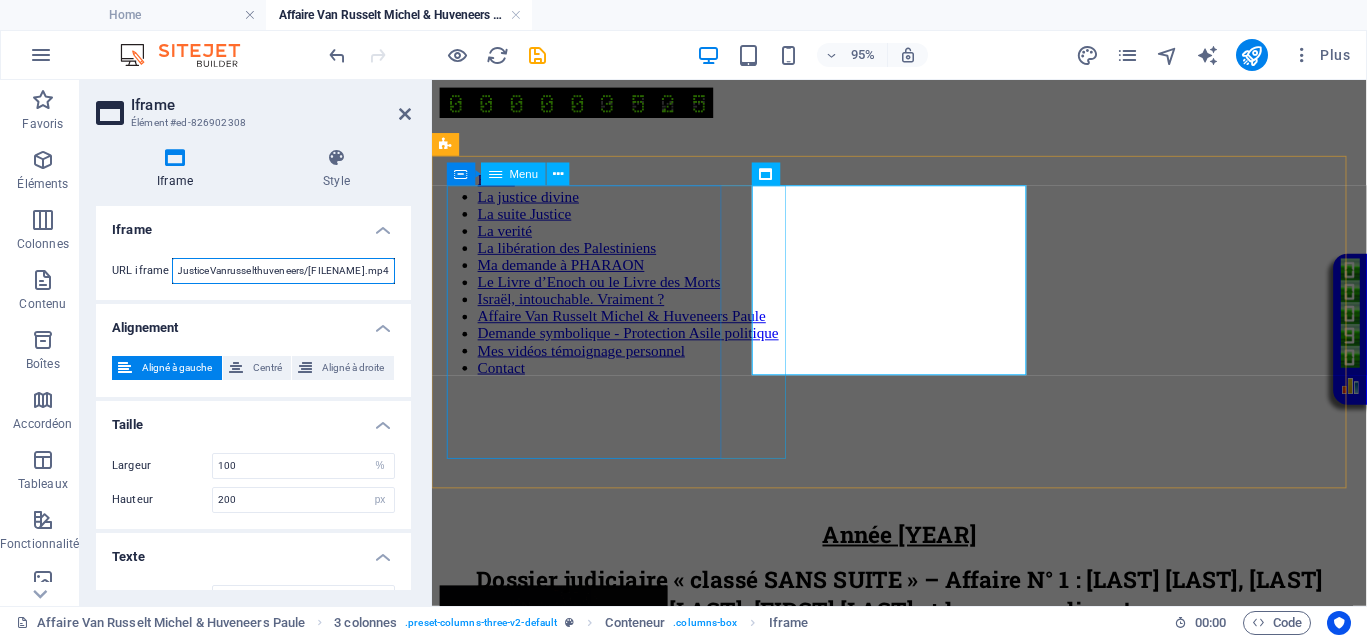 drag, startPoint x: 765, startPoint y: 345, endPoint x: 829, endPoint y: 344, distance: 64.00781 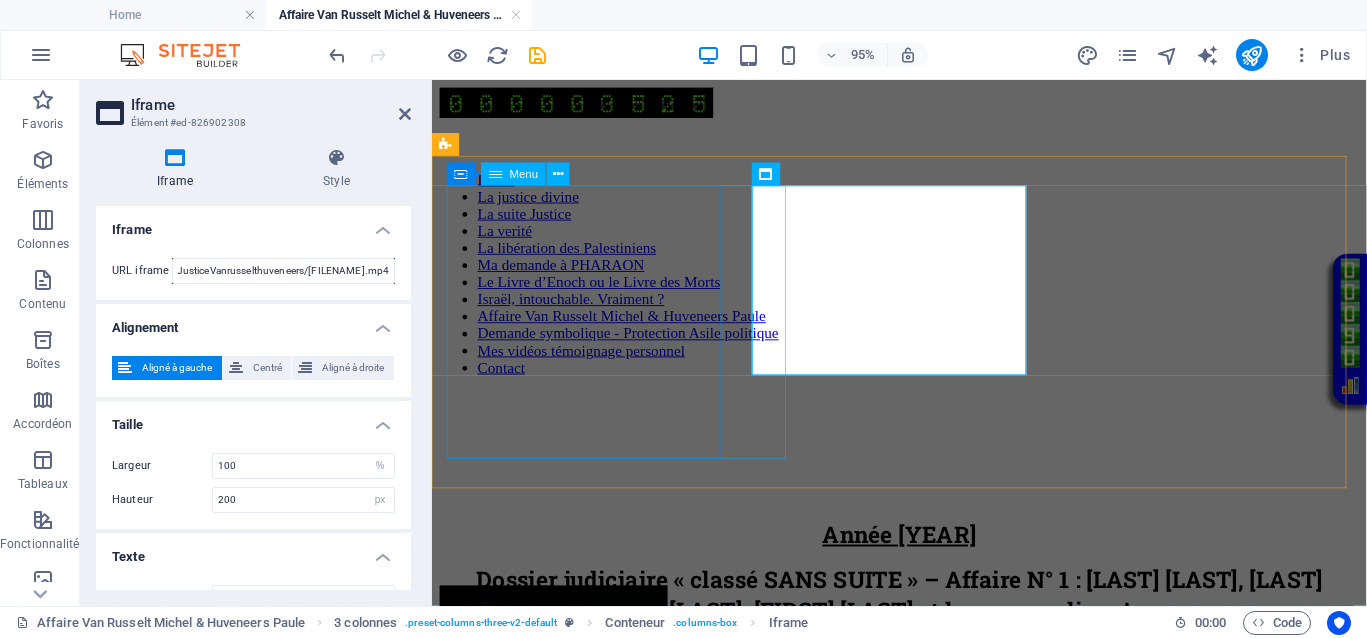 scroll, scrollTop: 0, scrollLeft: 0, axis: both 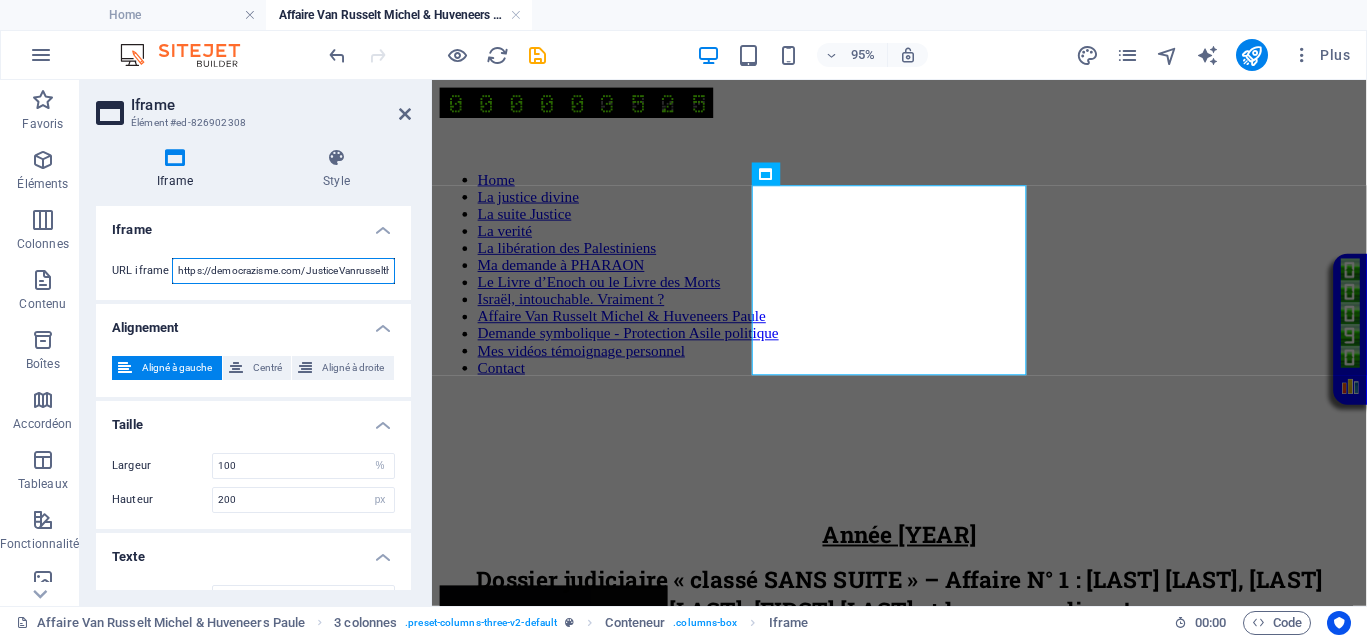 click on "https://democrazisme.com/JusticeVanrusselthuveneers/[FILENAME].mp4" at bounding box center (283, 271) 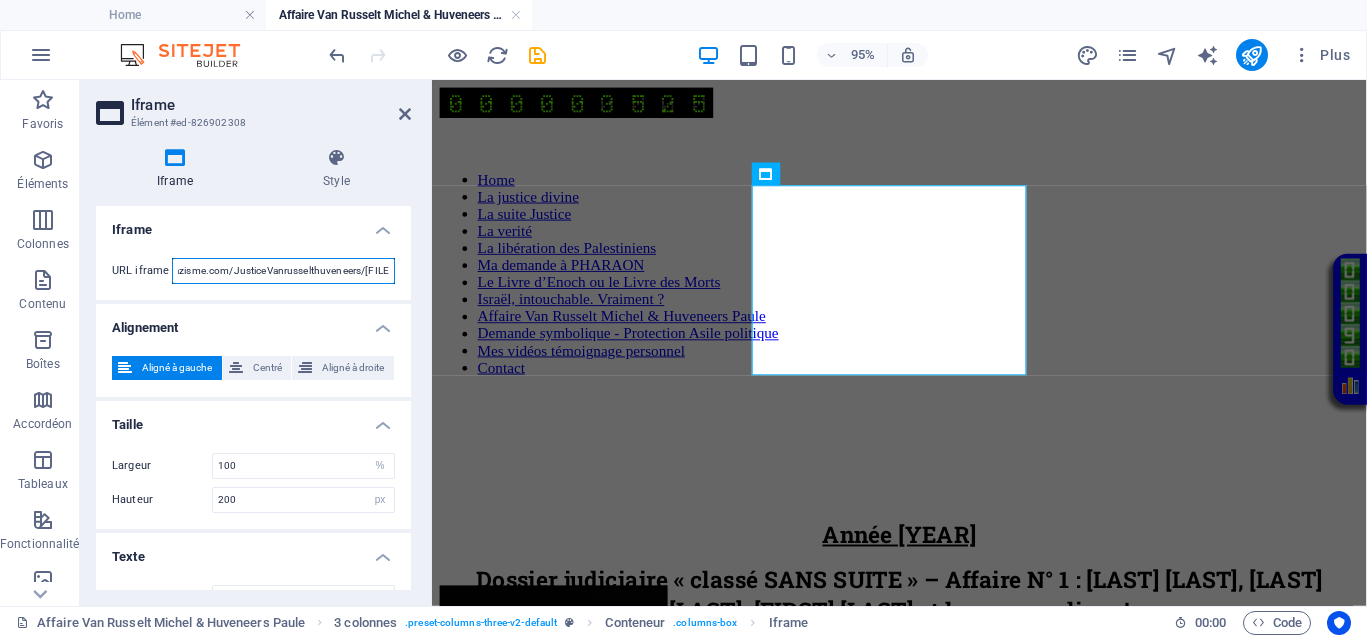 scroll, scrollTop: 0, scrollLeft: 166, axis: horizontal 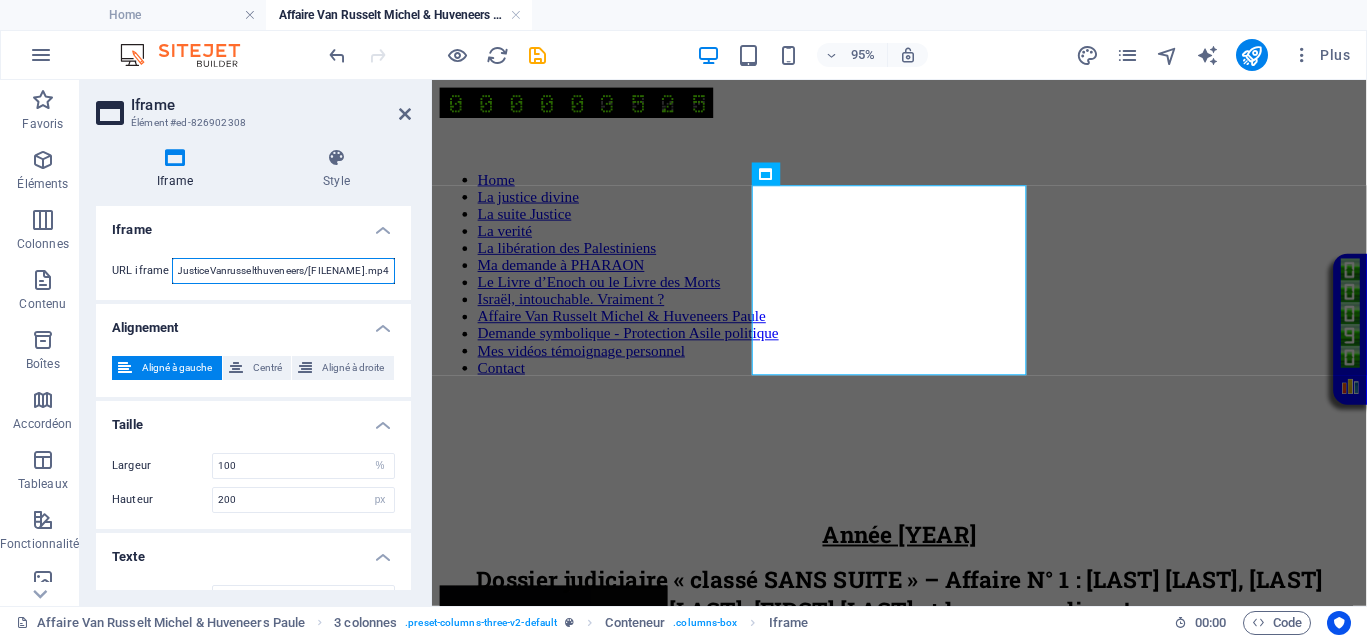 drag, startPoint x: 306, startPoint y: 271, endPoint x: 413, endPoint y: 263, distance: 107.298645 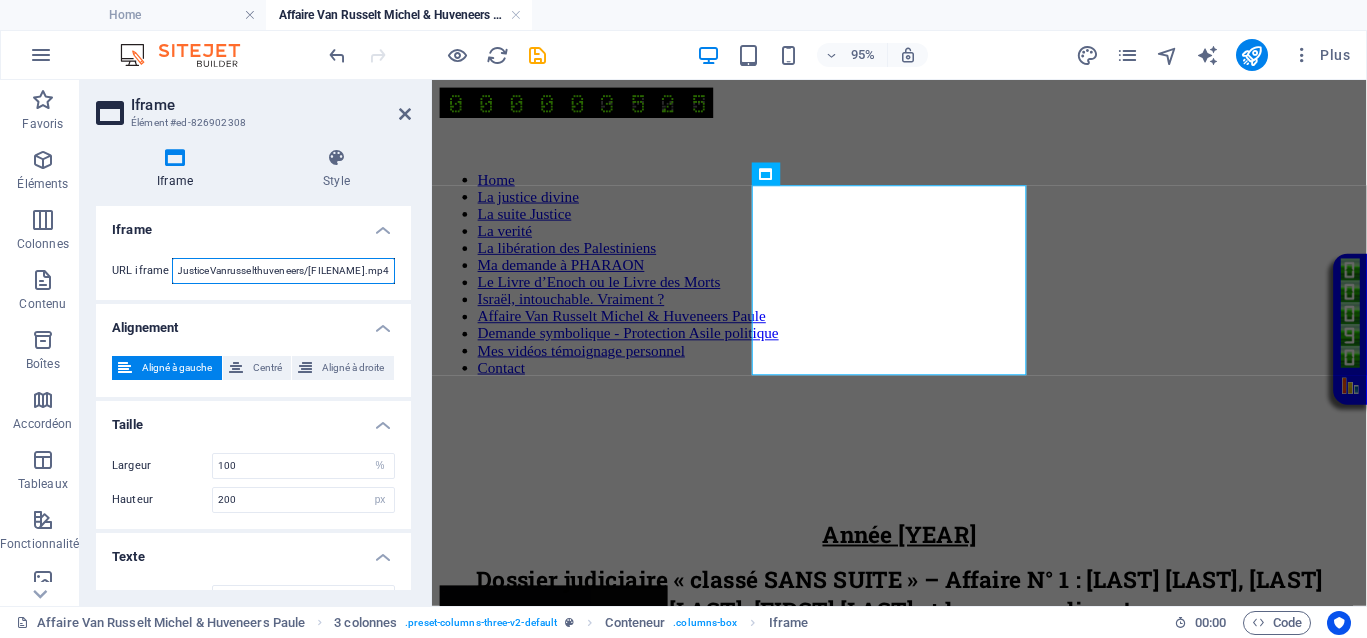 click on "Iframe Style Iframe URL iframe https://democrazisme.com/JusticeVanrusselthuveneers/justiceinternationale.mp4 Alignement Aligné à gauche Centré Aligné à droite Taille Largeur 100 px % Hauteur 200 px % Texte Texte alternatif Le texte alternatif devrait être ajouté pour améliorer l’accessibilité du site Web. 3 colonnes Element Mise en page Définit comment cet élément s'étend dans la mise en page (Flexbox). Taille Par défaut auto px % 1/1 1/2 1/3 1/4 1/5 1/6 1/7 1/8 1/9 1/10 Agrandir Réduire Commander Mise en page du conteneur Visible Visible Opacité 100 % Débordement Espacement Marge Par défaut auto px % rem vw vh Personnalisé Personnalisé auto px % rem vw vh auto px % rem vw vh auto px % rem vw vh auto px % rem vw vh Marge intérieure Par défaut px rem % vh vw Personnalisé Personnalisé px rem % vh vw px rem % vh vw px rem % vh vw px rem % vh vw Bordure Style              - Largeur 1 auto px rem % vh vw Personnalisé Personnalisé 1 auto px rem % vh vw 1 auto px rem % vh vw 1 px" at bounding box center (253, 369) 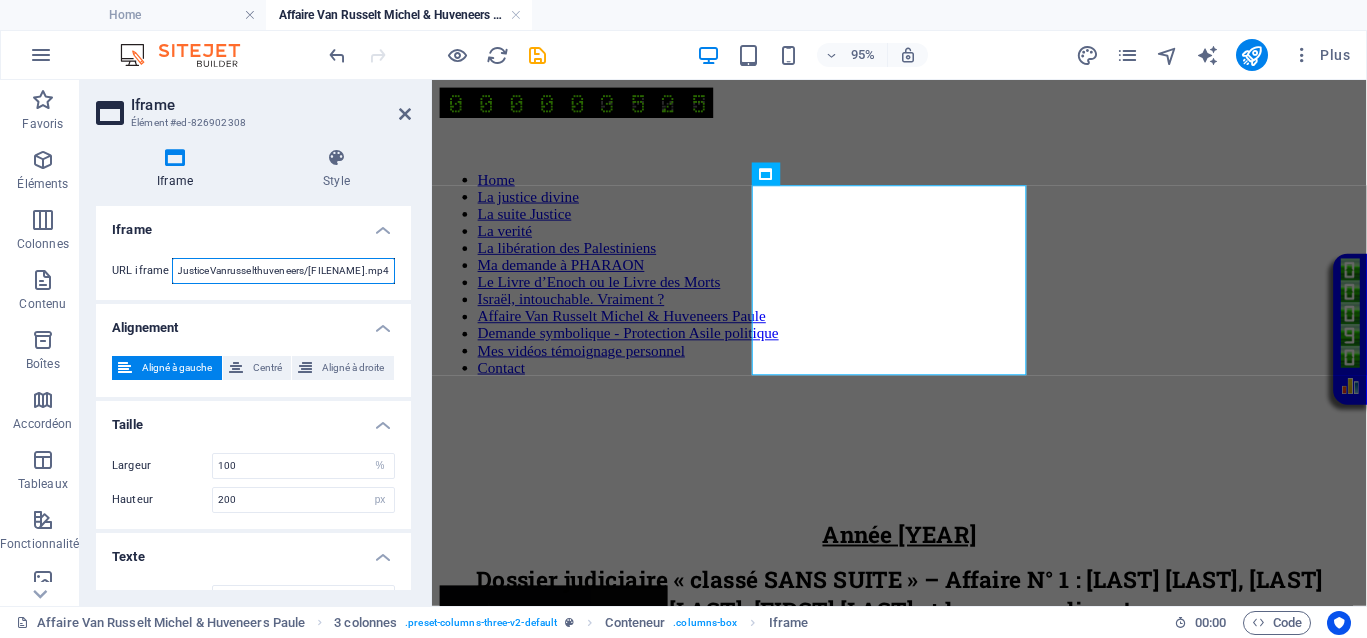 paste on "[FILENAME]" 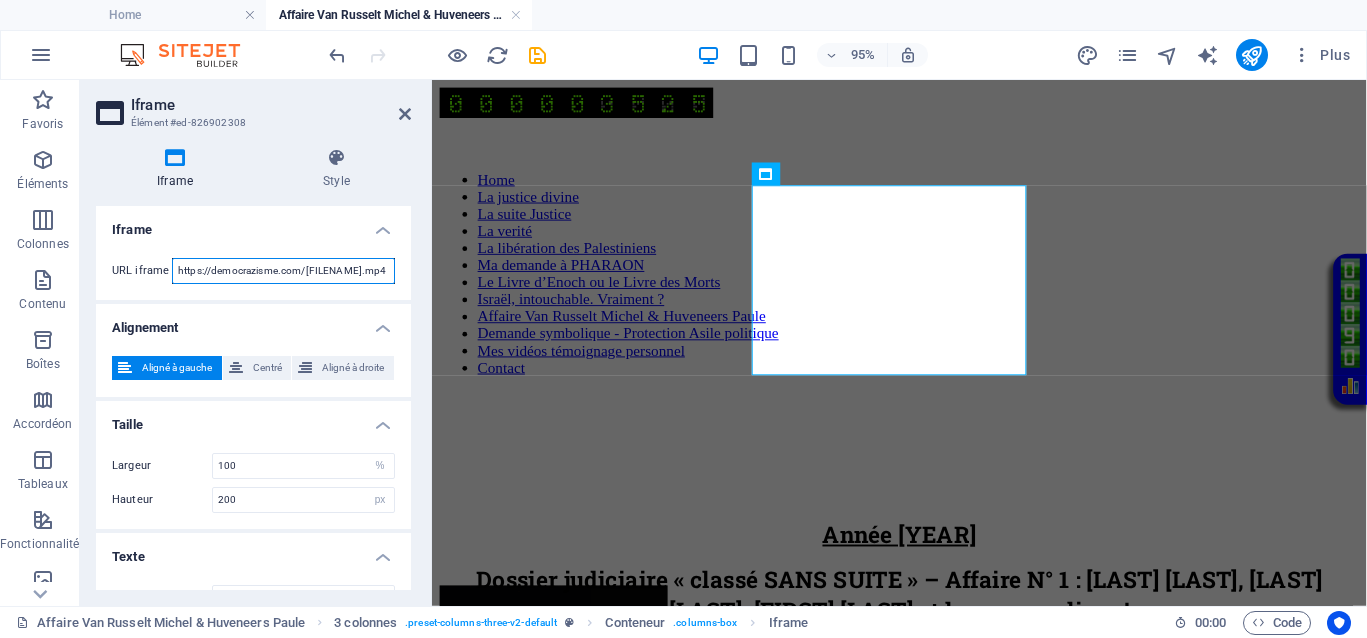 scroll, scrollTop: 0, scrollLeft: 0, axis: both 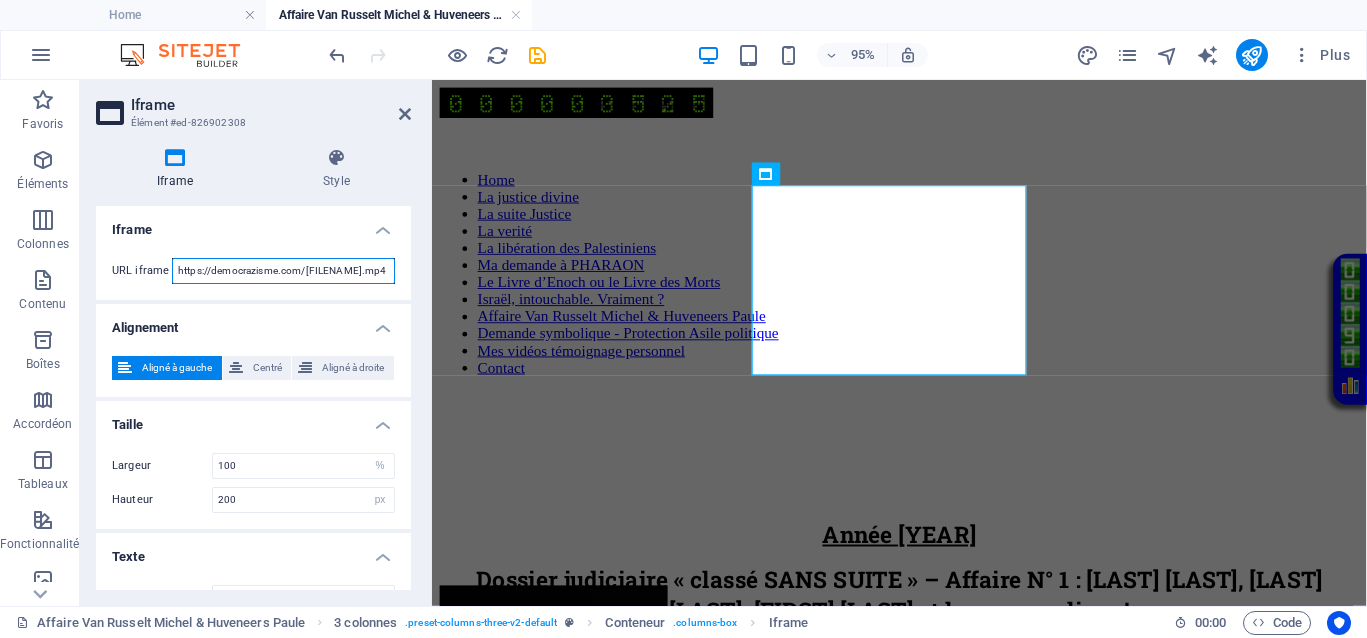 click on "https://democrazisme.com/[FILENAME].mp4" at bounding box center (283, 271) 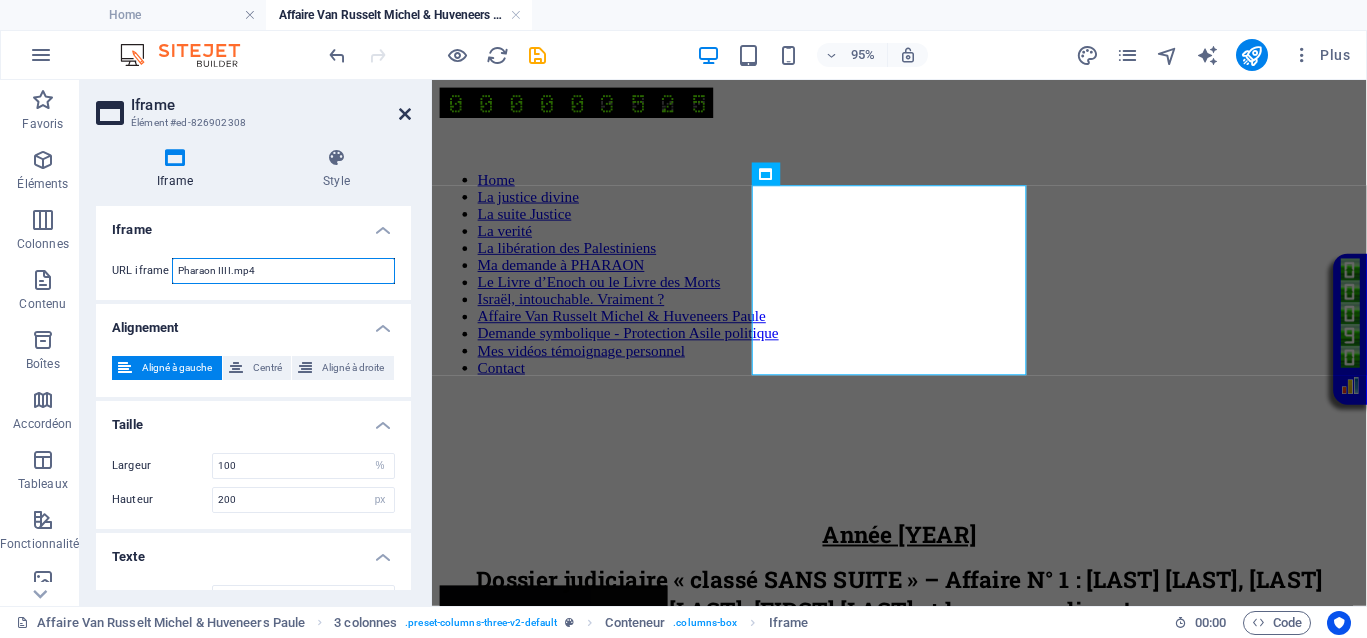 type on "Pharaon IIII.mp4" 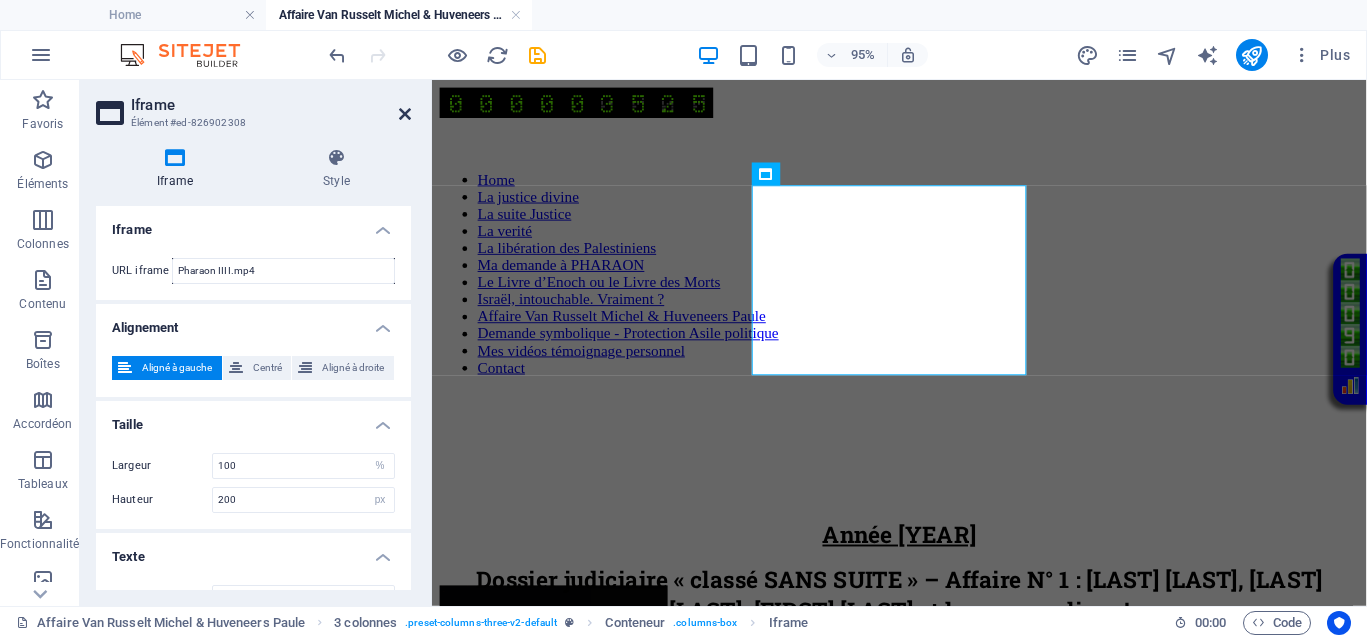 click at bounding box center [405, 114] 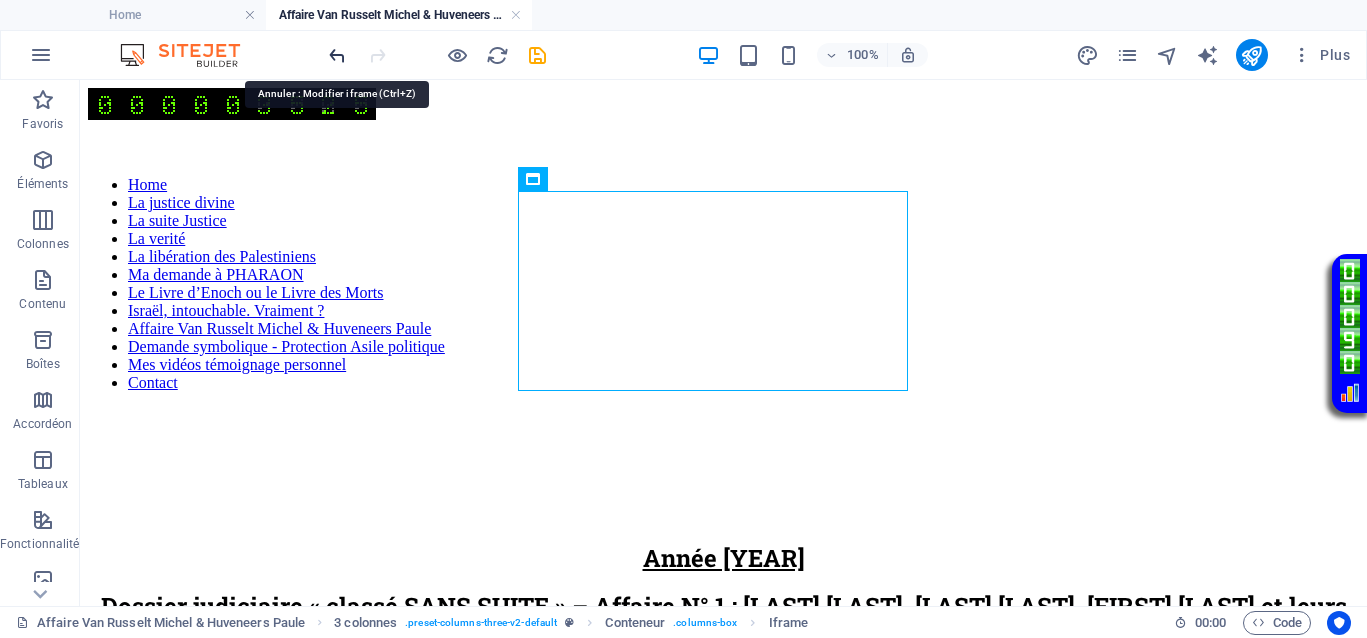 click at bounding box center (337, 55) 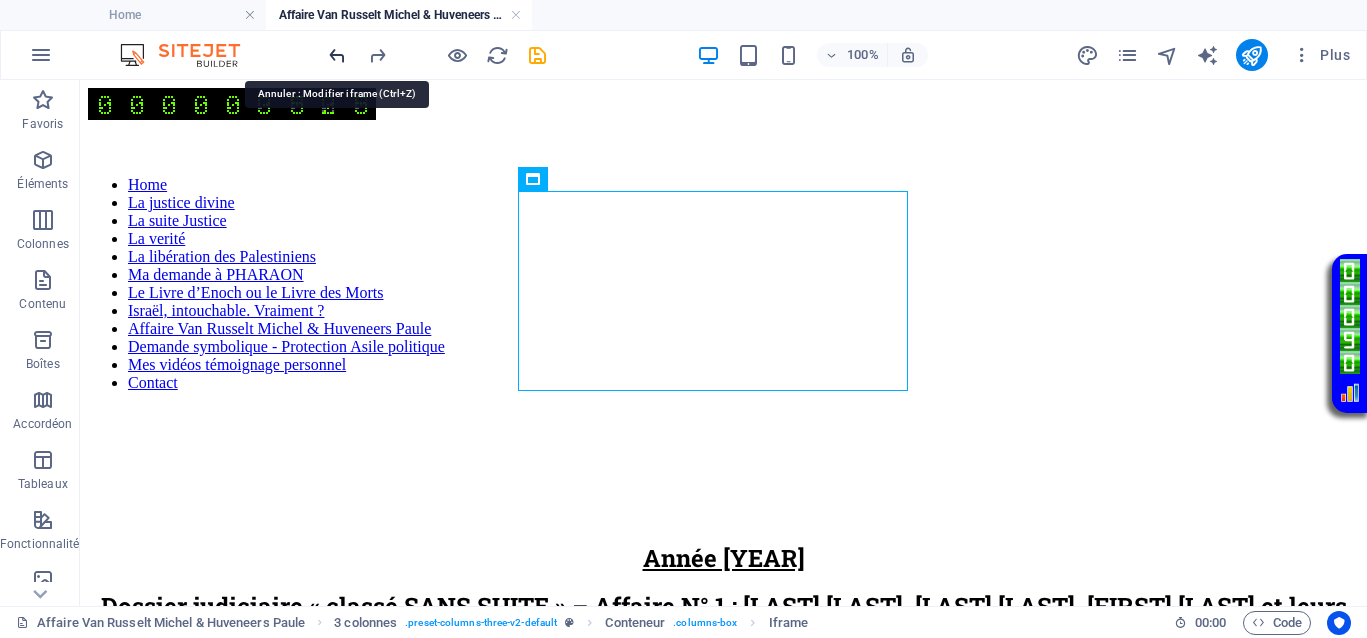 click at bounding box center [337, 55] 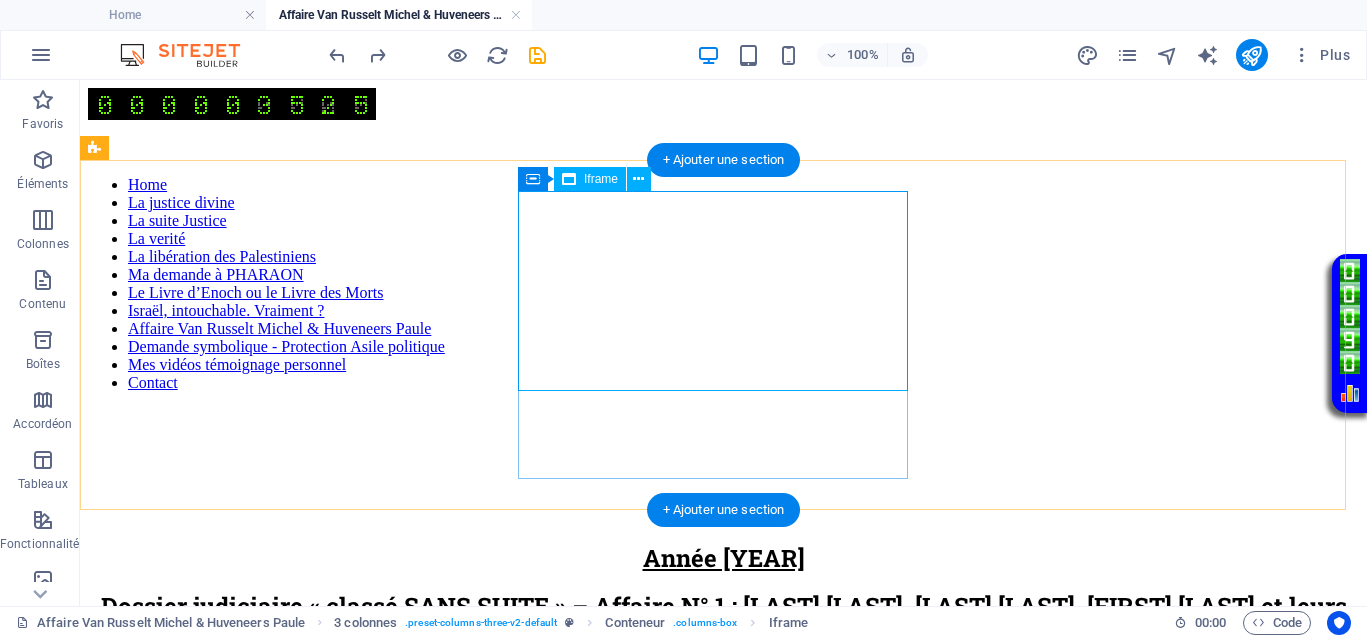 click on "</div>" at bounding box center [723, 510] 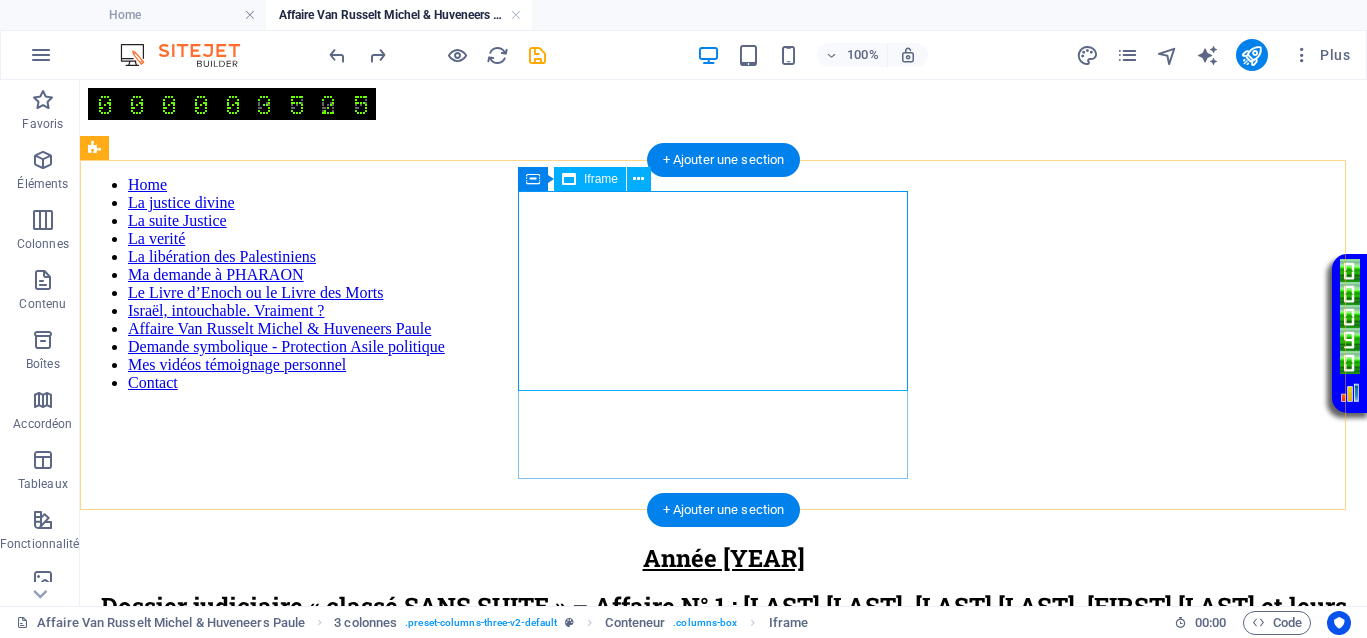 click on "</div>" at bounding box center [723, 510] 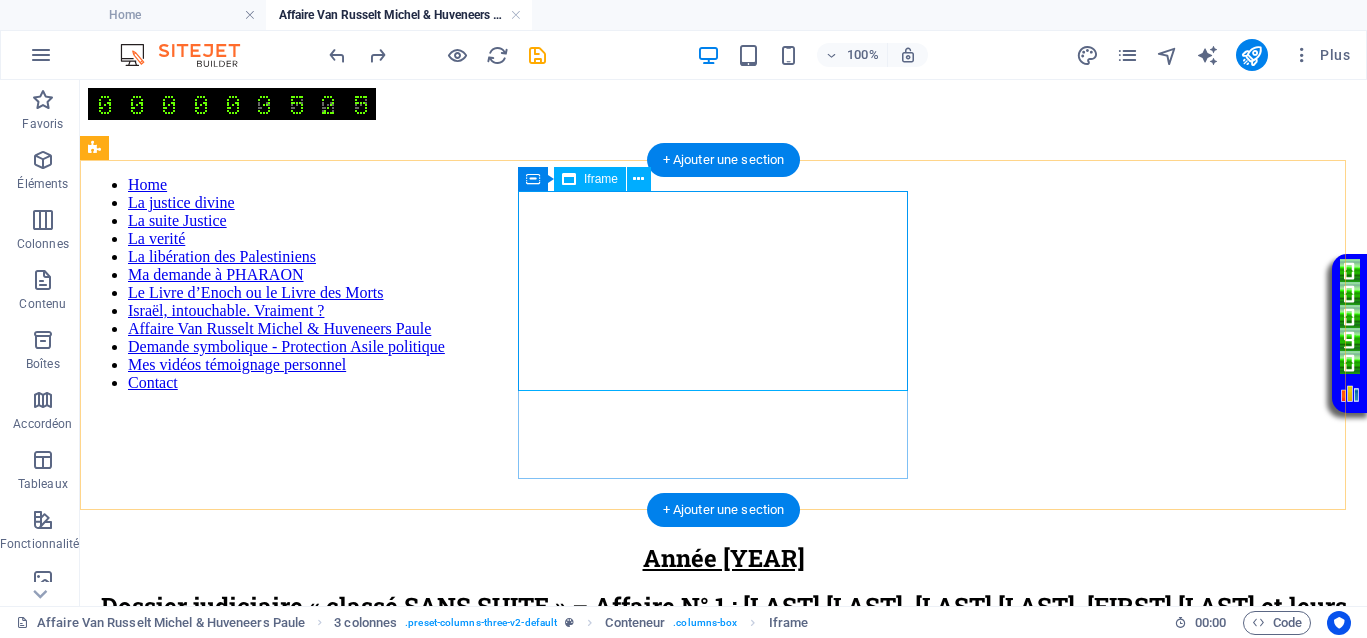 select on "%" 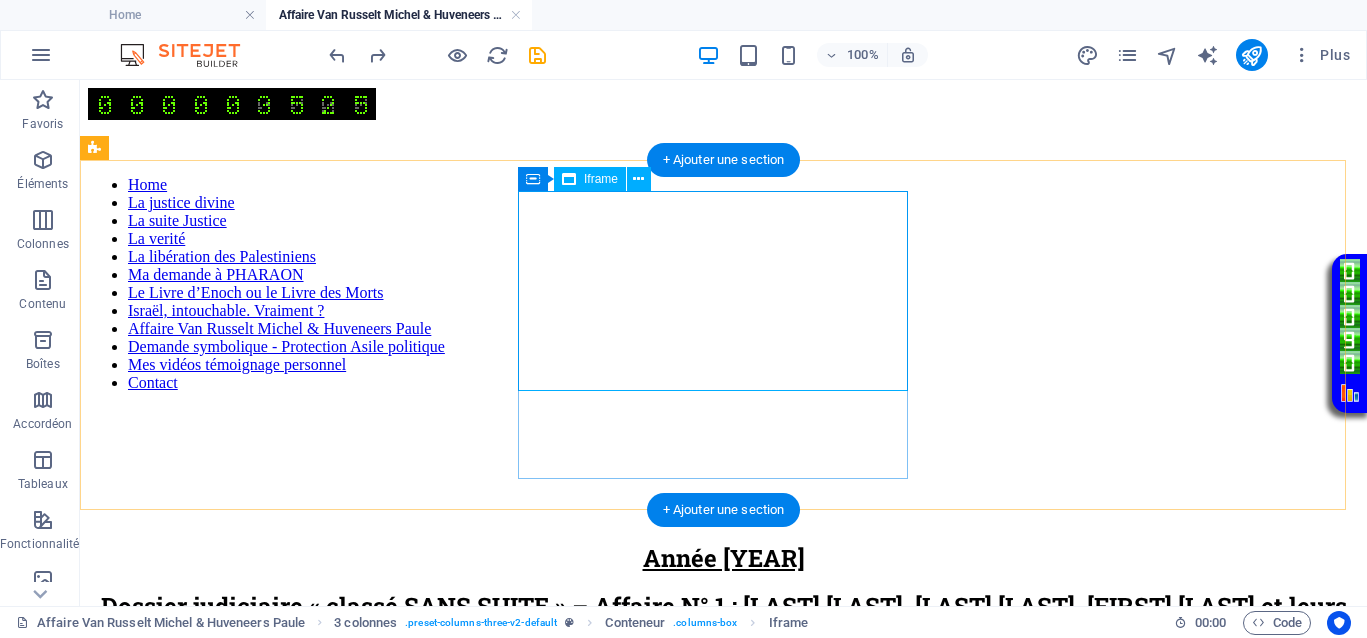 select on "px" 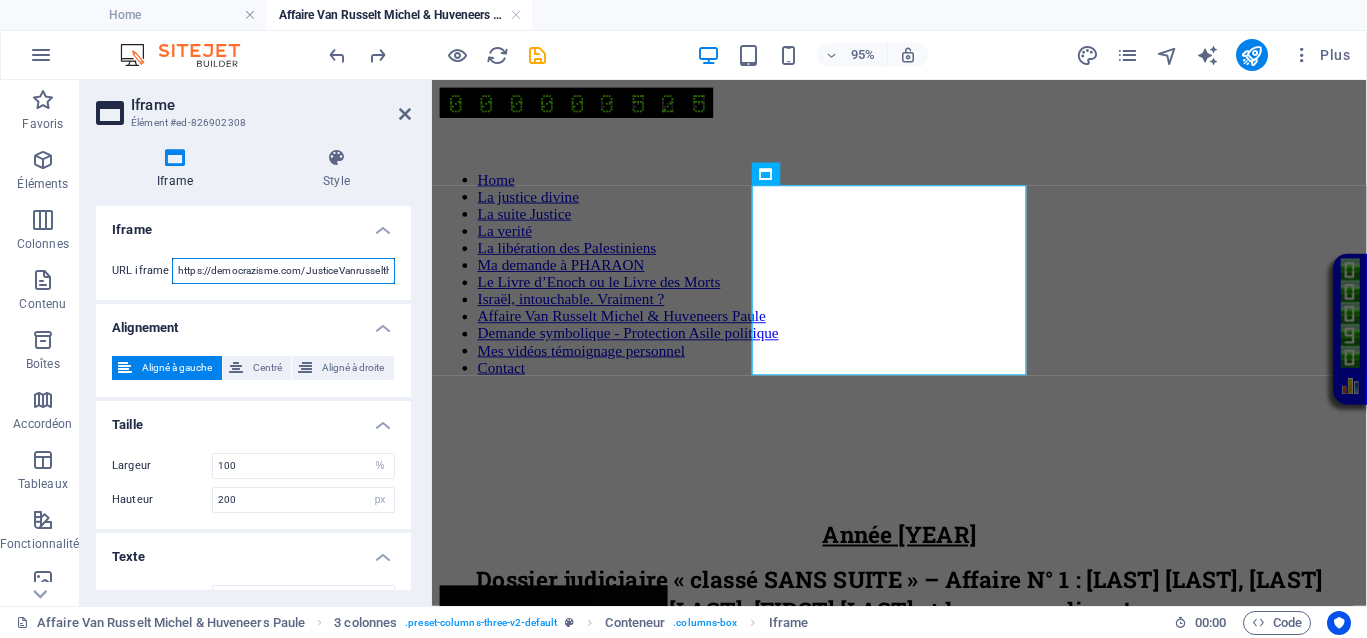 click on "https://democrazisme.com/JusticeVanrusselthuveneers/[FILENAME].mp4" at bounding box center (283, 271) 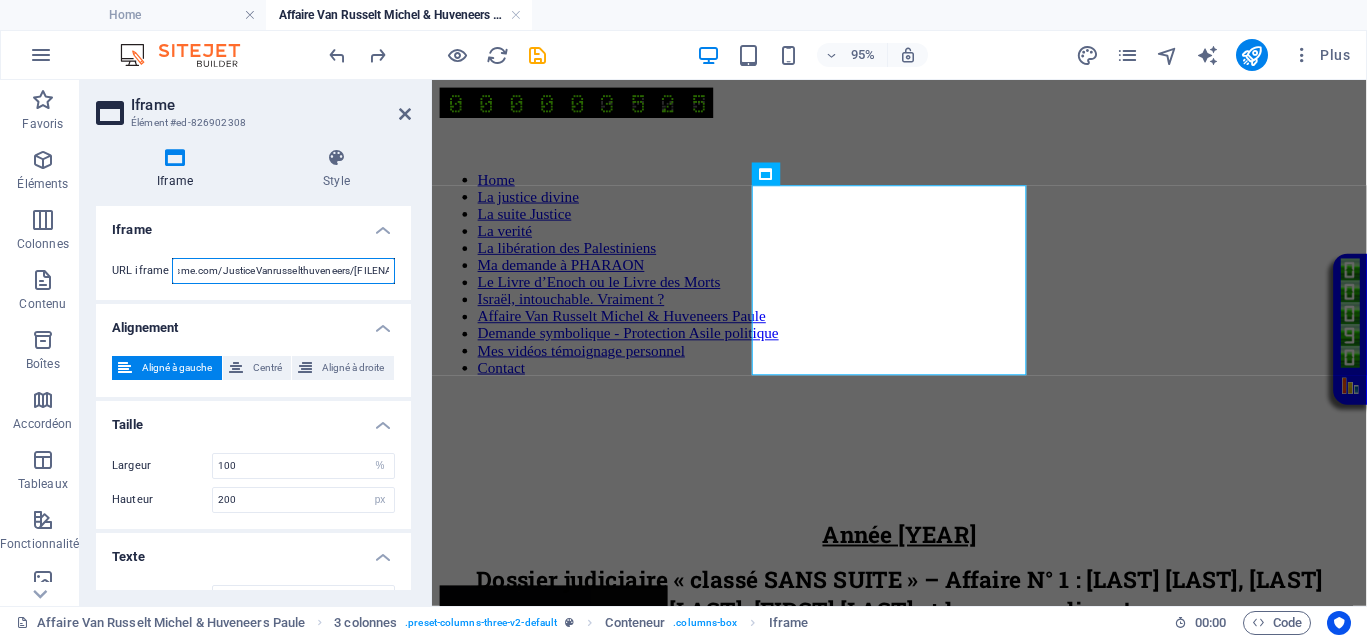 scroll, scrollTop: 0, scrollLeft: 166, axis: horizontal 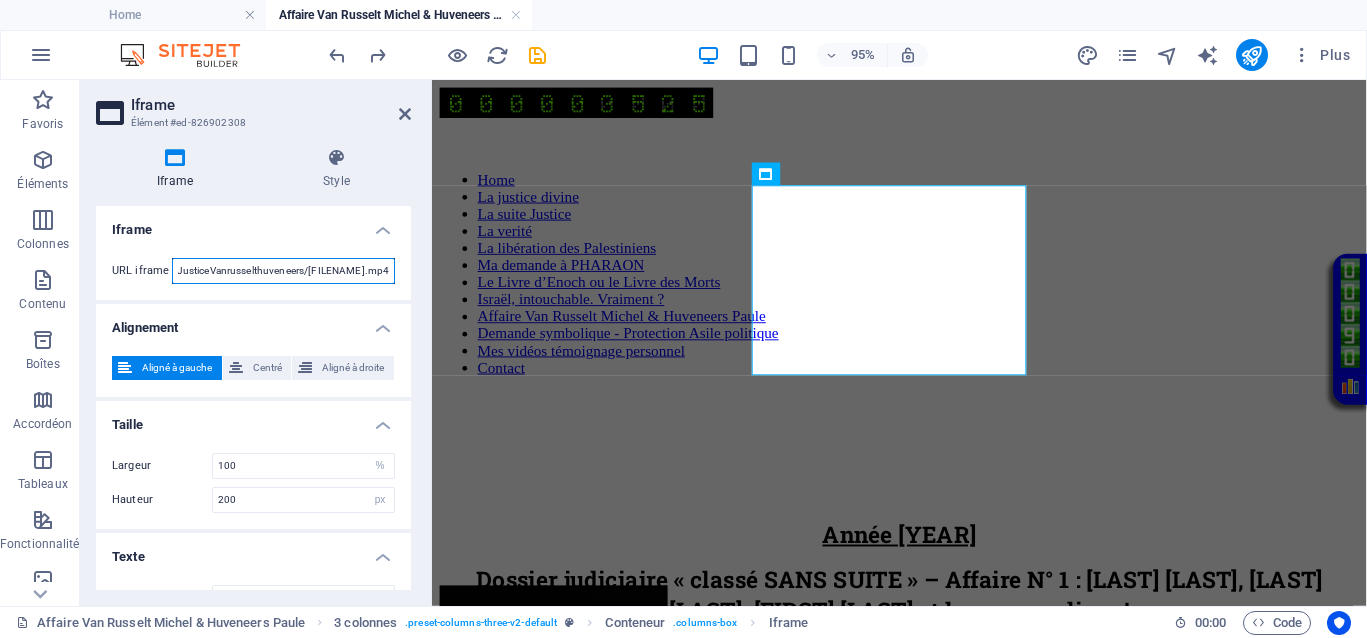 drag, startPoint x: 327, startPoint y: 268, endPoint x: 372, endPoint y: 267, distance: 45.01111 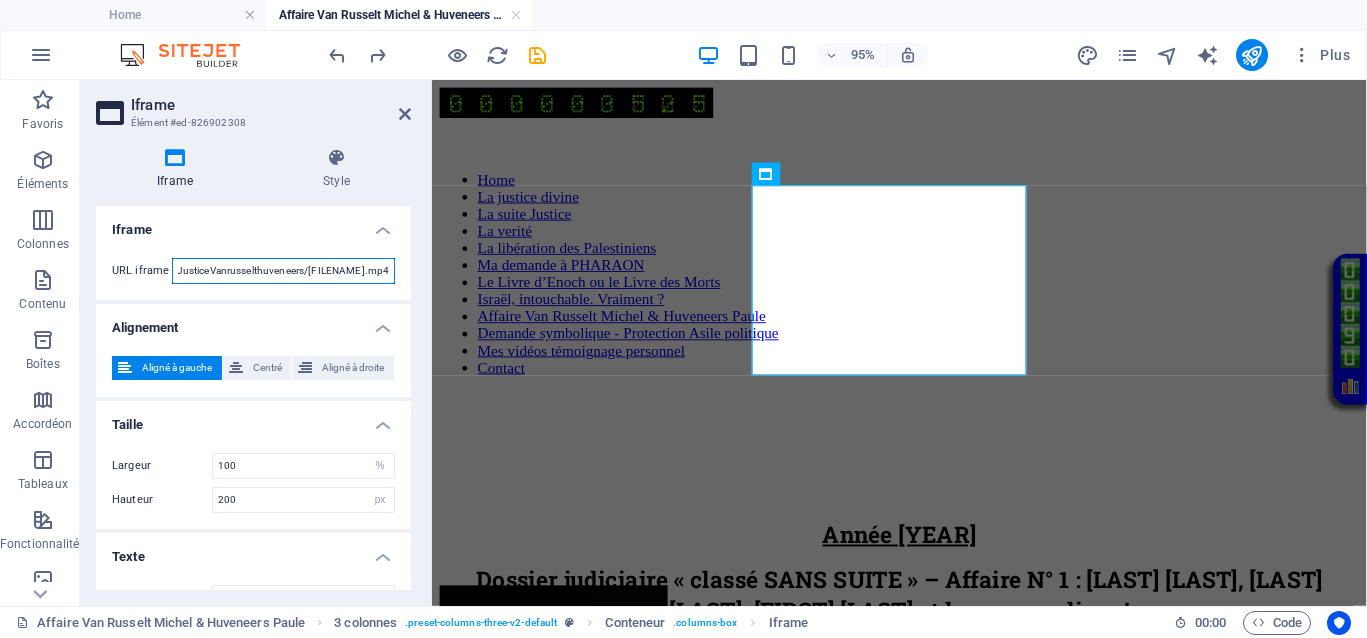 click on "https://democrazisme.com/JusticeVanrusselthuveneers/[FILENAME].mp4" at bounding box center (283, 271) 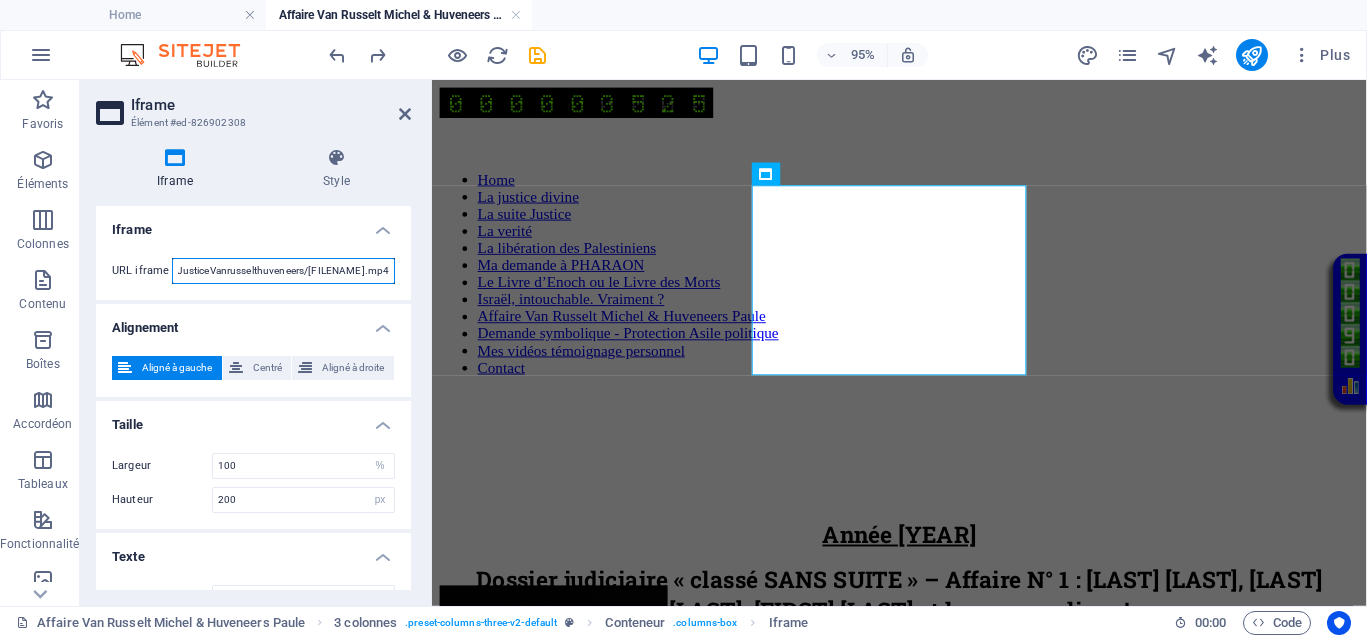 click on "https://democrazisme.com/JusticeVanrusselthuveneers/[FILENAME].mp4" at bounding box center [283, 271] 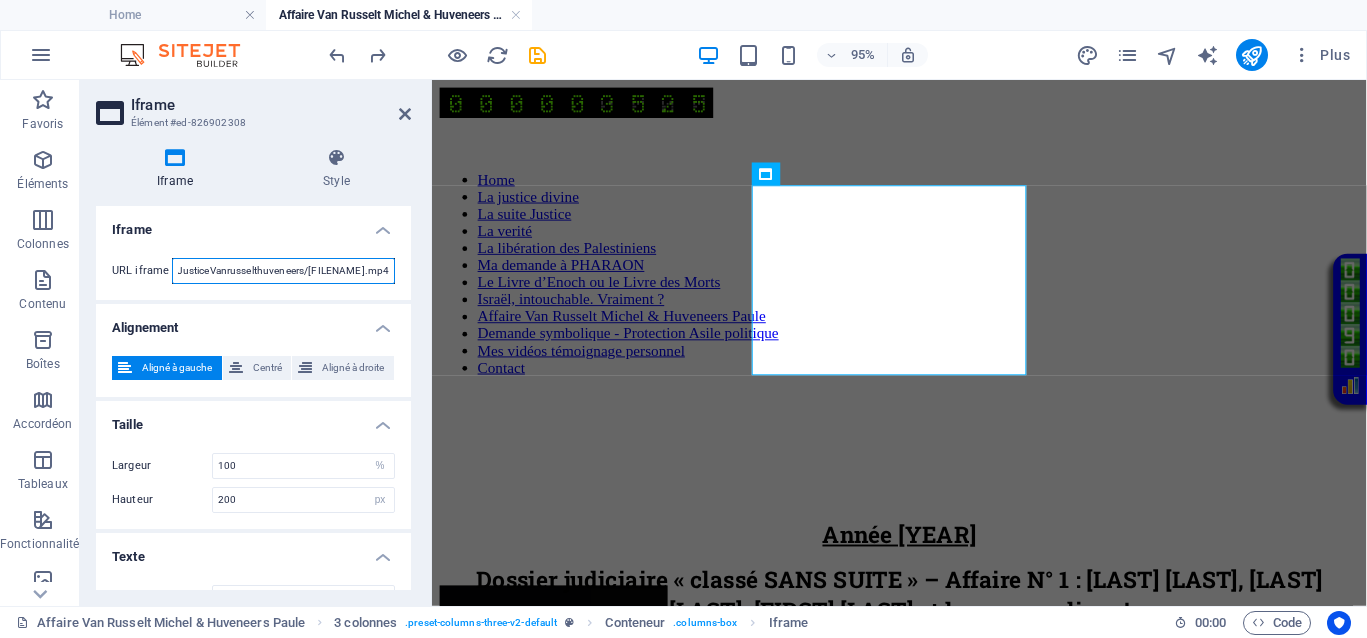 drag, startPoint x: 362, startPoint y: 266, endPoint x: 271, endPoint y: 268, distance: 91.02197 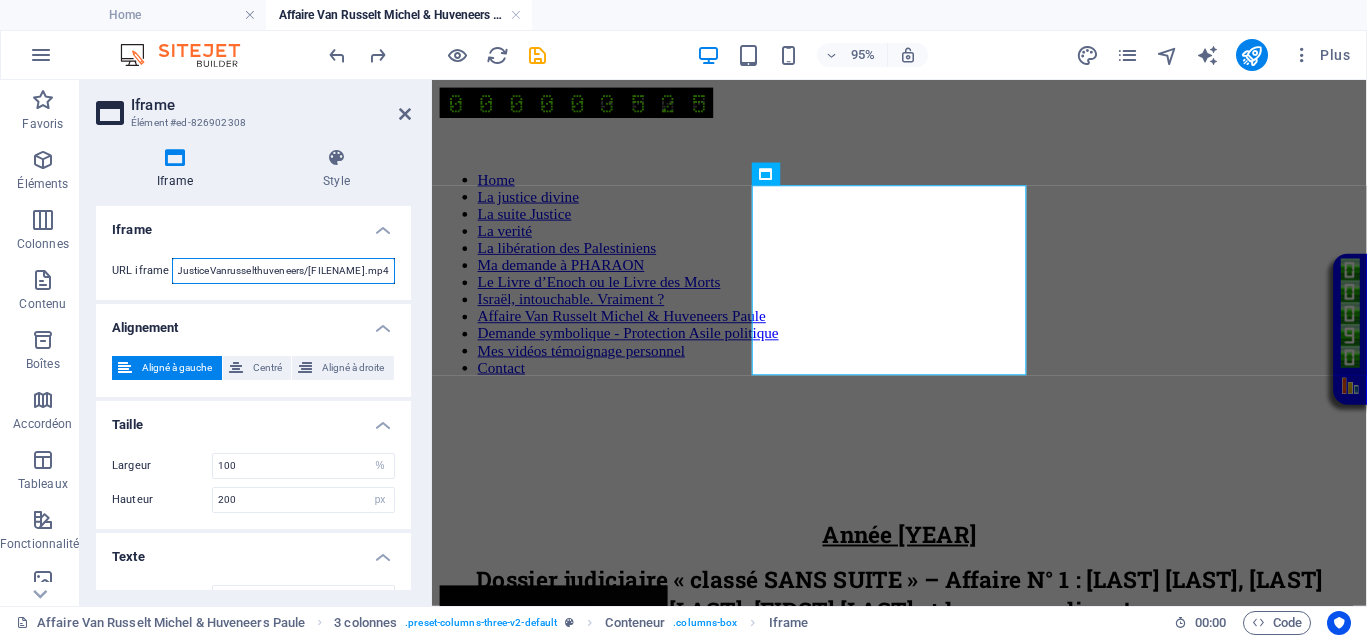 click on "https://democrazisme.com/JusticeVanrusselthuveneers/[FILENAME].mp4" at bounding box center [283, 271] 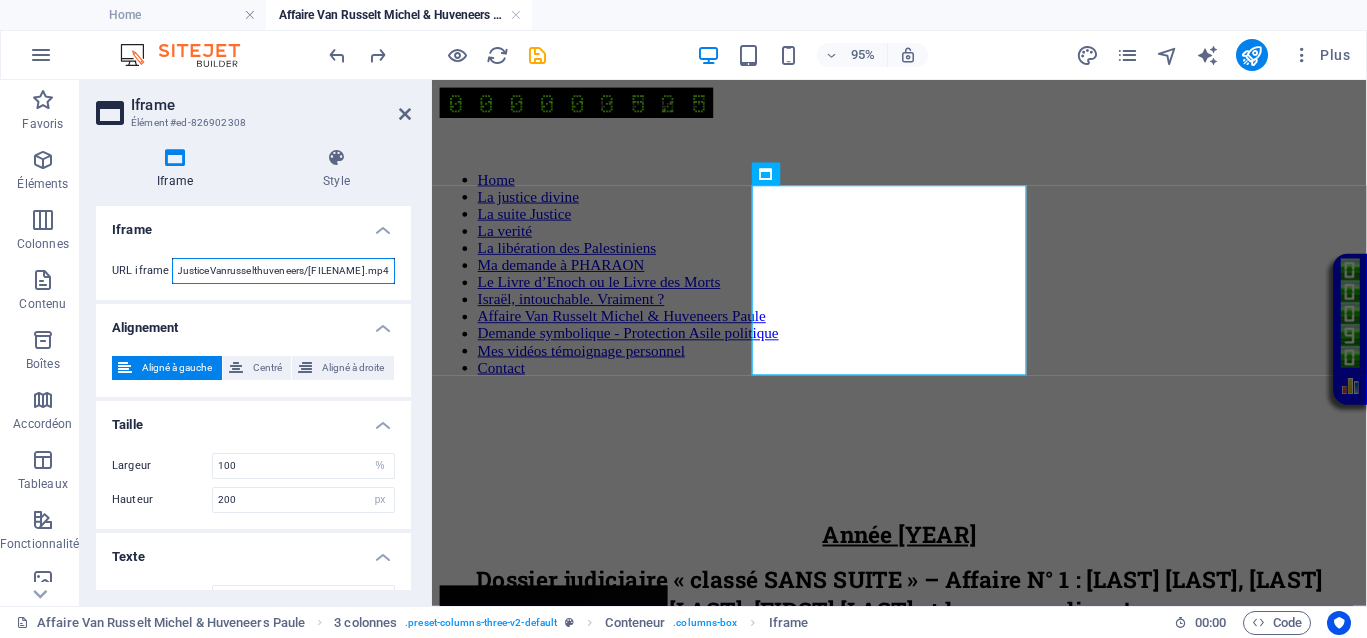 paste on "Pharaon IIII.mp4" 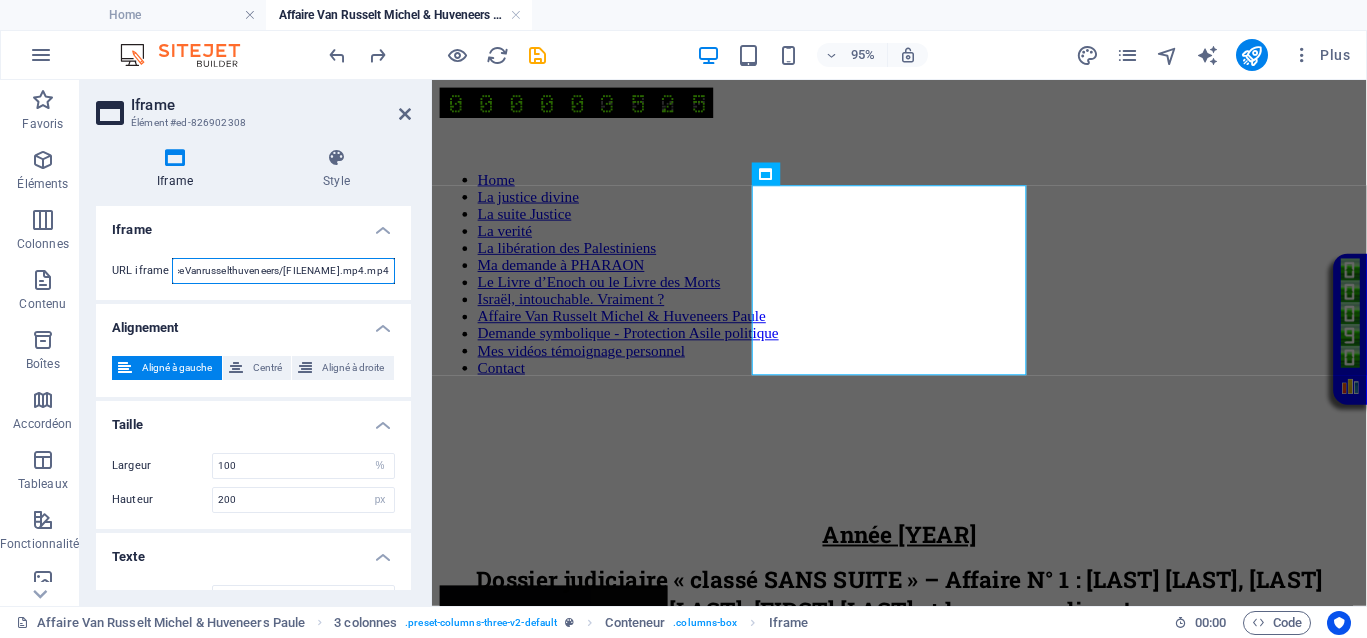 scroll, scrollTop: 0, scrollLeft: 153, axis: horizontal 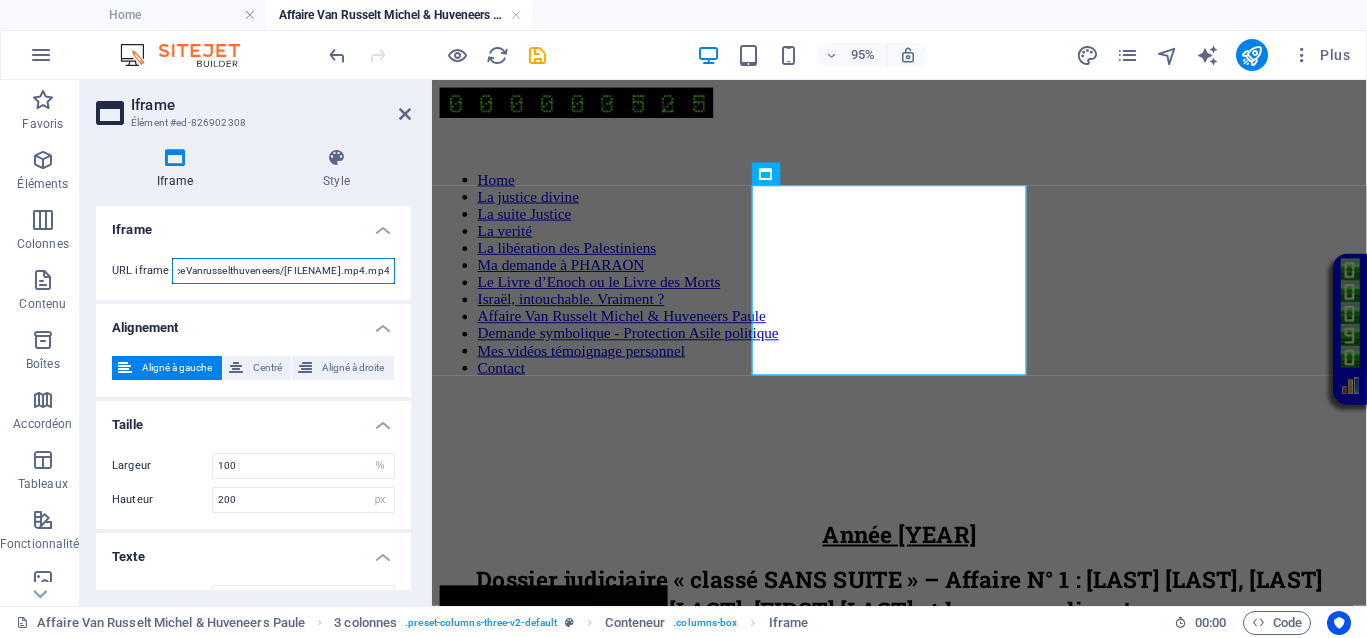 click on "https://democrazisme.com/JusticeVanrusselthuveneers/[FILENAME].mp4.mp4" at bounding box center (283, 271) 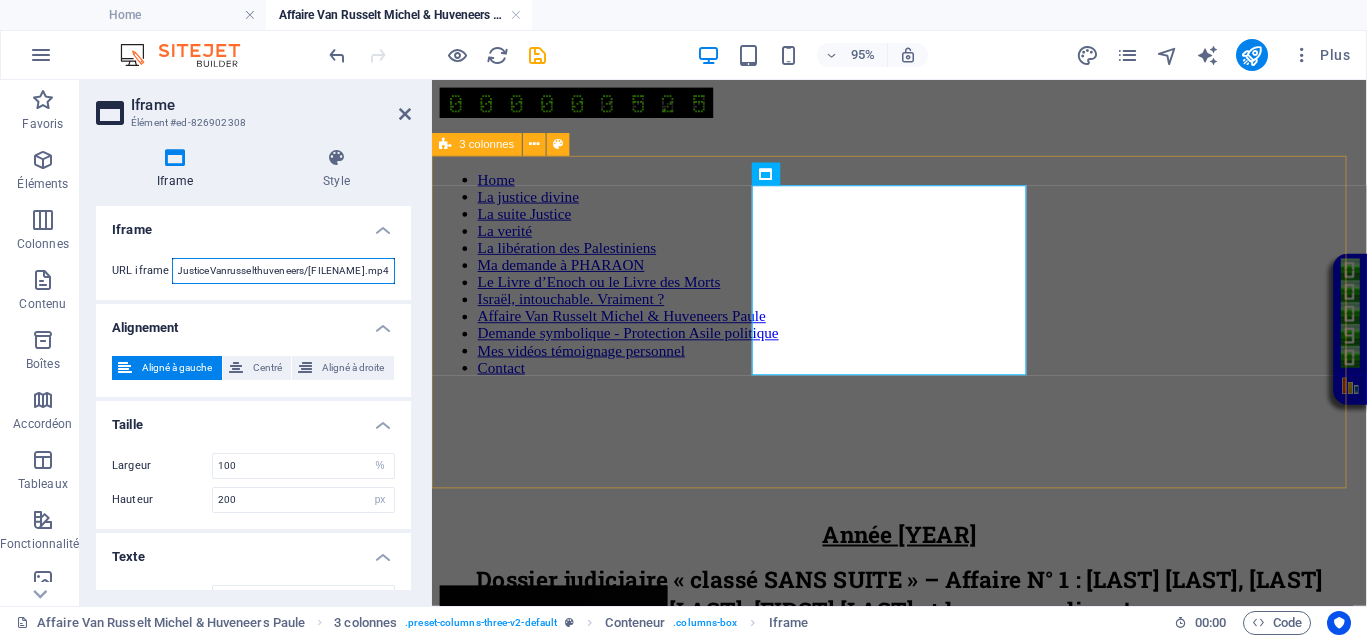 scroll, scrollTop: 0, scrollLeft: 129, axis: horizontal 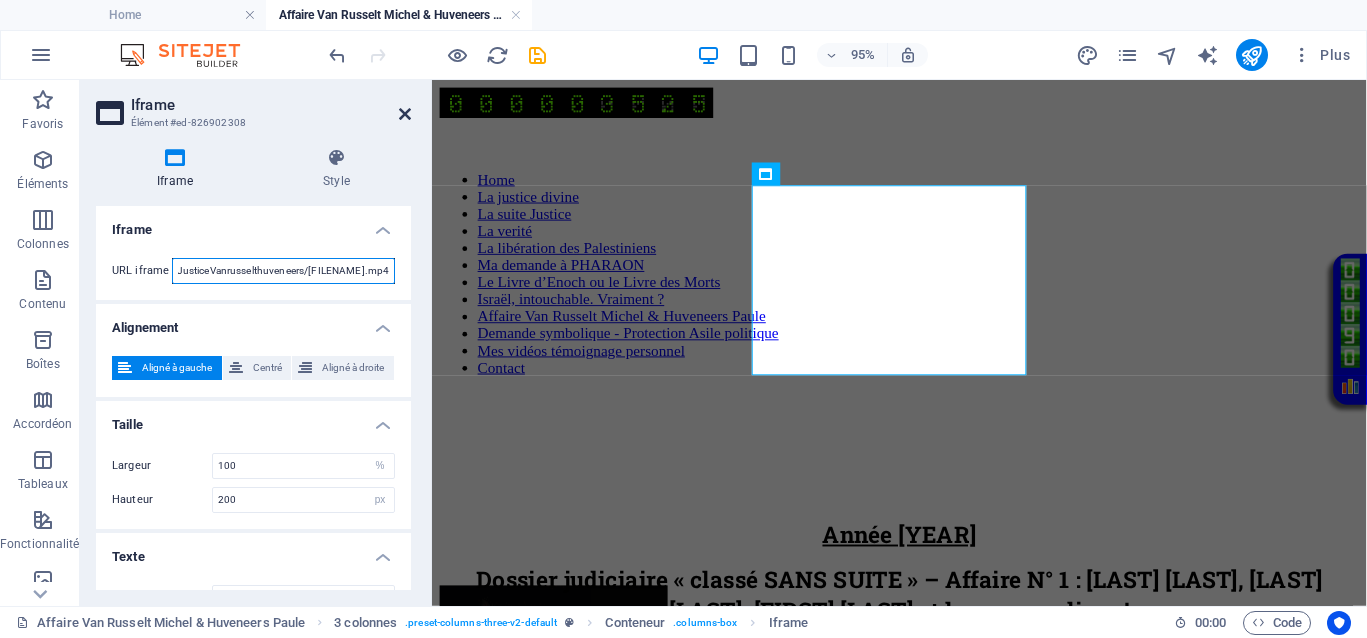 type on "https://democrazisme.com/JusticeVanrusselthuveneers/[FILENAME].mp4" 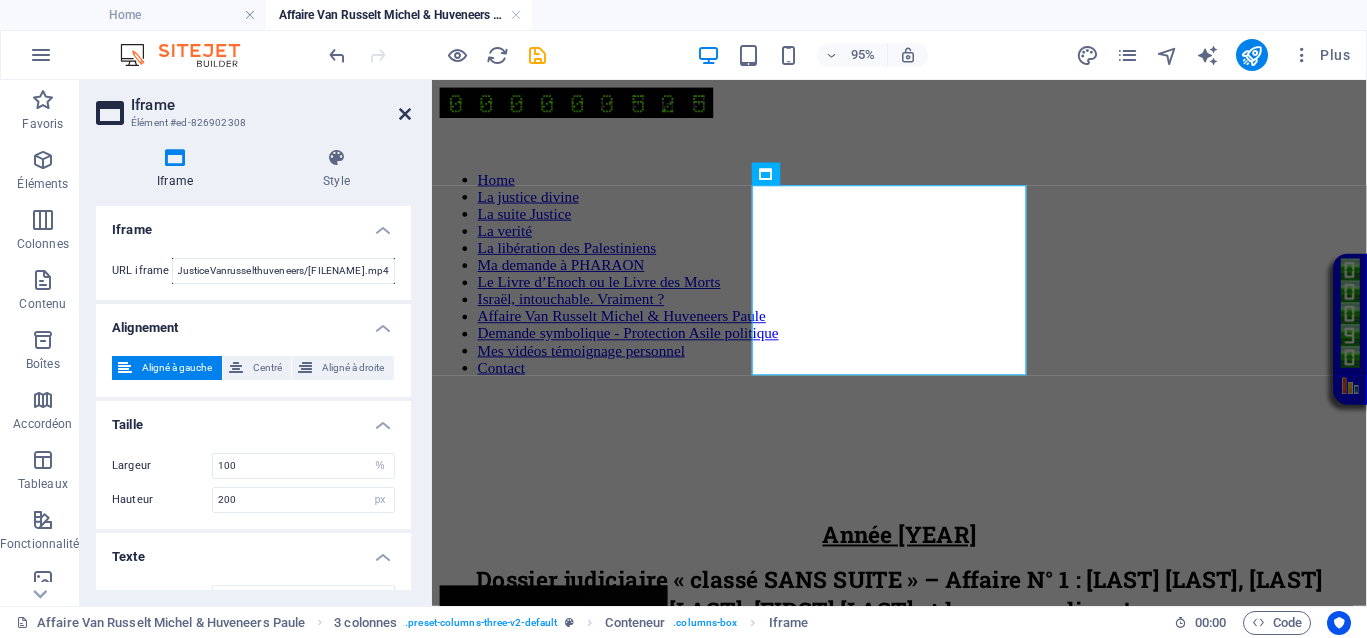 drag, startPoint x: 400, startPoint y: 116, endPoint x: 322, endPoint y: 37, distance: 111.01801 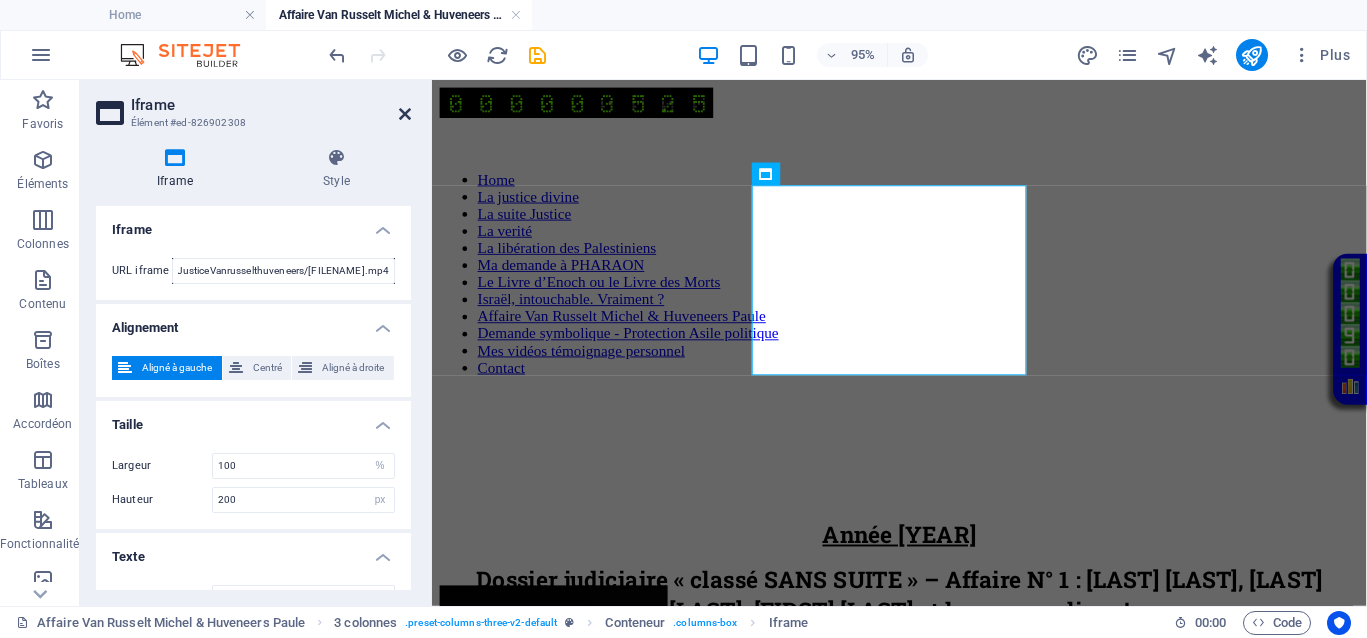 click at bounding box center [405, 114] 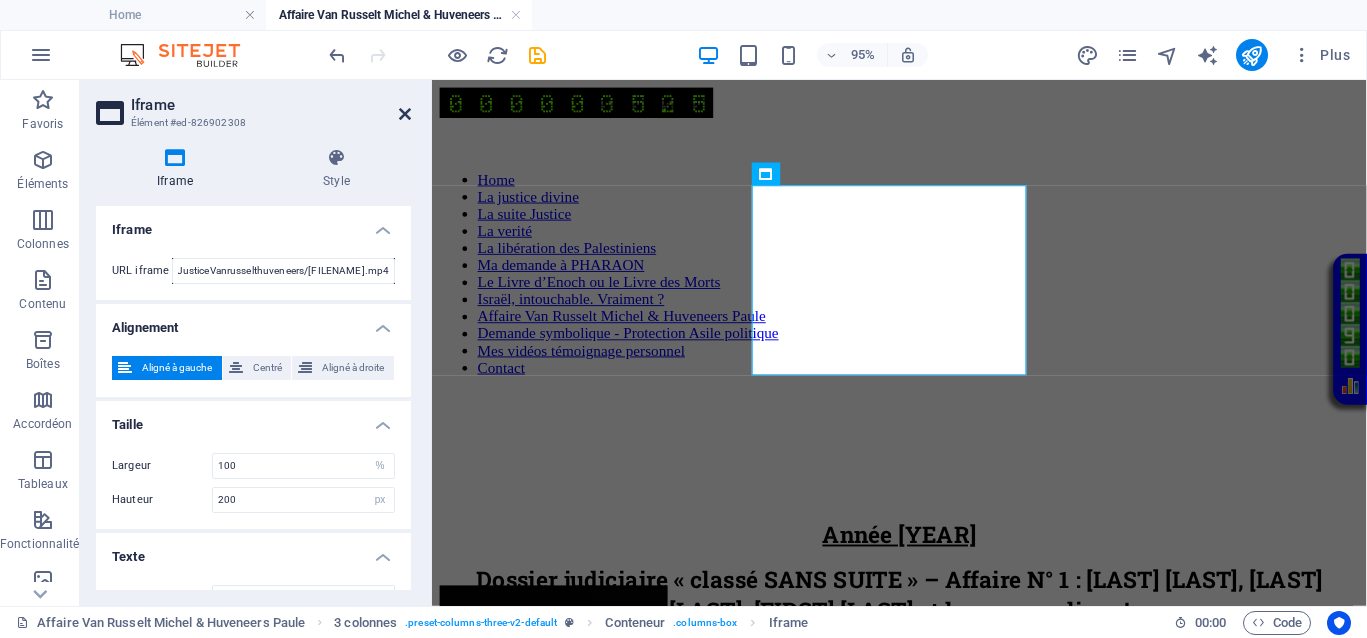scroll, scrollTop: 0, scrollLeft: 0, axis: both 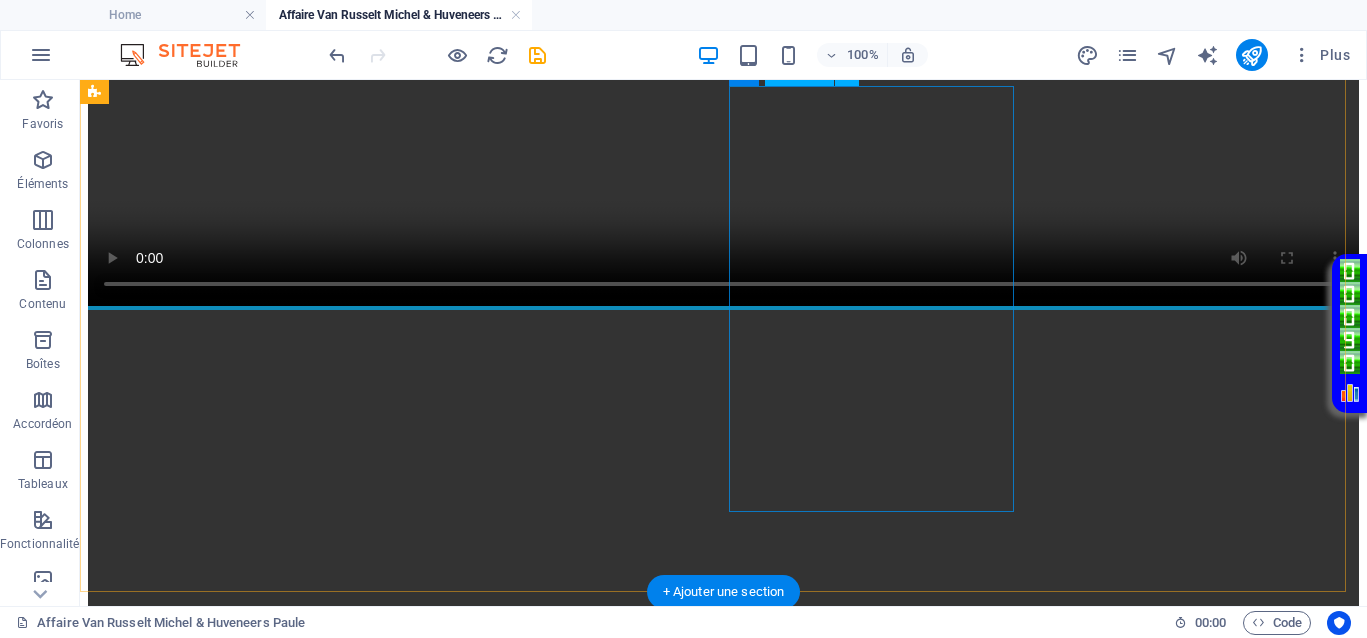 click at bounding box center [723, 3188] 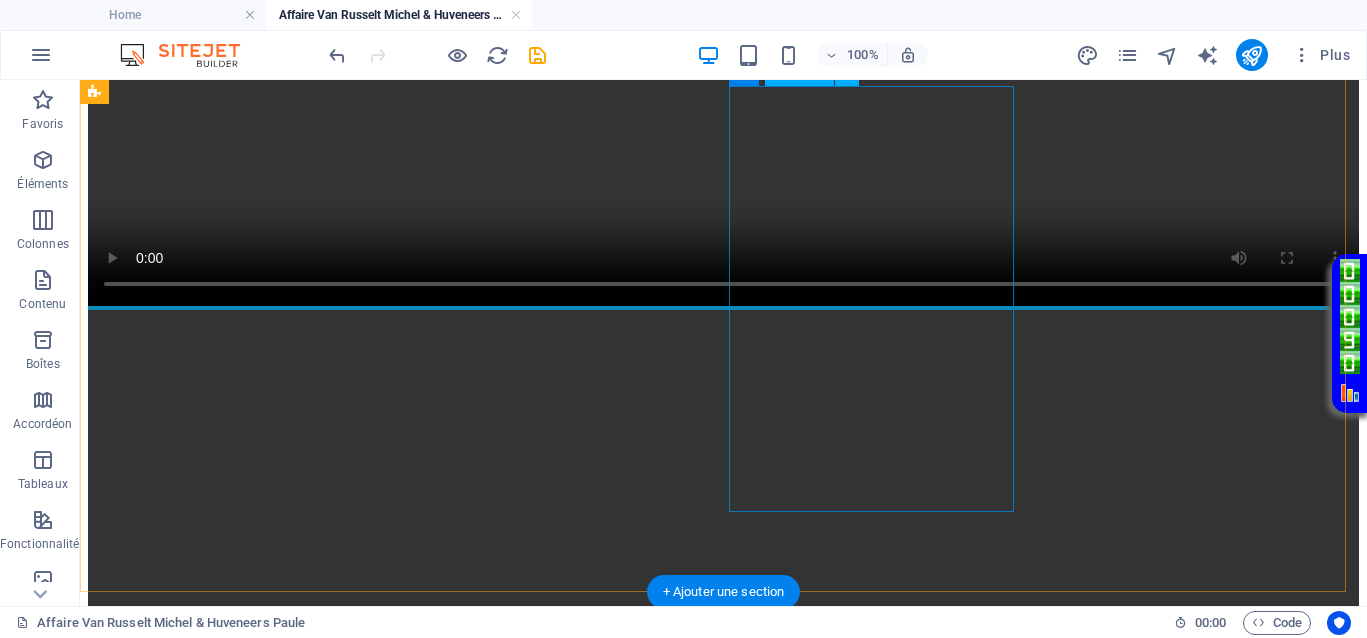 click at bounding box center (723, 3188) 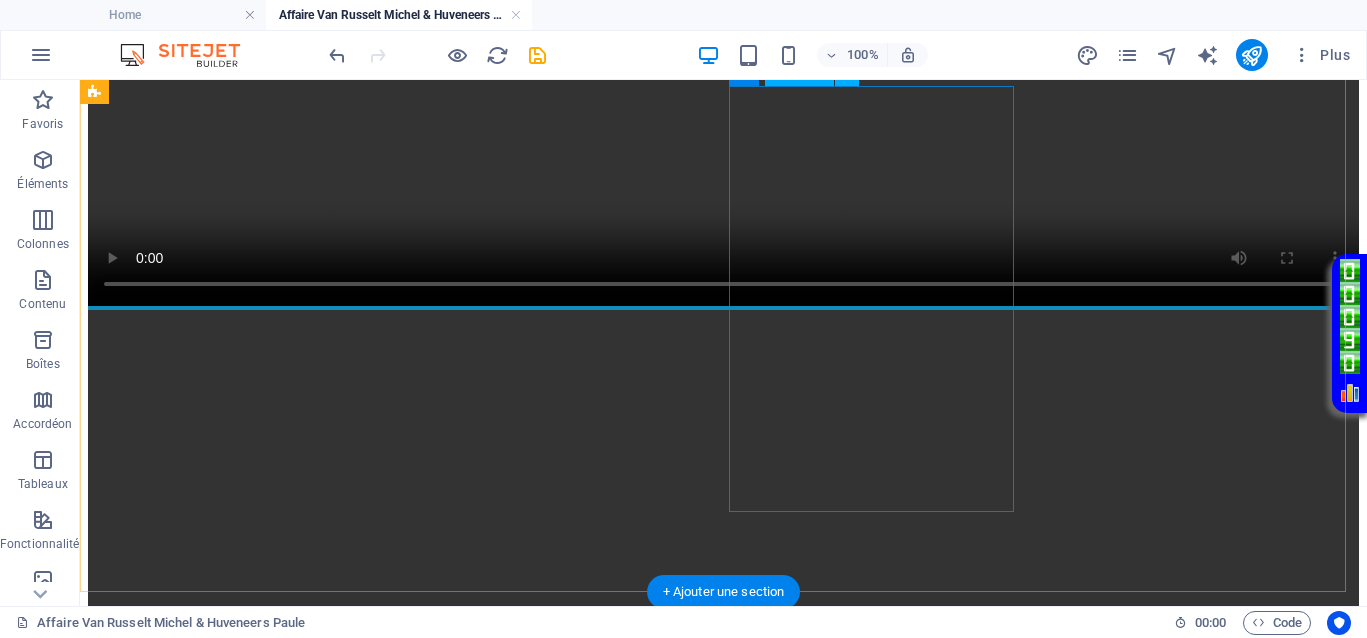 select on "%" 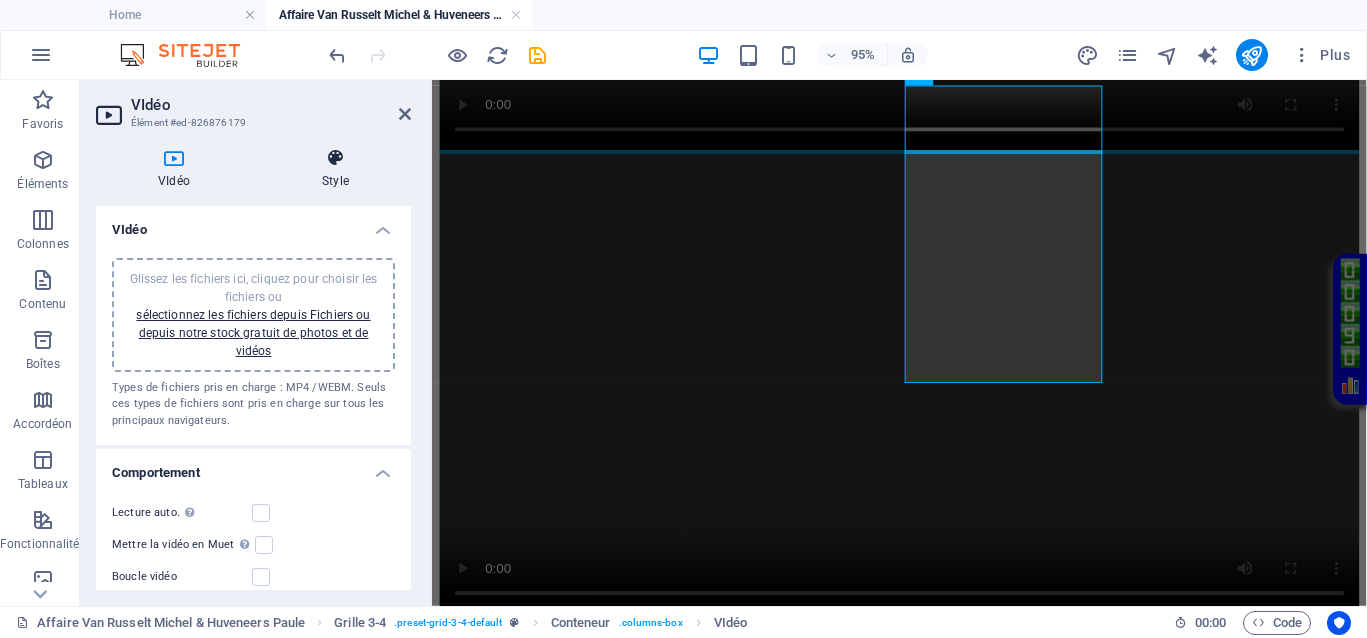 click on "Style" at bounding box center (335, 169) 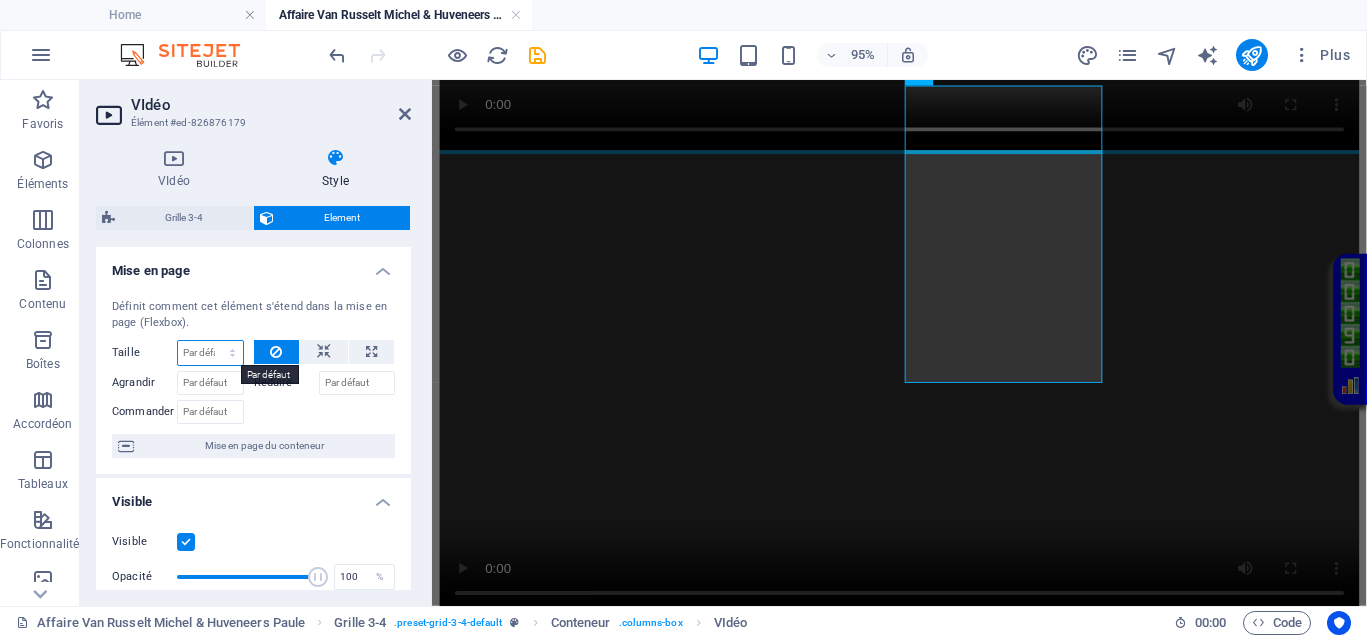 click on "Par défaut auto px % 1/1 1/2 1/3 1/4 1/5 1/6 1/7 1/8 1/9 1/10" at bounding box center [210, 353] 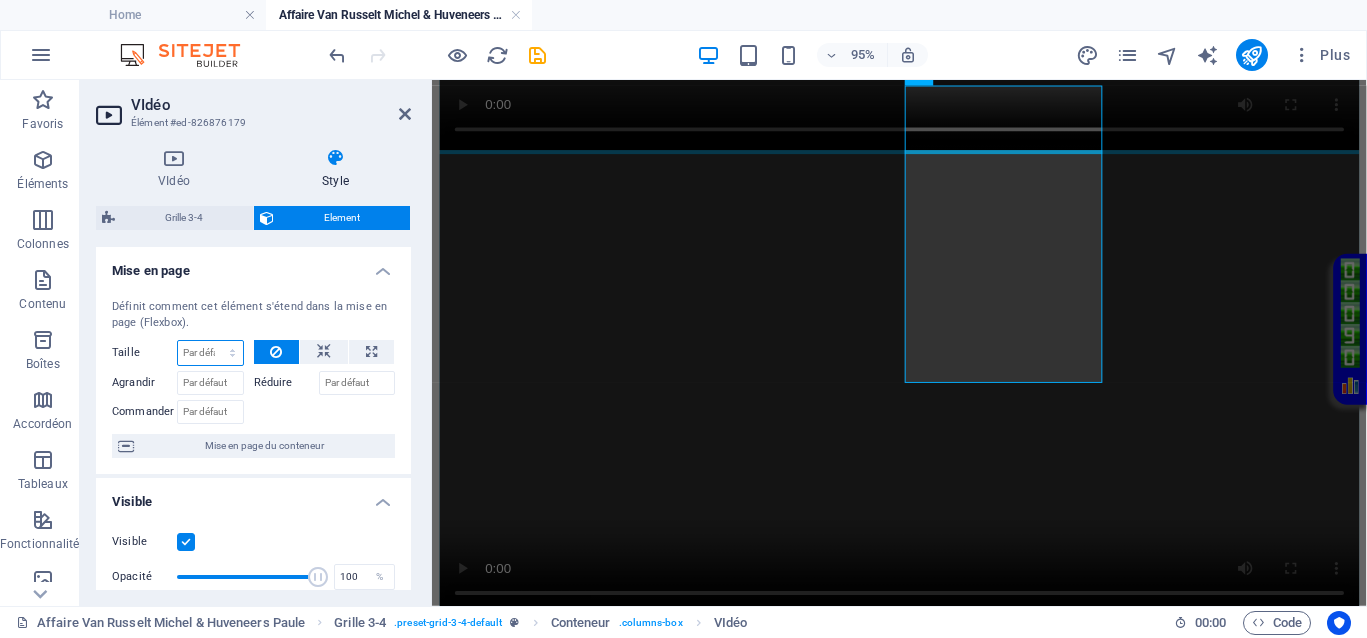 select on "px" 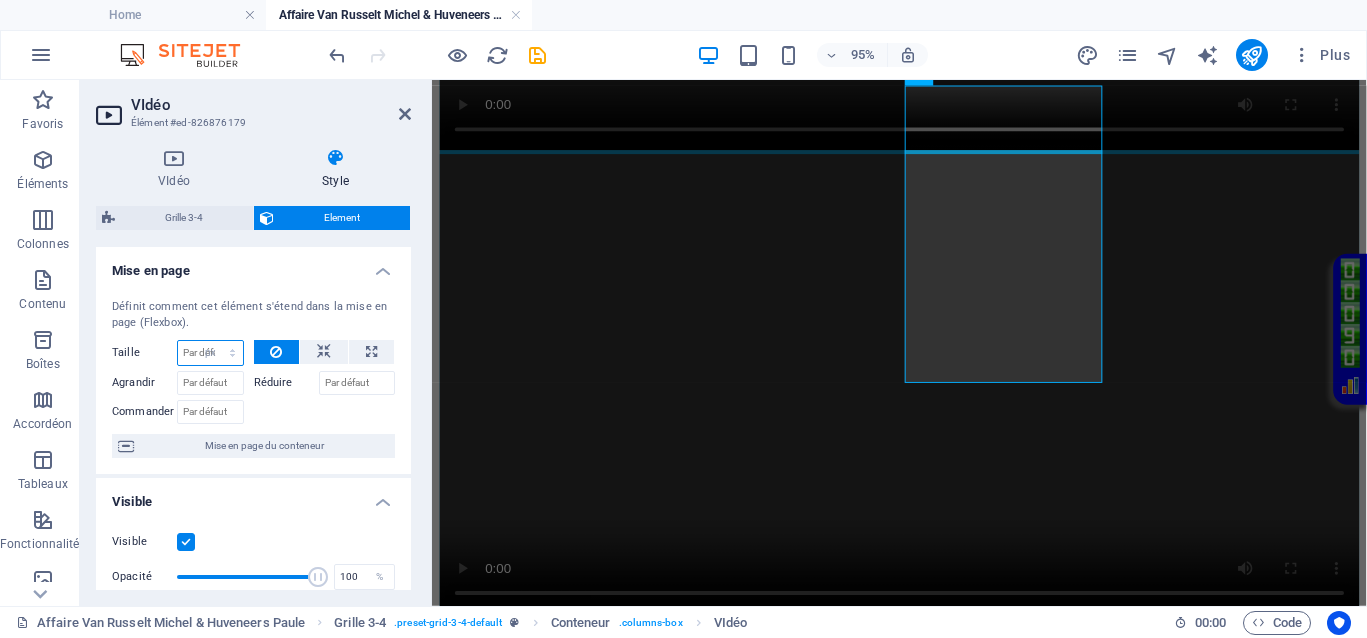 click on "Par défaut auto px % 1/1 1/2 1/3 1/4 1/5 1/6 1/7 1/8 1/9 1/10" at bounding box center (210, 353) 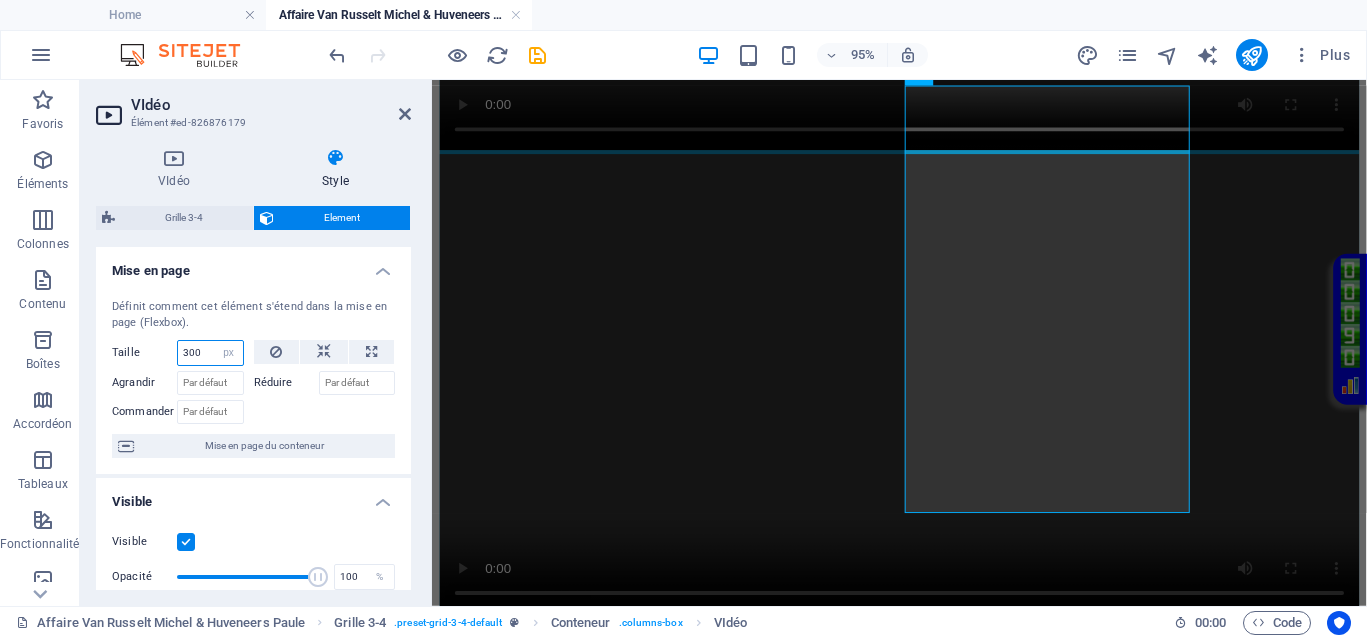 drag, startPoint x: 210, startPoint y: 355, endPoint x: 173, endPoint y: 356, distance: 37.01351 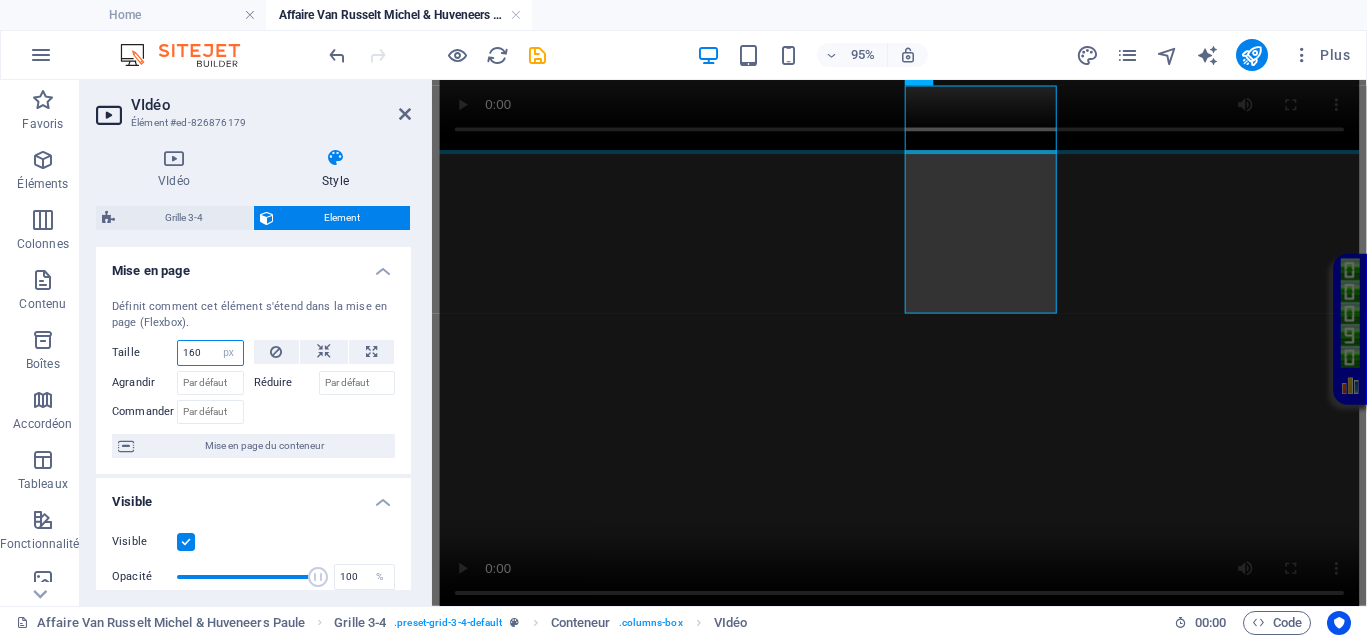 drag, startPoint x: 211, startPoint y: 357, endPoint x: 190, endPoint y: 357, distance: 21 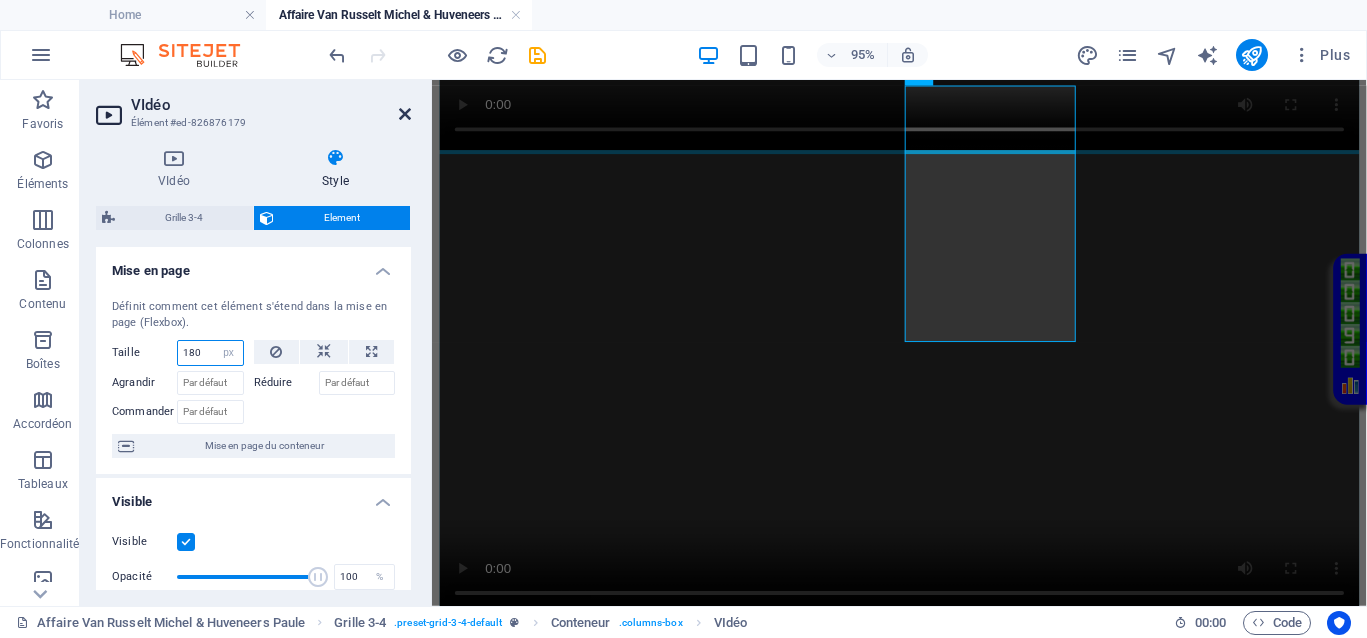 type on "180" 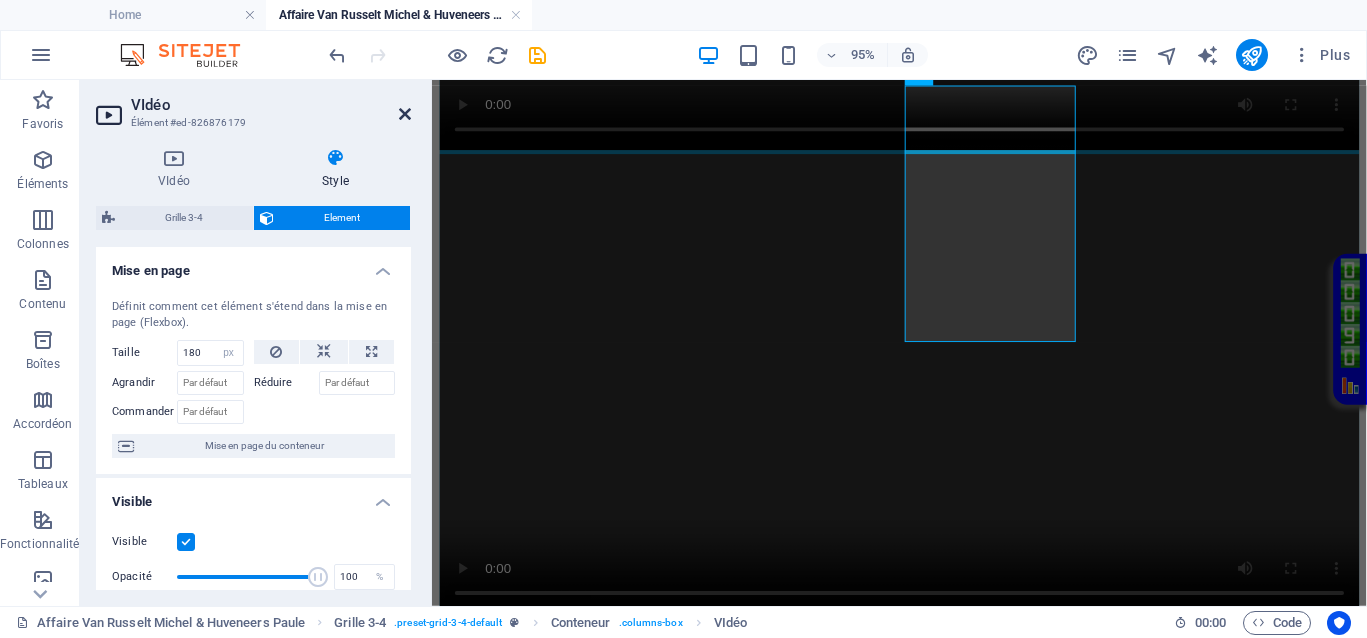 click at bounding box center (405, 114) 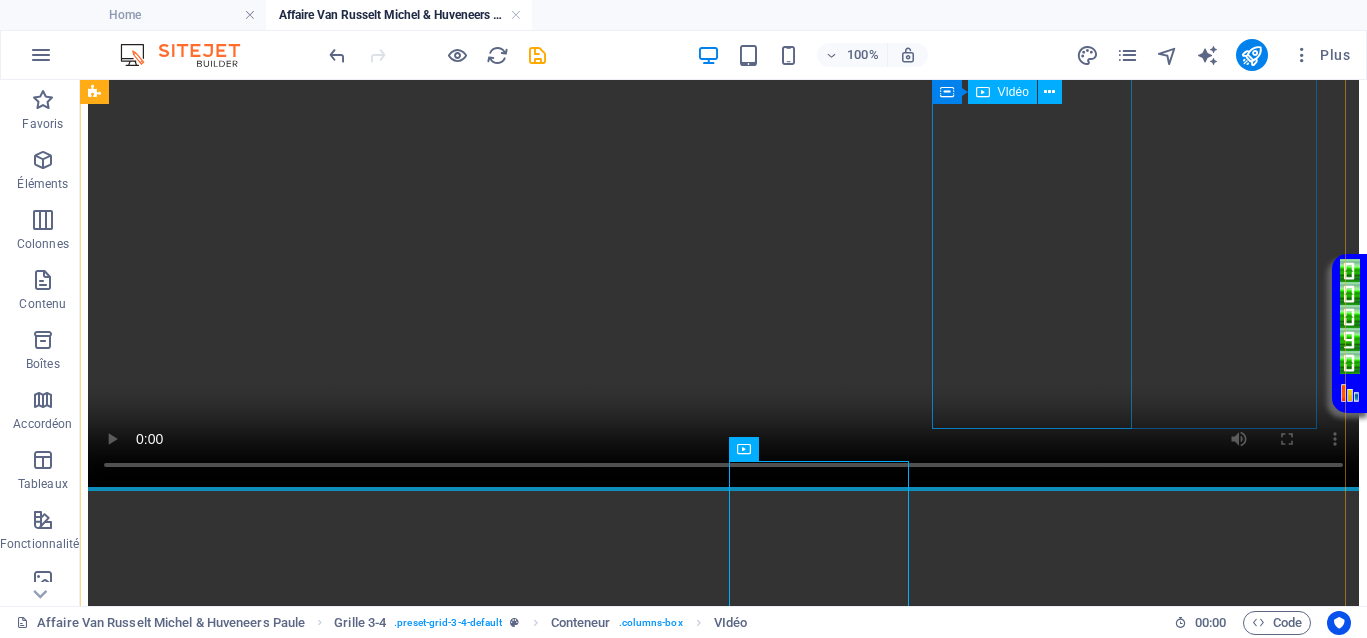 scroll, scrollTop: 875, scrollLeft: 0, axis: vertical 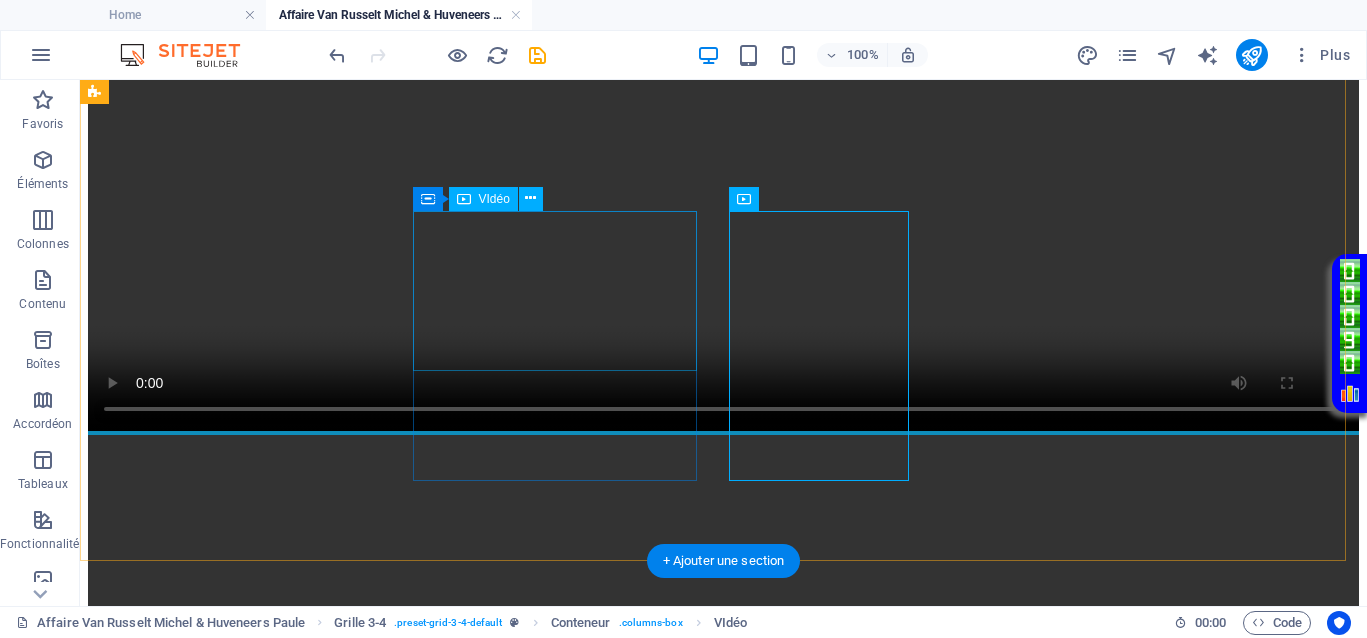 click at bounding box center (723, 2673) 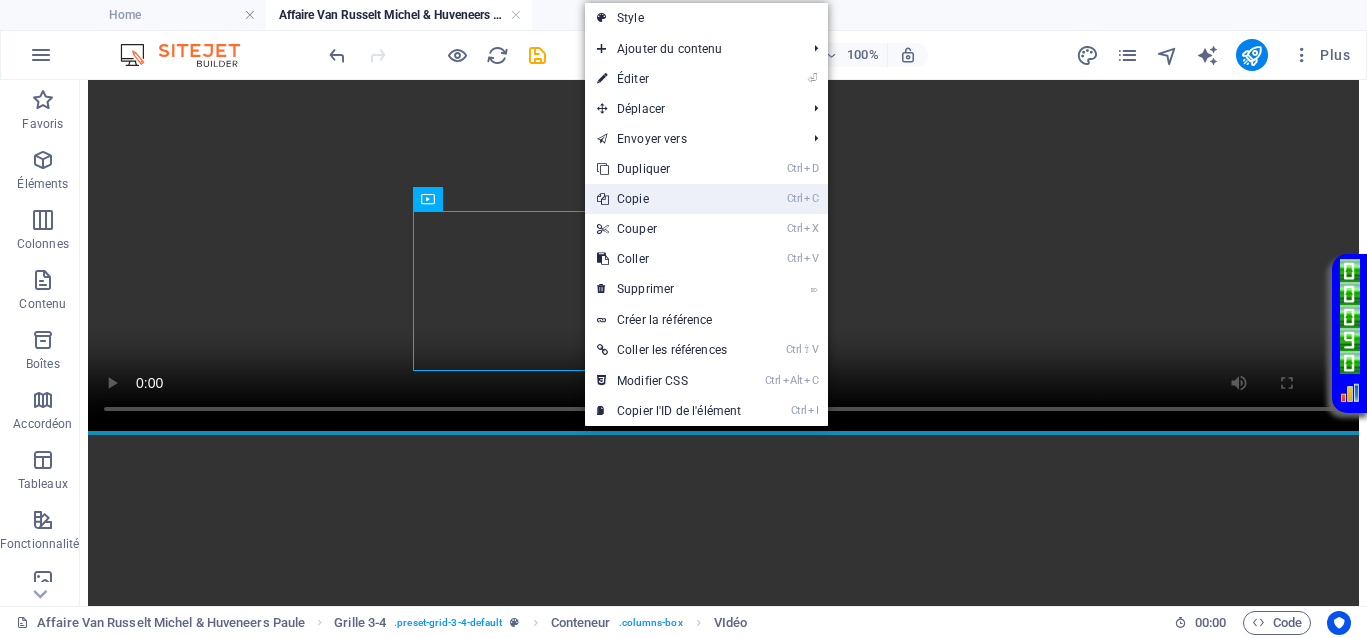 click on "Ctrl C  Copie" at bounding box center (669, 199) 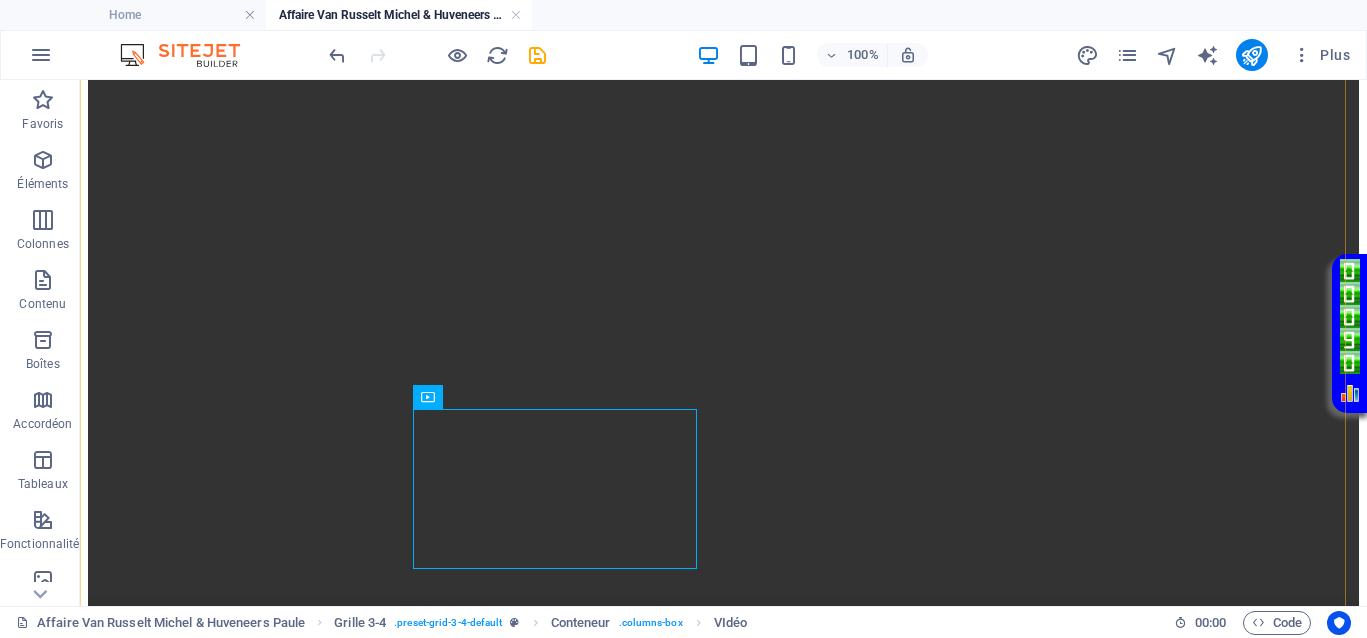 scroll, scrollTop: 750, scrollLeft: 0, axis: vertical 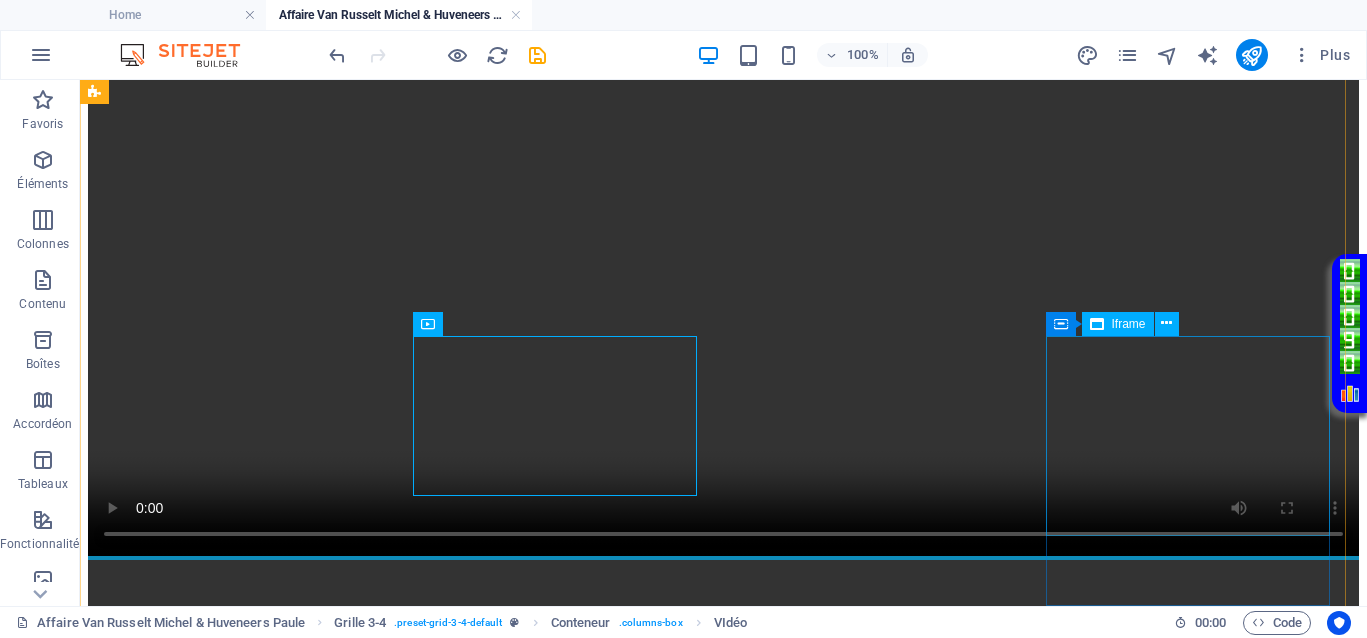 click on "</div>" at bounding box center (723, 3859) 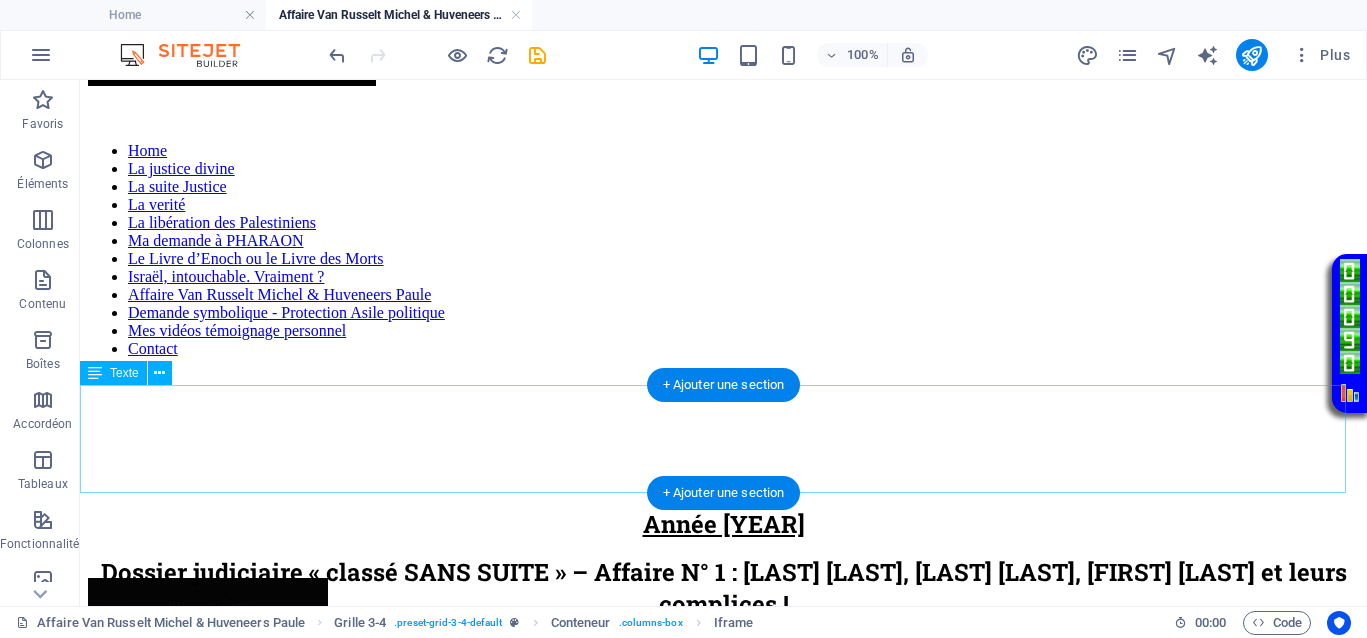 scroll, scrollTop: 0, scrollLeft: 0, axis: both 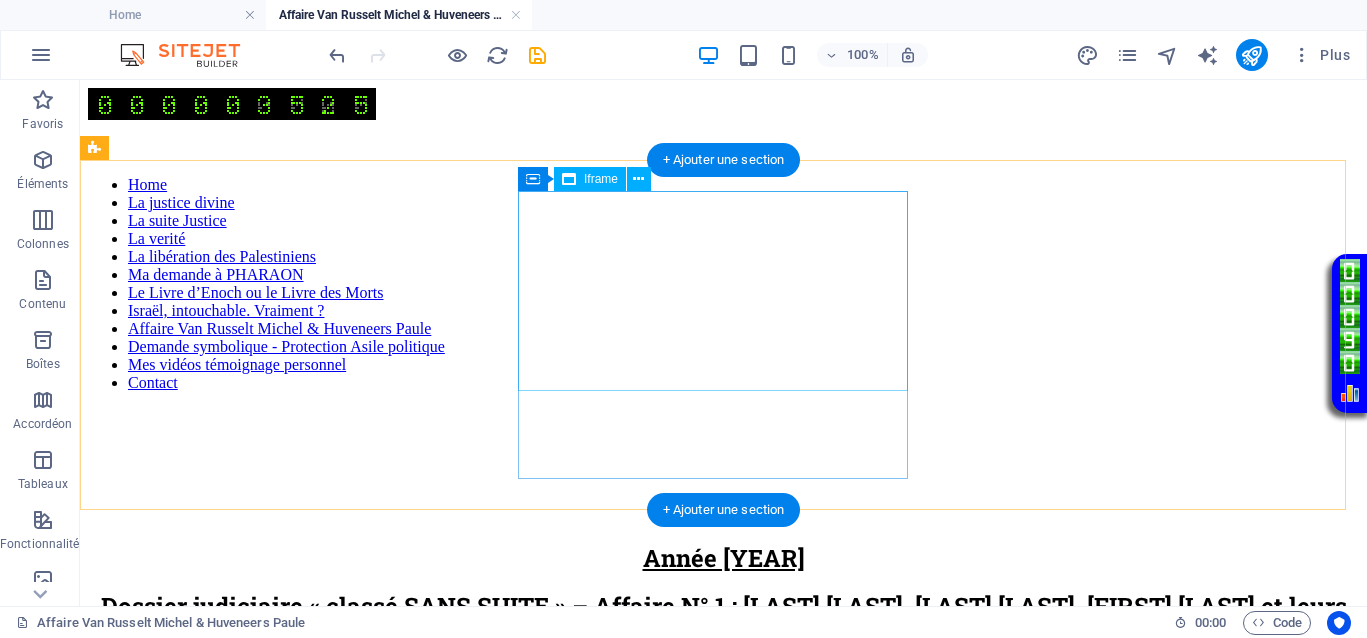 click on "</div>" at bounding box center (723, 510) 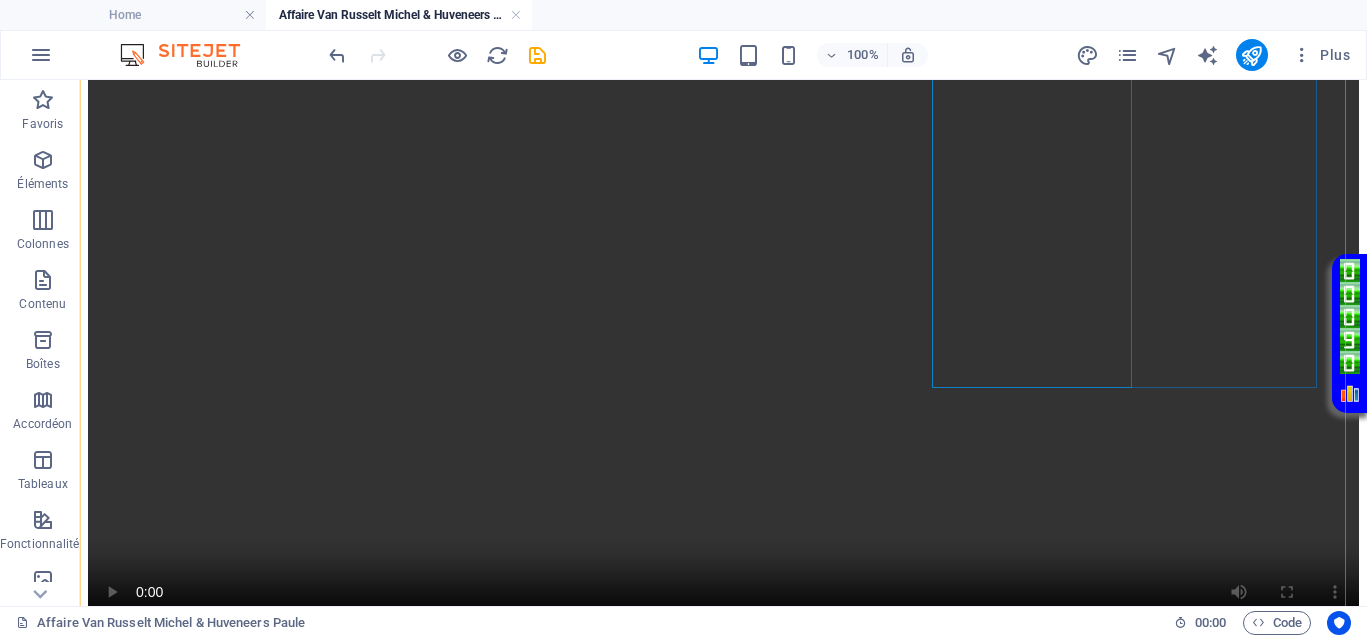 scroll, scrollTop: 875, scrollLeft: 0, axis: vertical 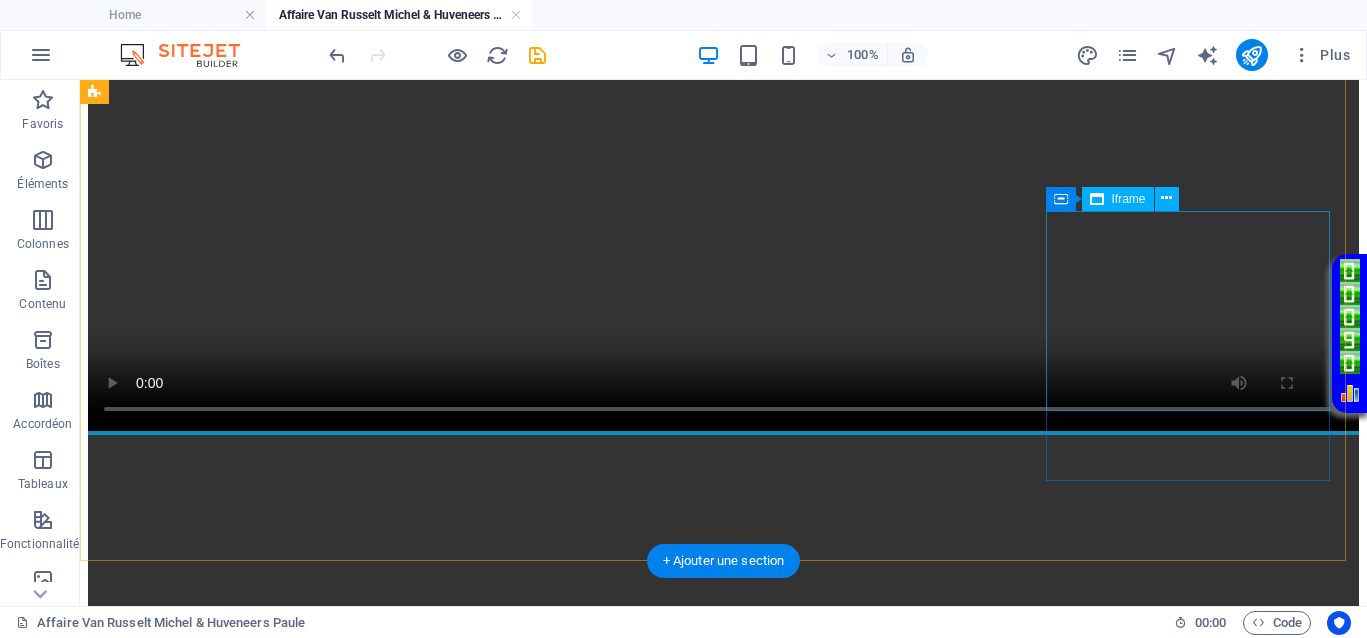 click on "</div>" at bounding box center (723, 3734) 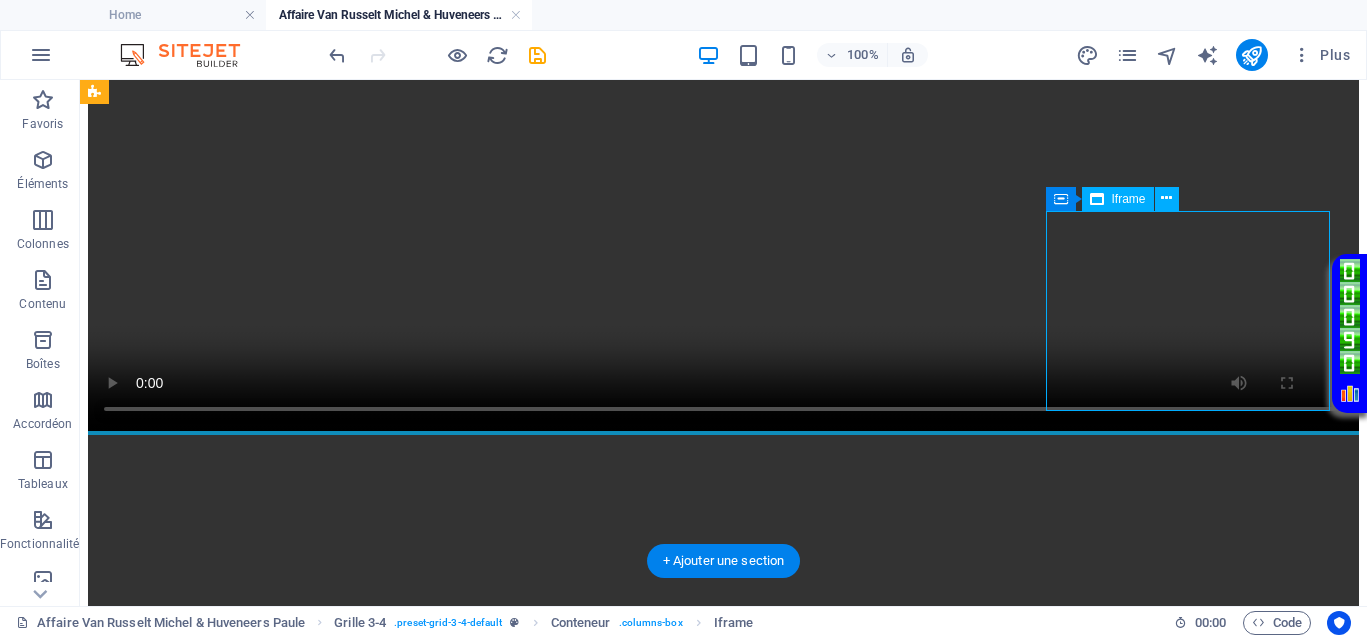 click on "</div>" at bounding box center [723, 3734] 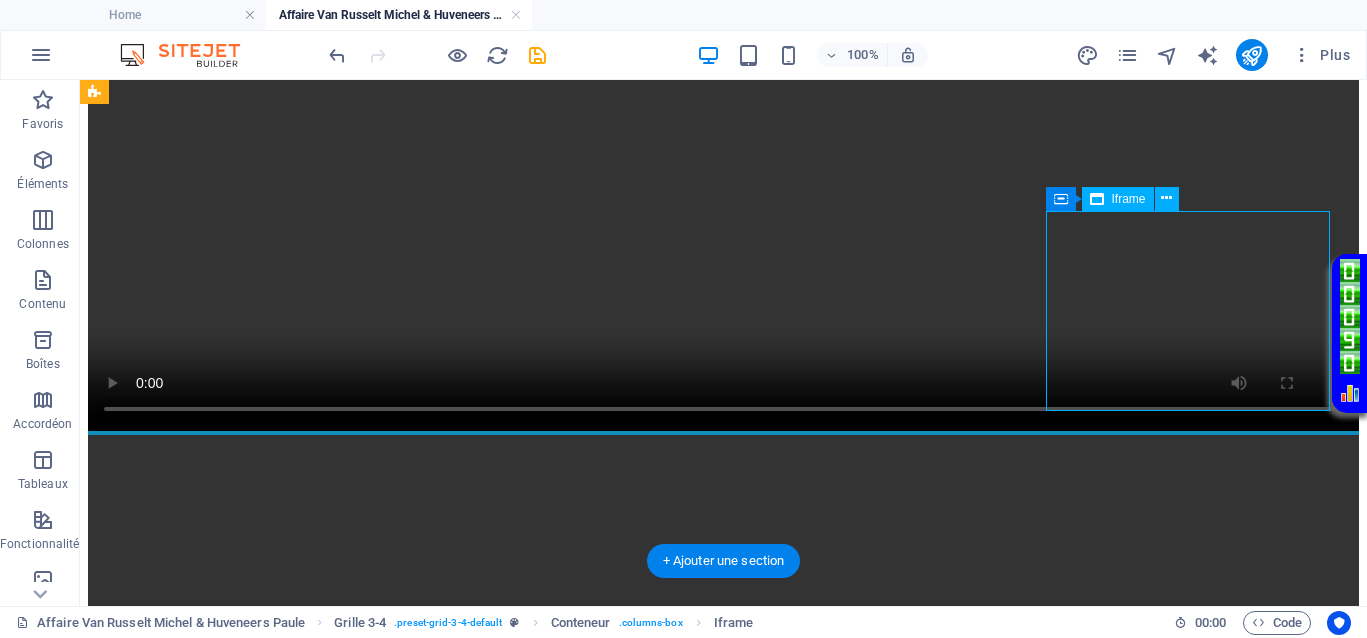 select on "%" 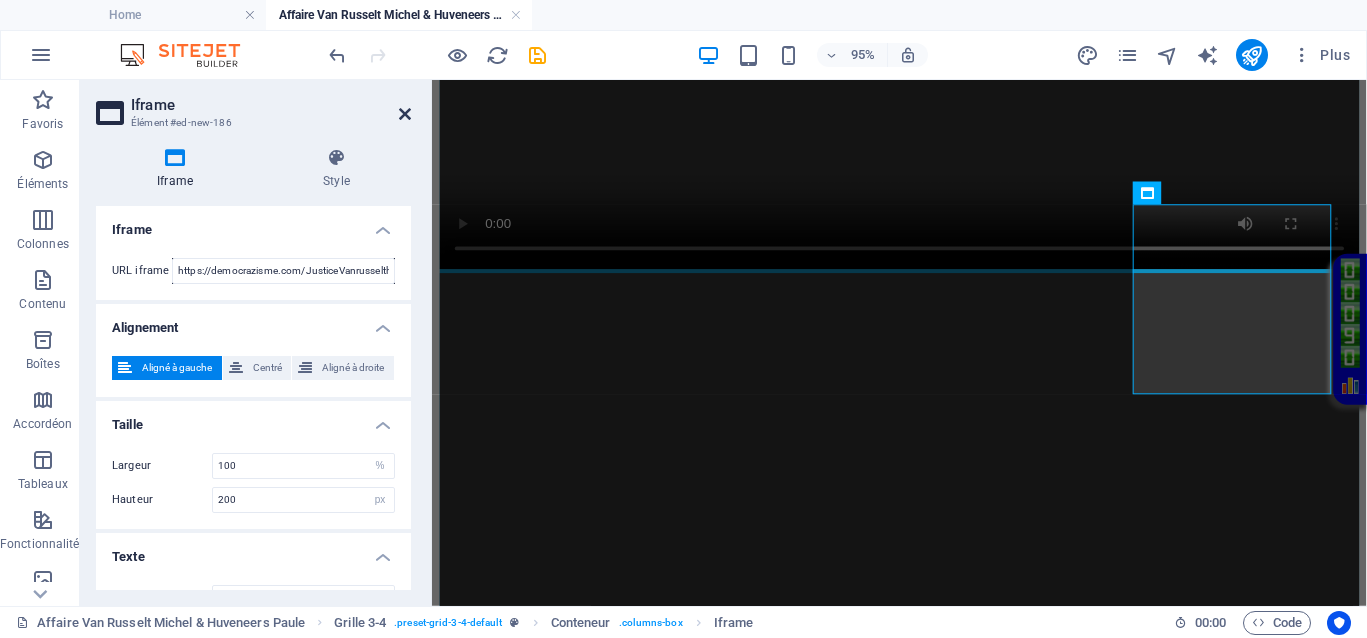 click at bounding box center [405, 114] 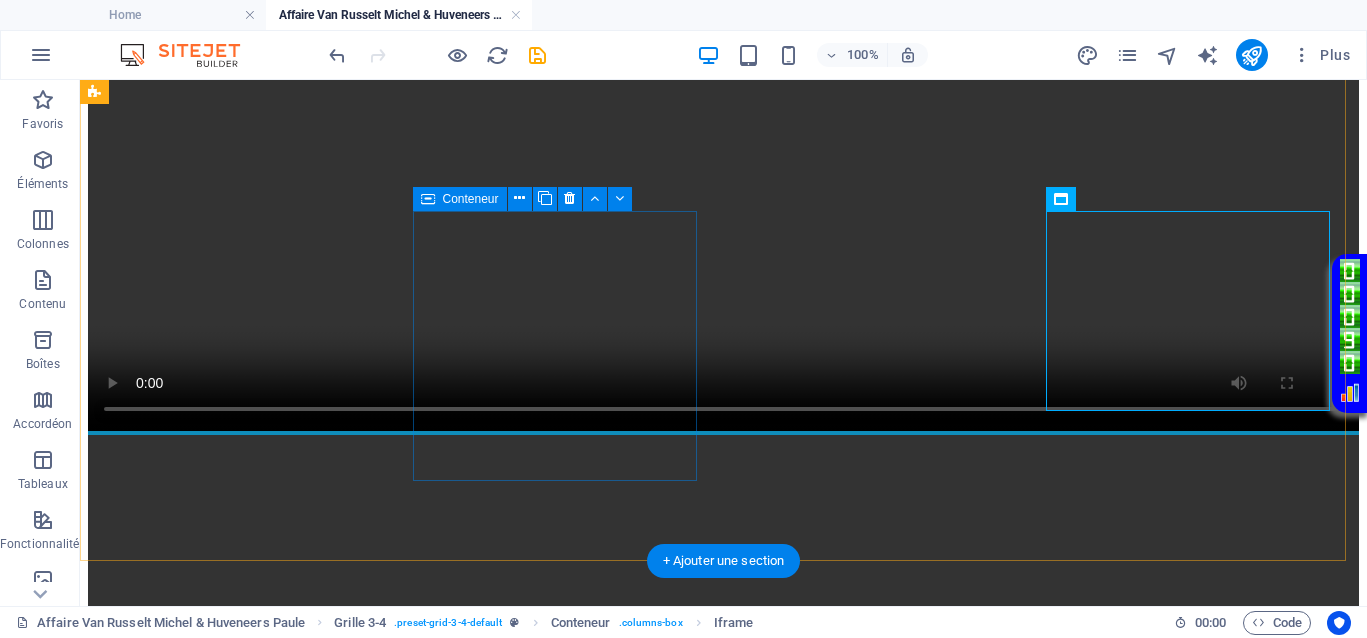 click at bounding box center [723, 2673] 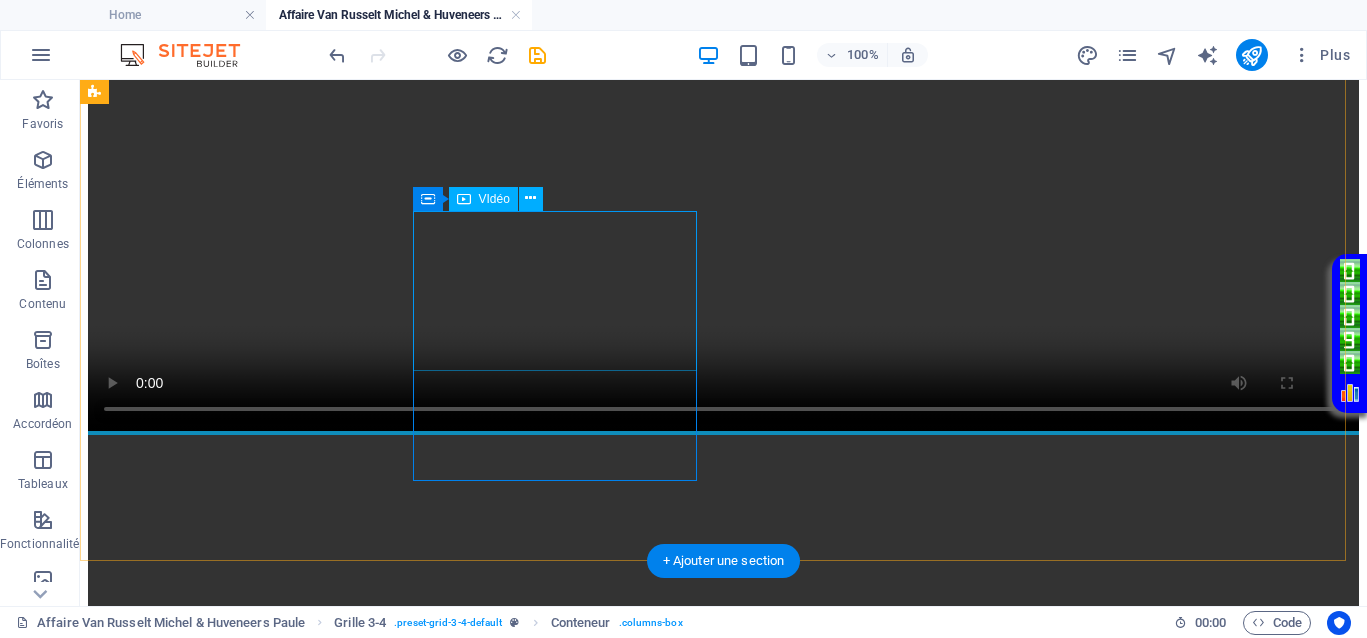click at bounding box center (723, 2673) 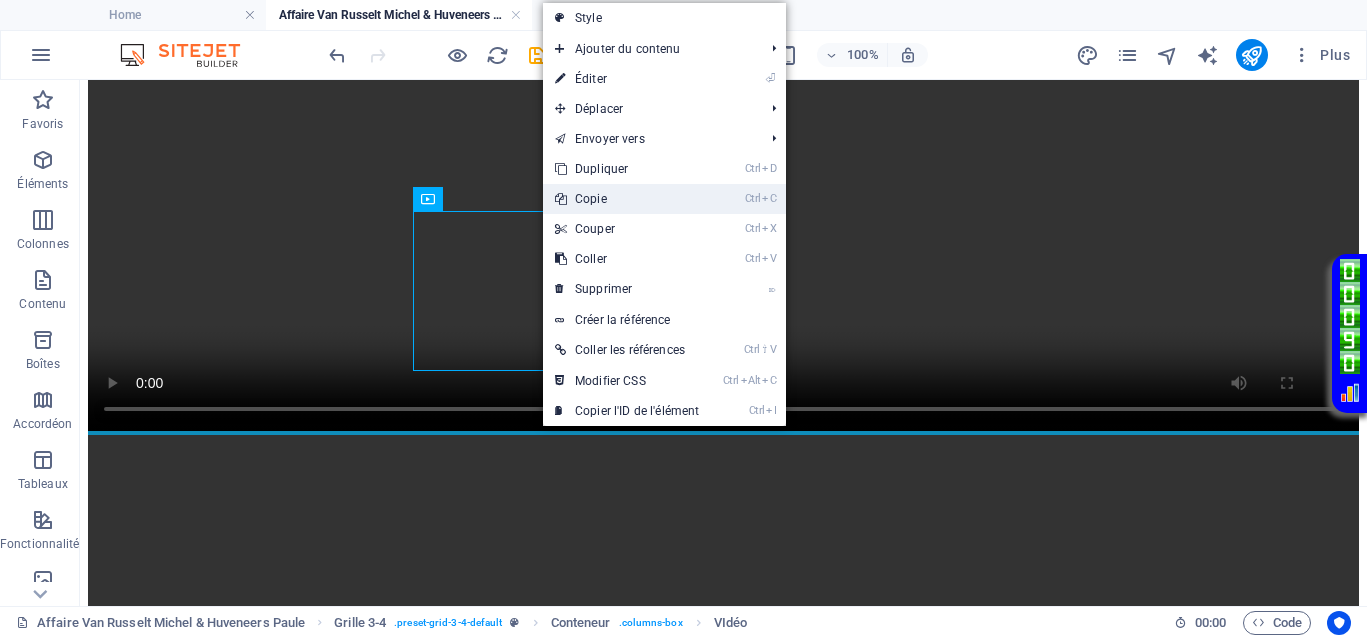 click on "Ctrl C  Copie" at bounding box center [627, 199] 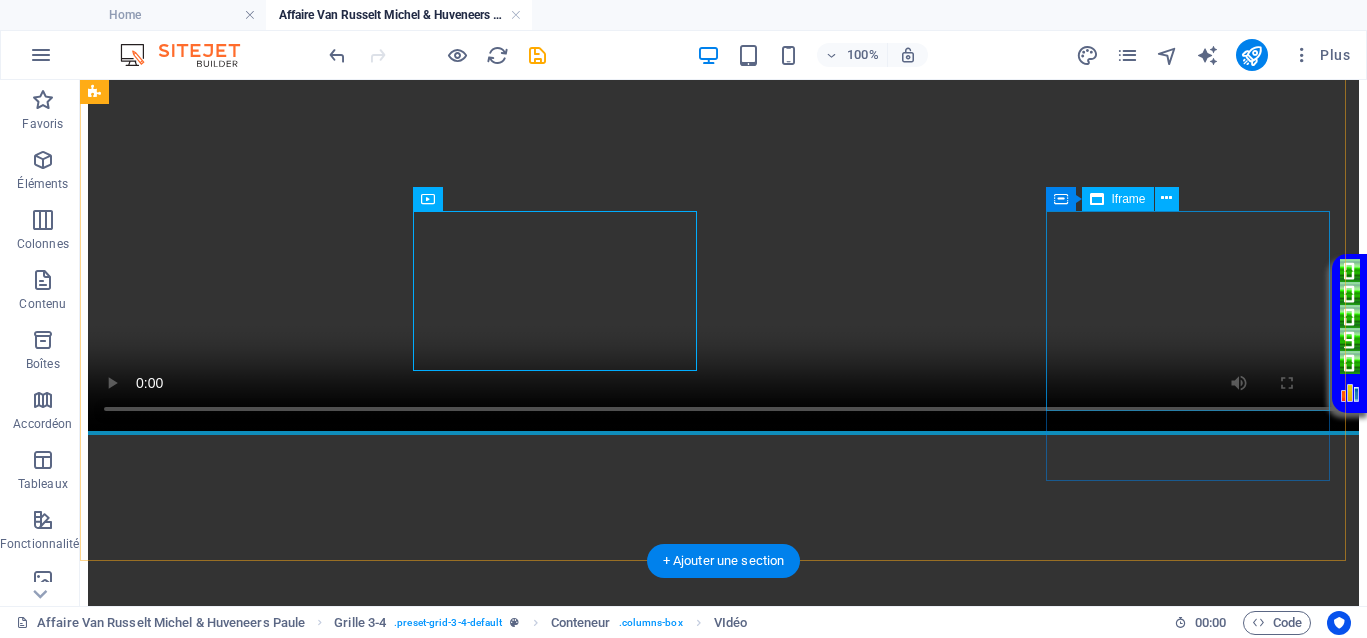 click on "</div>" at bounding box center (723, 3734) 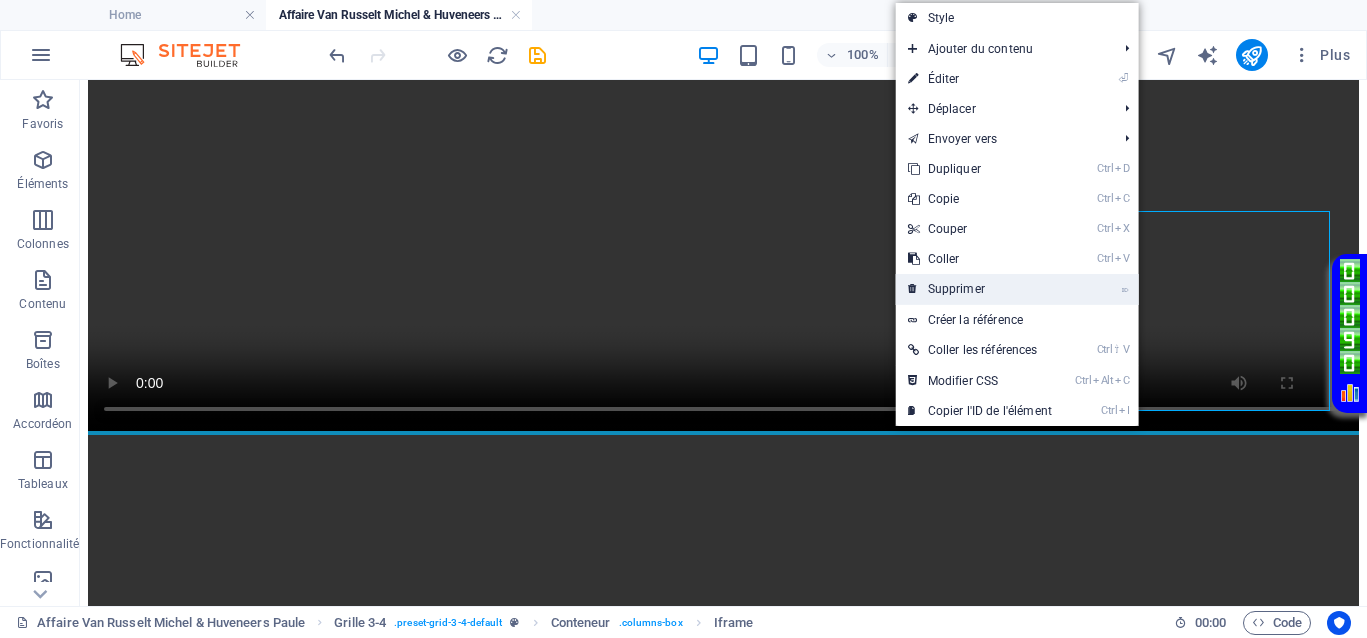 click on "⌦  Supprimer" at bounding box center (980, 289) 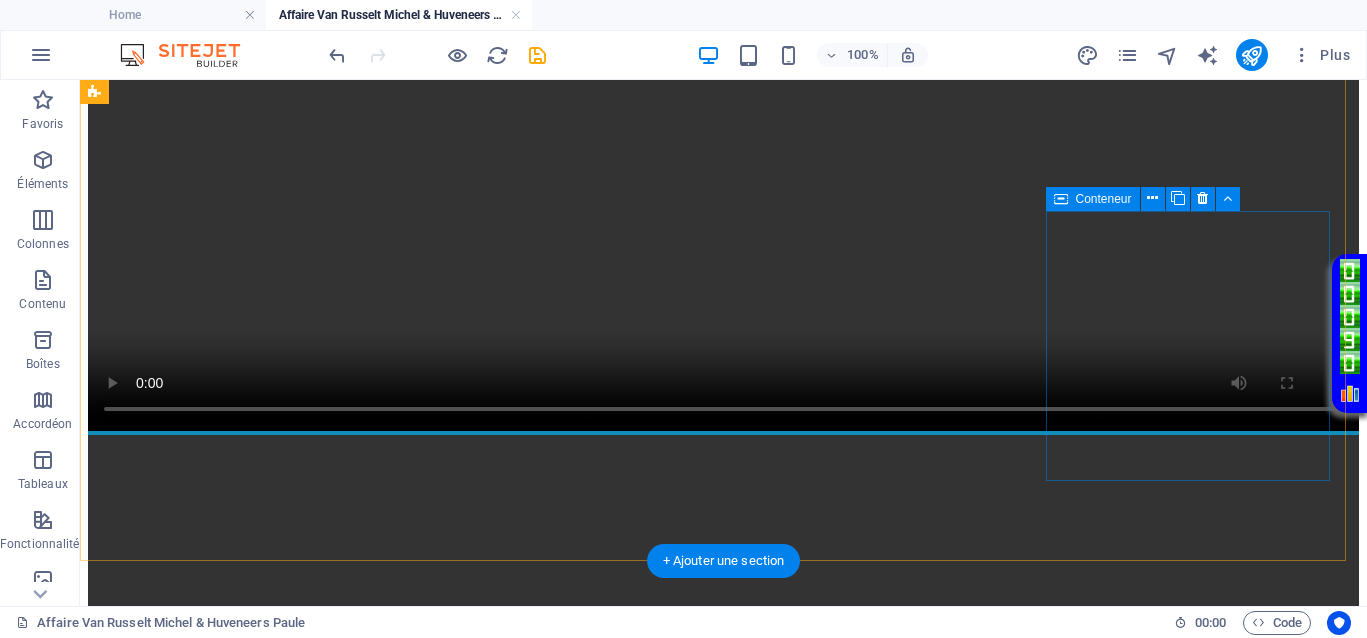 click on "Coller le presse-papiers" at bounding box center (797, 3733) 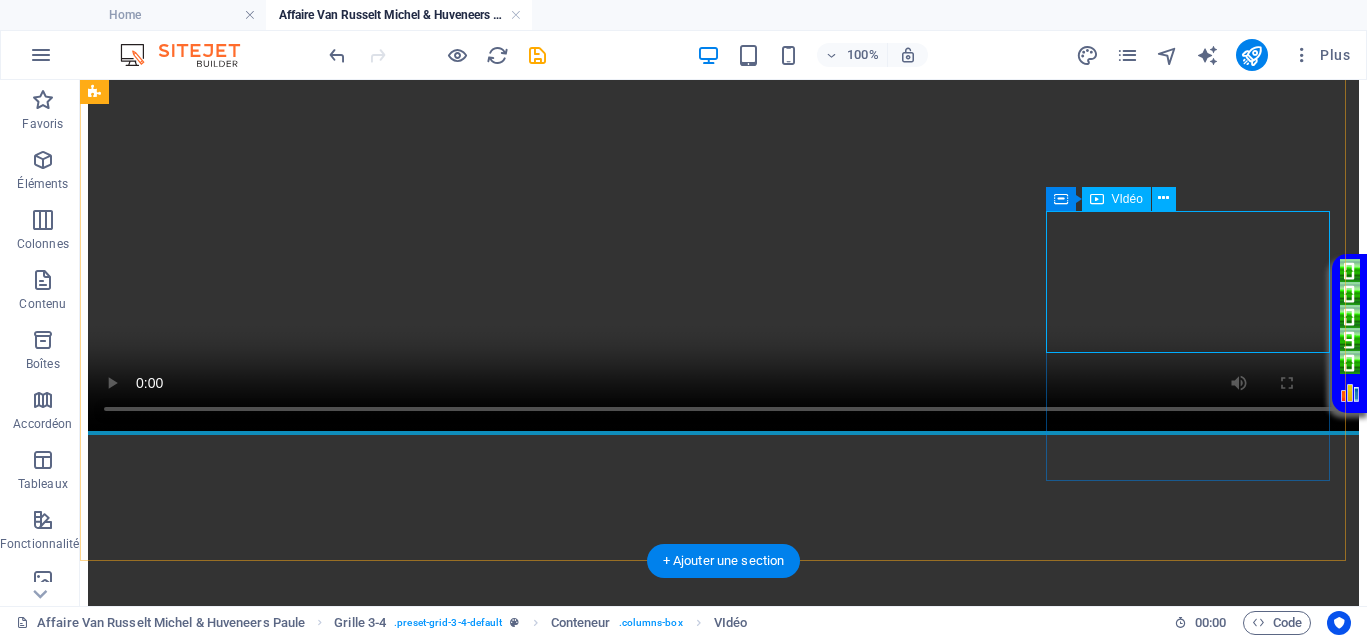 click at bounding box center [723, 3952] 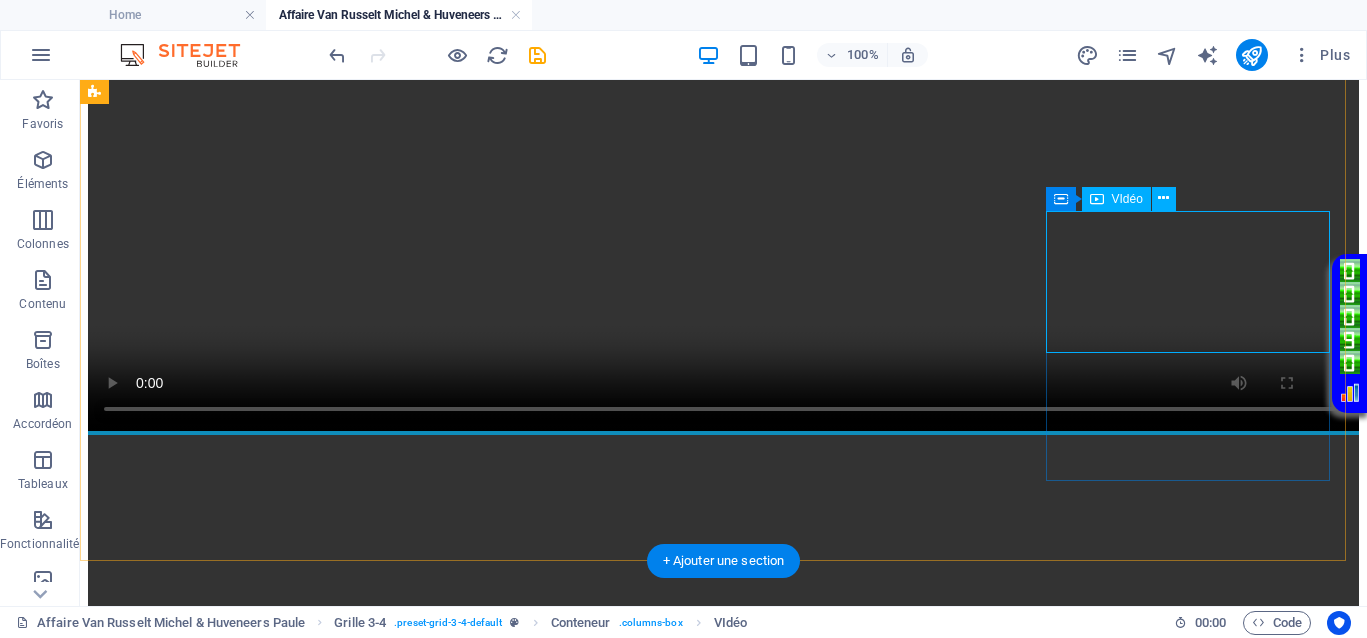 click at bounding box center [723, 3952] 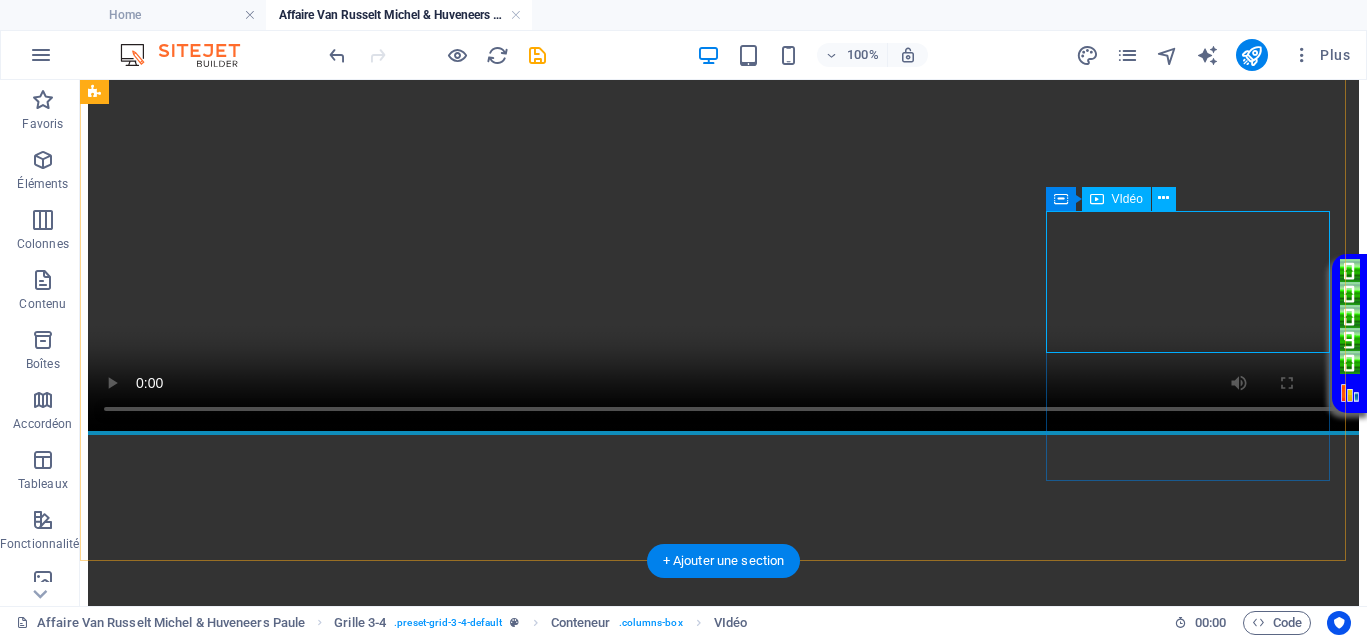select on "%" 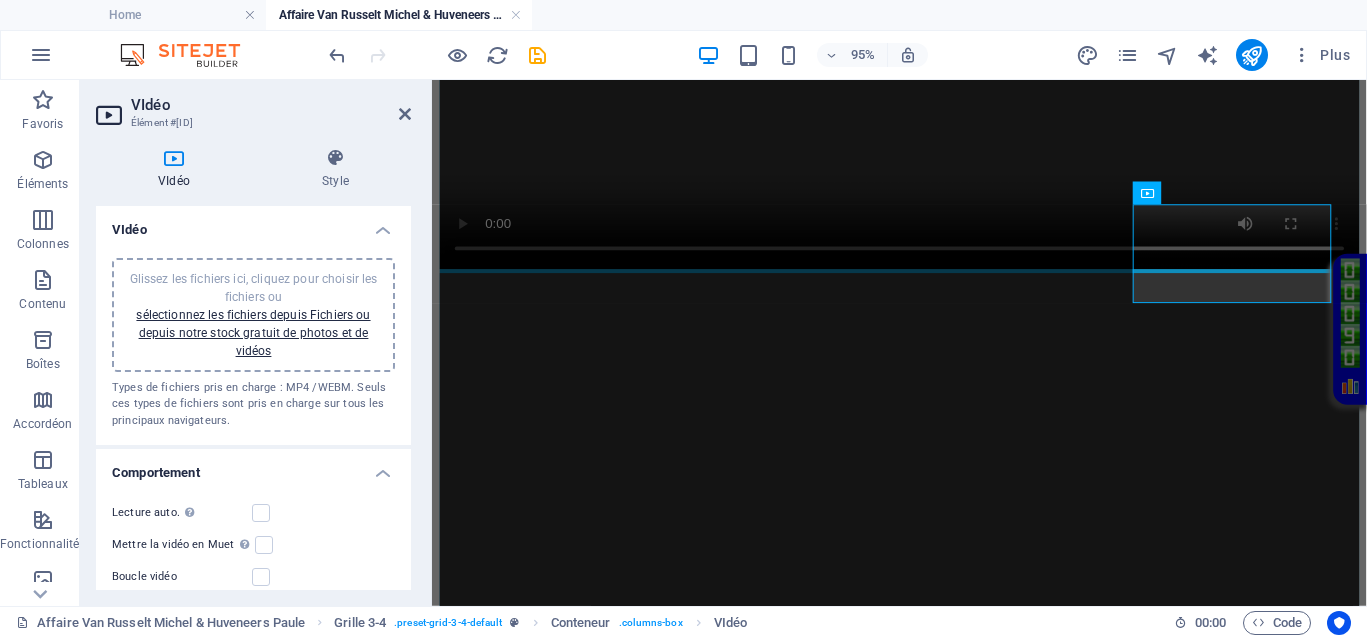 click on "Glissez les fichiers ici, cliquez pour choisir les fichiers ou  sélectionnez les fichiers depuis Fichiers ou depuis notre stock gratuit de photos et de vidéos" at bounding box center [253, 315] 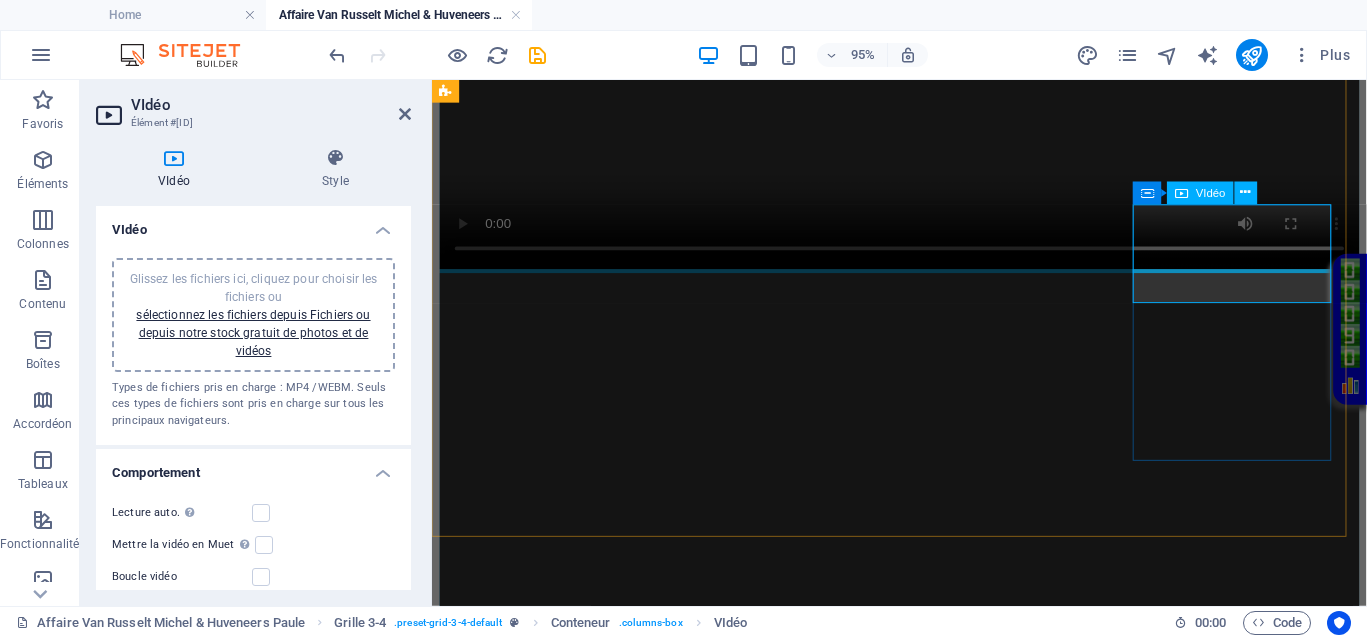click at bounding box center (924, 2967) 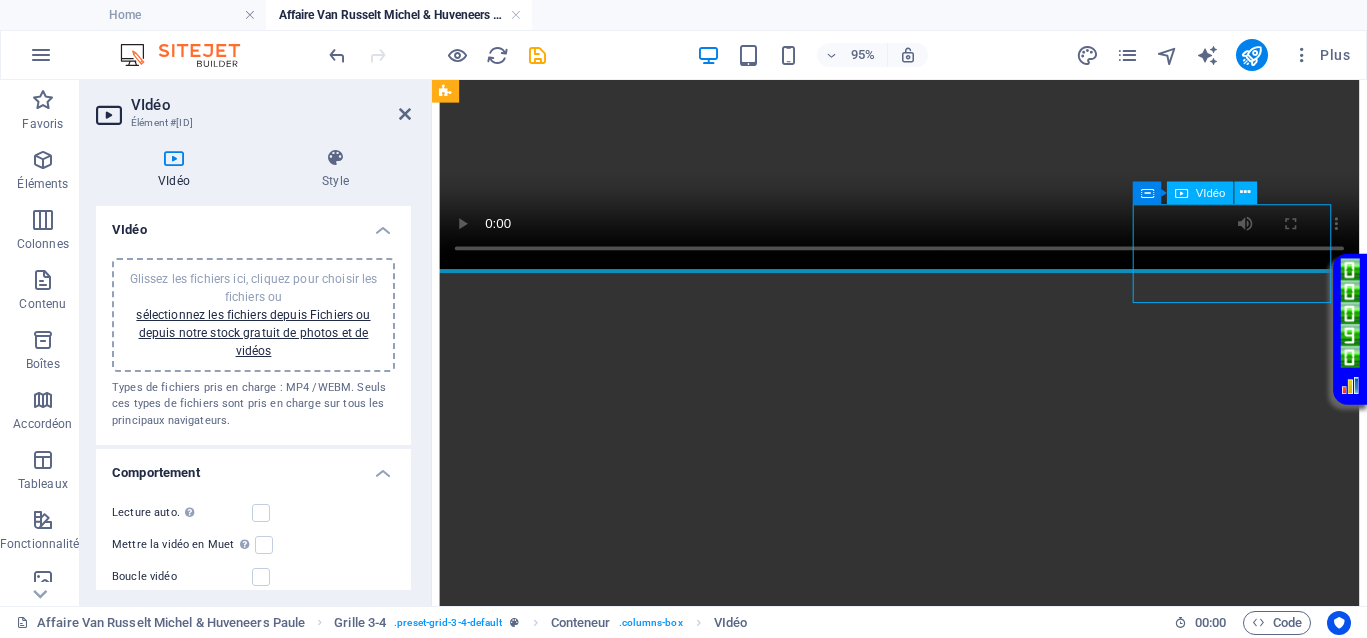 click at bounding box center (924, 2967) 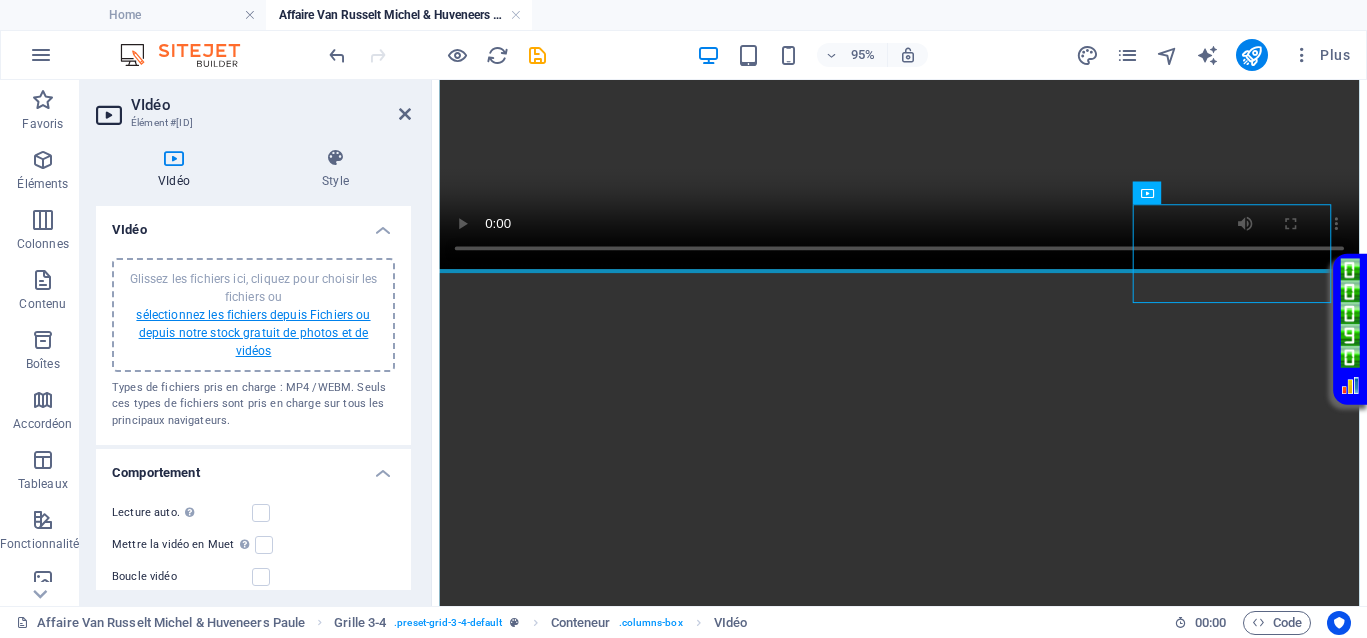 click on "sélectionnez les fichiers depuis Fichiers ou depuis notre stock gratuit de photos et de vidéos" at bounding box center [253, 333] 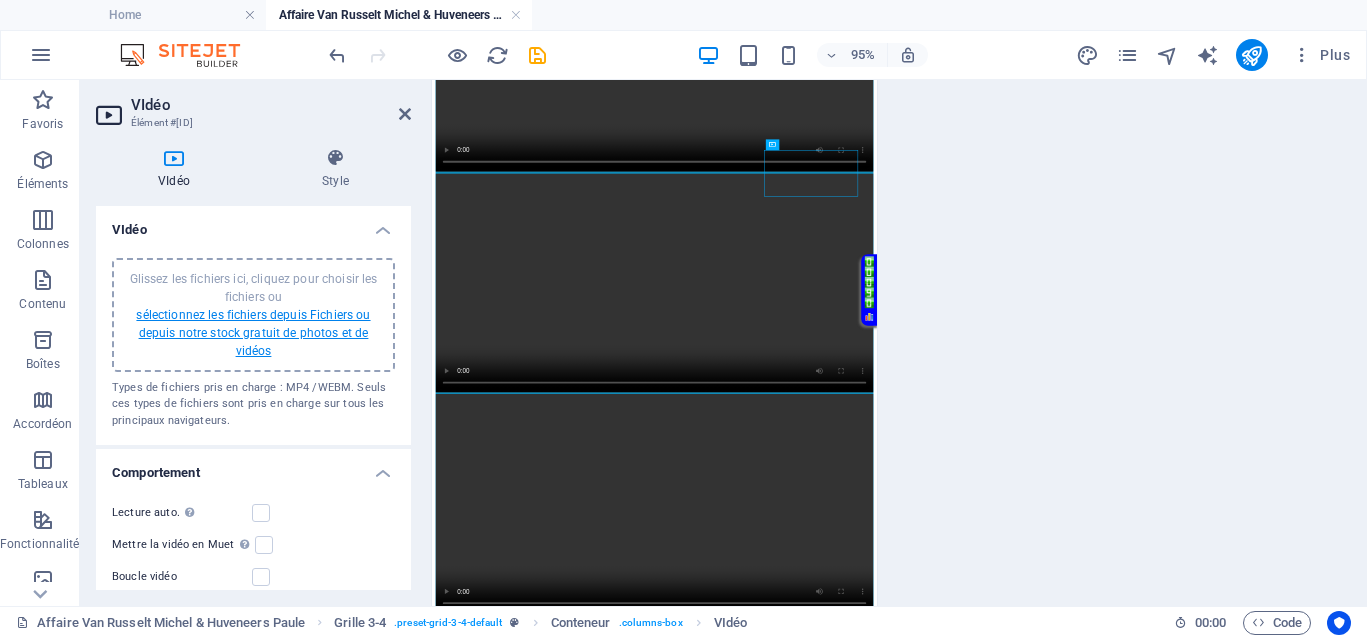scroll, scrollTop: 851, scrollLeft: 0, axis: vertical 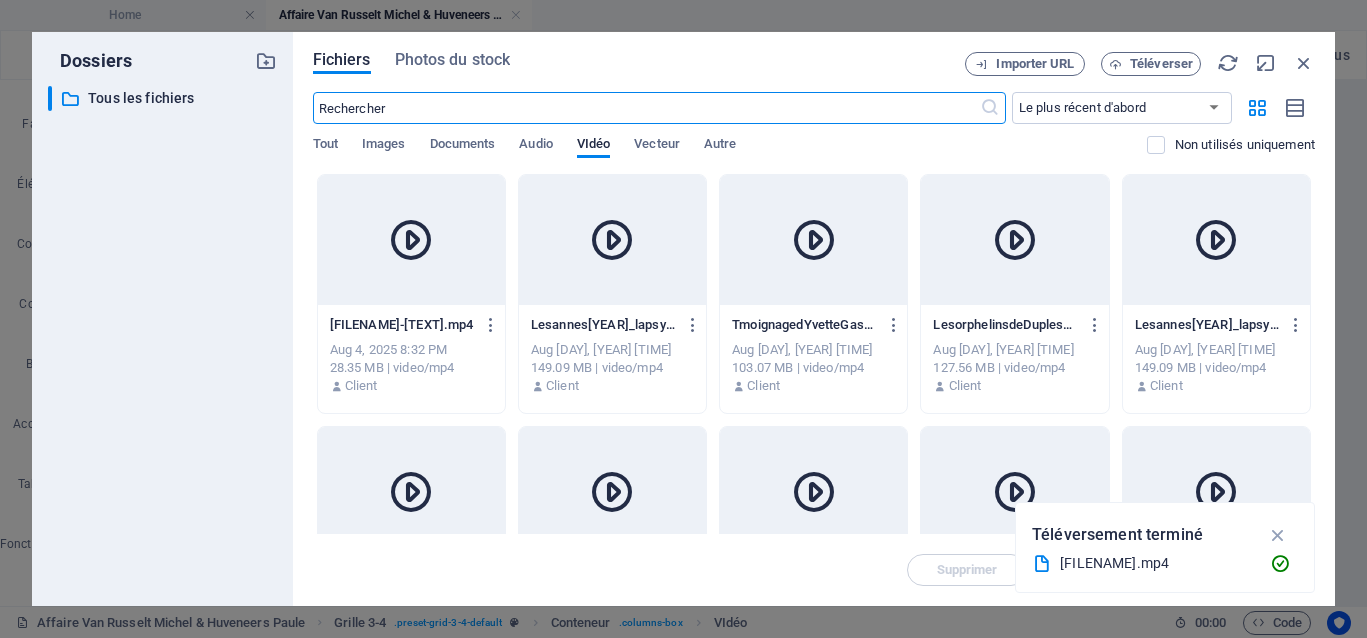 click at bounding box center (411, 240) 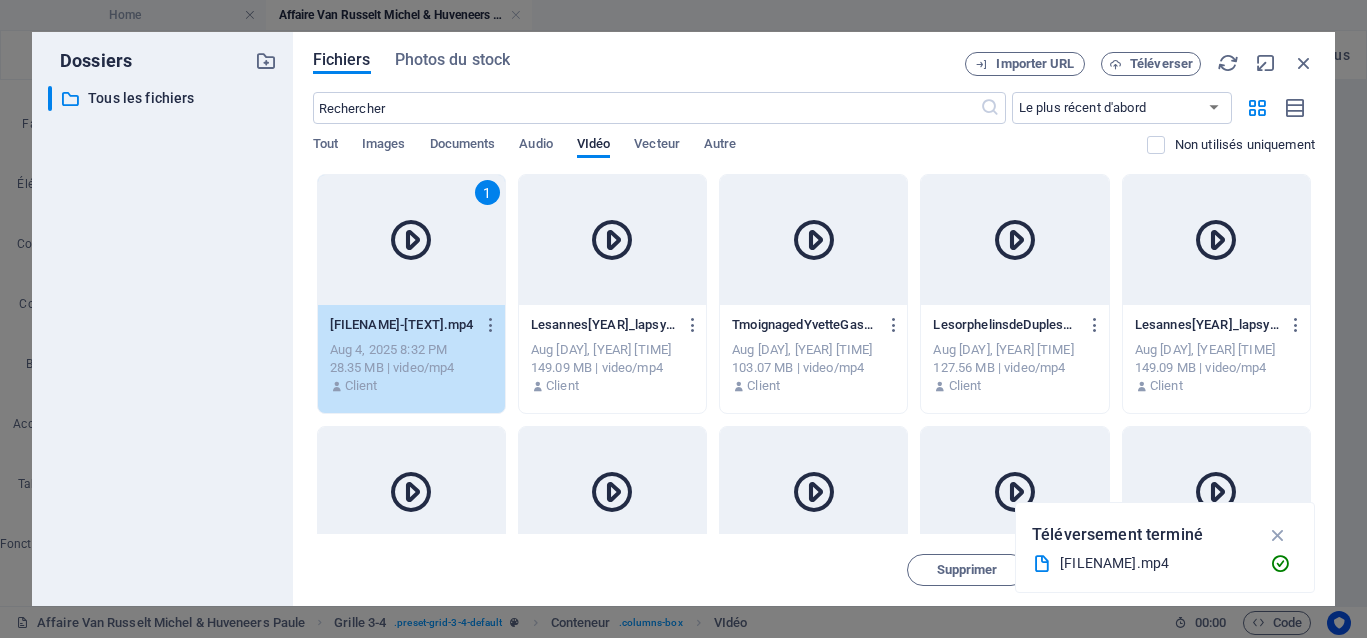 click at bounding box center [411, 240] 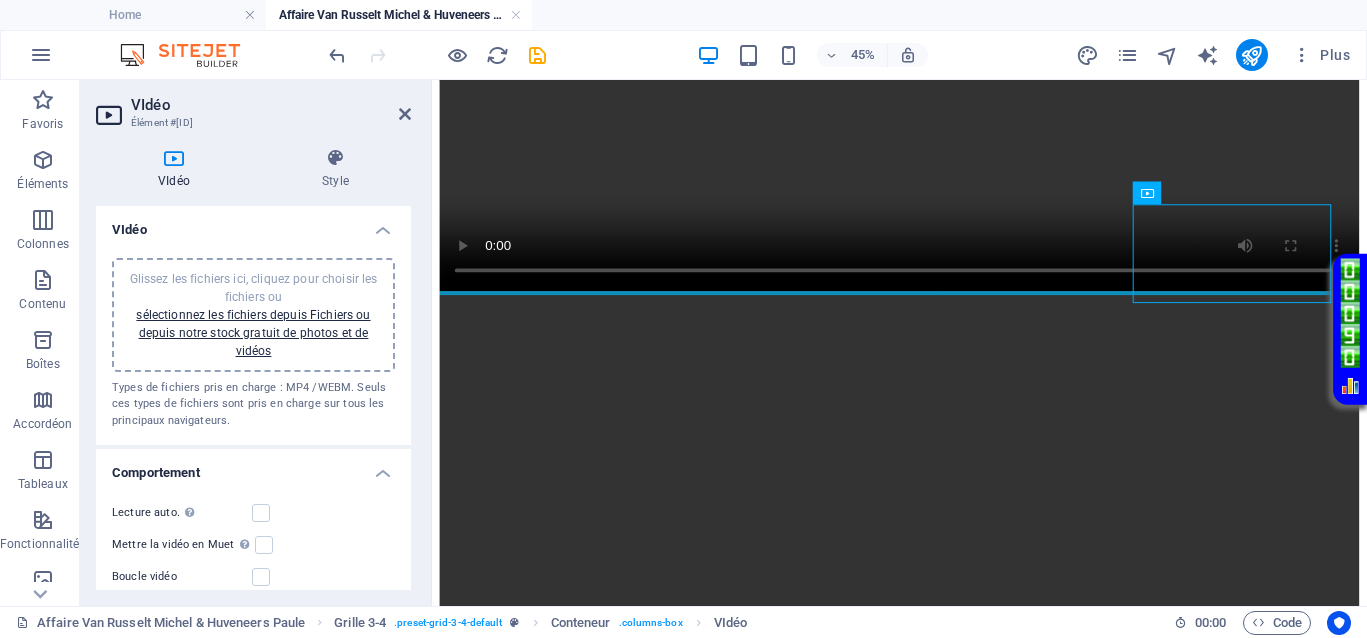 scroll, scrollTop: 875, scrollLeft: 0, axis: vertical 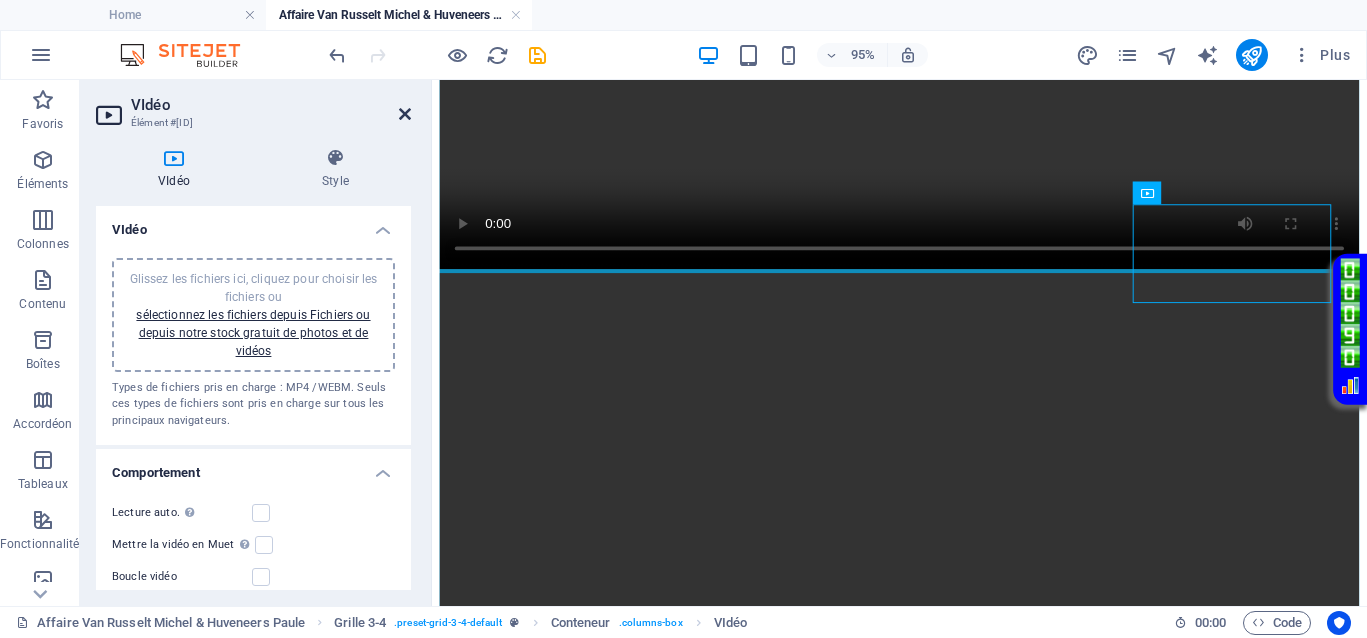 click at bounding box center [405, 114] 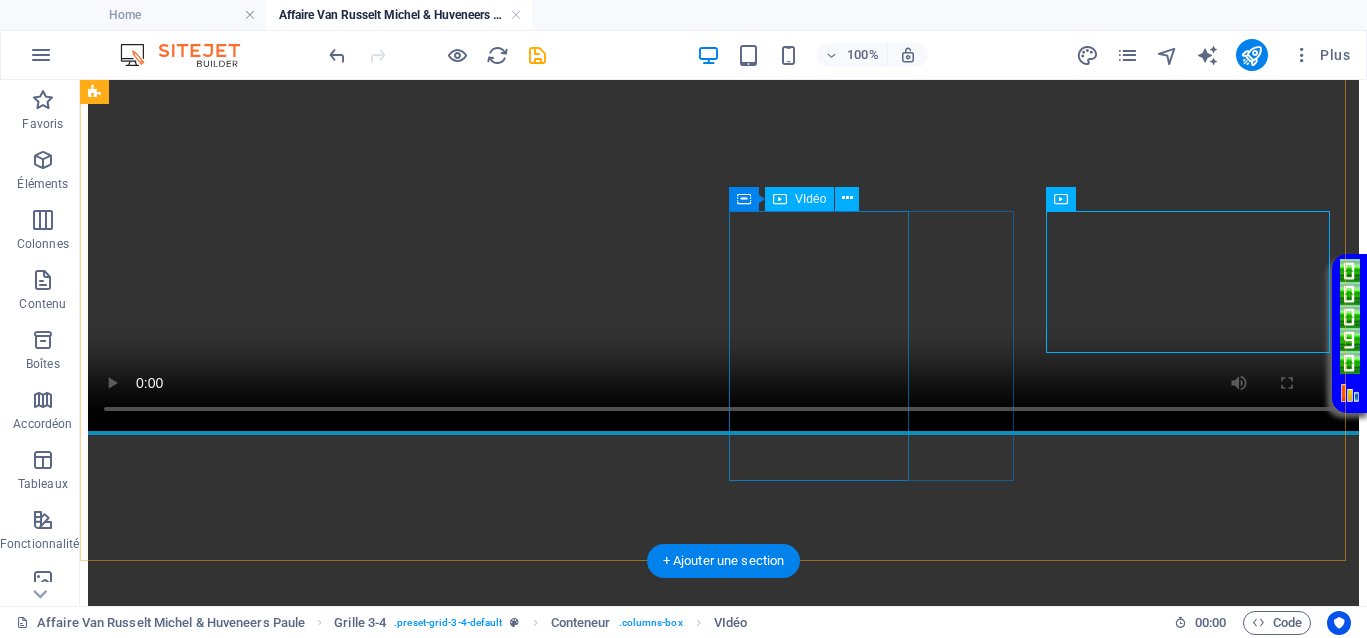click at bounding box center (723, 3313) 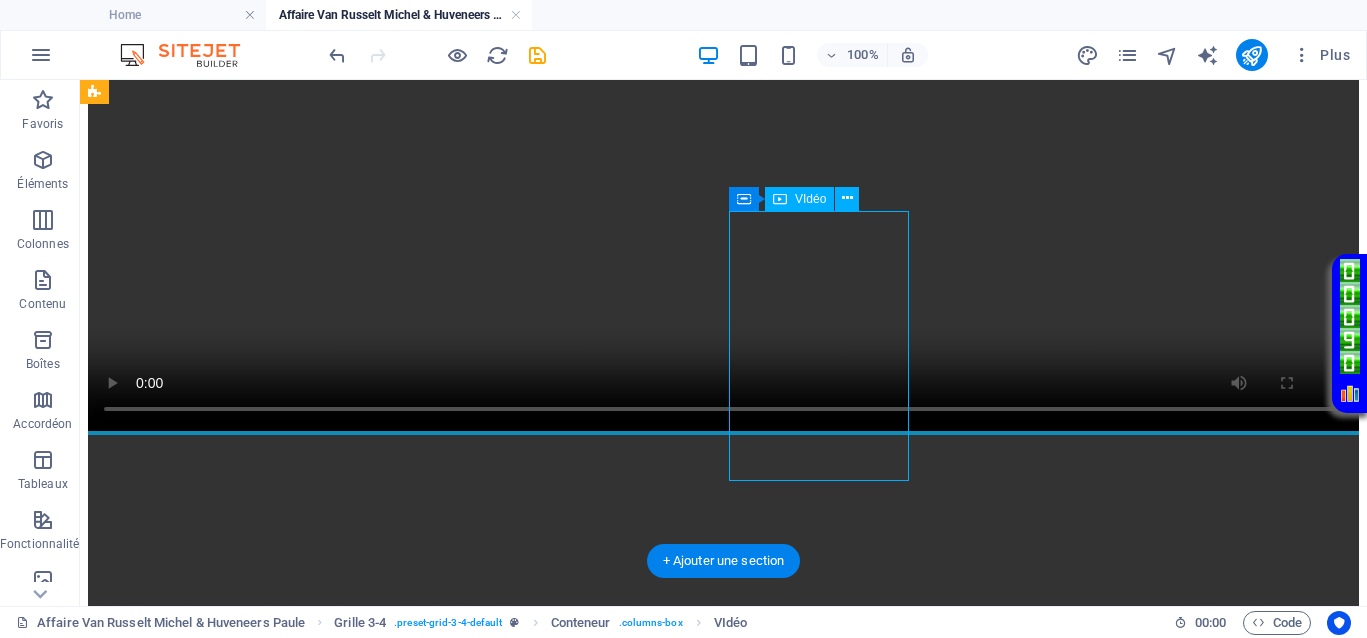 click at bounding box center [723, 3313] 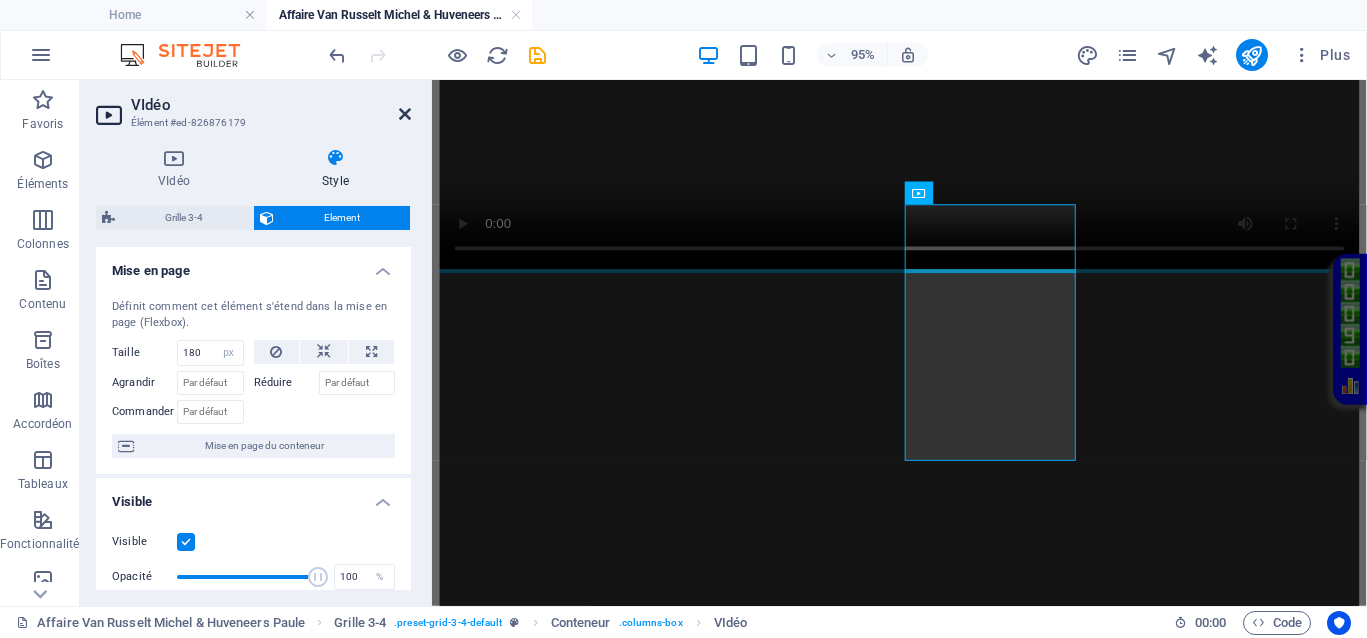 click at bounding box center (405, 114) 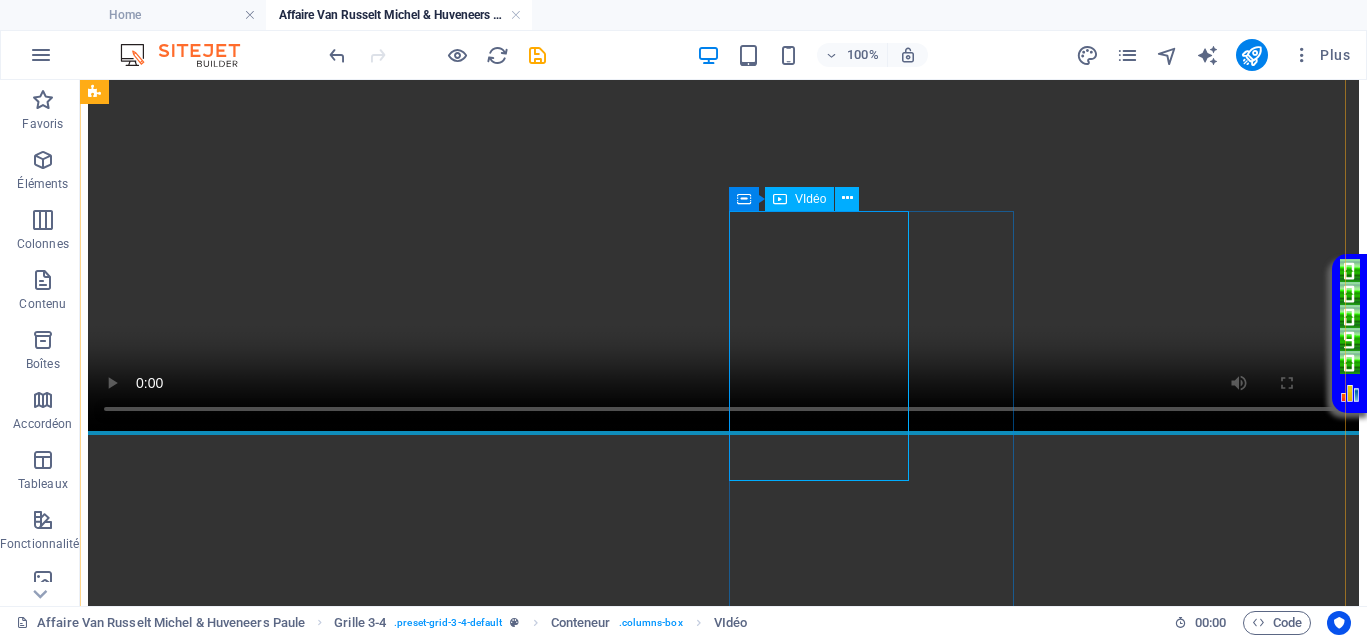 click at bounding box center [723, 3313] 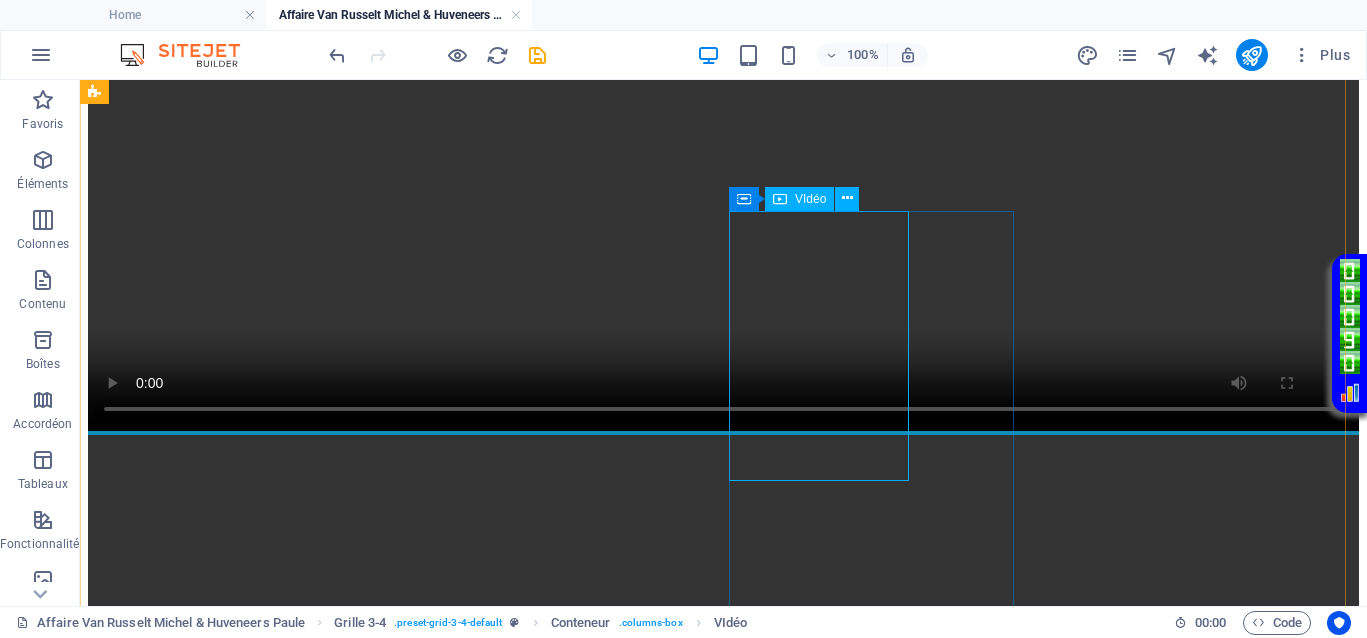 click at bounding box center [723, 3313] 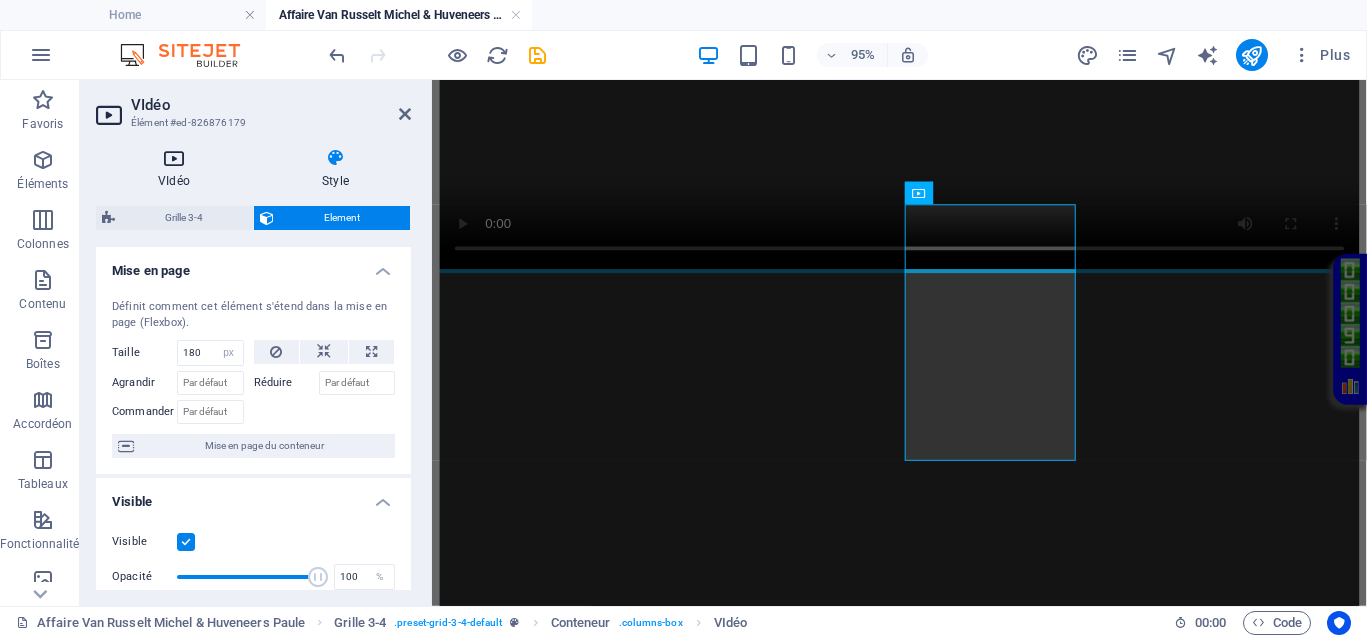 click on "VIdéo" at bounding box center (178, 169) 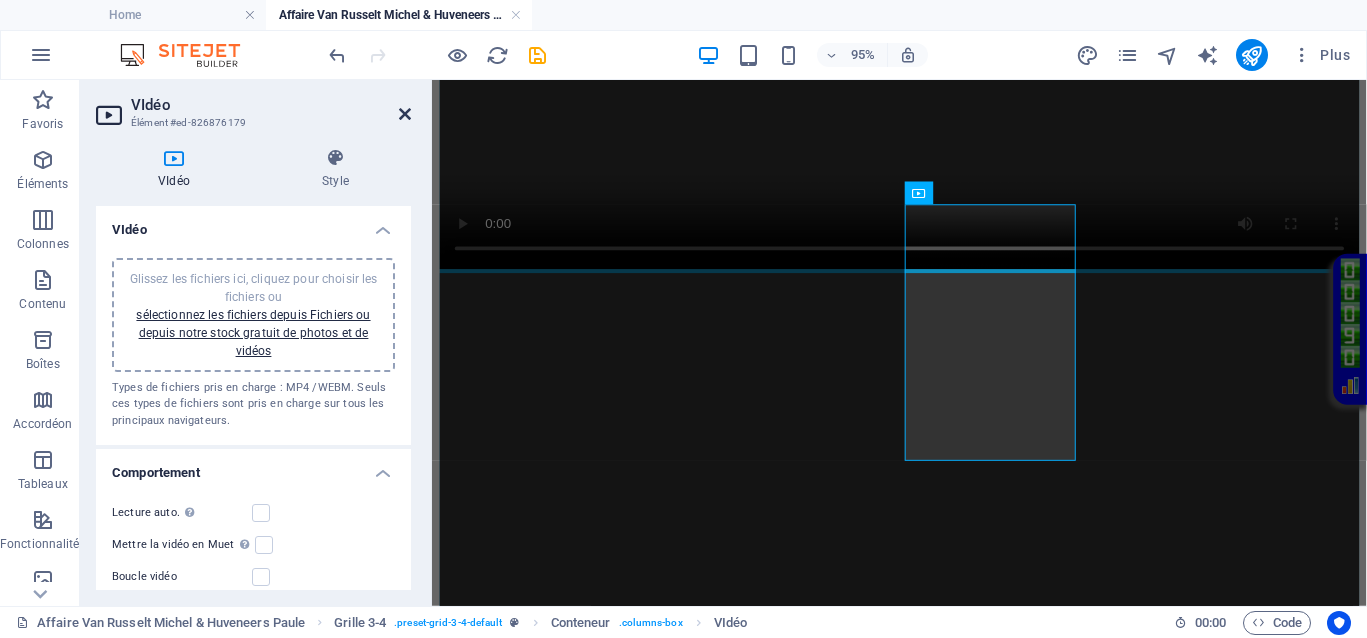 click at bounding box center (405, 114) 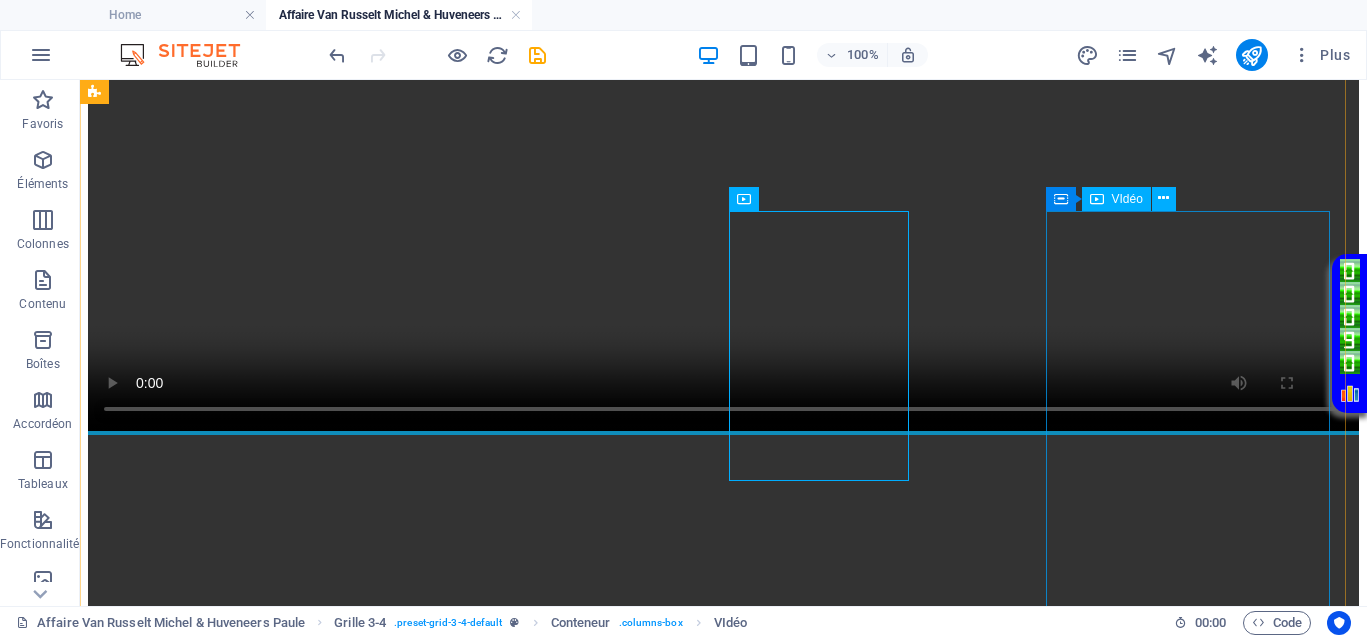 click at bounding box center [723, 3952] 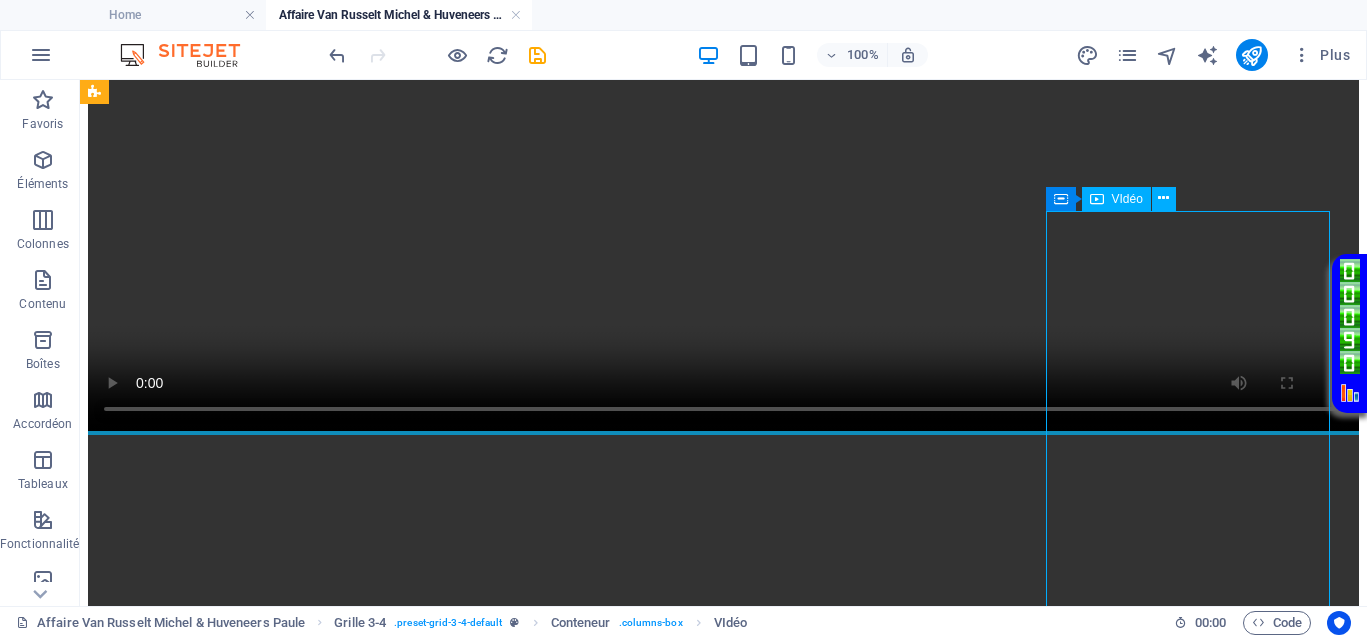 drag, startPoint x: 1141, startPoint y: 323, endPoint x: 828, endPoint y: 337, distance: 313.31296 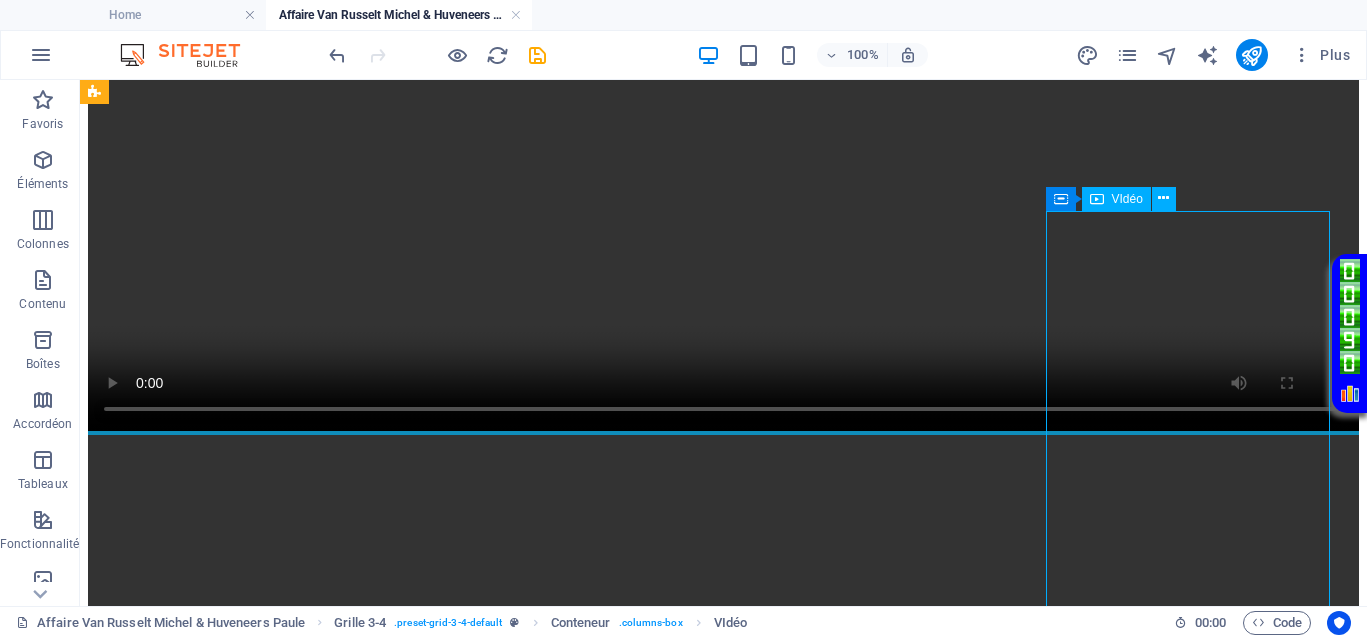select on "%" 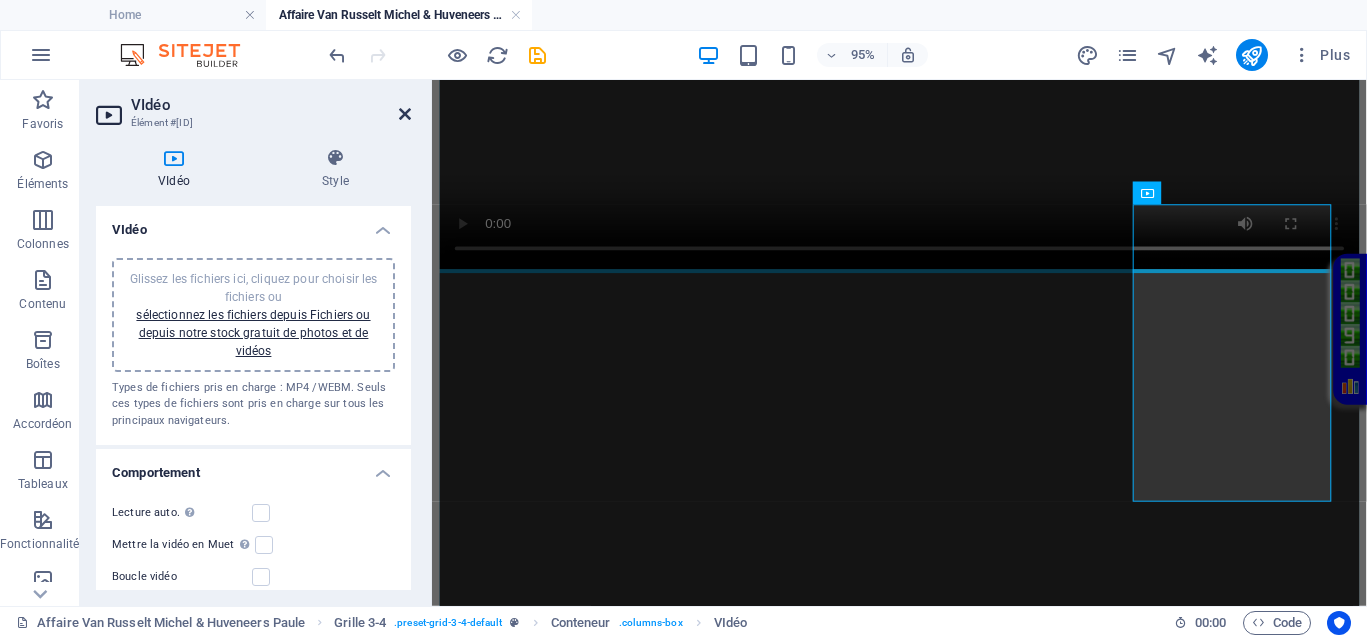drag, startPoint x: 404, startPoint y: 109, endPoint x: 290, endPoint y: 12, distance: 149.683 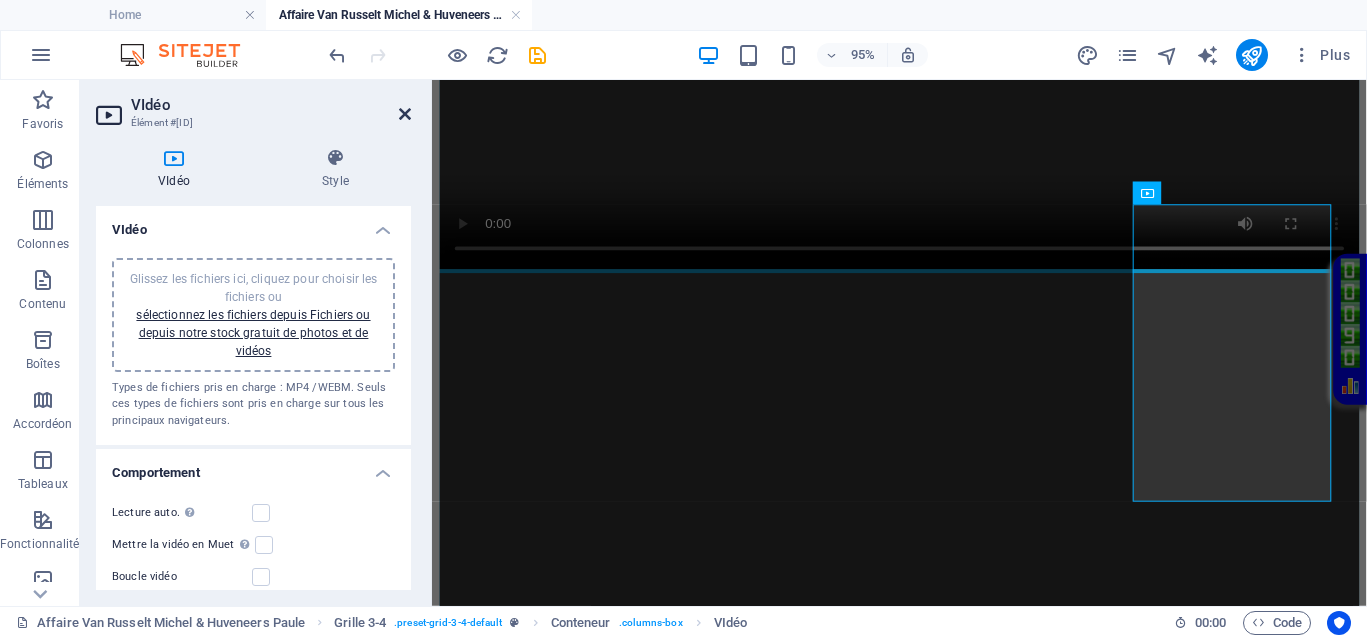 click at bounding box center [405, 114] 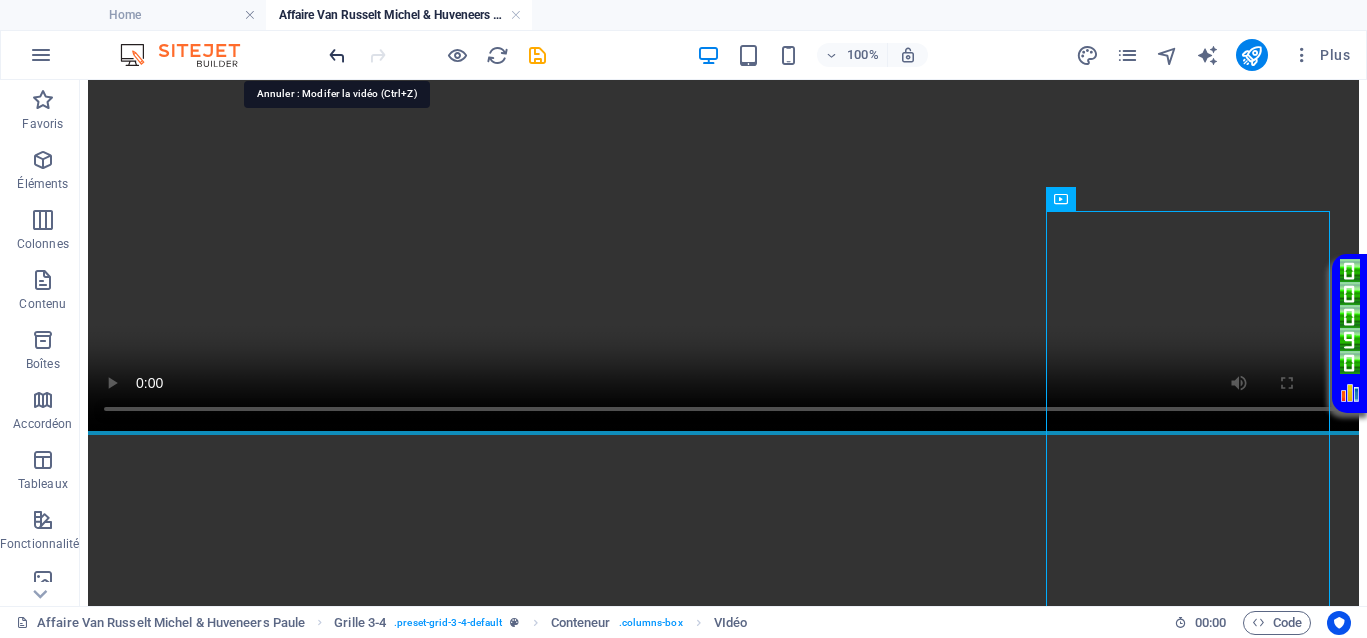click at bounding box center (337, 55) 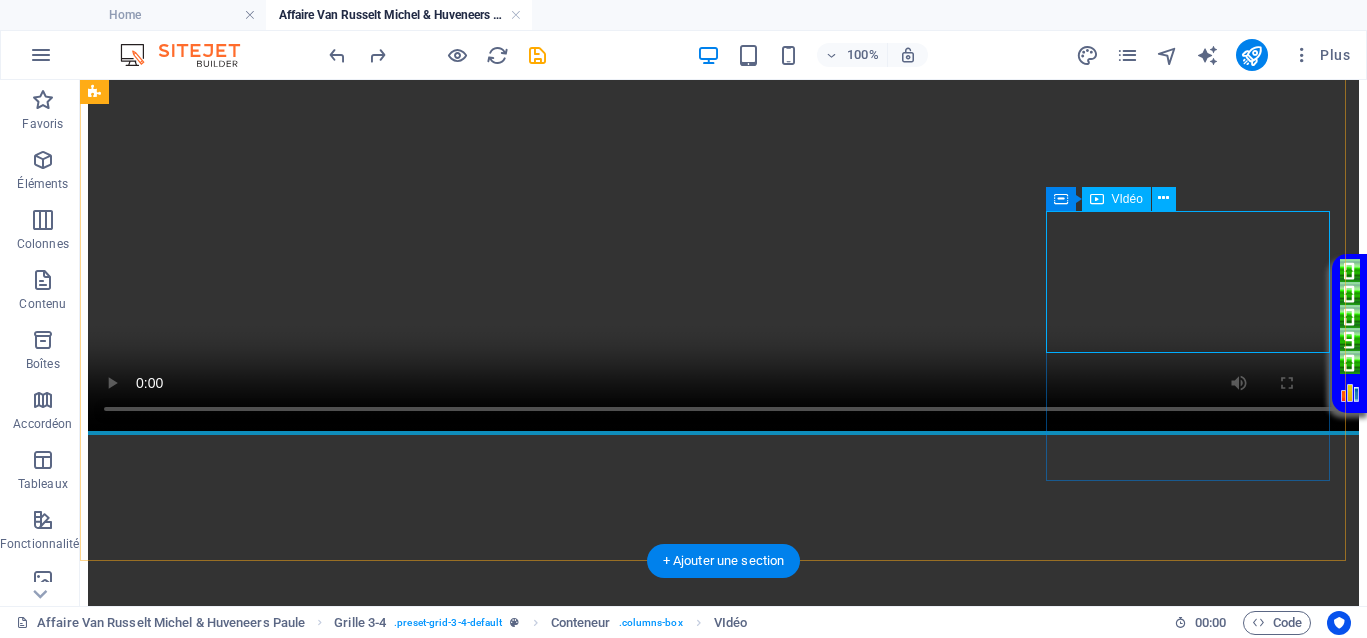 click at bounding box center [723, 3952] 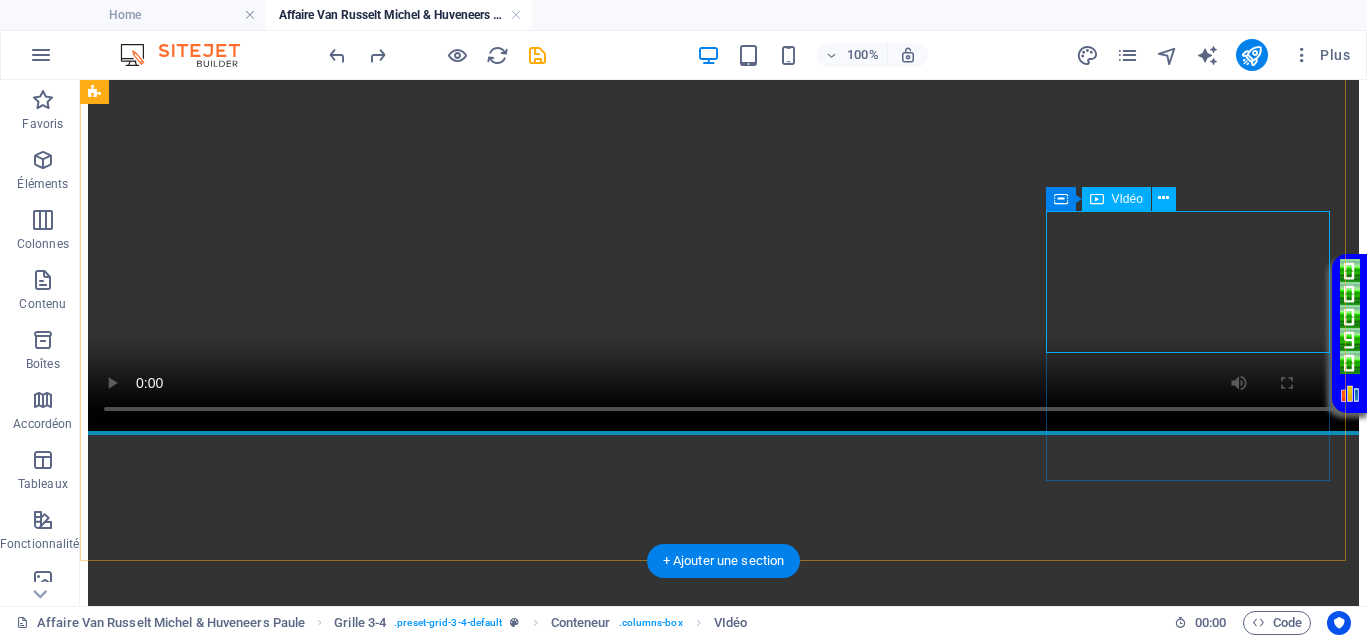 click at bounding box center [723, 3952] 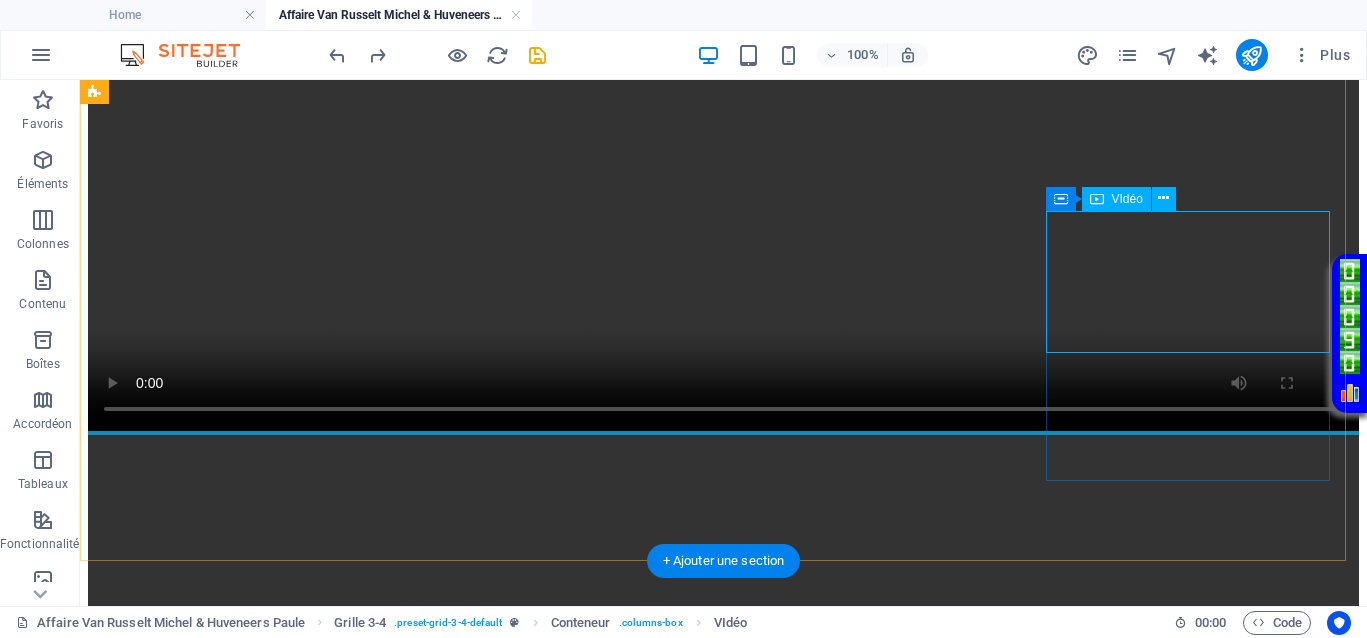 select on "%" 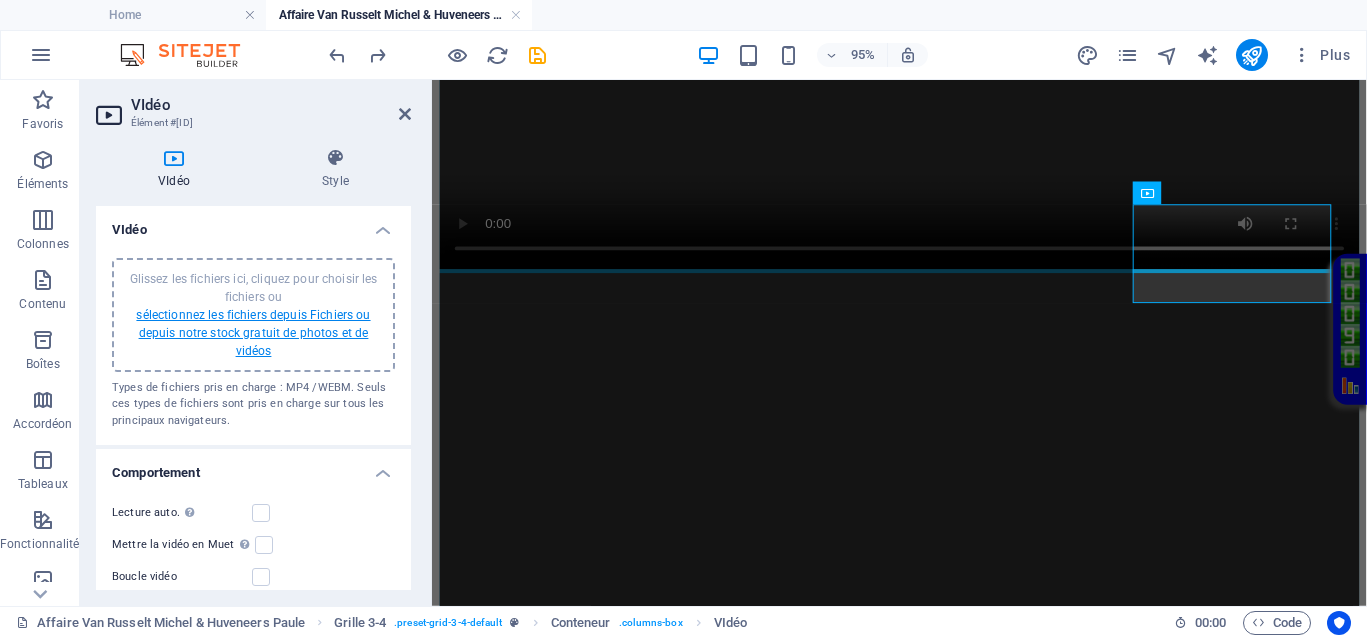 click on "sélectionnez les fichiers depuis Fichiers ou depuis notre stock gratuit de photos et de vidéos" at bounding box center [253, 333] 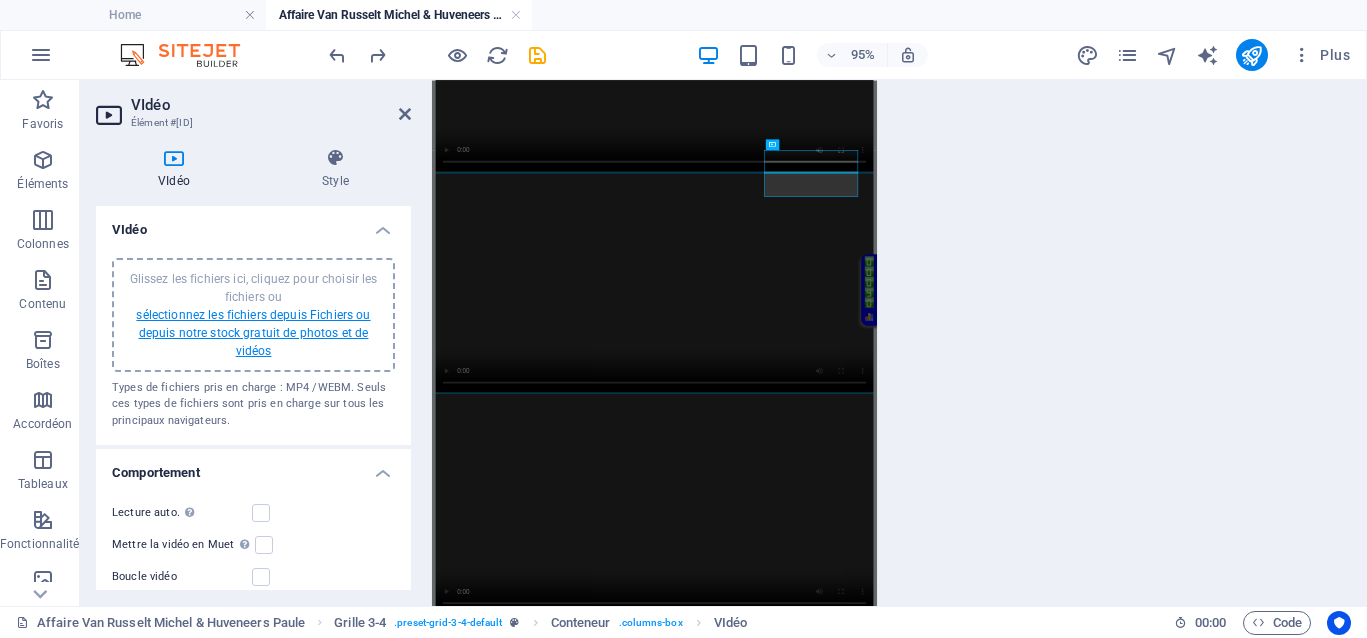 scroll, scrollTop: 851, scrollLeft: 0, axis: vertical 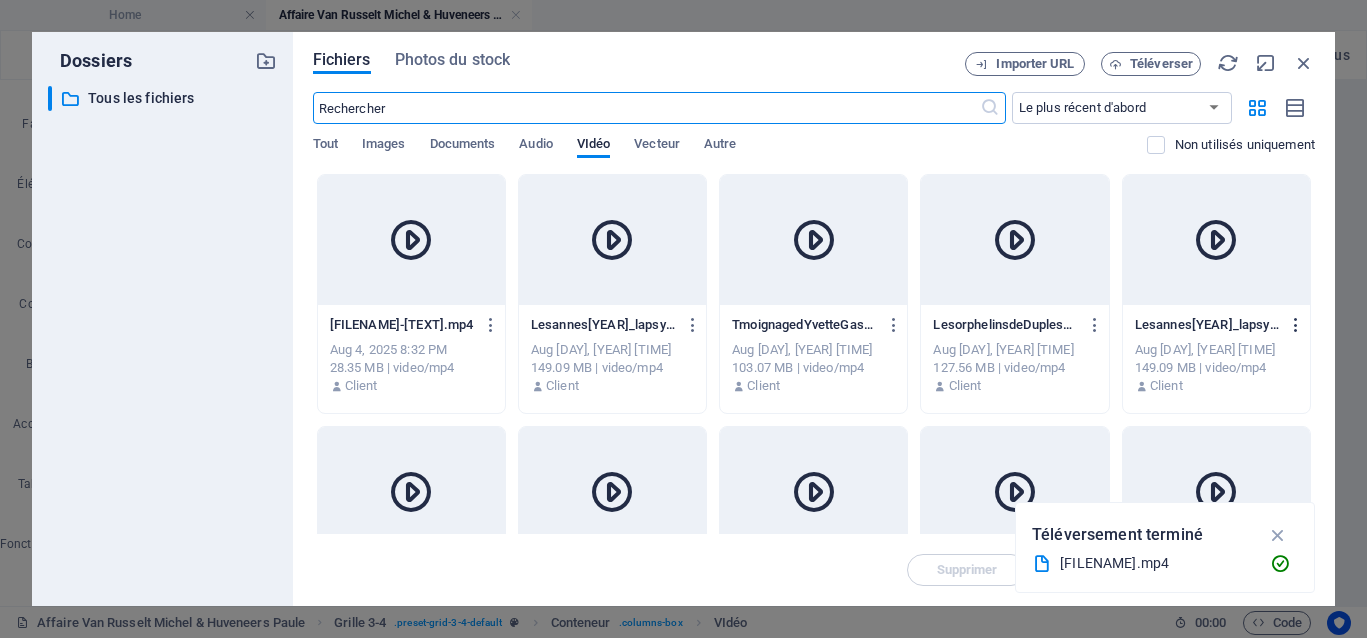 click at bounding box center [1296, 325] 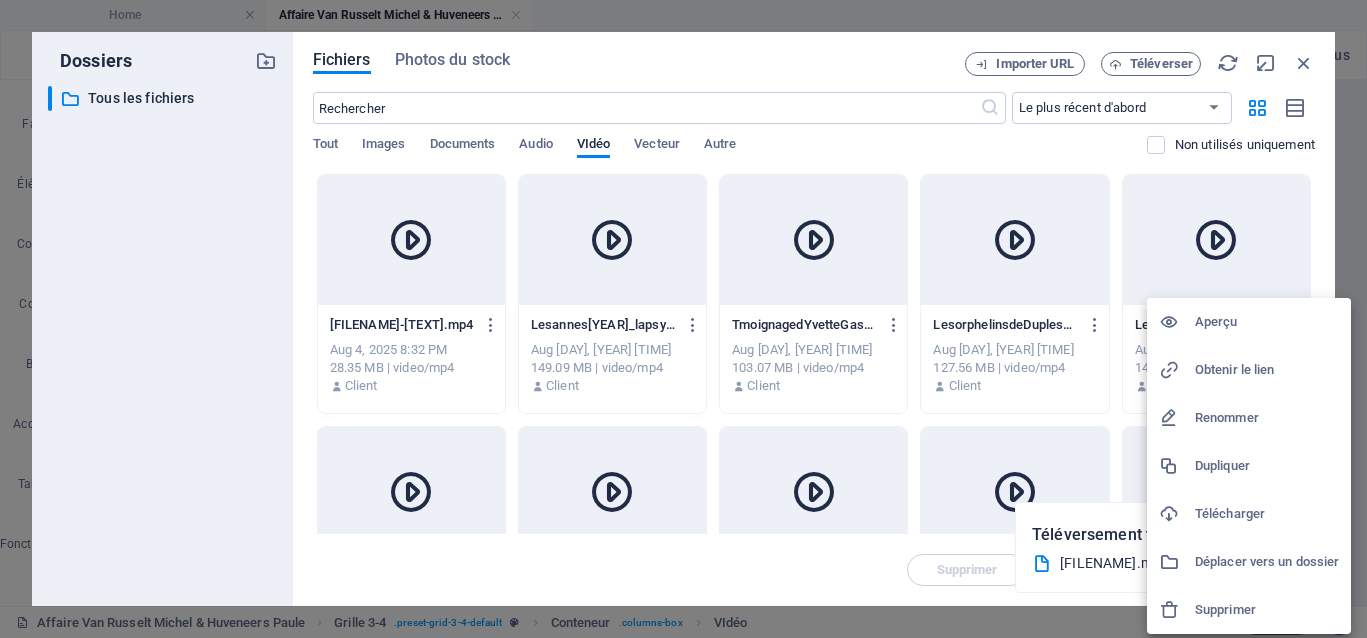 click on "Supprimer" at bounding box center [1267, 610] 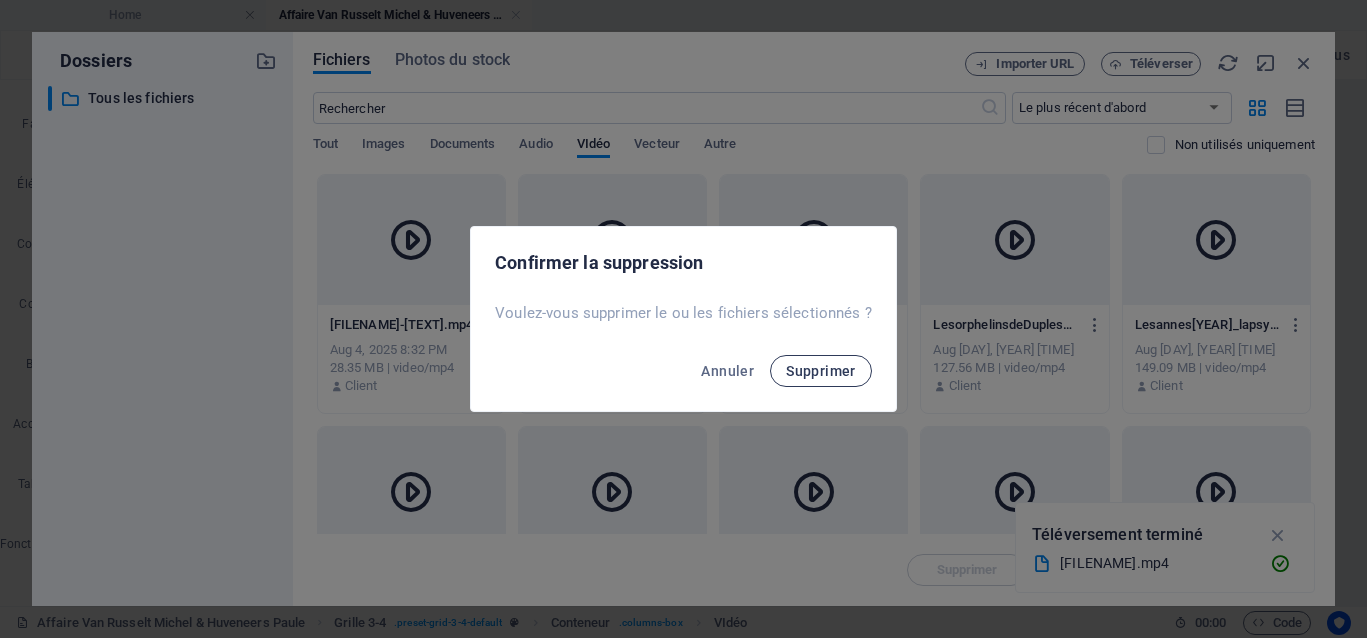 click on "Supprimer" at bounding box center (821, 371) 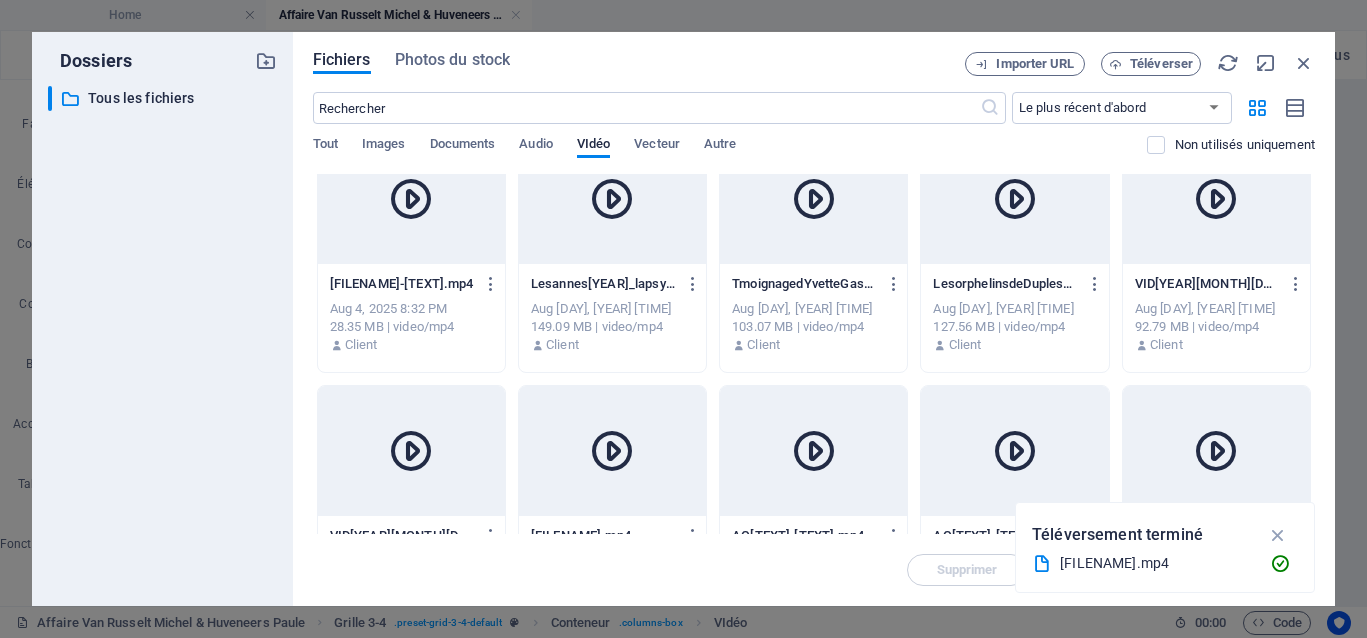 scroll, scrollTop: 0, scrollLeft: 0, axis: both 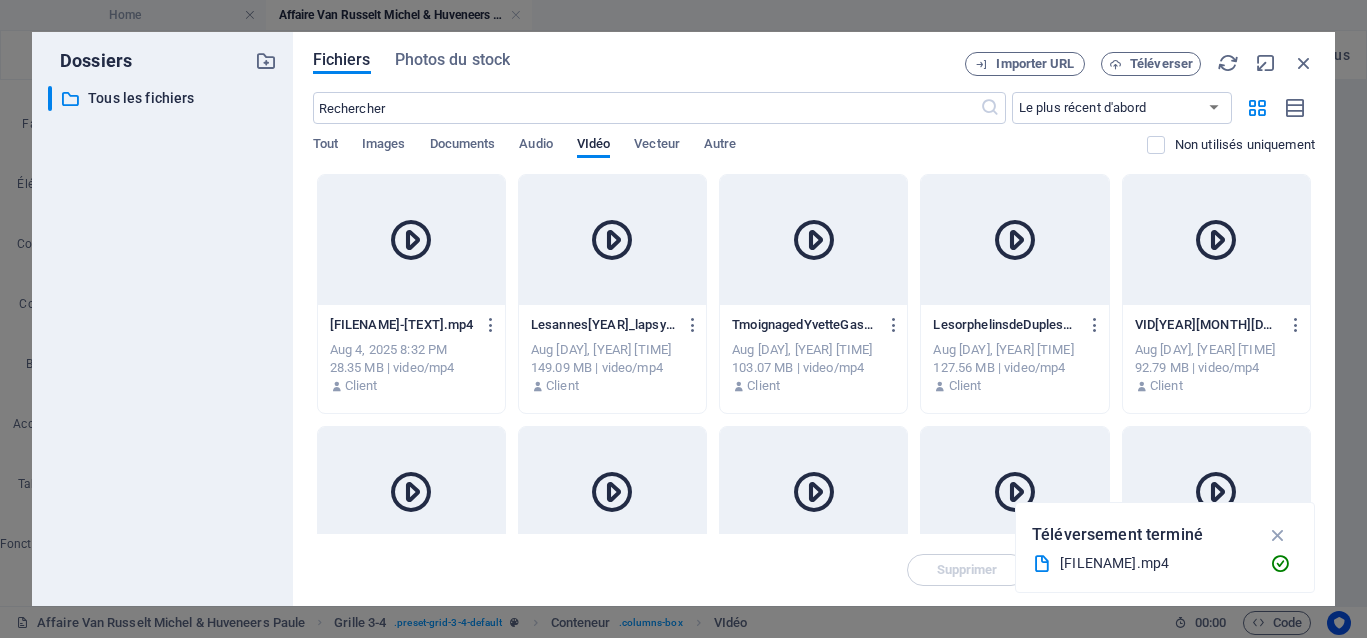 click on "Aug [DAY], [YEAR] [TIME]" at bounding box center (813, 350) 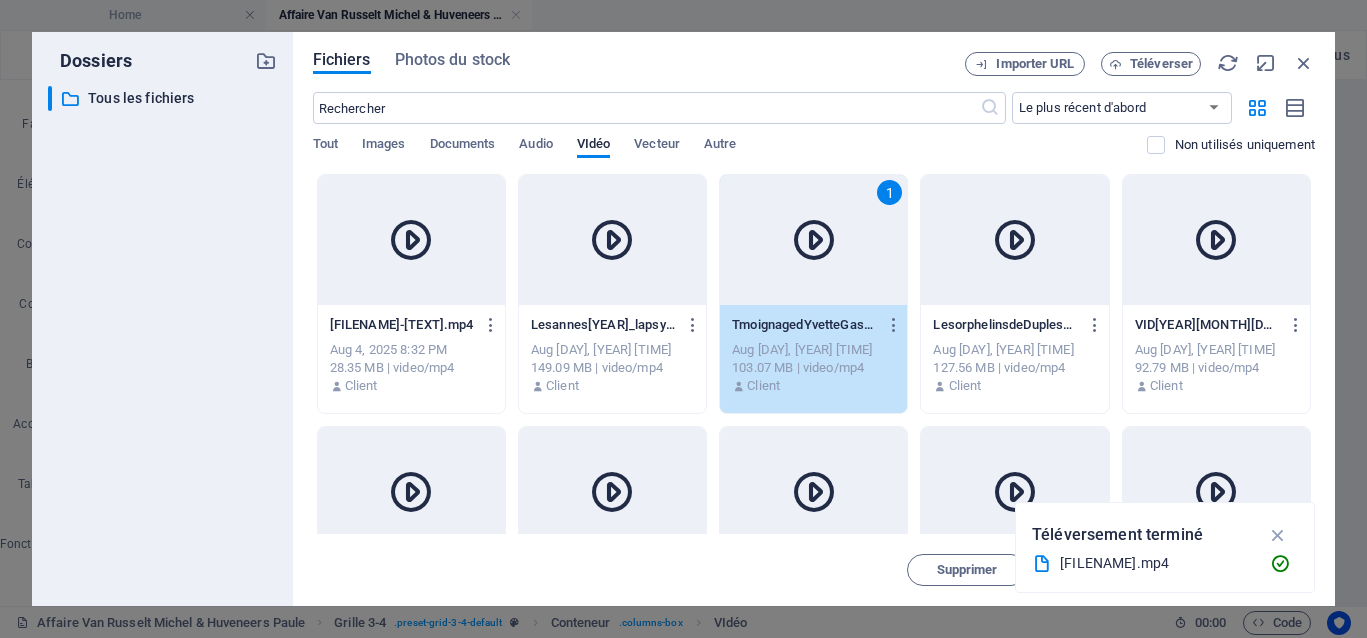 click on "Aug [DAY], [YEAR] [TIME]" at bounding box center [813, 350] 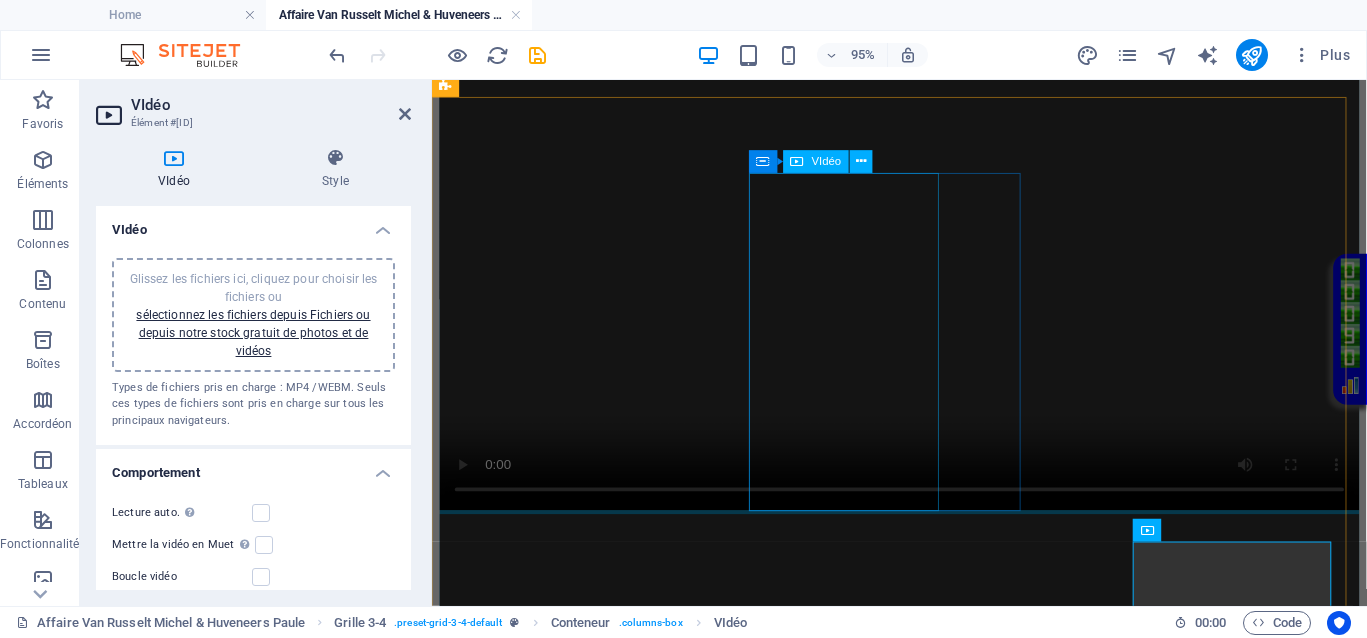 scroll, scrollTop: 750, scrollLeft: 0, axis: vertical 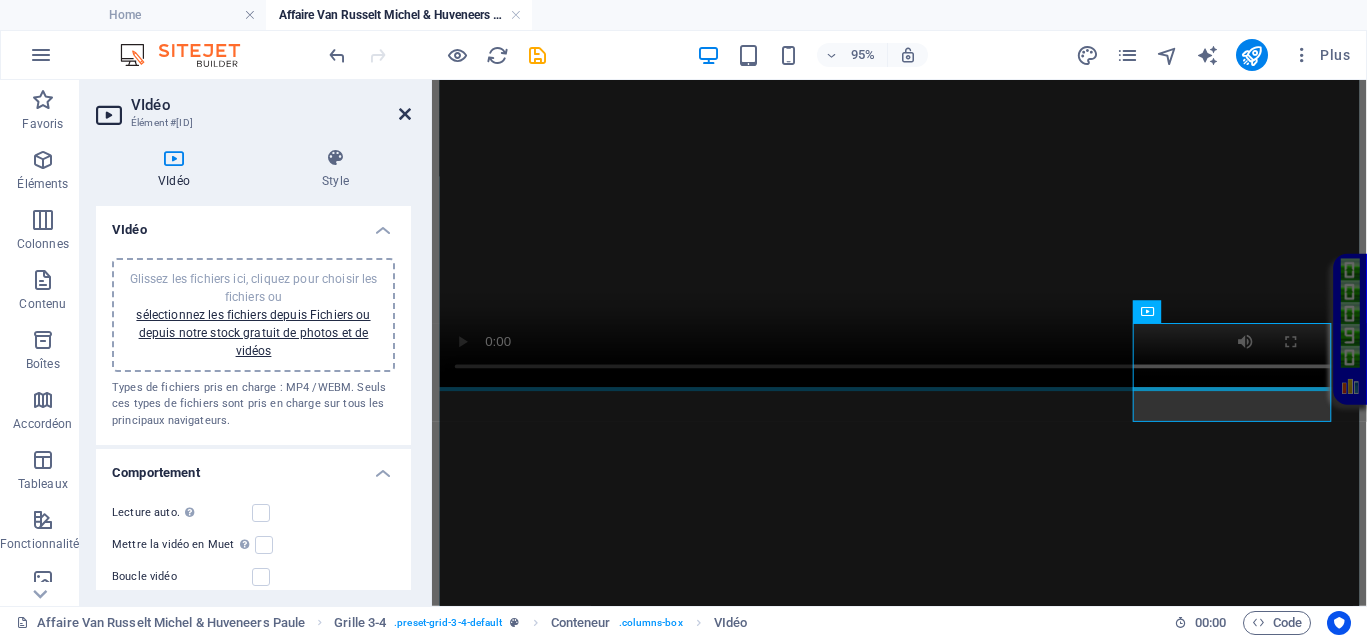 drag, startPoint x: 403, startPoint y: 116, endPoint x: 346, endPoint y: 70, distance: 73.24616 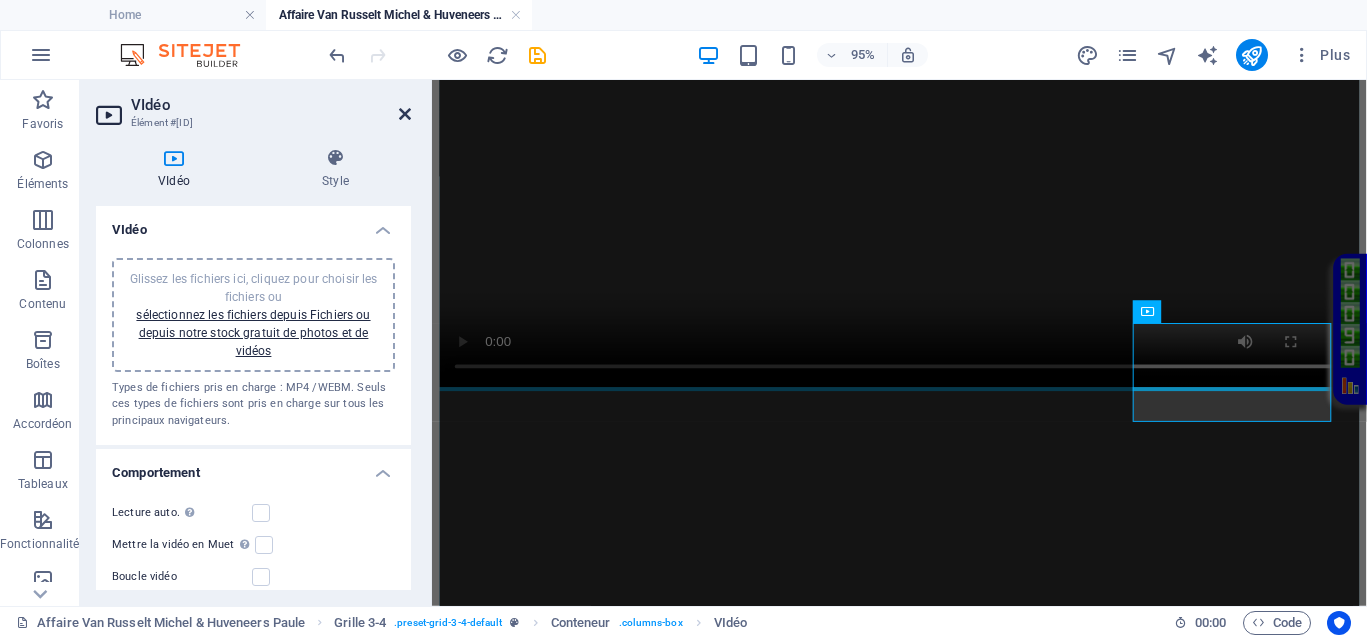 click at bounding box center [405, 114] 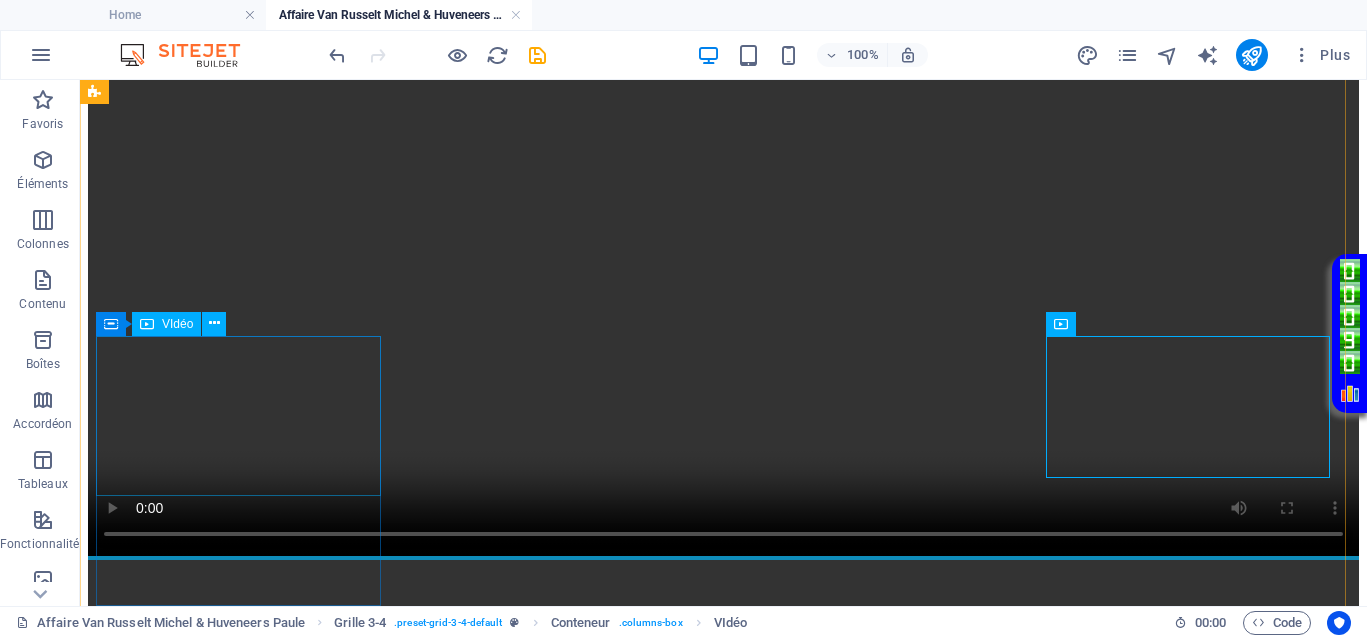 click at bounding box center (723, 2159) 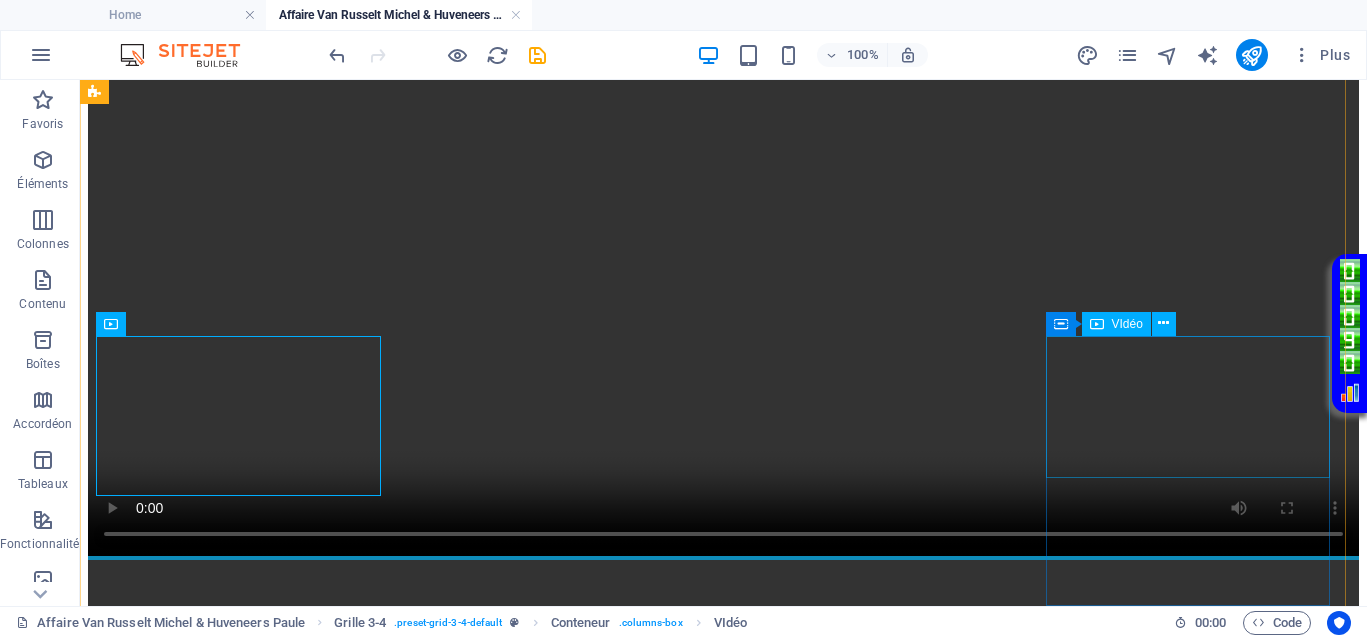 click at bounding box center [723, 4077] 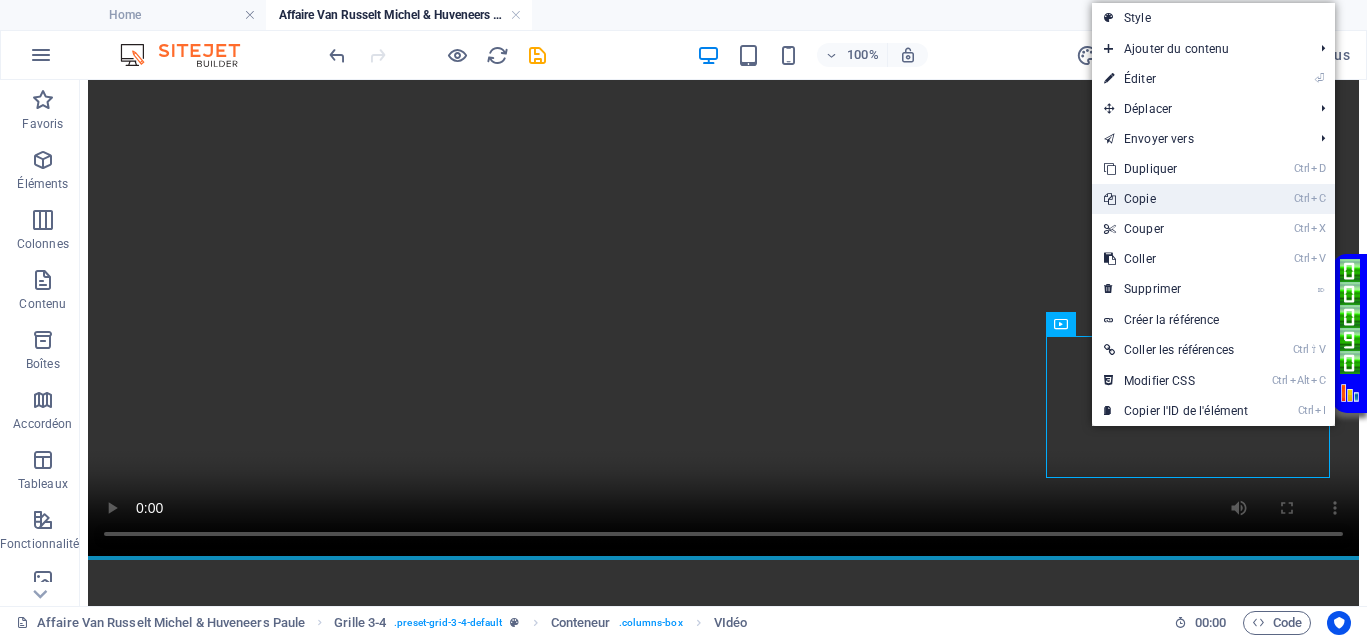 click on "Ctrl C  Copie" at bounding box center (1176, 199) 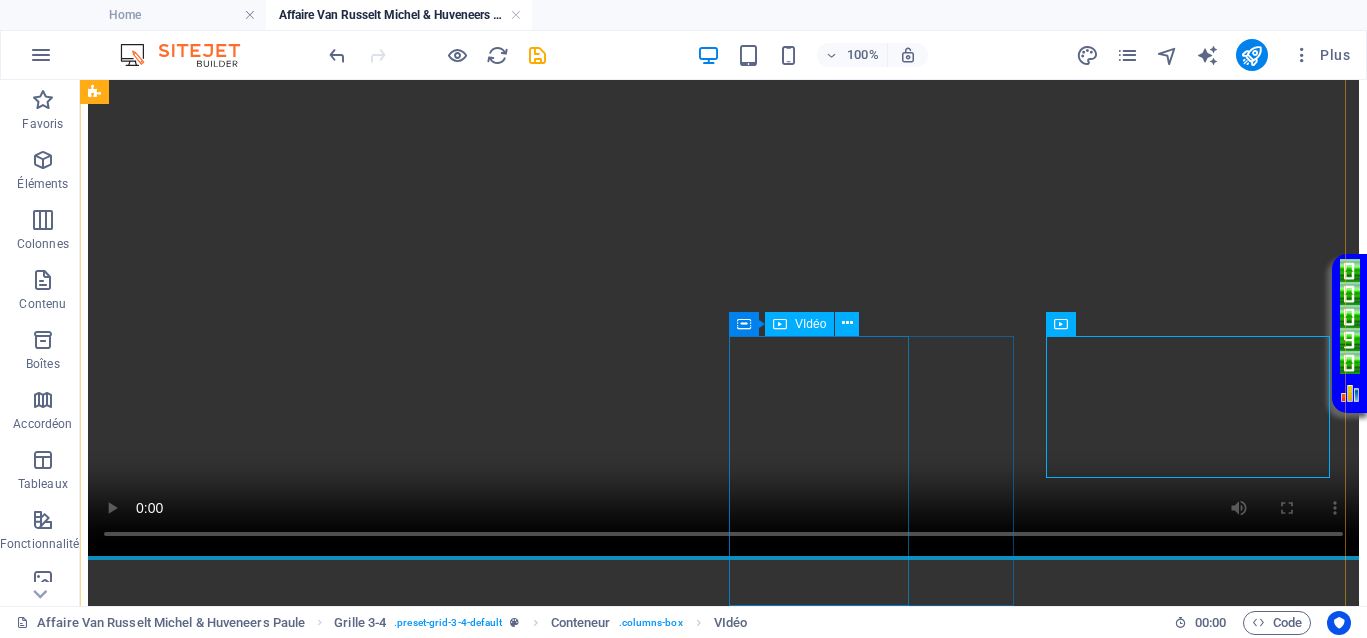 click at bounding box center (723, 3438) 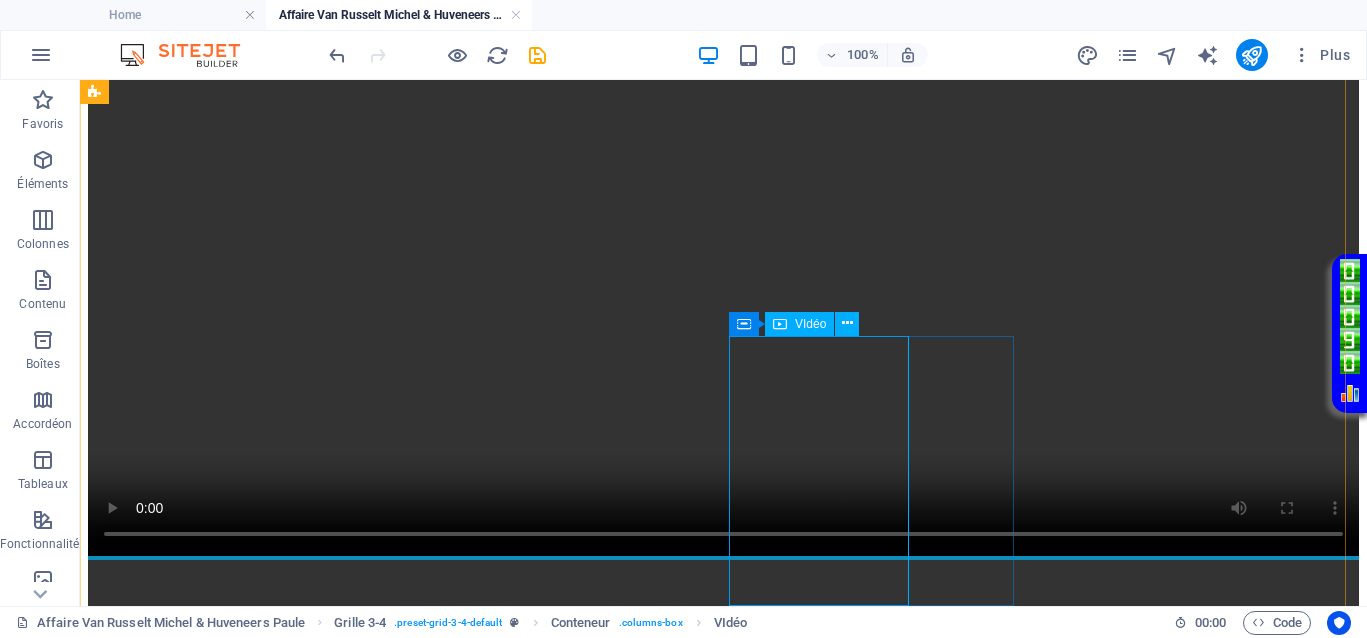 click at bounding box center [723, 3438] 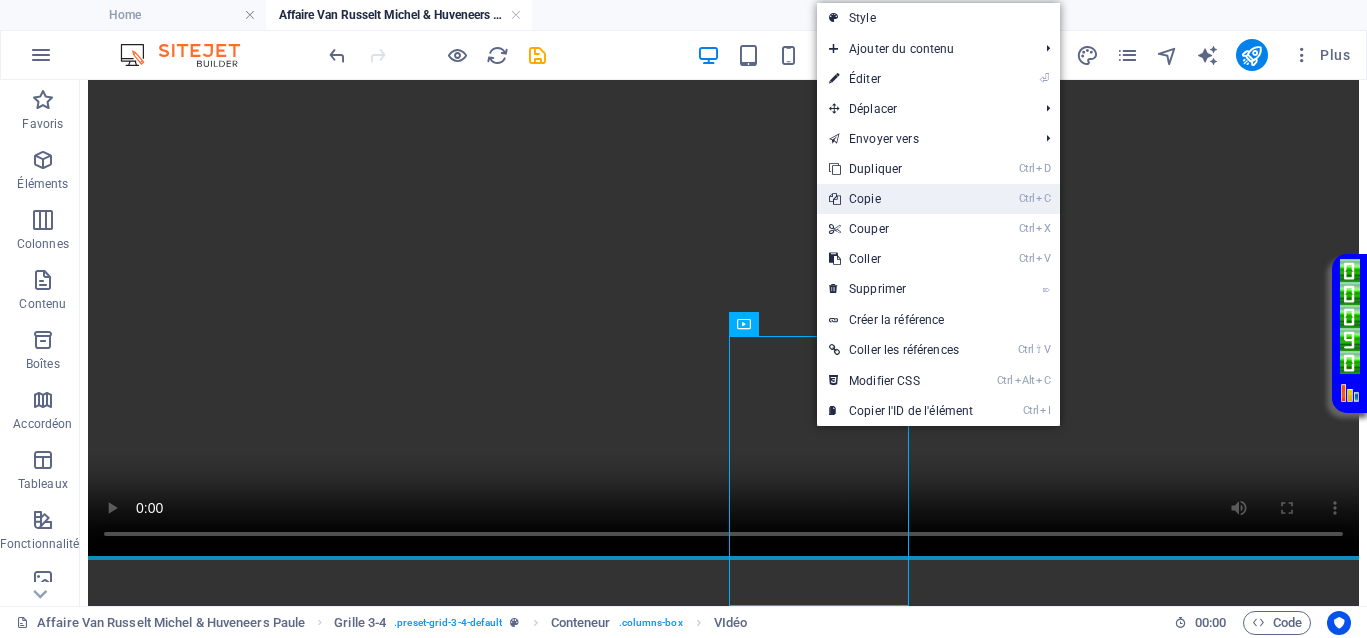 drag, startPoint x: 877, startPoint y: 203, endPoint x: 847, endPoint y: 79, distance: 127.57743 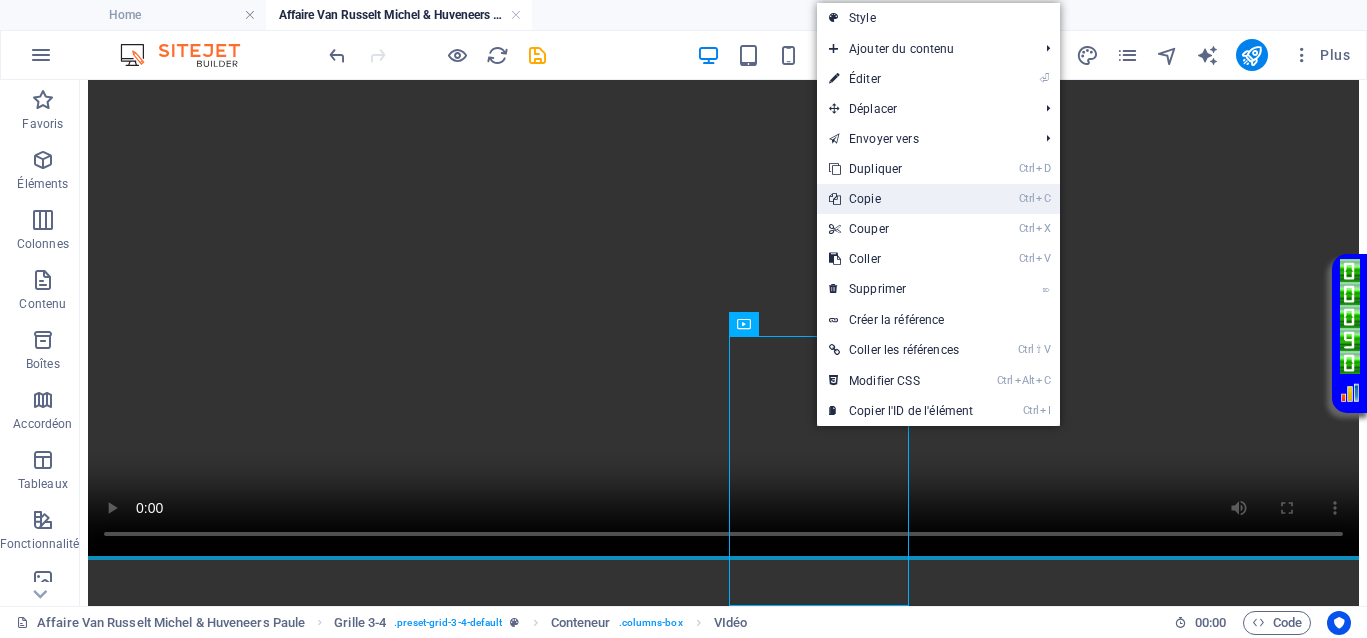 click on "Ctrl C  Copie" at bounding box center (901, 199) 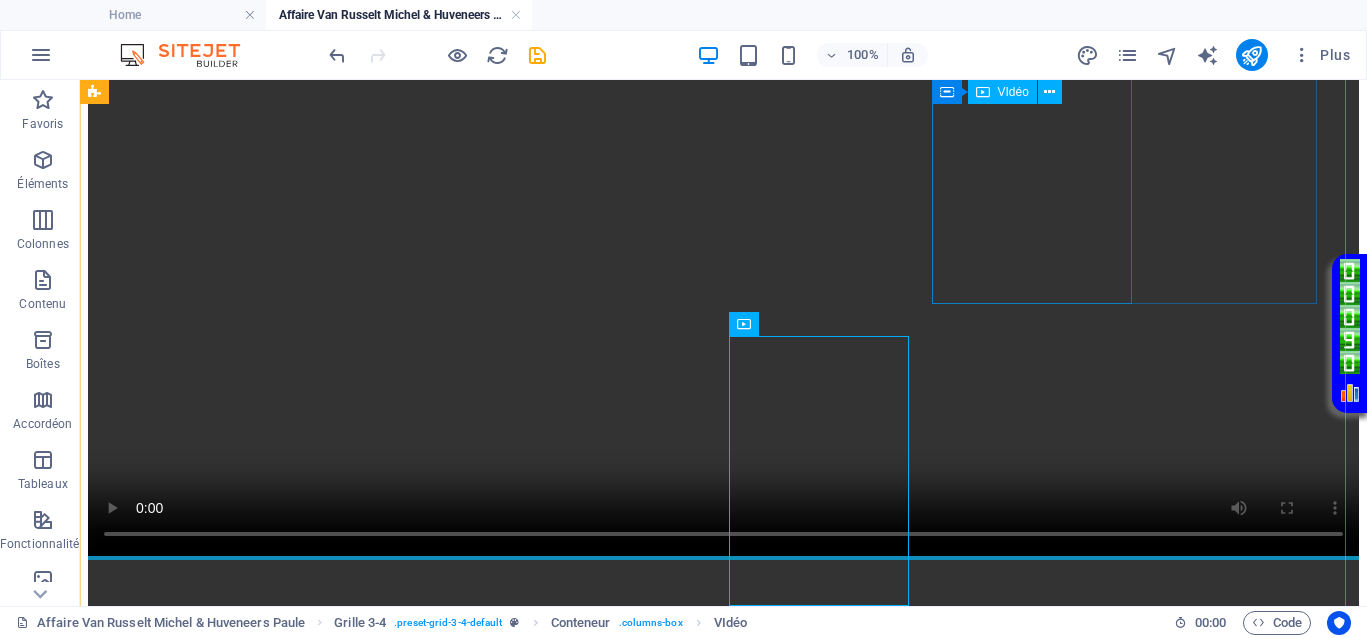 scroll, scrollTop: 375, scrollLeft: 0, axis: vertical 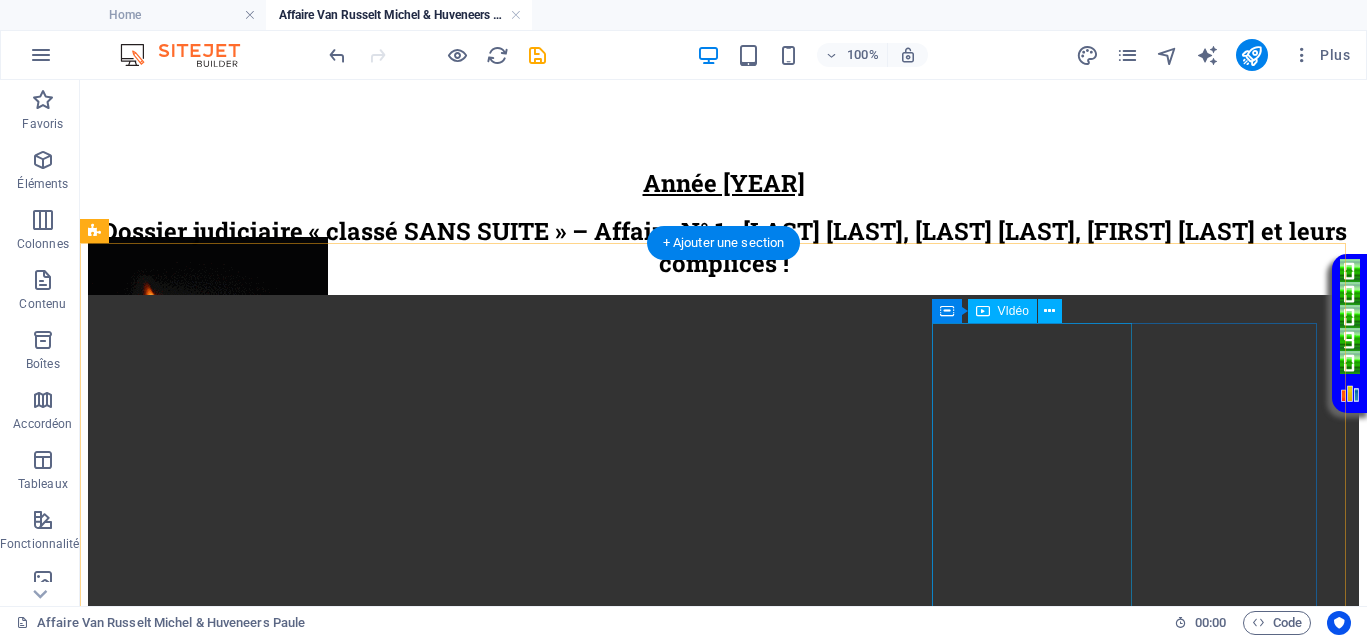 click at bounding box center [723, 1894] 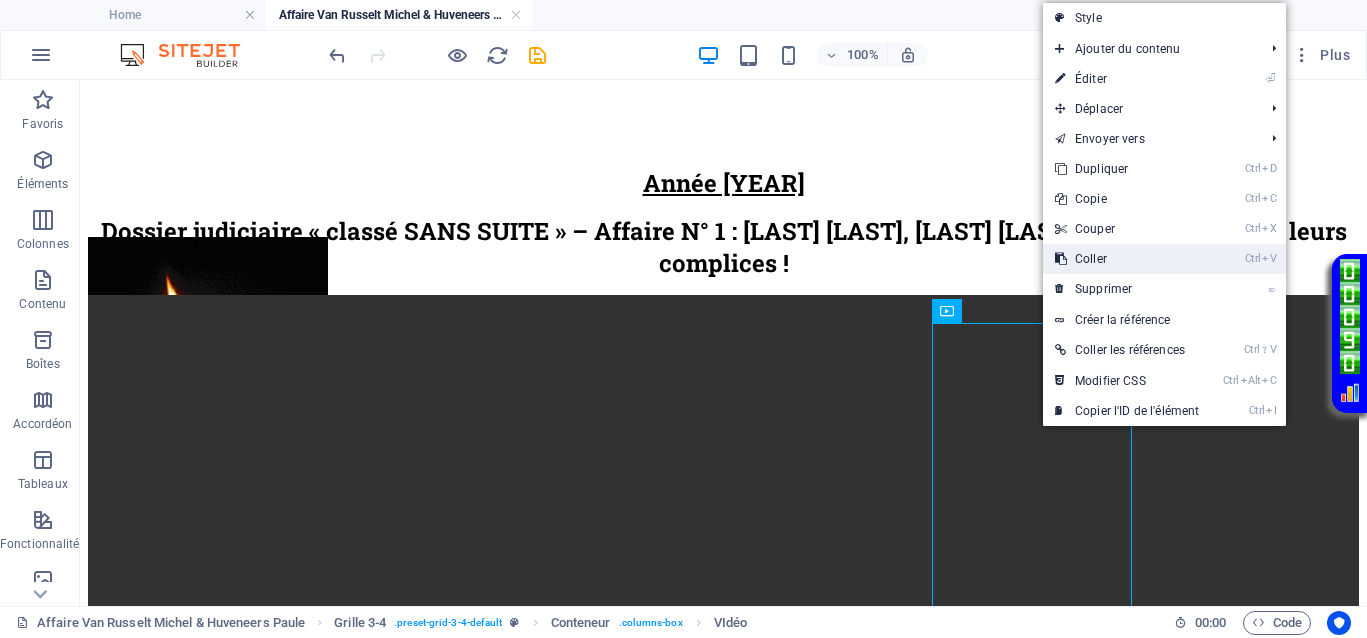 click on "Ctrl V  Coller" at bounding box center (1127, 259) 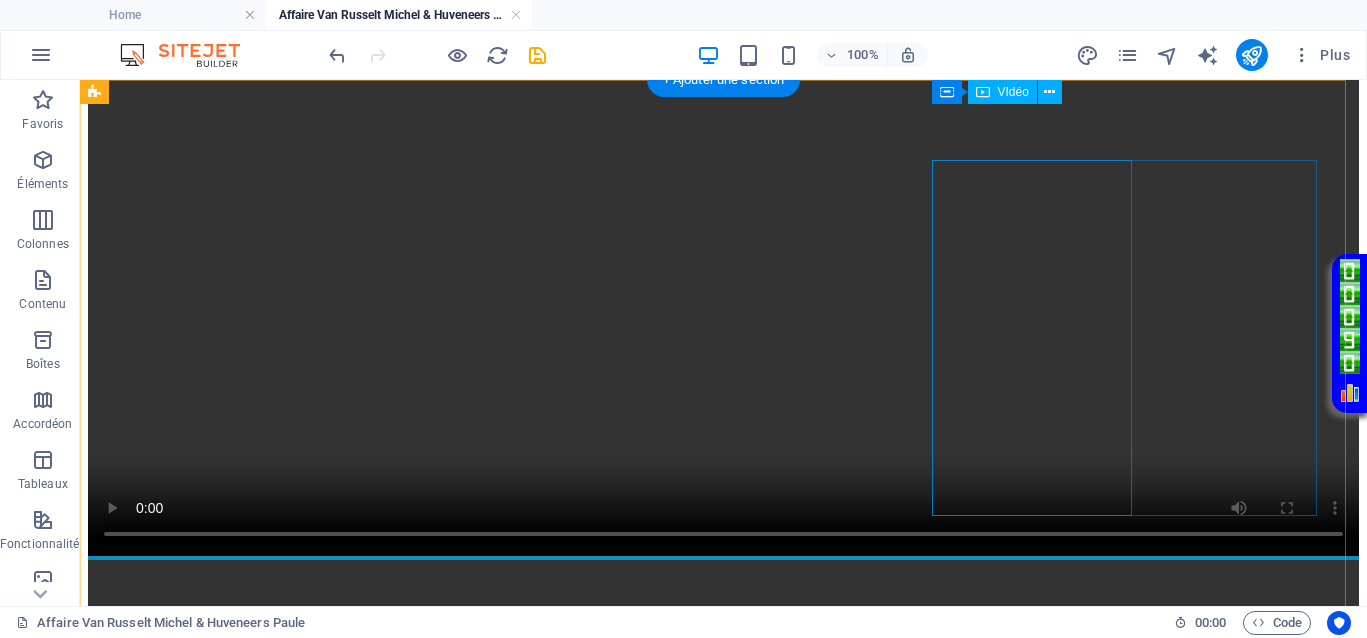 scroll, scrollTop: 500, scrollLeft: 0, axis: vertical 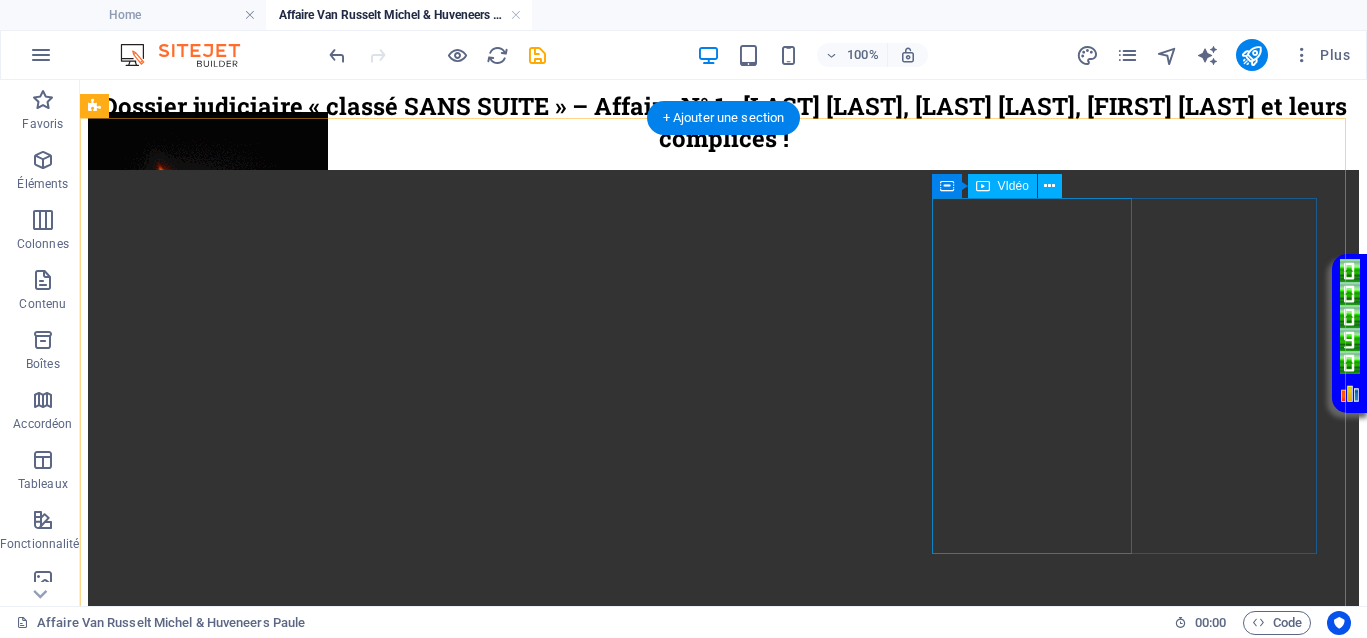 click at bounding box center [723, 1769] 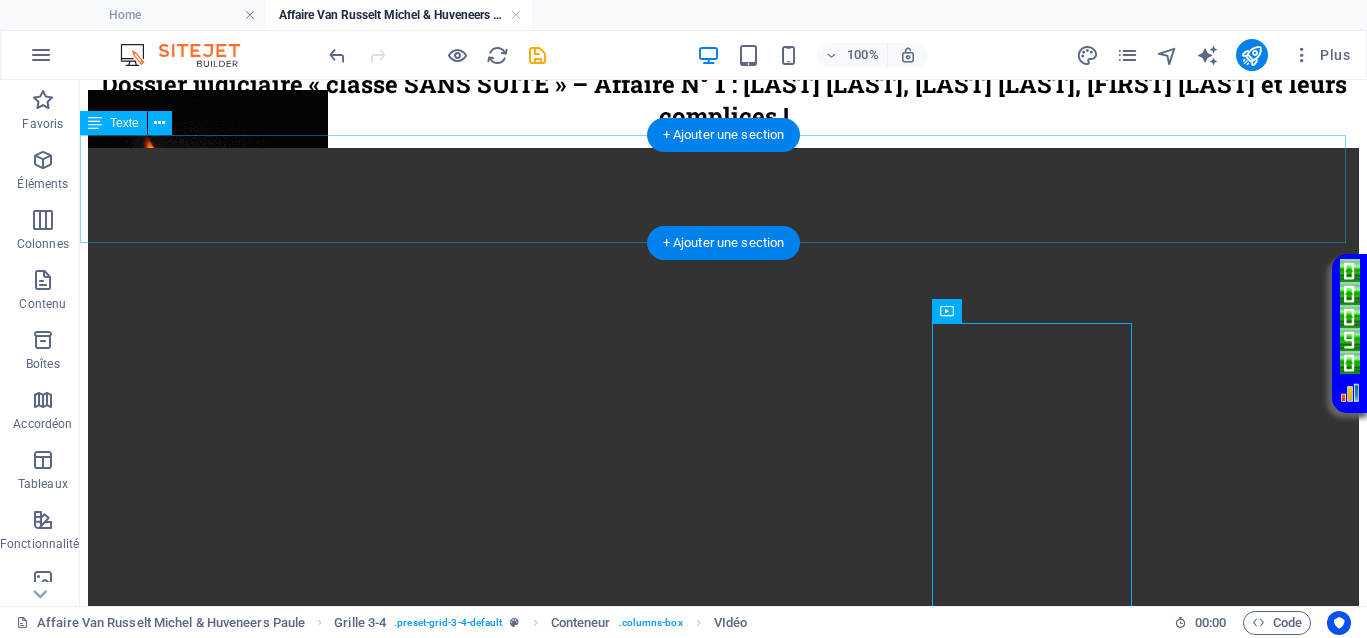 scroll, scrollTop: 375, scrollLeft: 0, axis: vertical 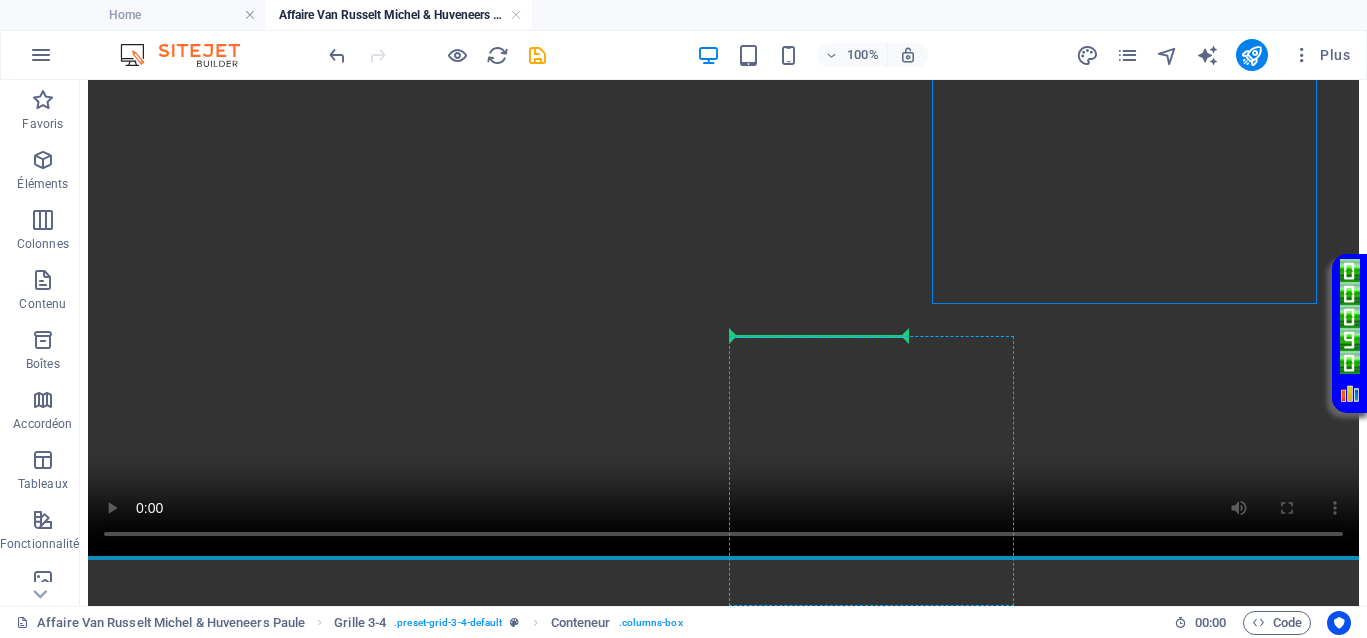 drag, startPoint x: 1030, startPoint y: 386, endPoint x: 770, endPoint y: 368, distance: 260.62234 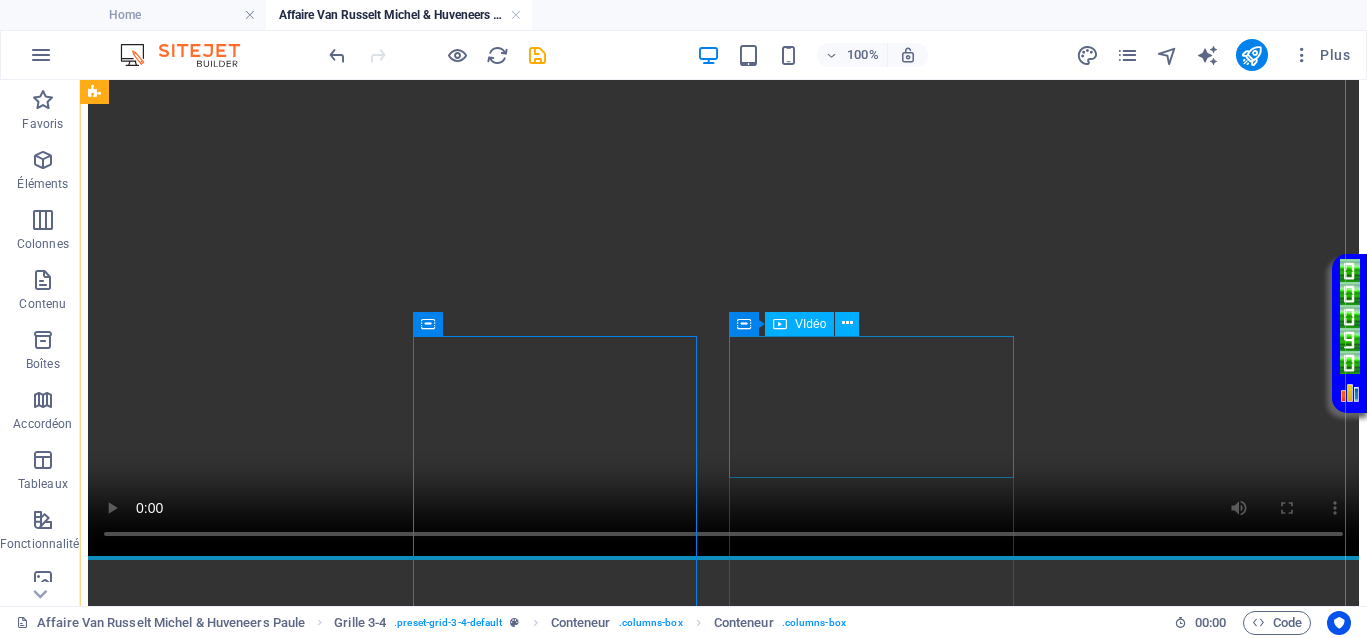 scroll, scrollTop: 500, scrollLeft: 0, axis: vertical 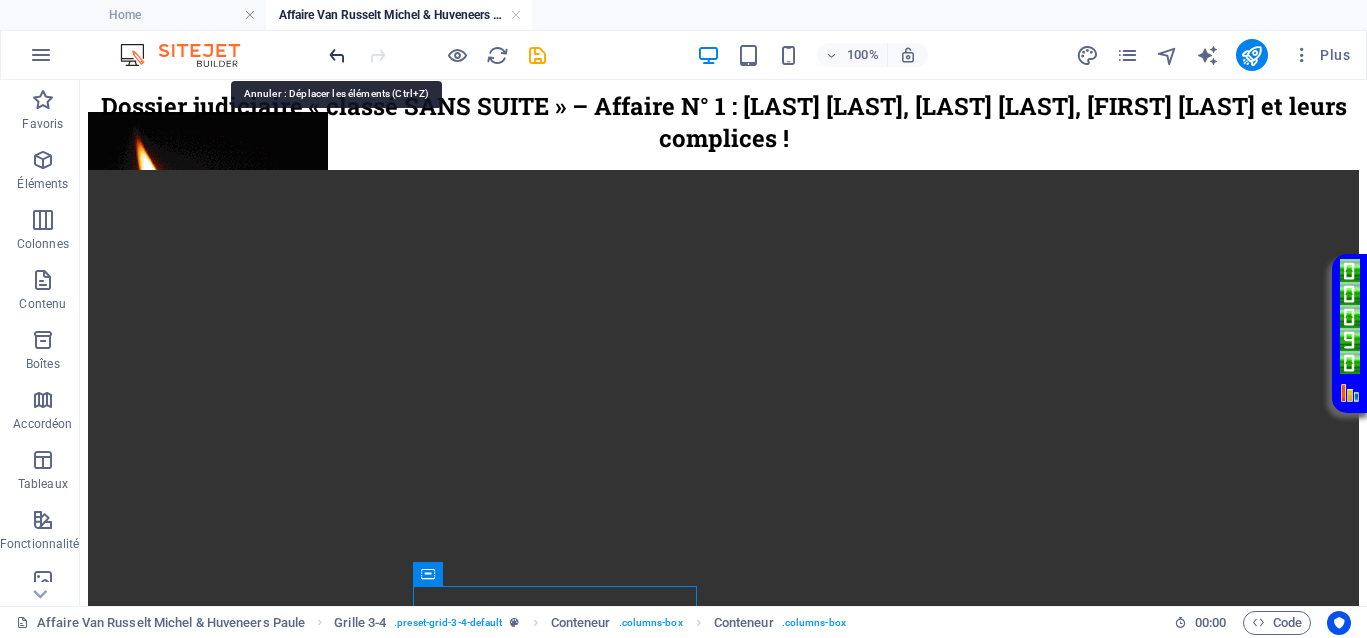 click at bounding box center (337, 55) 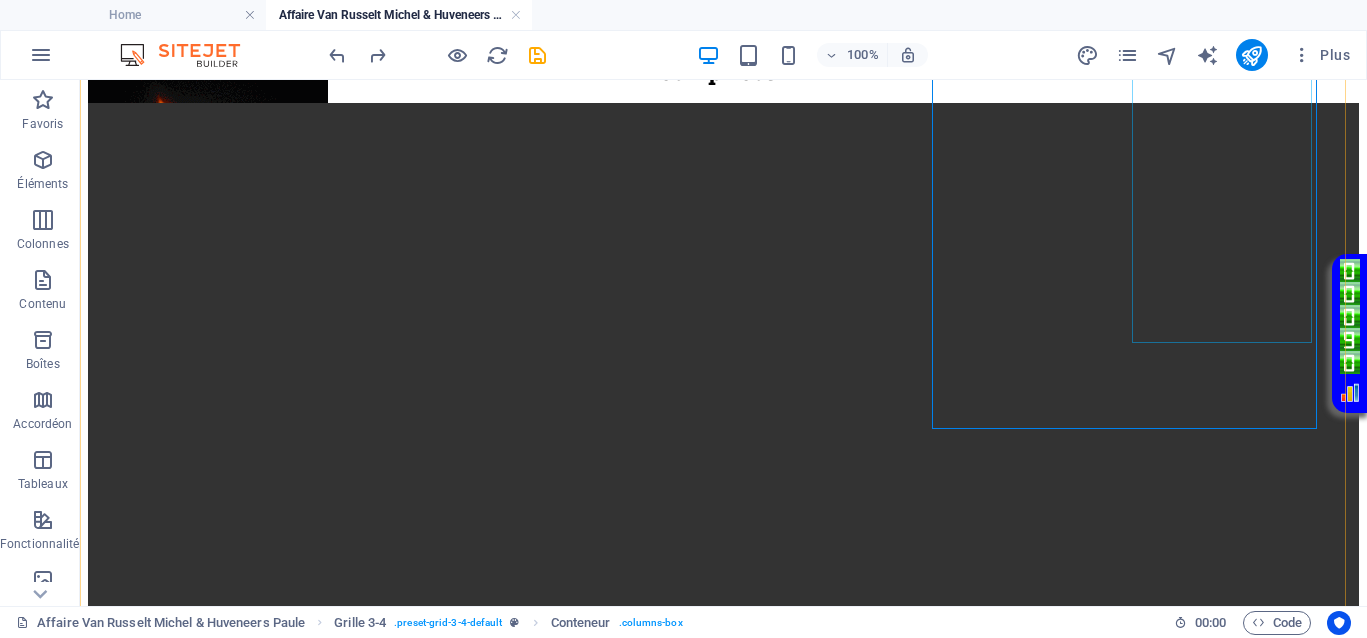 scroll, scrollTop: 625, scrollLeft: 0, axis: vertical 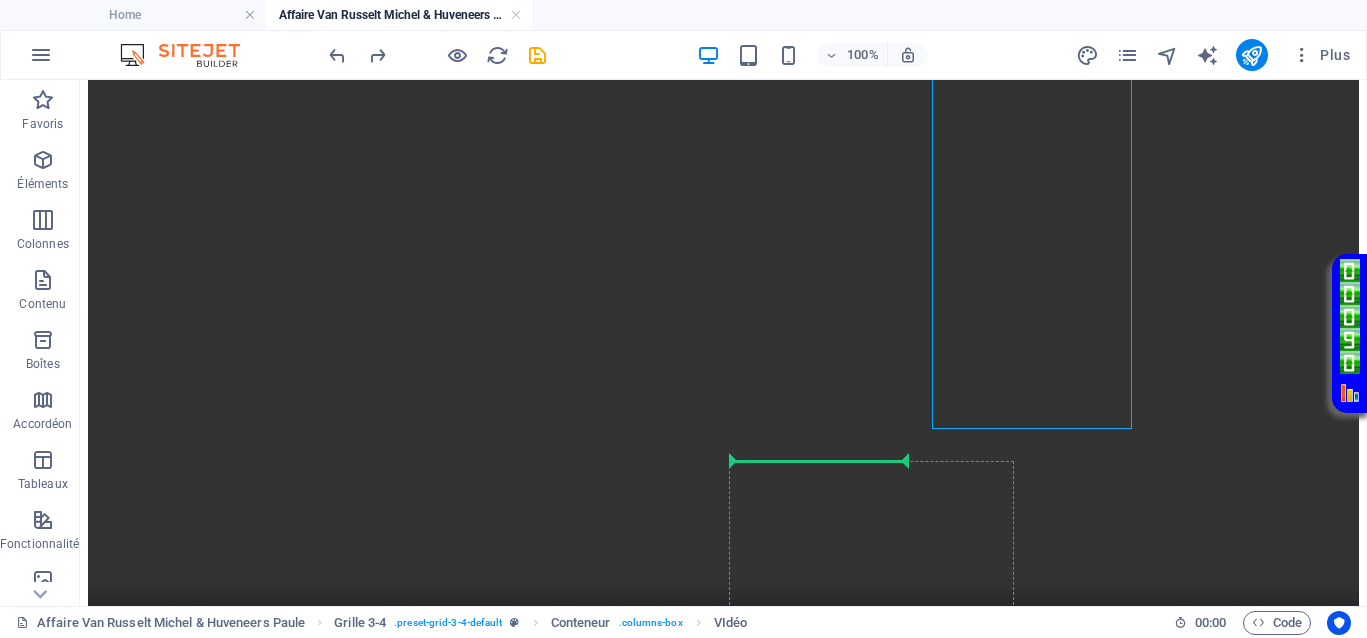 drag, startPoint x: 1037, startPoint y: 175, endPoint x: 830, endPoint y: 476, distance: 365.30807 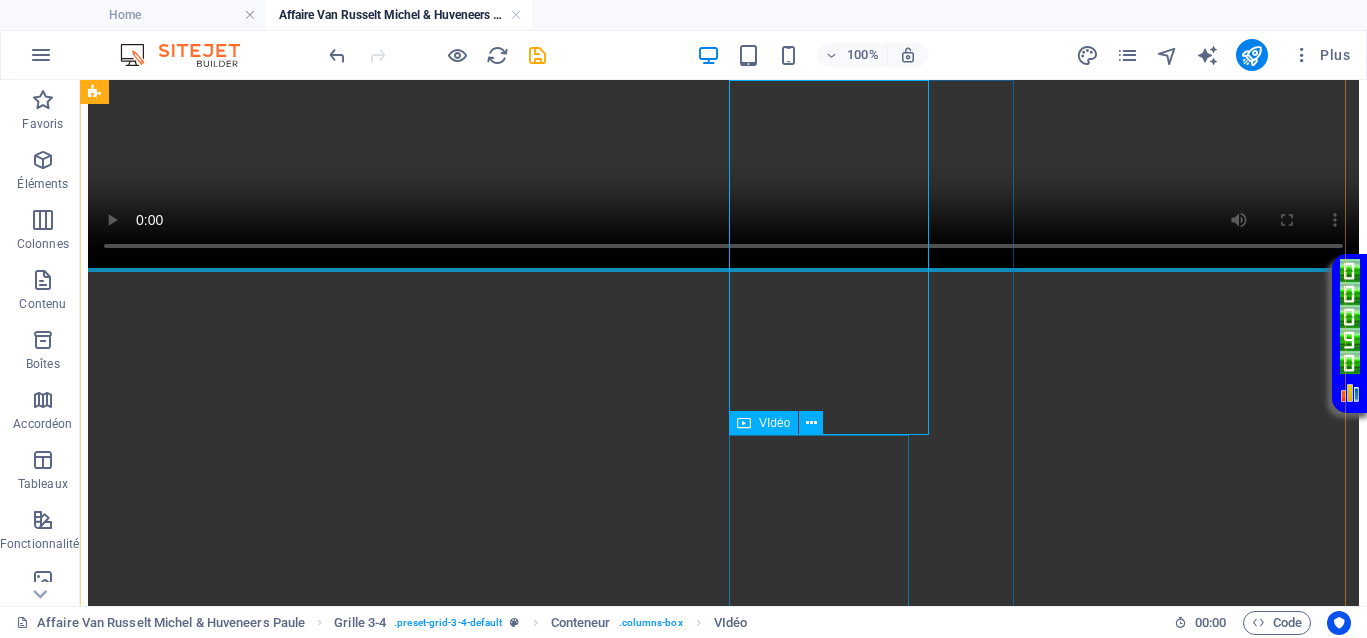 scroll, scrollTop: 1125, scrollLeft: 0, axis: vertical 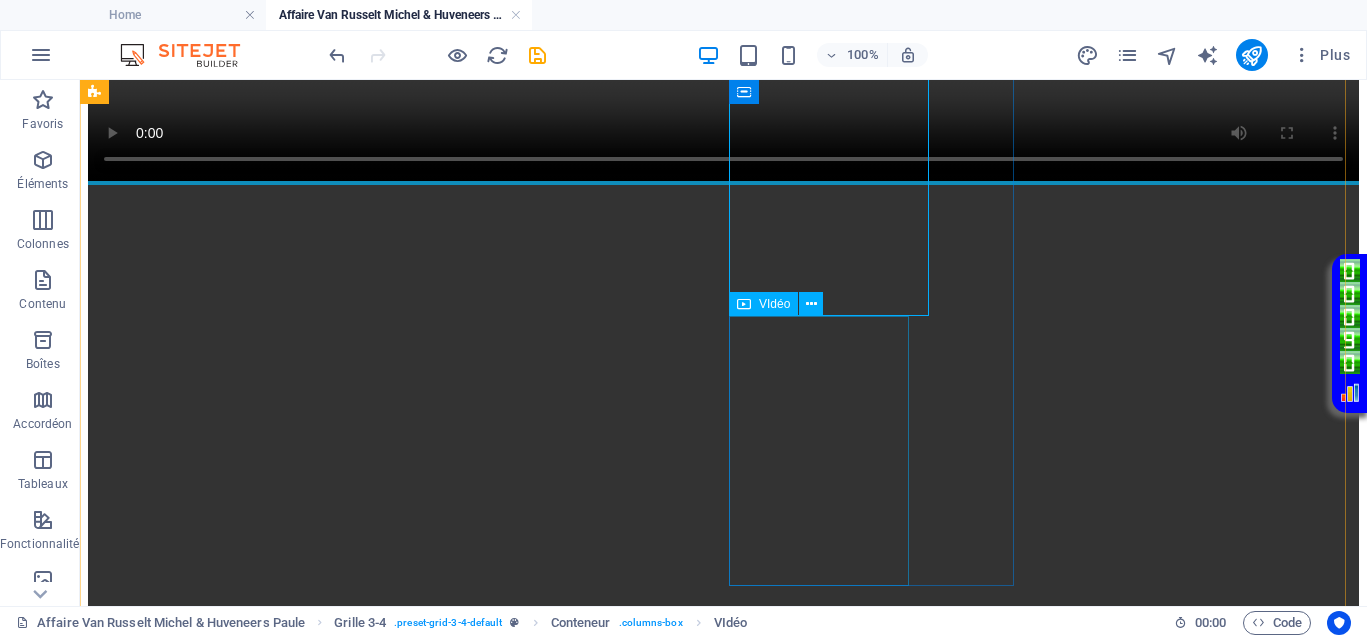 click at bounding box center [723, 3702] 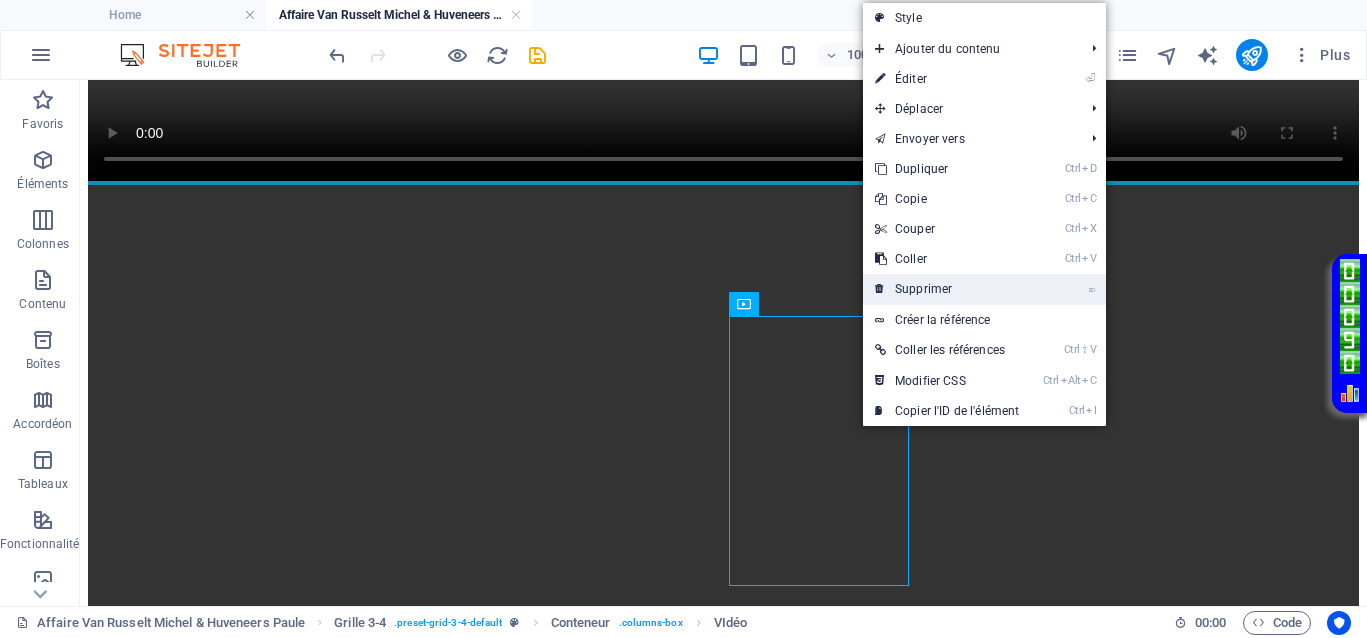 drag, startPoint x: 927, startPoint y: 286, endPoint x: 892, endPoint y: 286, distance: 35 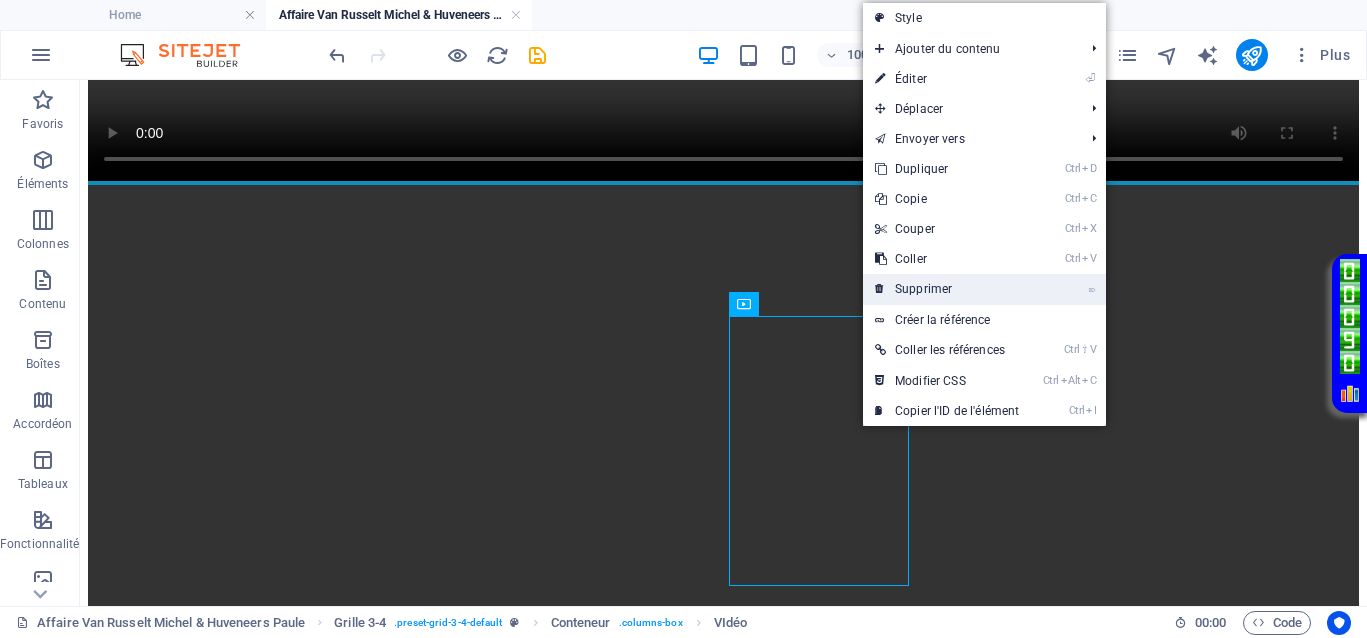 click on "⌦  Supprimer" at bounding box center (947, 289) 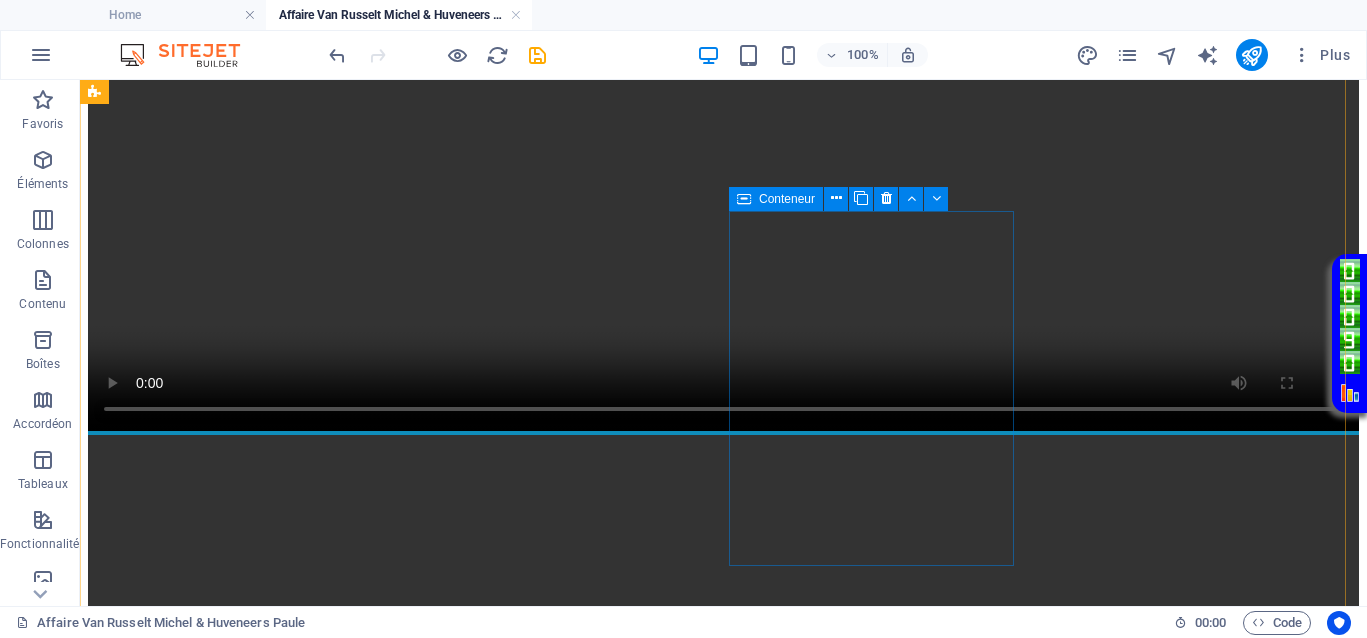 scroll, scrollTop: 750, scrollLeft: 0, axis: vertical 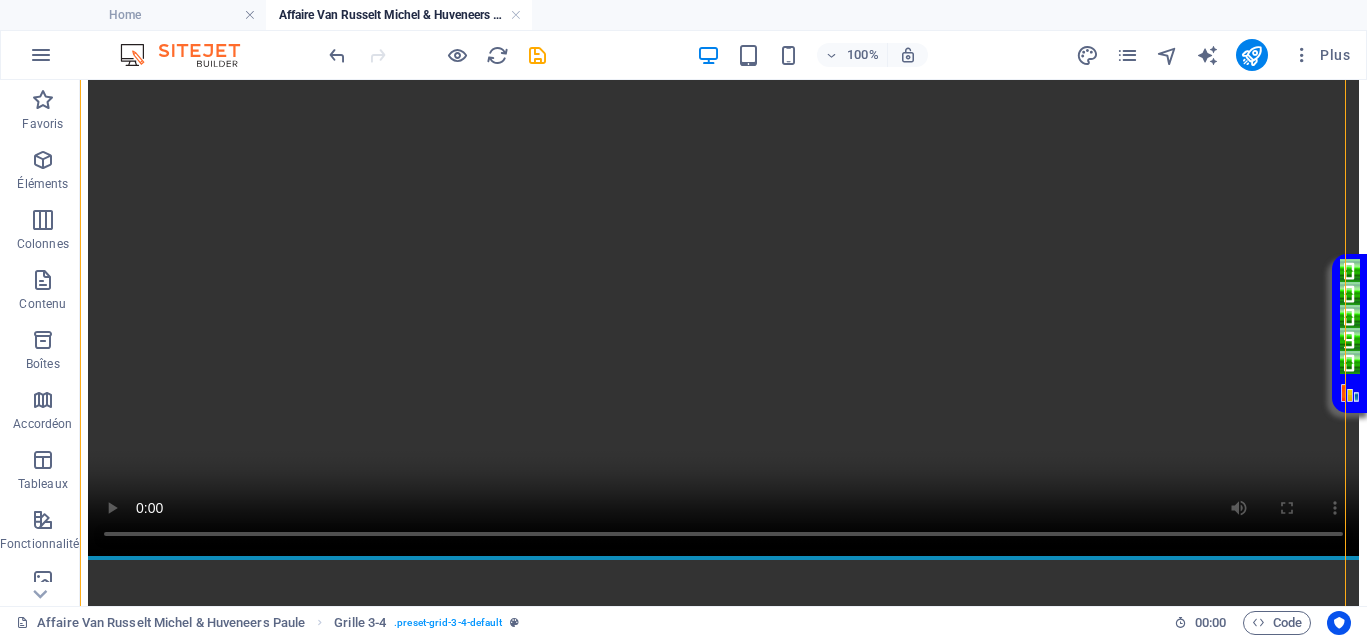 drag, startPoint x: 868, startPoint y: 406, endPoint x: 803, endPoint y: 411, distance: 65.192024 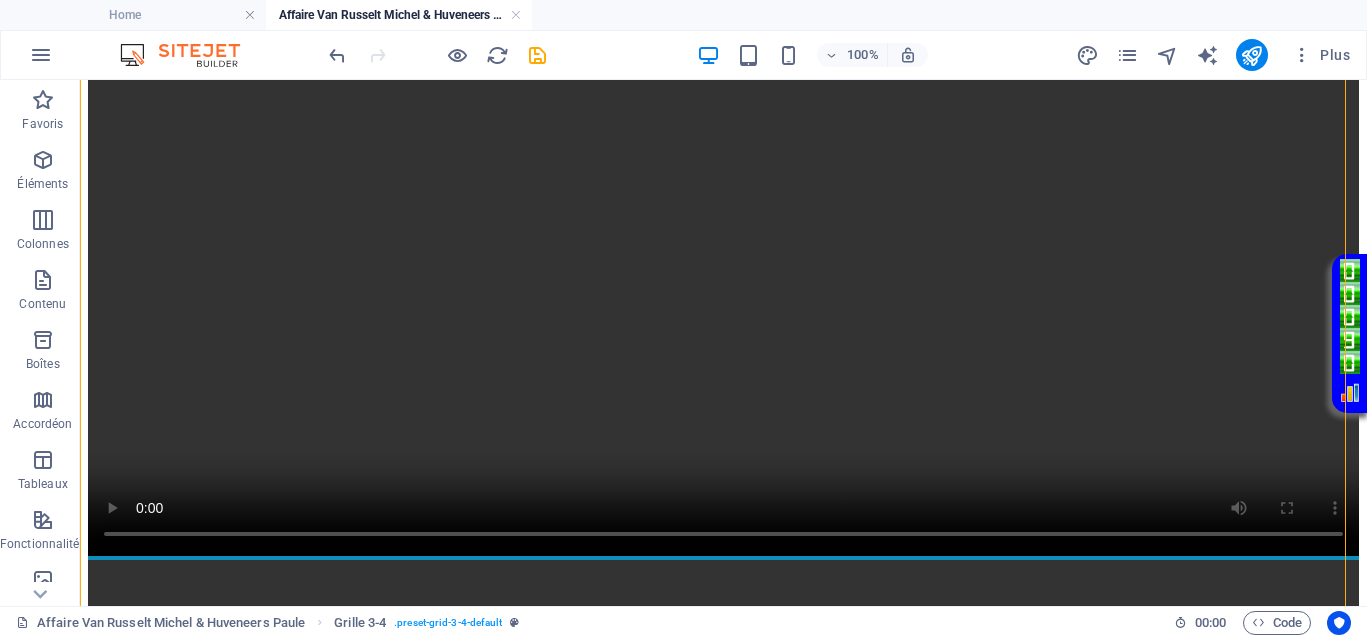 click at bounding box center (723, 3438) 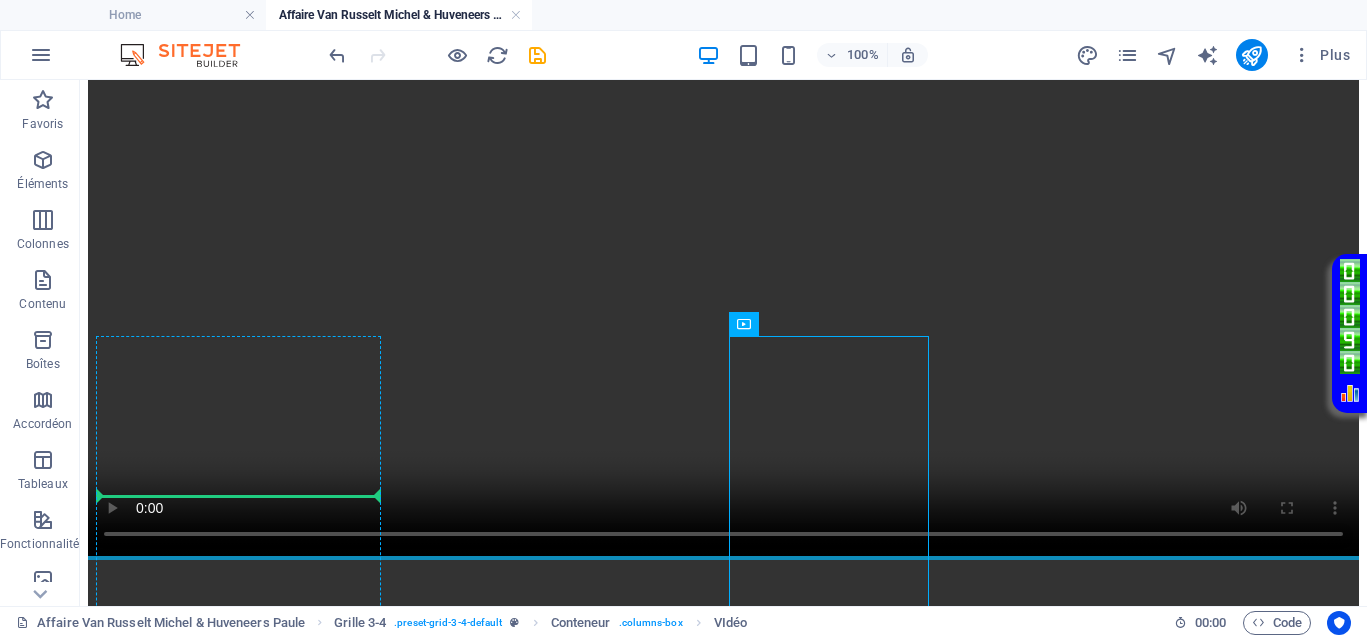 drag, startPoint x: 834, startPoint y: 456, endPoint x: 125, endPoint y: 439, distance: 709.2038 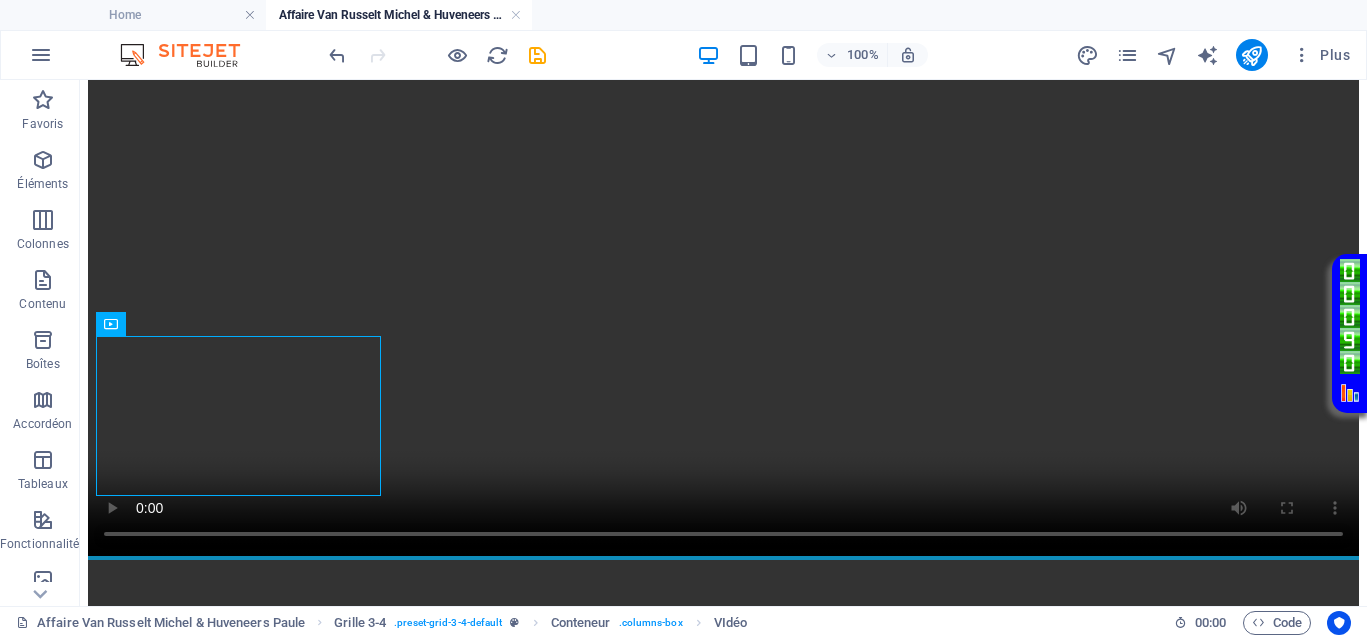 drag, startPoint x: 280, startPoint y: 416, endPoint x: 863, endPoint y: 473, distance: 585.77985 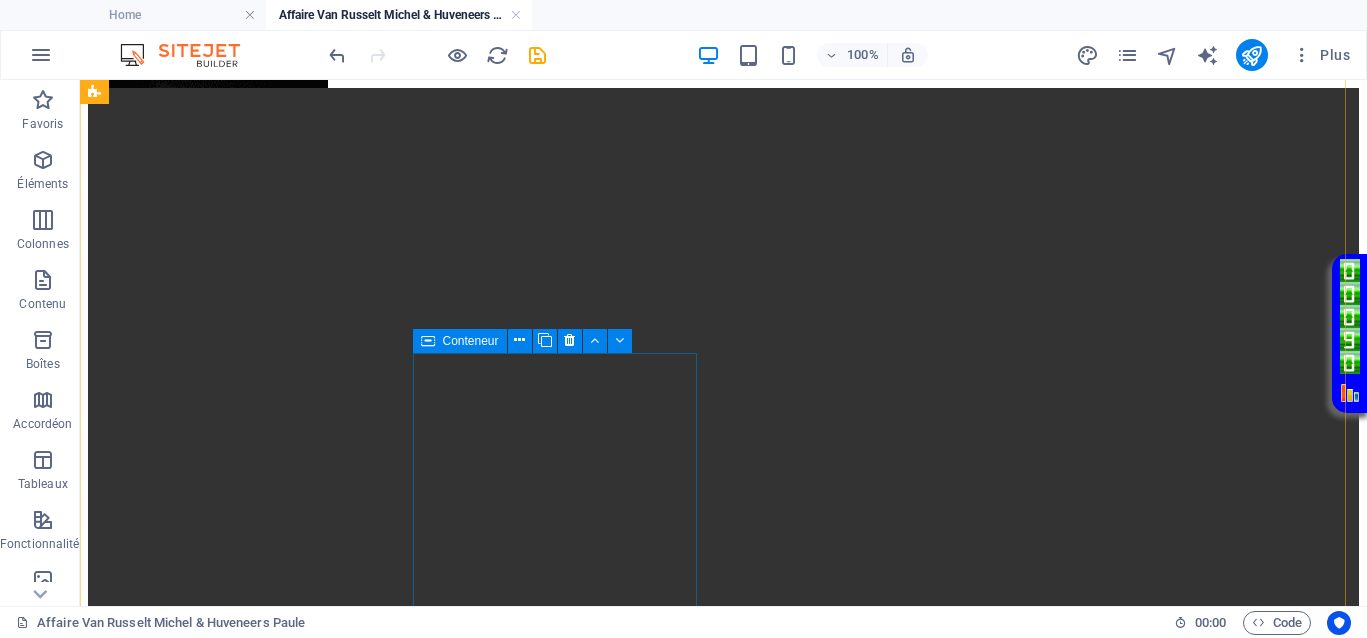scroll, scrollTop: 500, scrollLeft: 0, axis: vertical 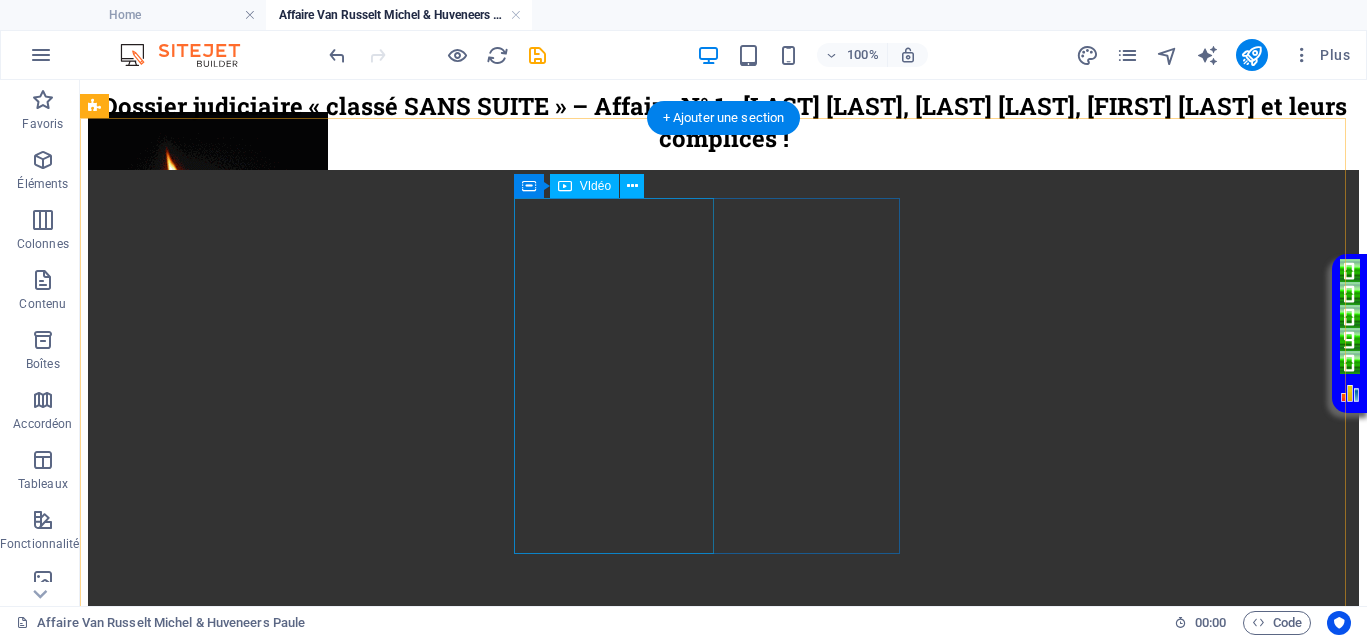 click at bounding box center [723, 1130] 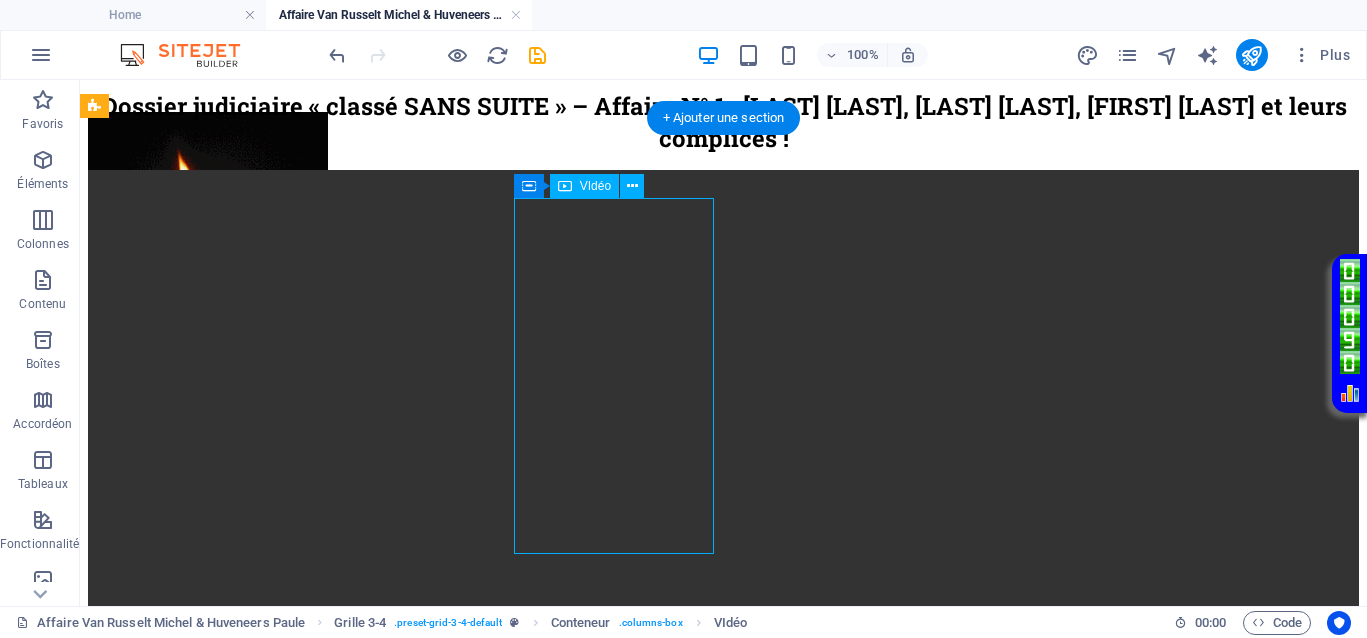 click at bounding box center [723, 1130] 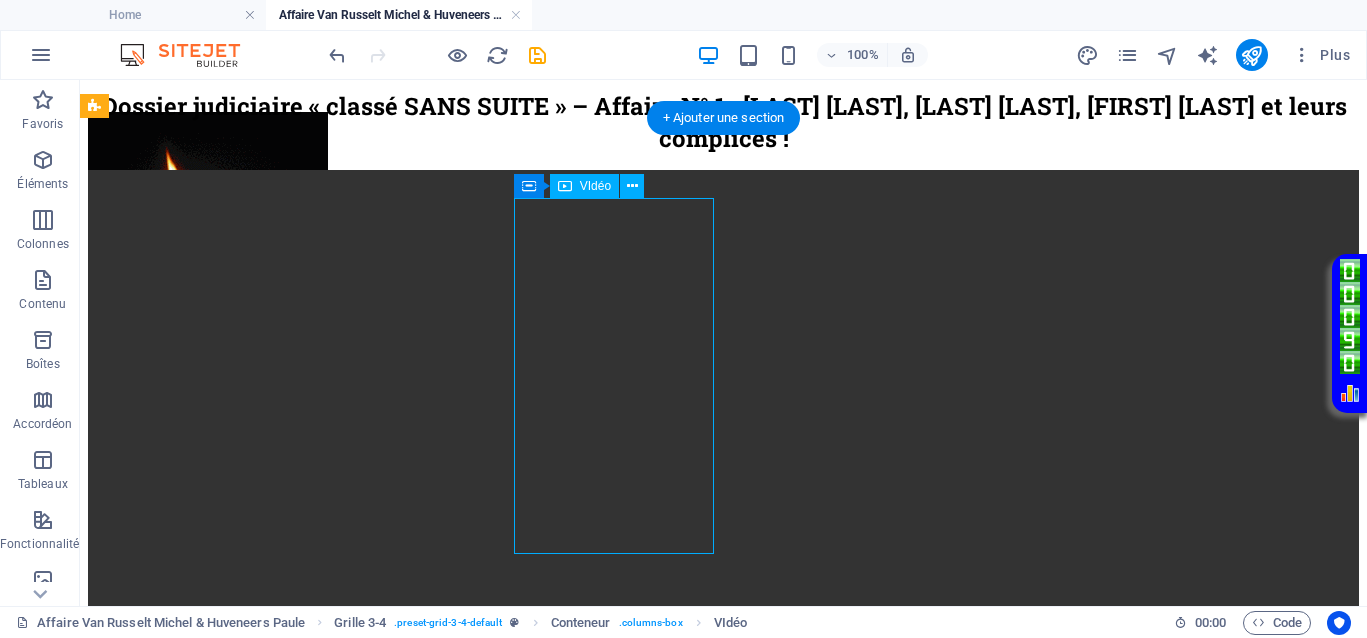 select on "%" 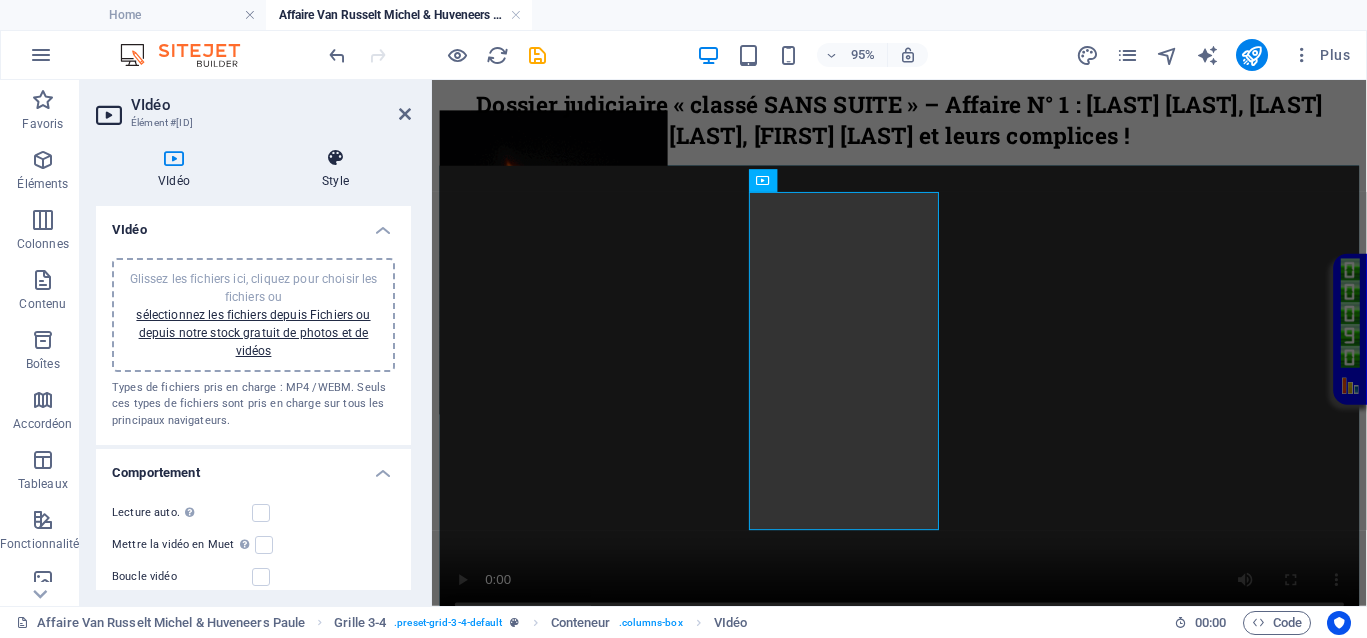 click on "Style" at bounding box center (335, 169) 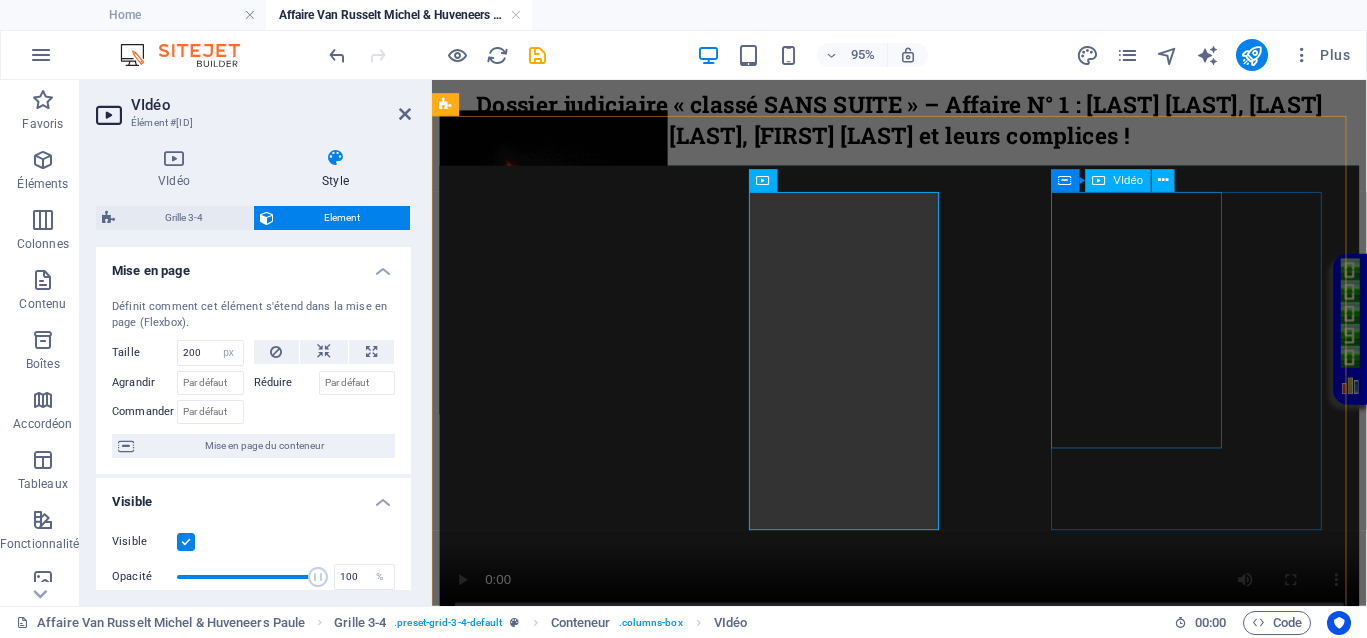 click at bounding box center (924, 1390) 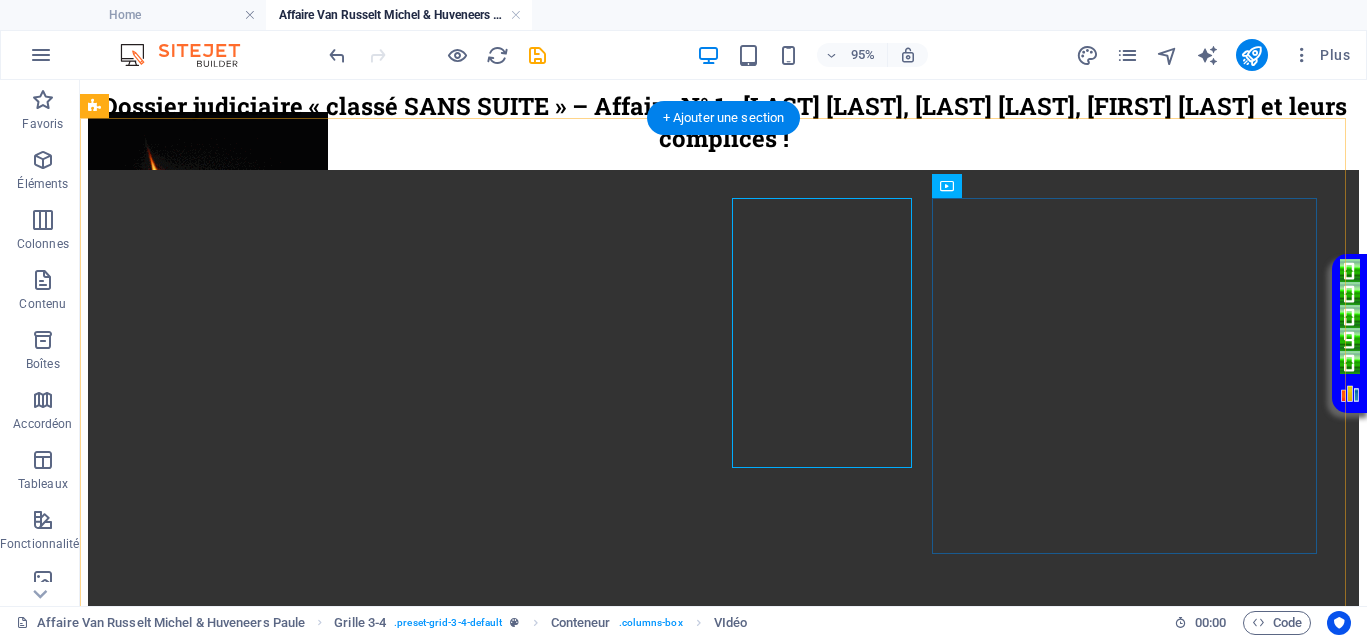 click at bounding box center [723, 1769] 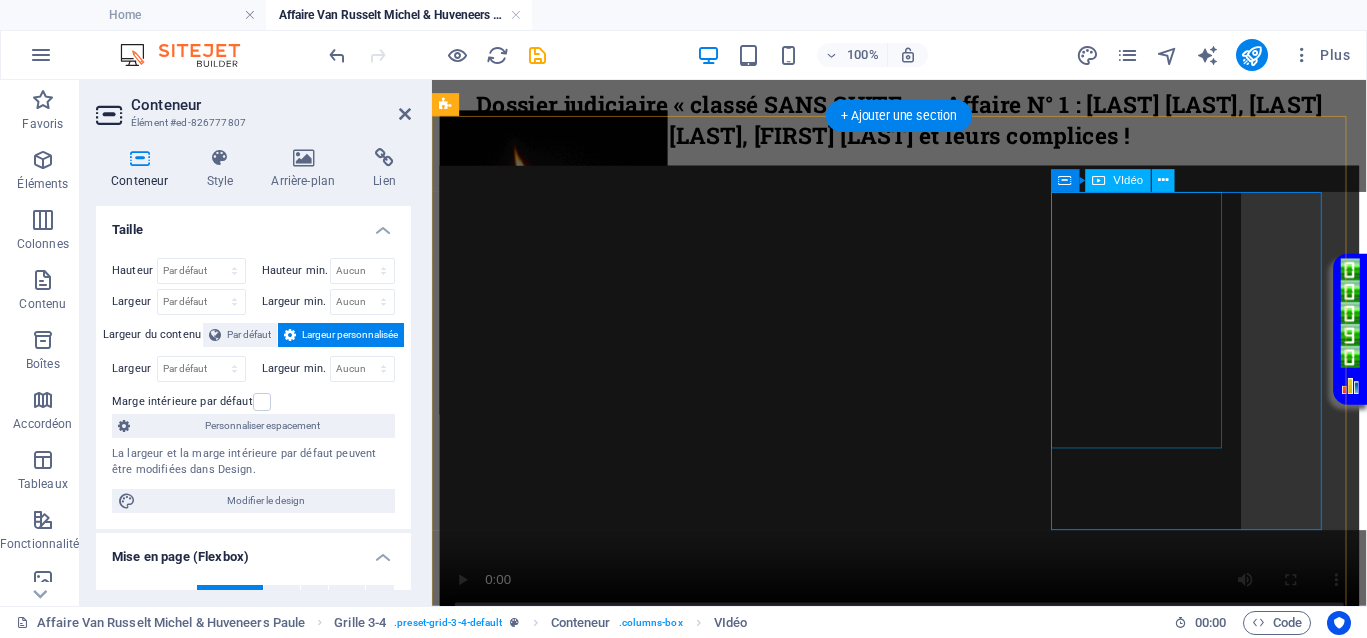 click at bounding box center [924, 1390] 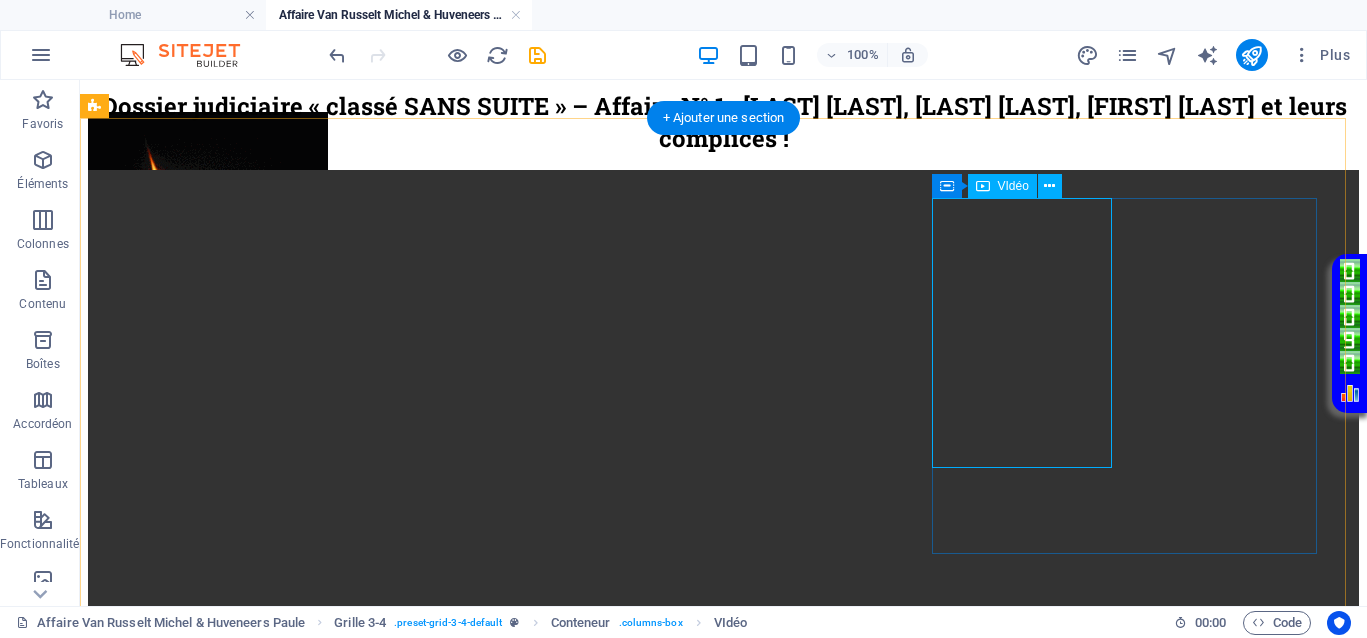 click at bounding box center (723, 1769) 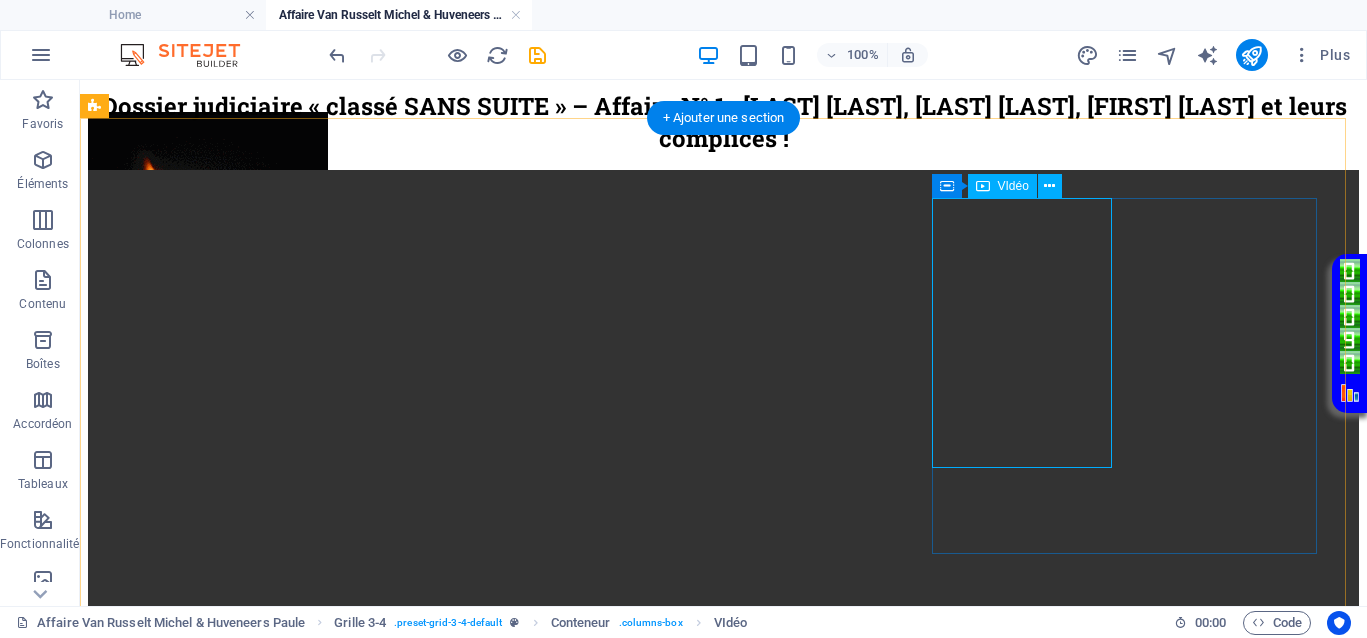 drag, startPoint x: 1053, startPoint y: 350, endPoint x: 731, endPoint y: 365, distance: 322.34918 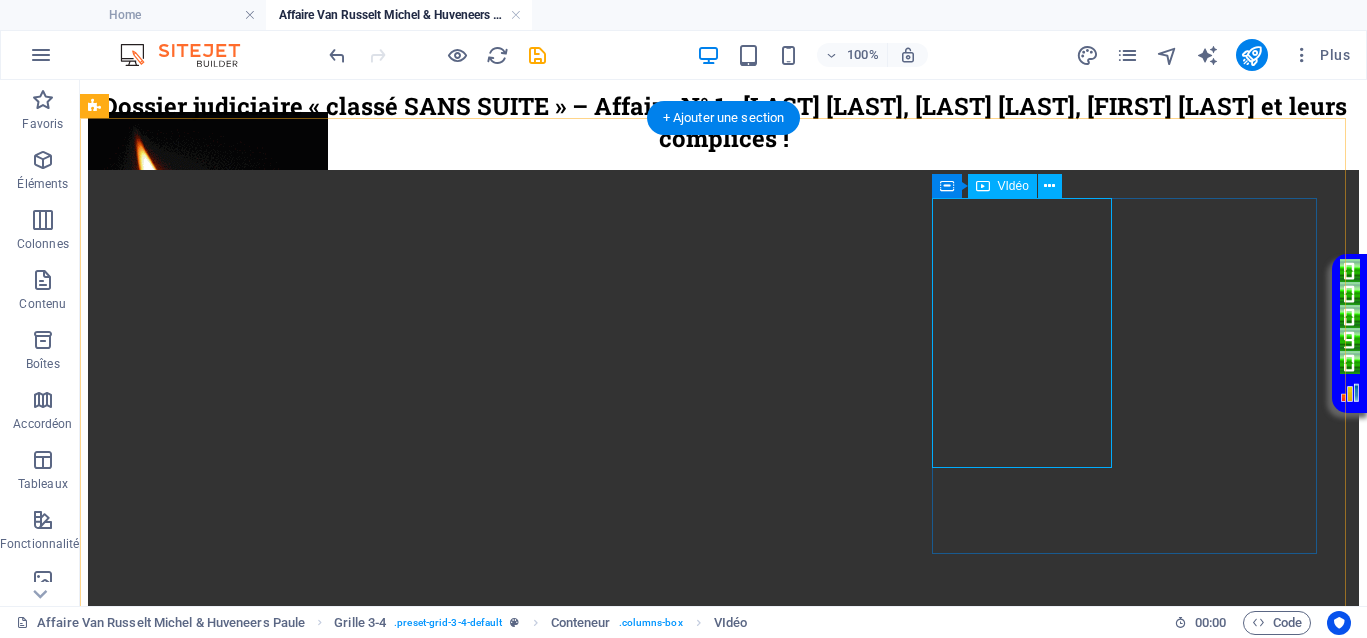click at bounding box center [723, 1769] 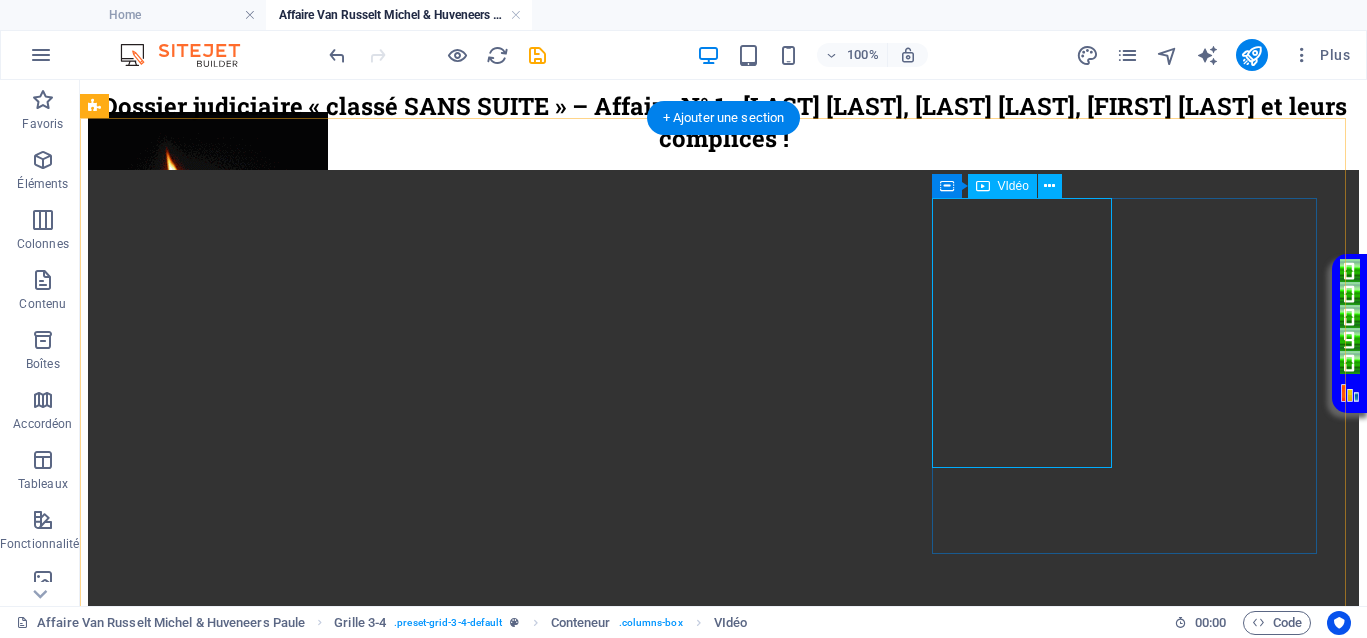 select on "%" 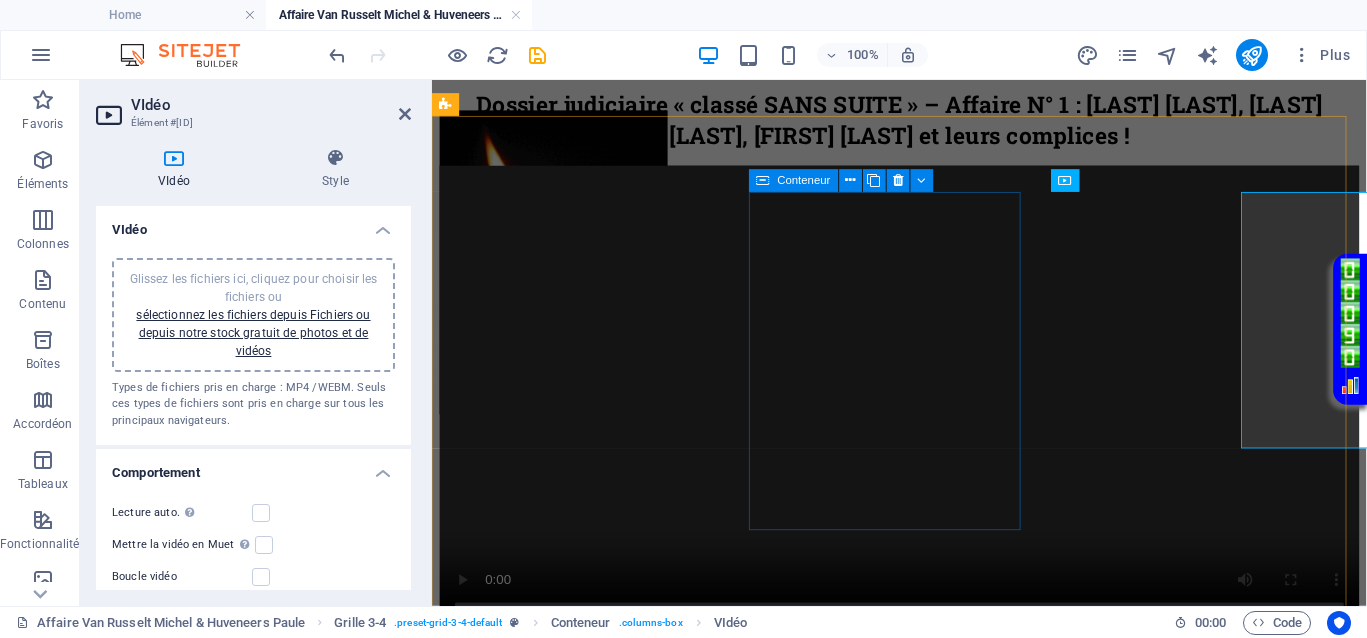 select on "px" 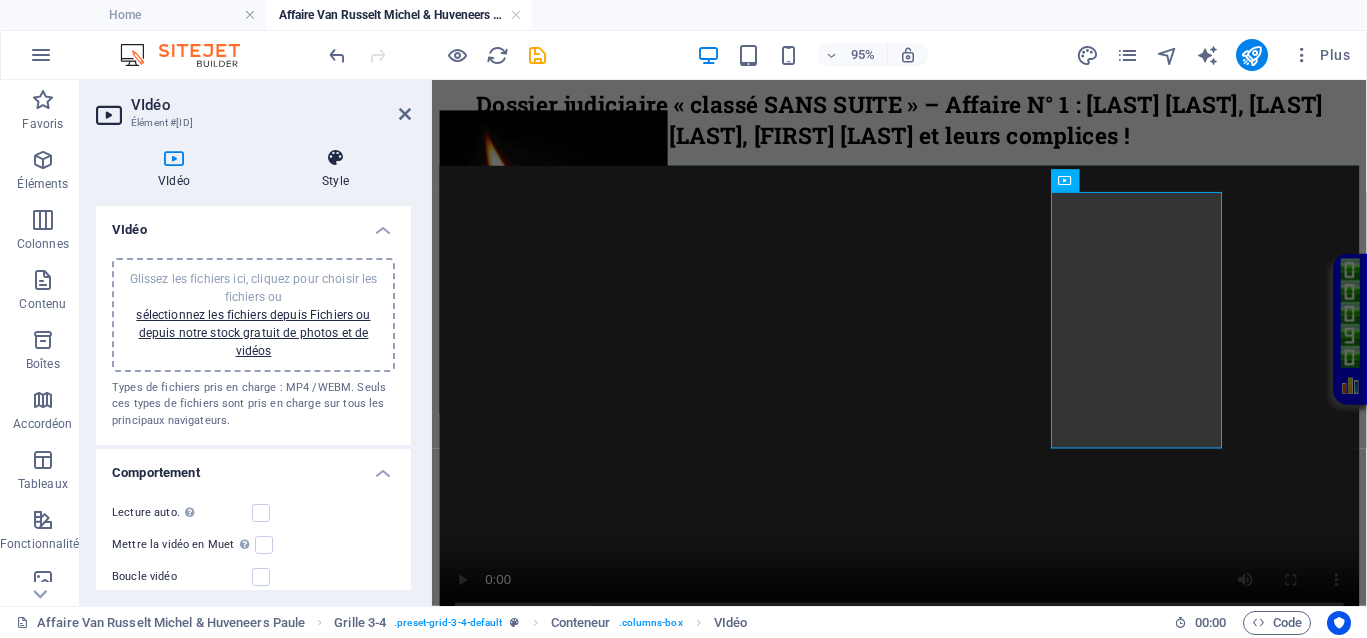 click on "Style" at bounding box center [335, 169] 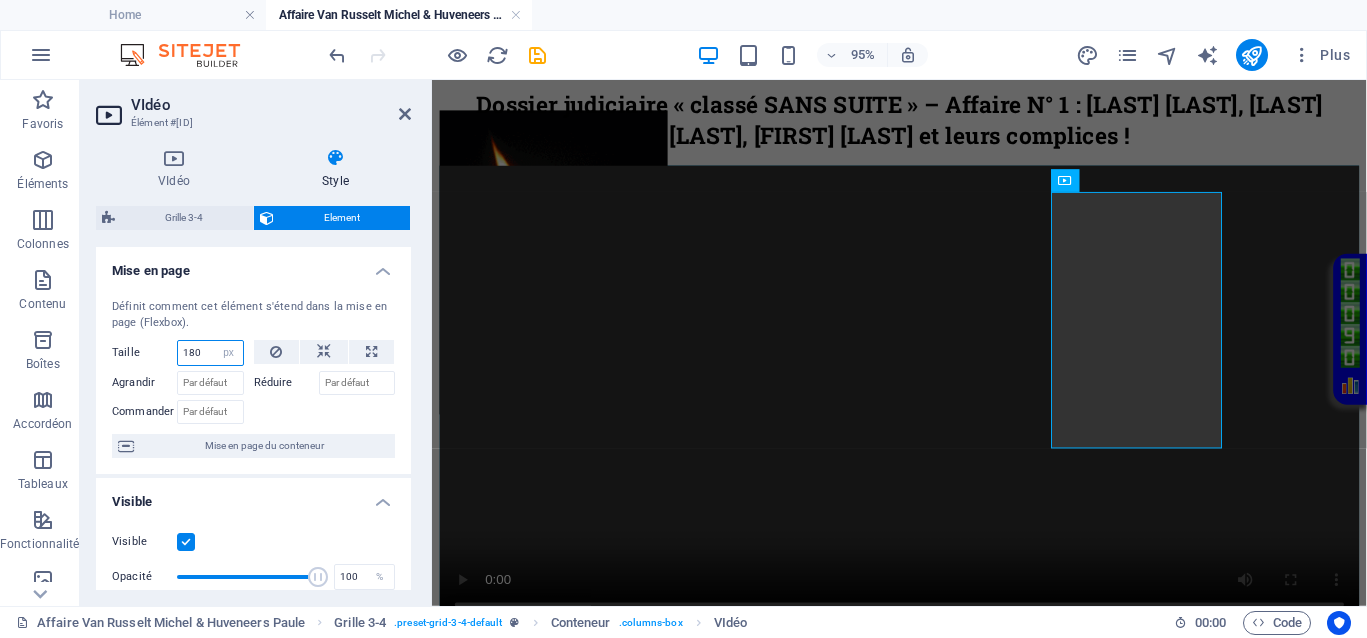 drag, startPoint x: 204, startPoint y: 357, endPoint x: 130, endPoint y: 363, distance: 74.24284 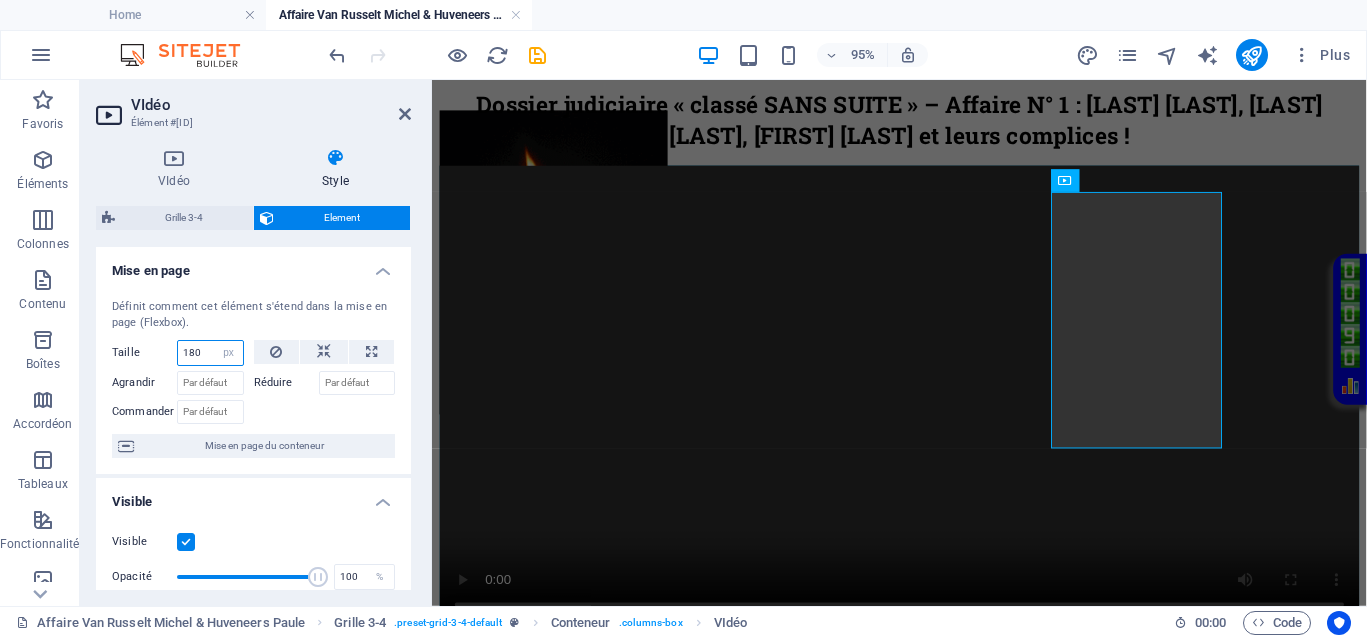 click on "Taille 180 Par défaut auto px % 1/1 1/2 1/3 1/4 1/5 1/6 1/7 1/8 1/9 1/10" at bounding box center (178, 353) 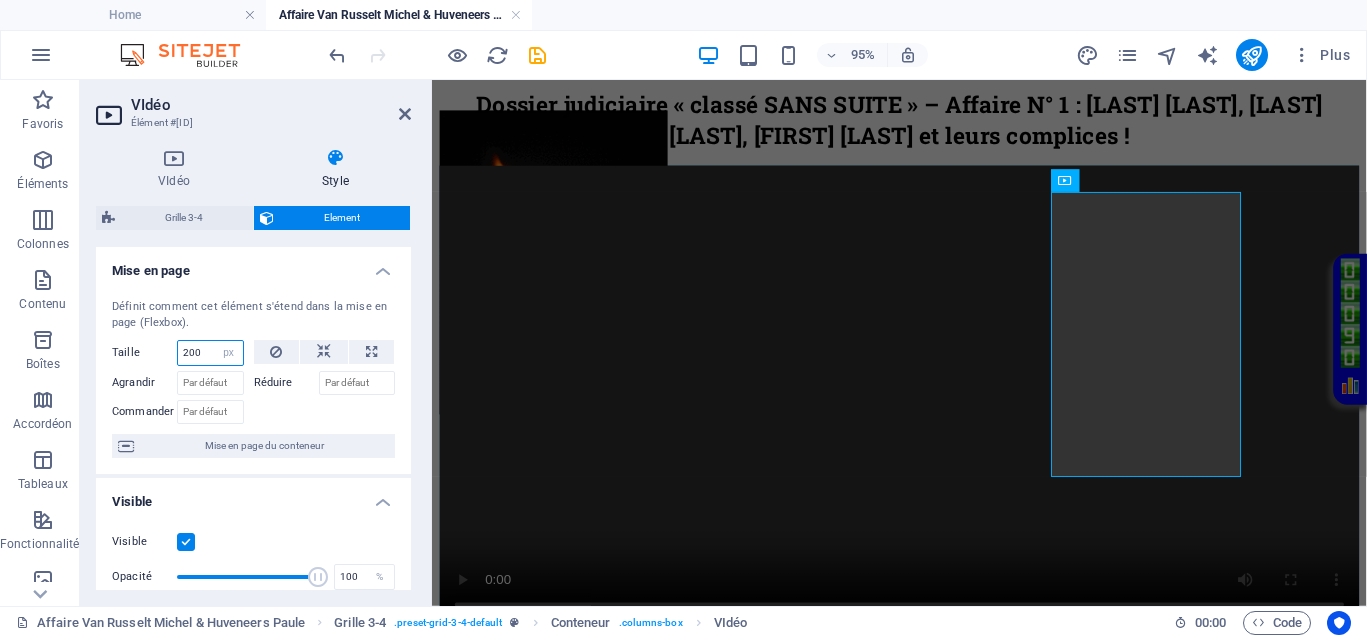 drag, startPoint x: 207, startPoint y: 357, endPoint x: 187, endPoint y: 359, distance: 20.09975 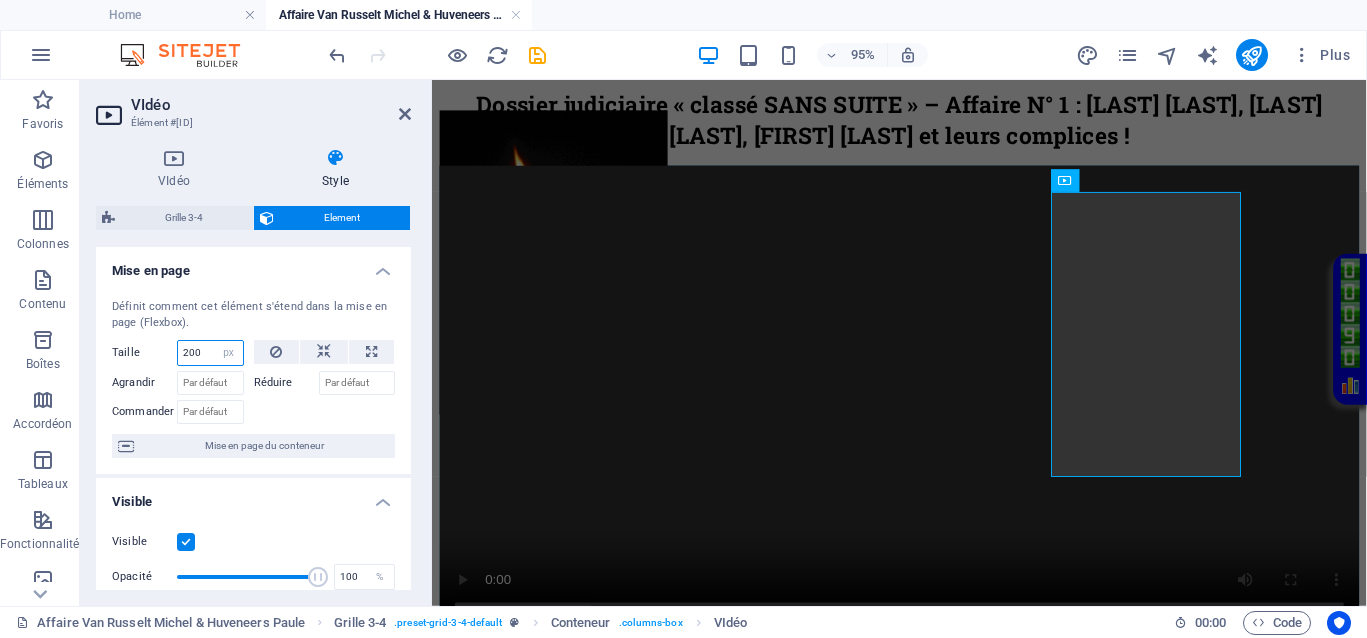 click on "200" at bounding box center [210, 353] 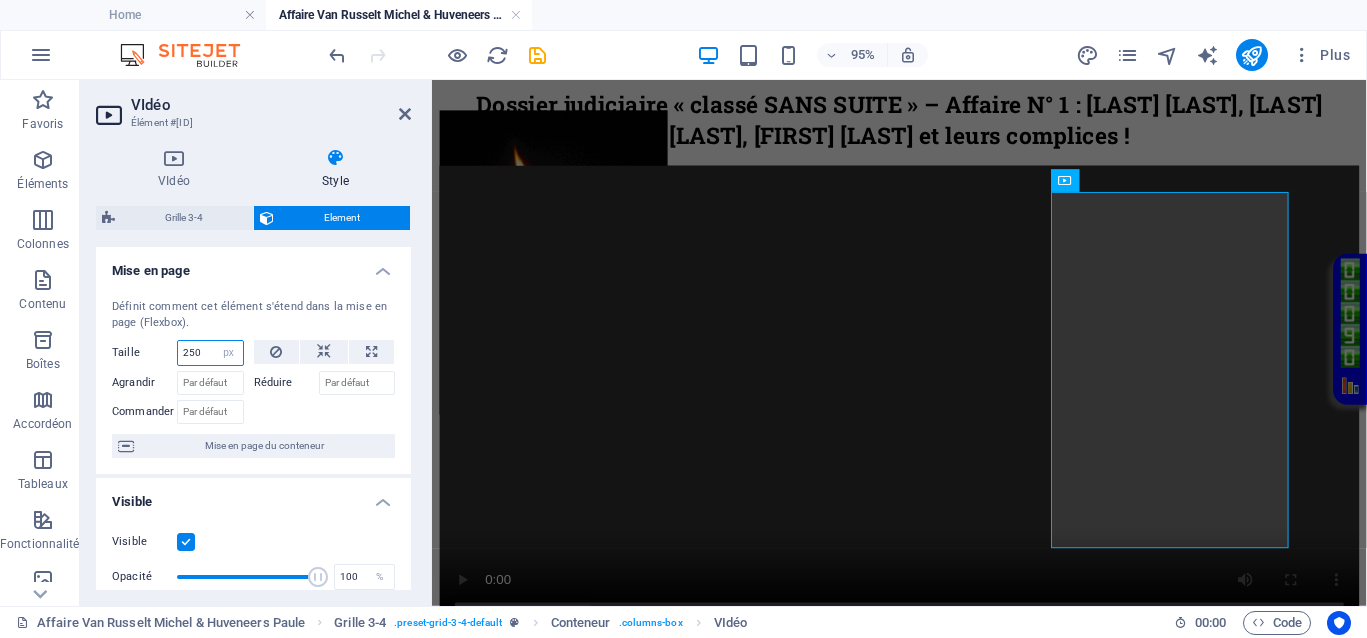drag, startPoint x: 204, startPoint y: 349, endPoint x: 186, endPoint y: 356, distance: 19.313208 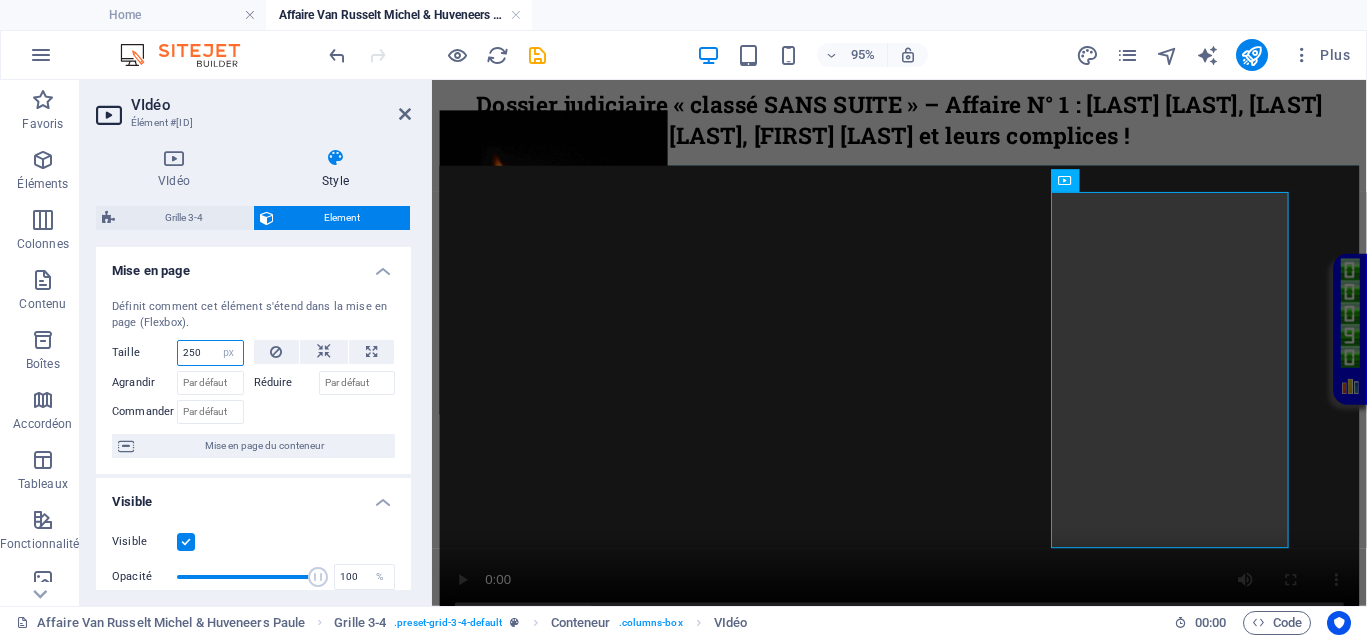 click on "250" at bounding box center [210, 353] 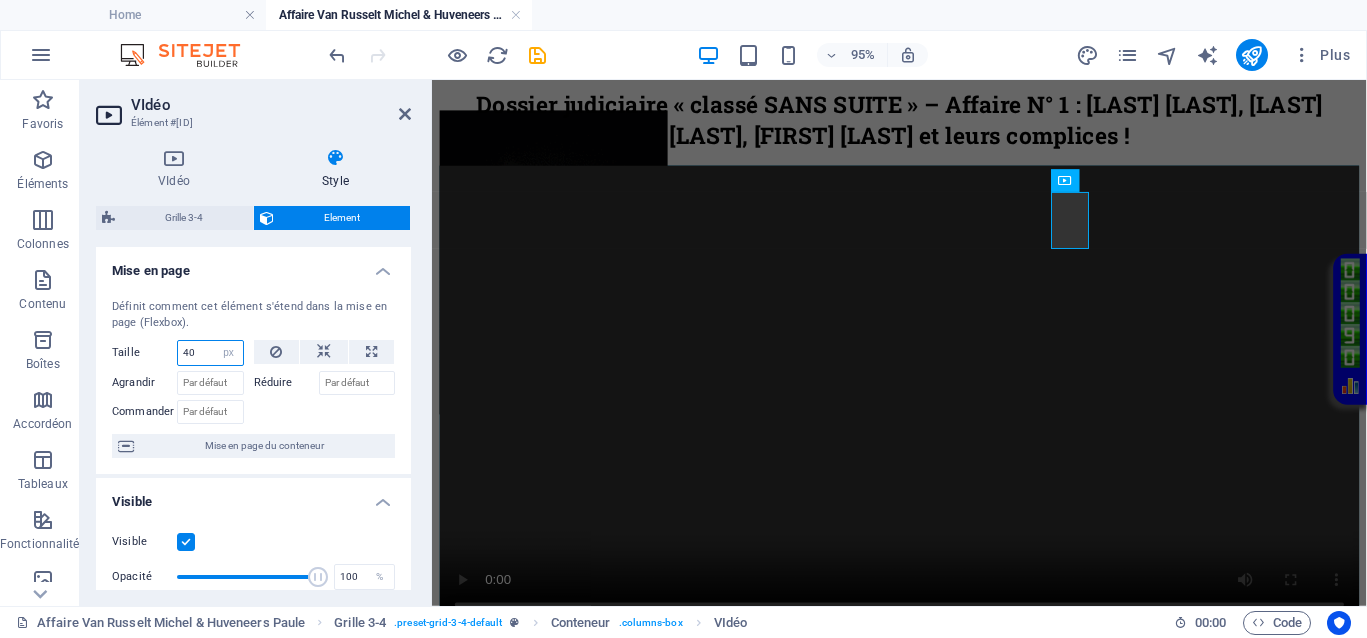 drag, startPoint x: 184, startPoint y: 350, endPoint x: 172, endPoint y: 354, distance: 12.649111 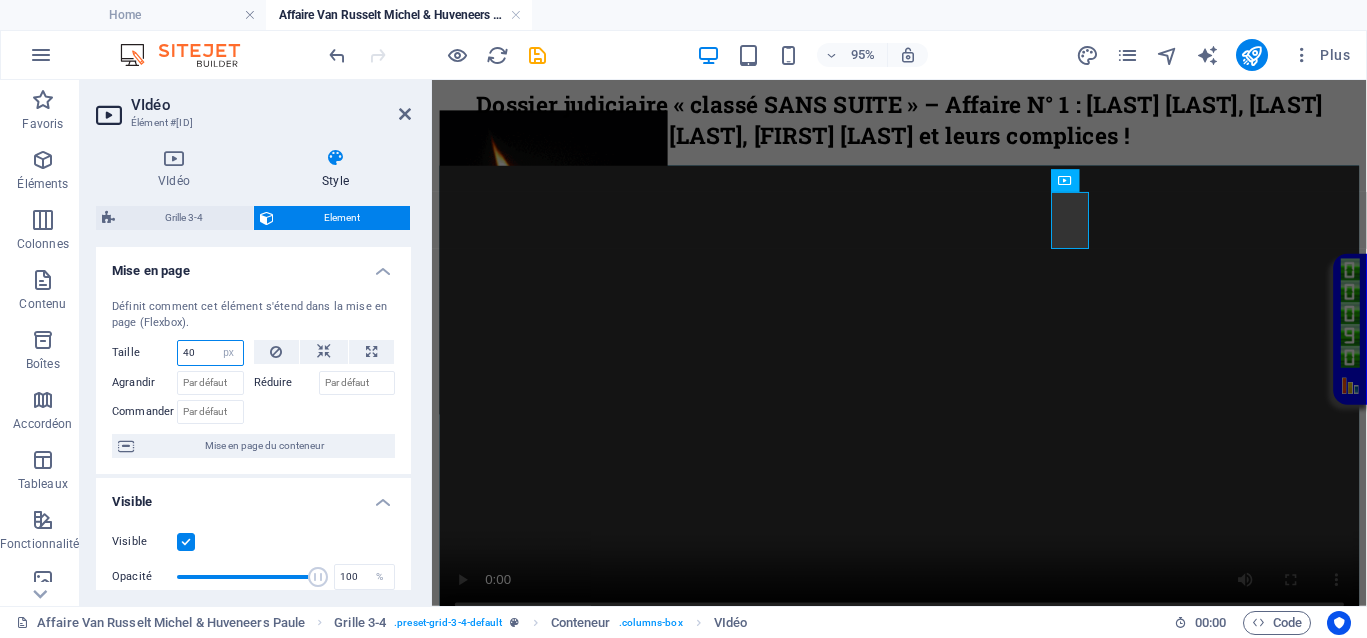 click on "Taille 40 Par défaut auto px % 1/1 1/2 1/3 1/4 1/5 1/6 1/7 1/8 1/9 1/10" at bounding box center [178, 353] 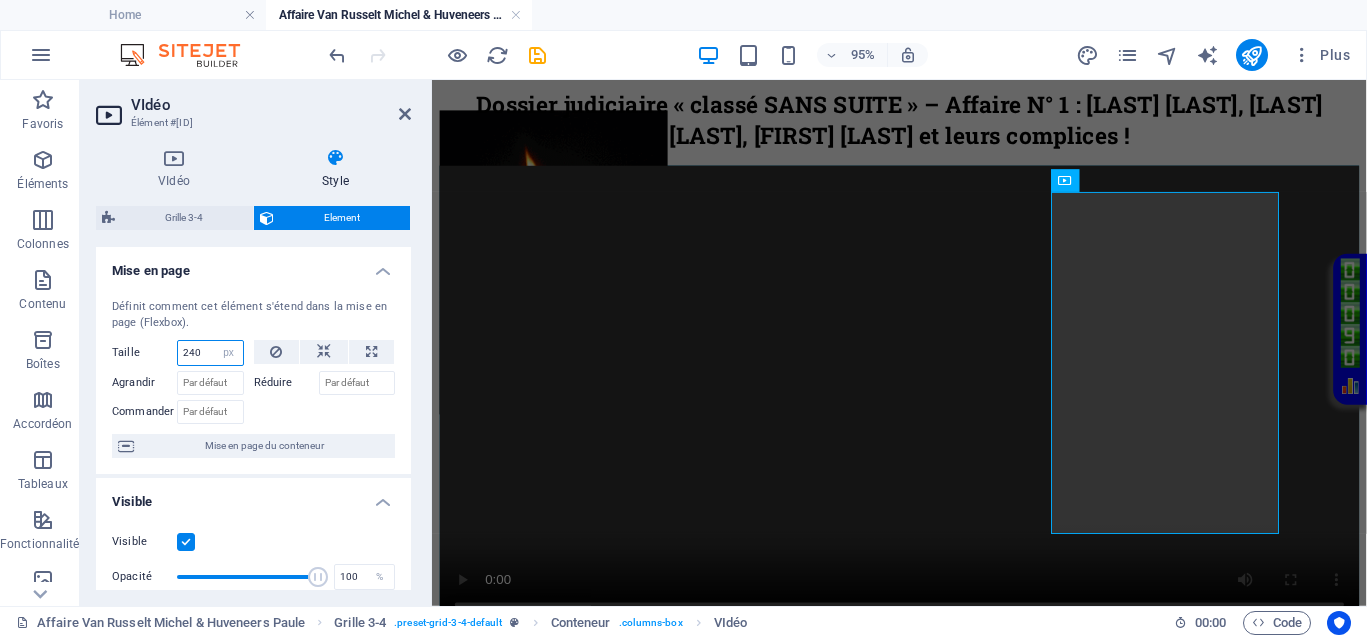 drag, startPoint x: 202, startPoint y: 354, endPoint x: 192, endPoint y: 360, distance: 11.661903 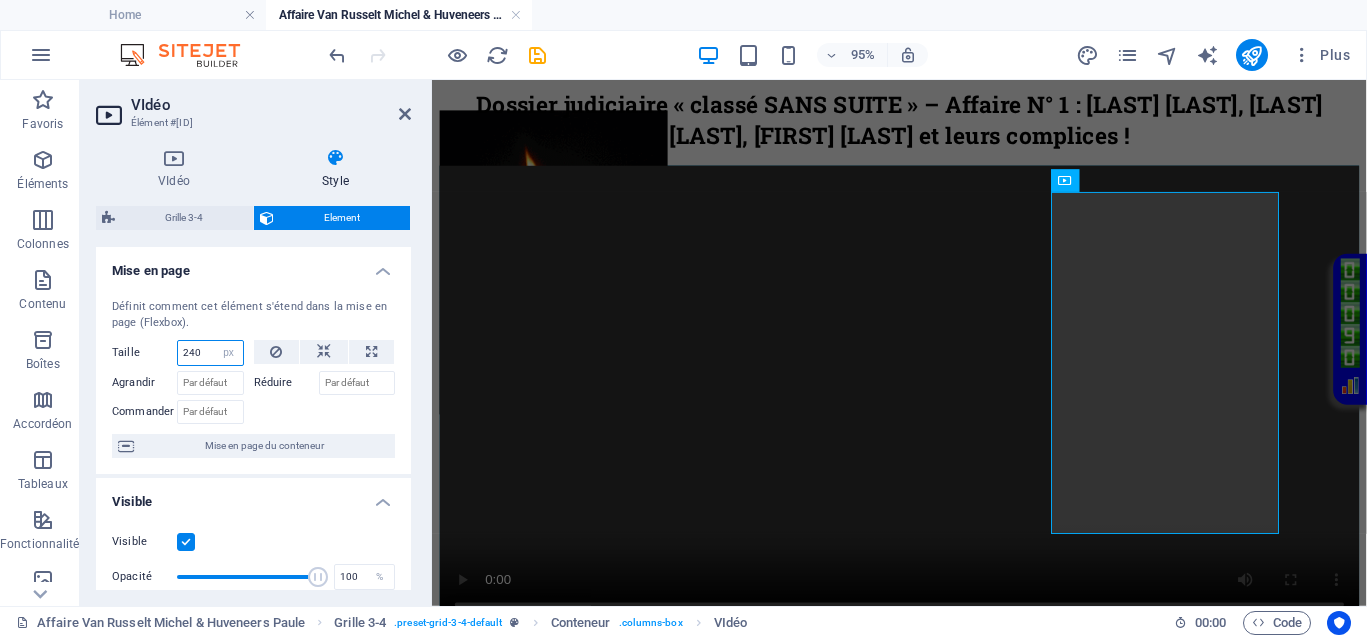 click on "240" at bounding box center (210, 353) 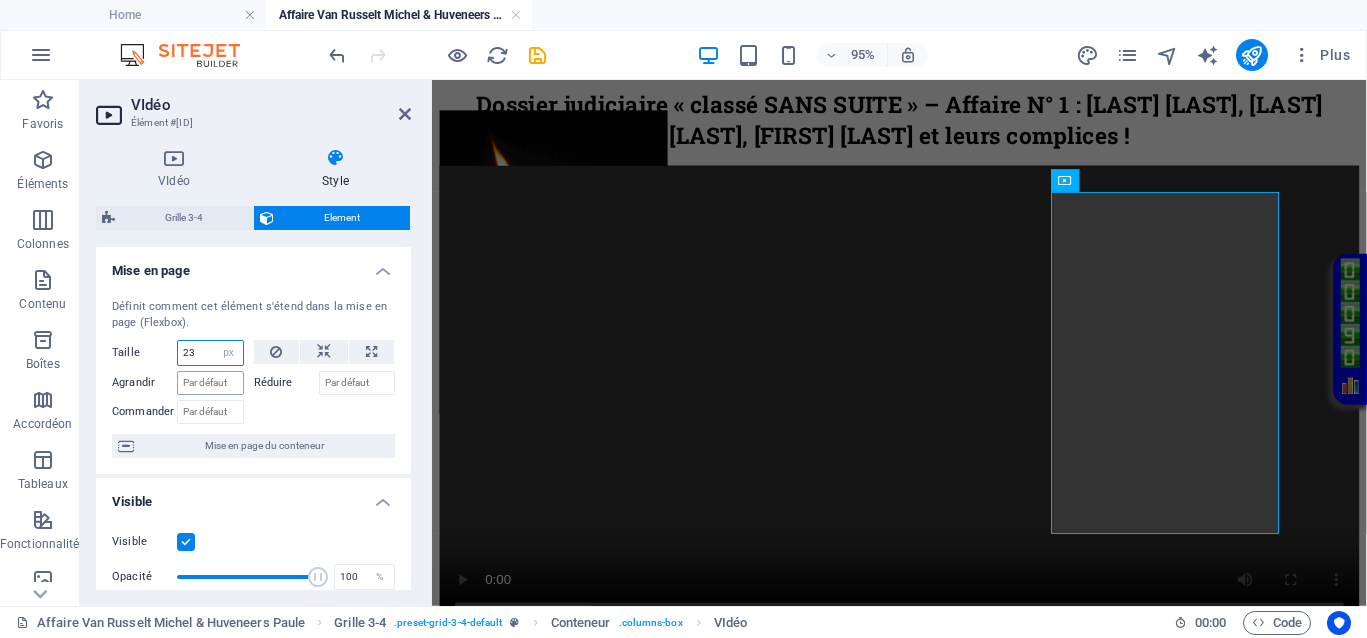 type on "230" 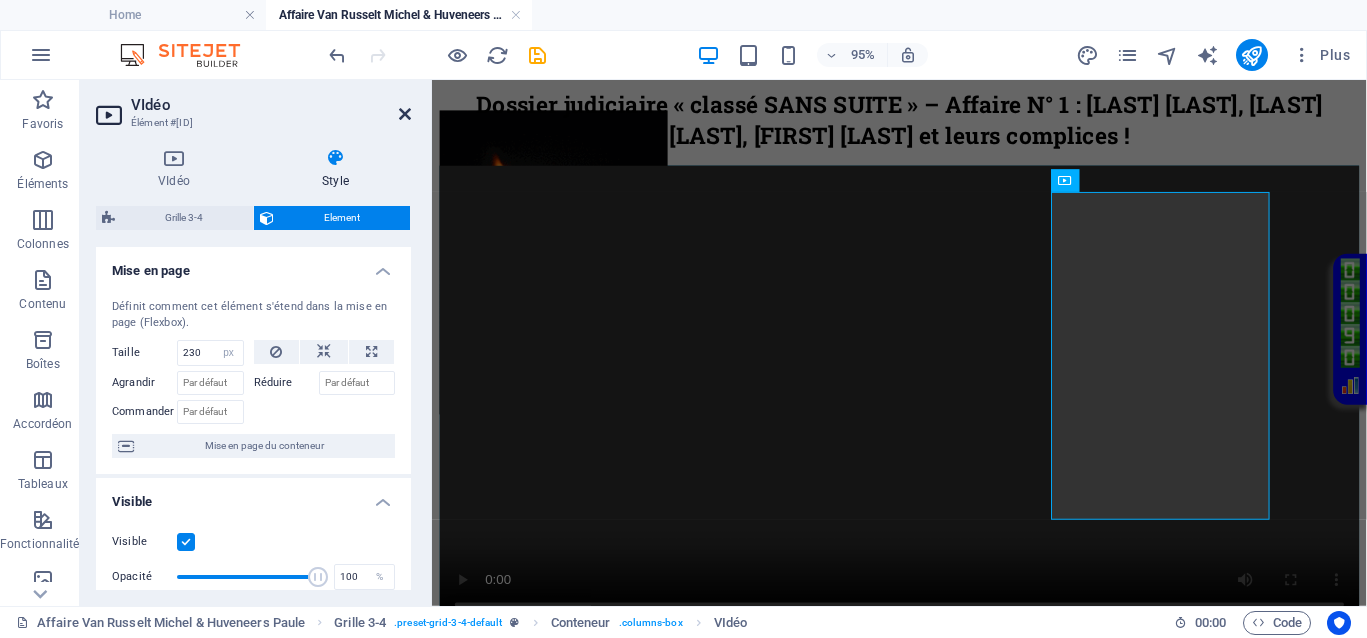 click at bounding box center [405, 114] 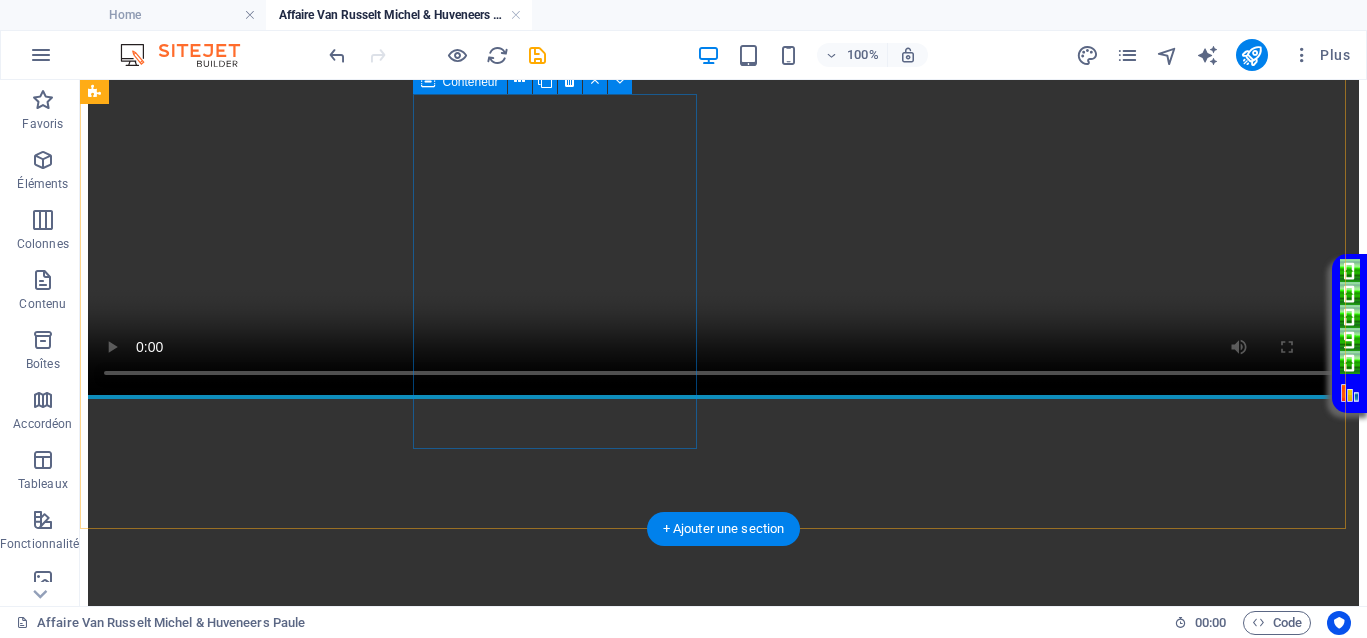 scroll, scrollTop: 875, scrollLeft: 0, axis: vertical 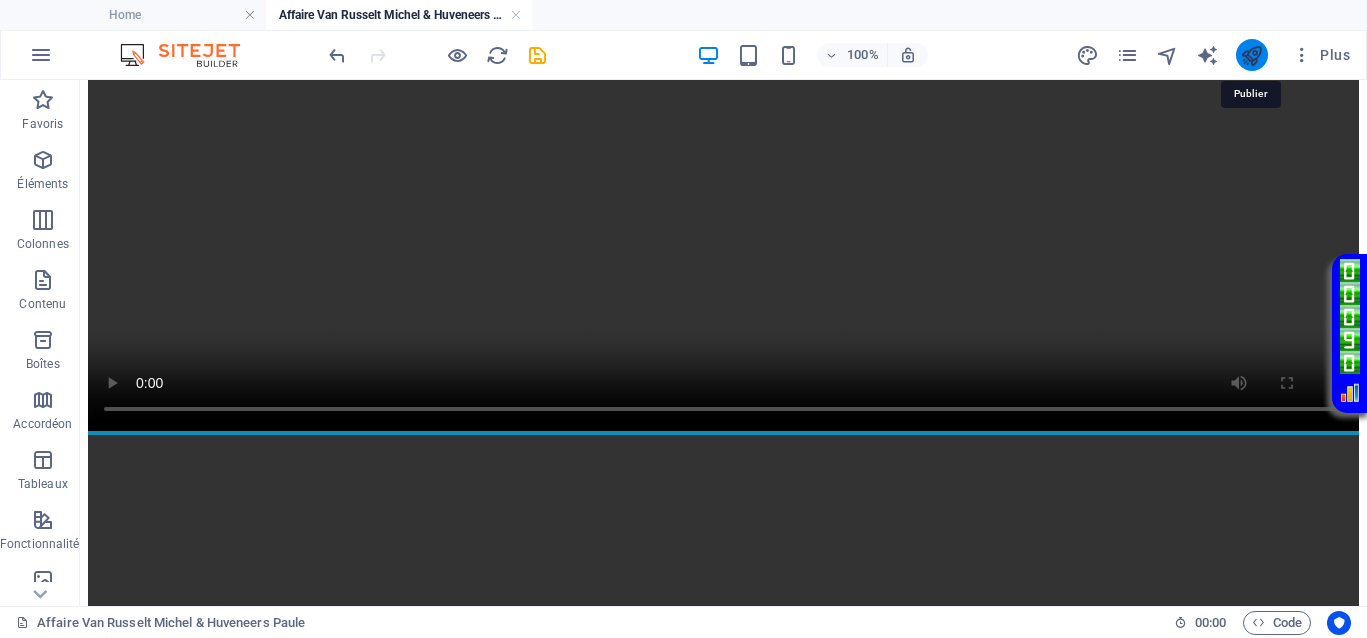 click at bounding box center (1251, 55) 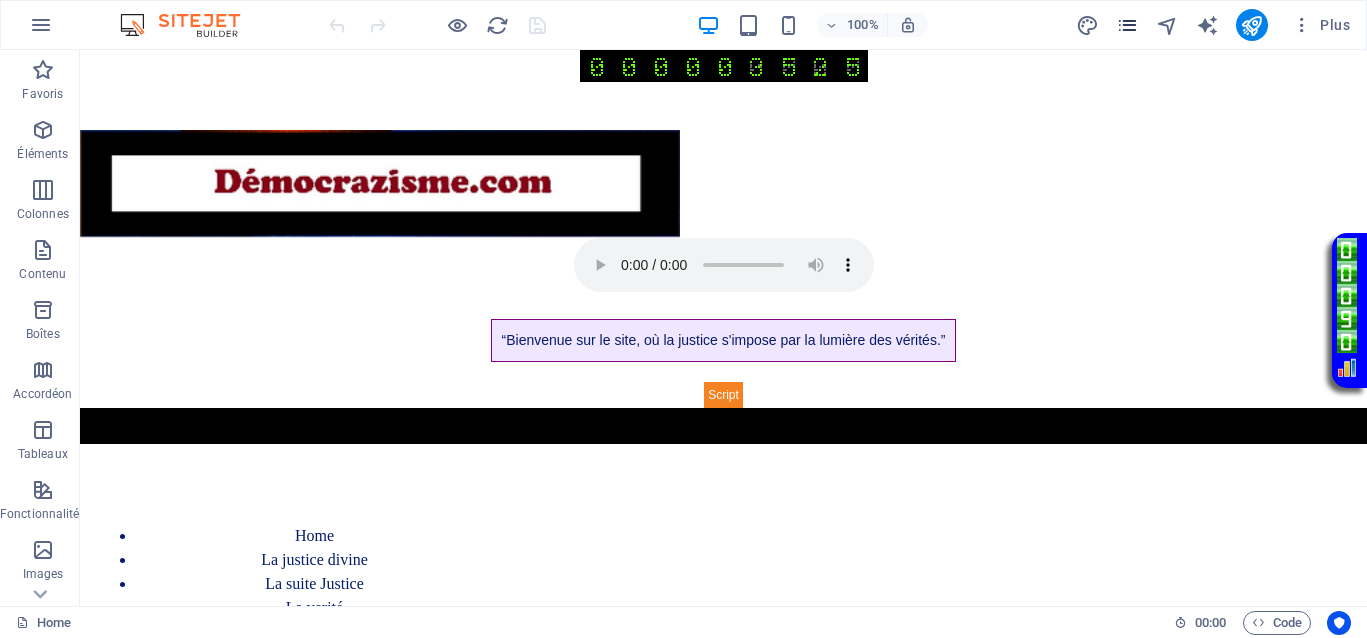 scroll, scrollTop: 0, scrollLeft: 0, axis: both 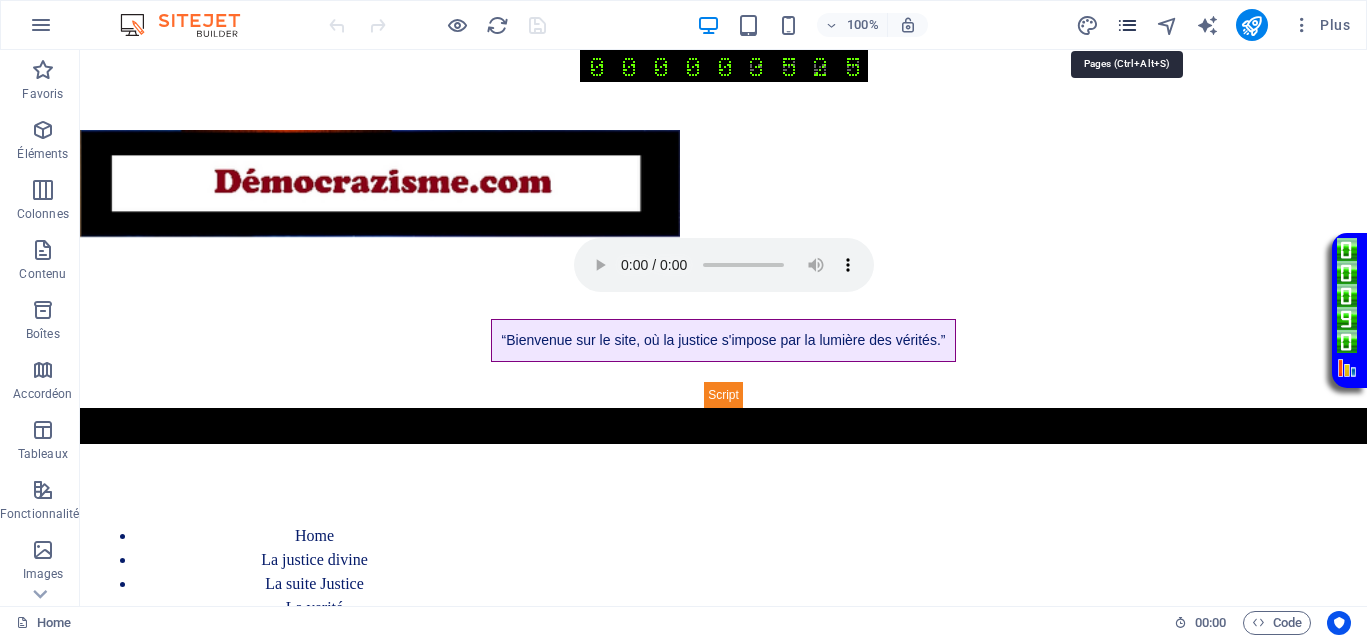 click at bounding box center (1127, 25) 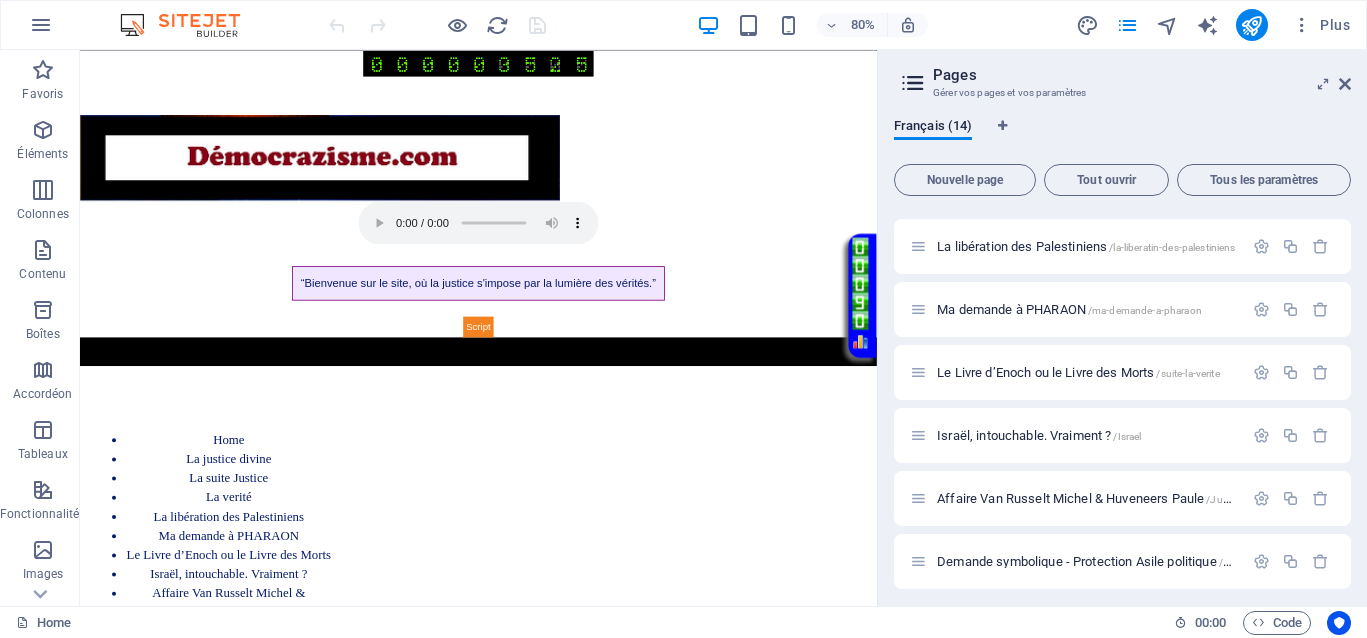 scroll, scrollTop: 250, scrollLeft: 0, axis: vertical 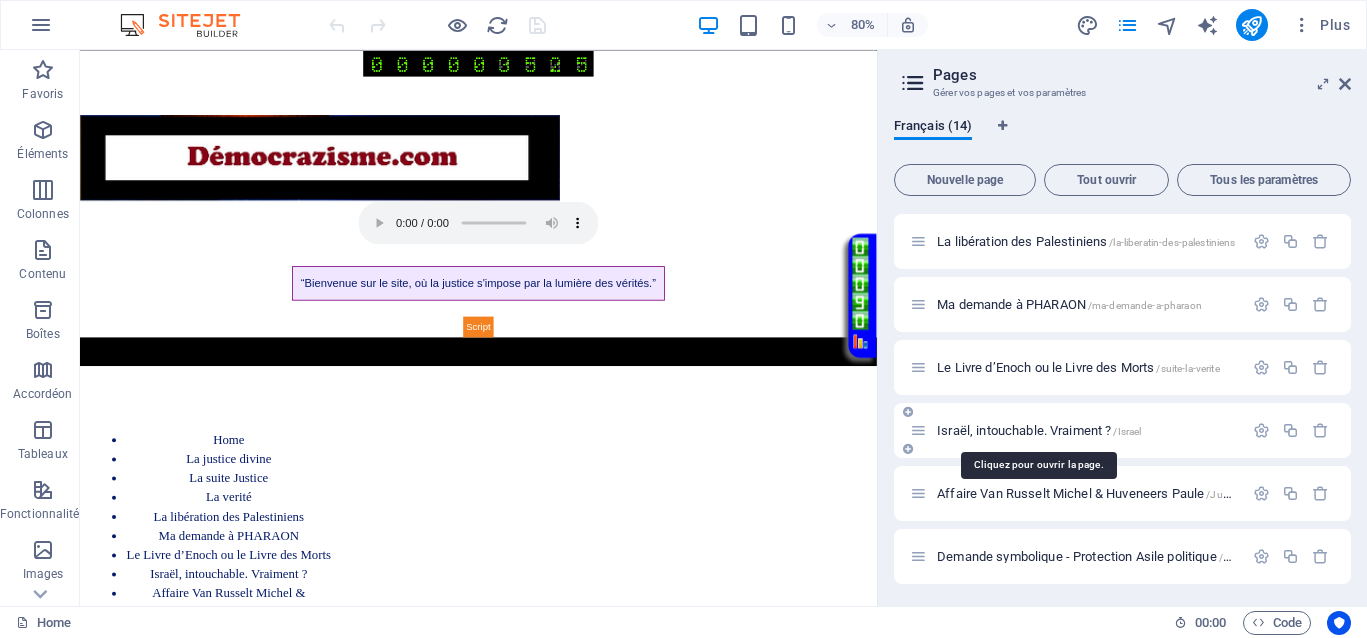 click on "Israël, intouchable. Vraiment ? /Israel" at bounding box center [1039, 430] 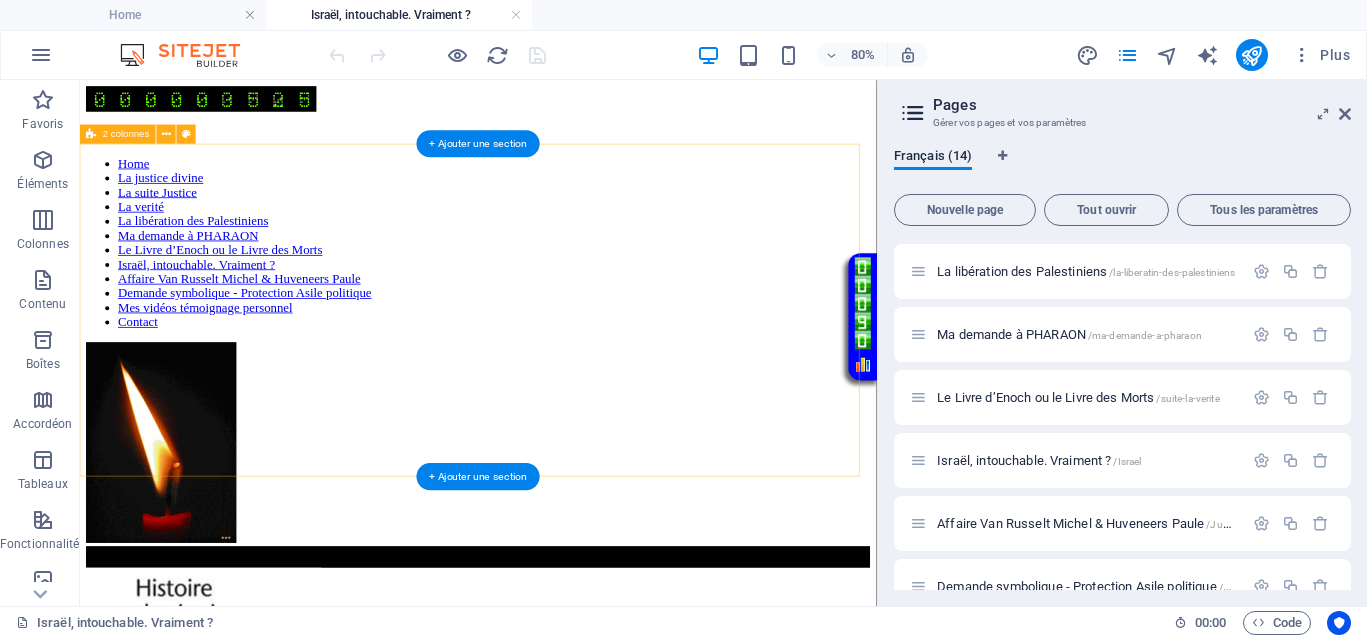scroll, scrollTop: 0, scrollLeft: 0, axis: both 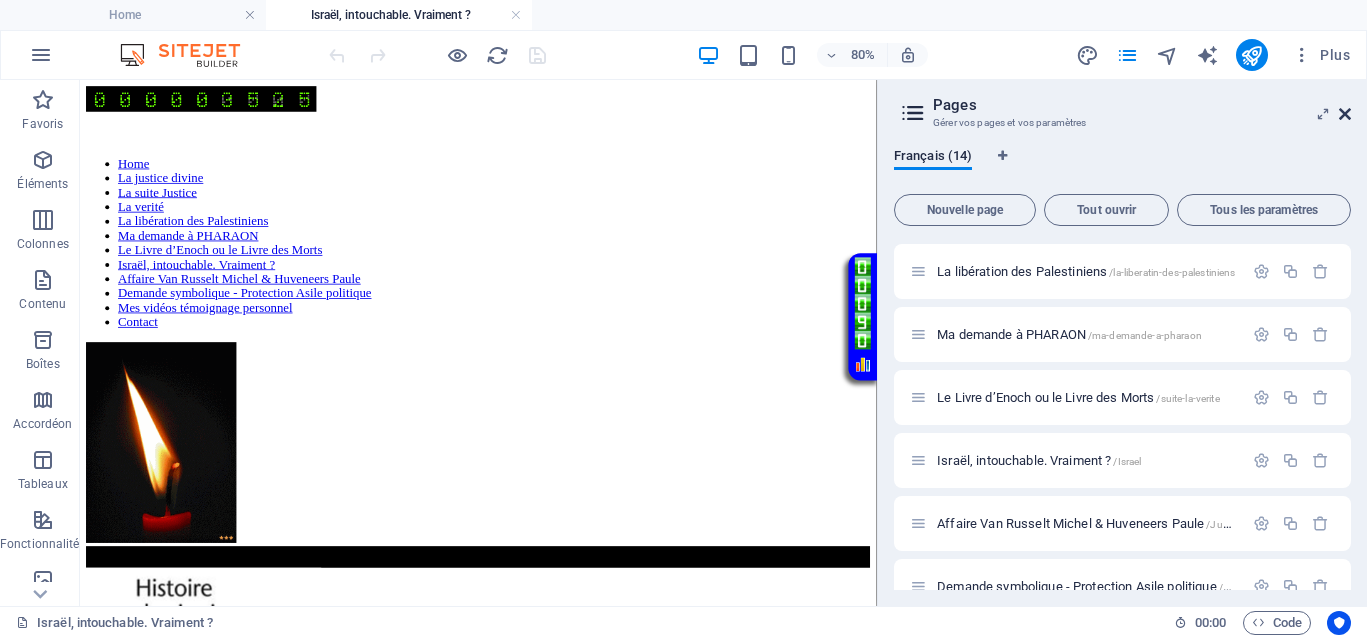 click at bounding box center (1345, 114) 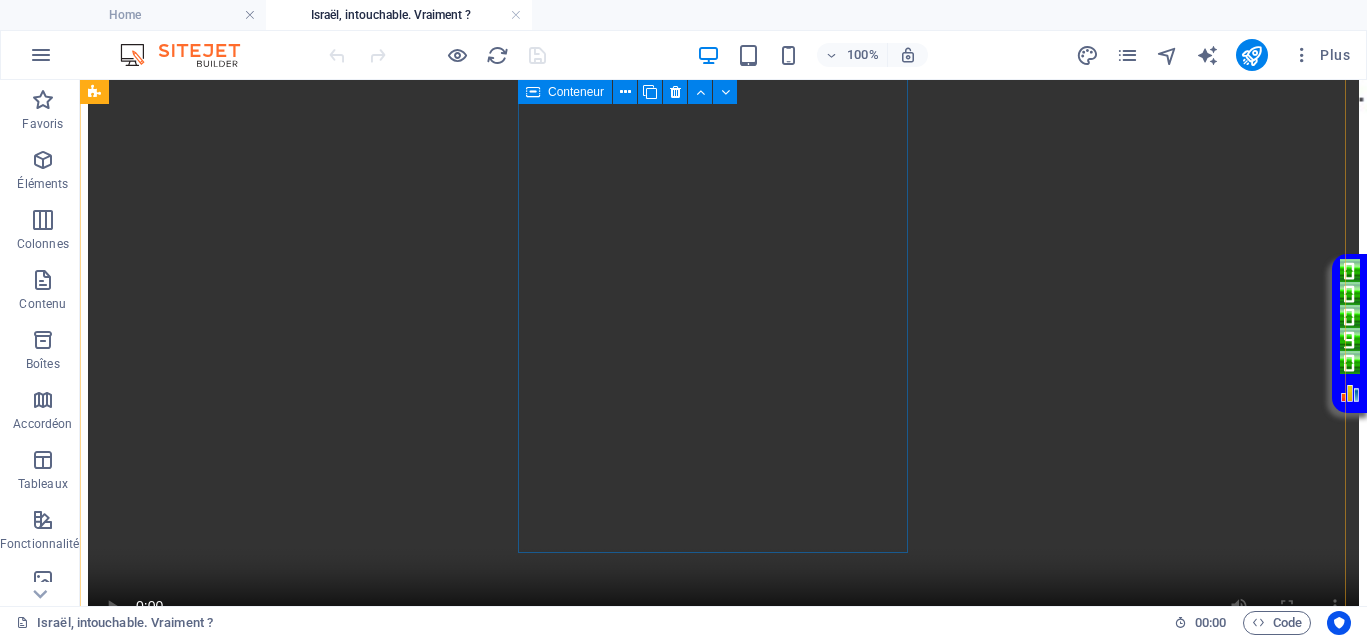 scroll, scrollTop: 1000, scrollLeft: 0, axis: vertical 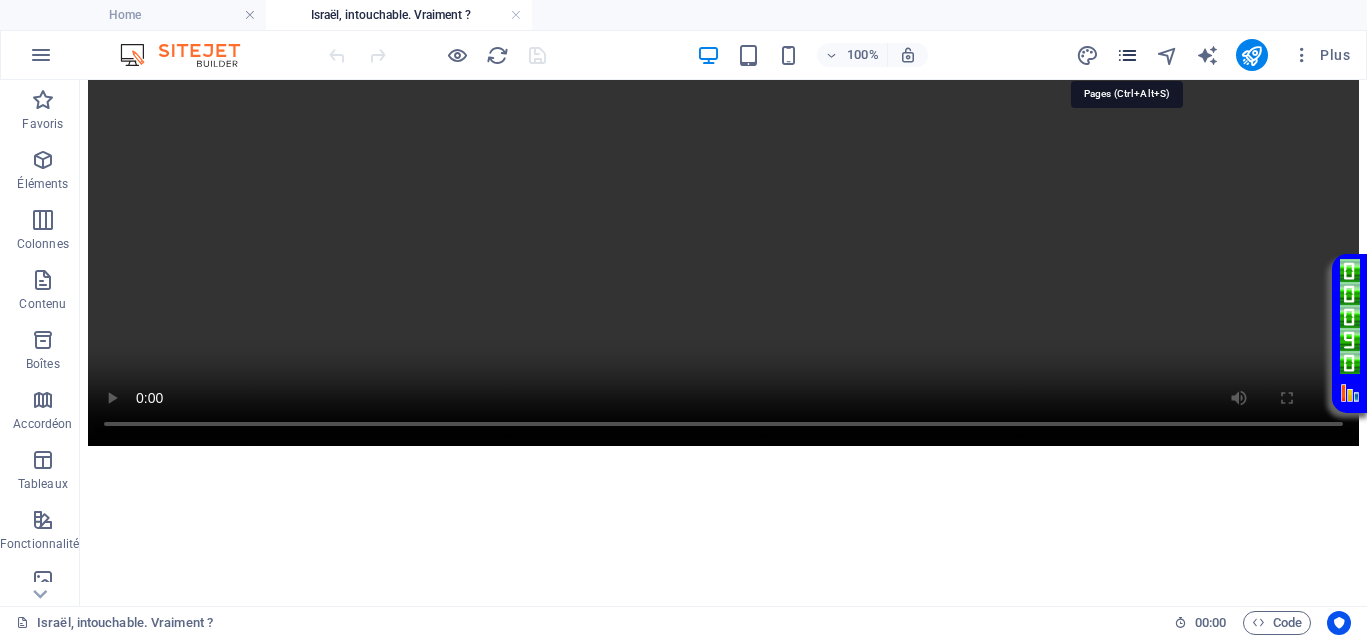 click at bounding box center (1127, 55) 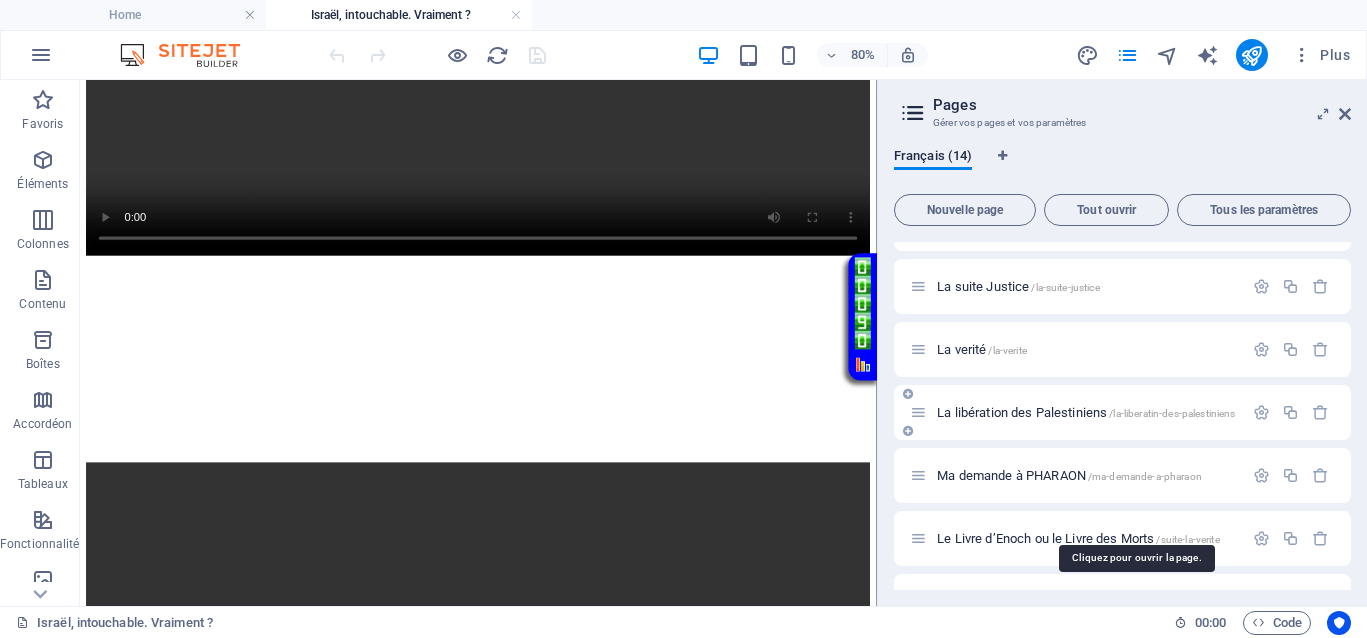 scroll, scrollTop: 250, scrollLeft: 0, axis: vertical 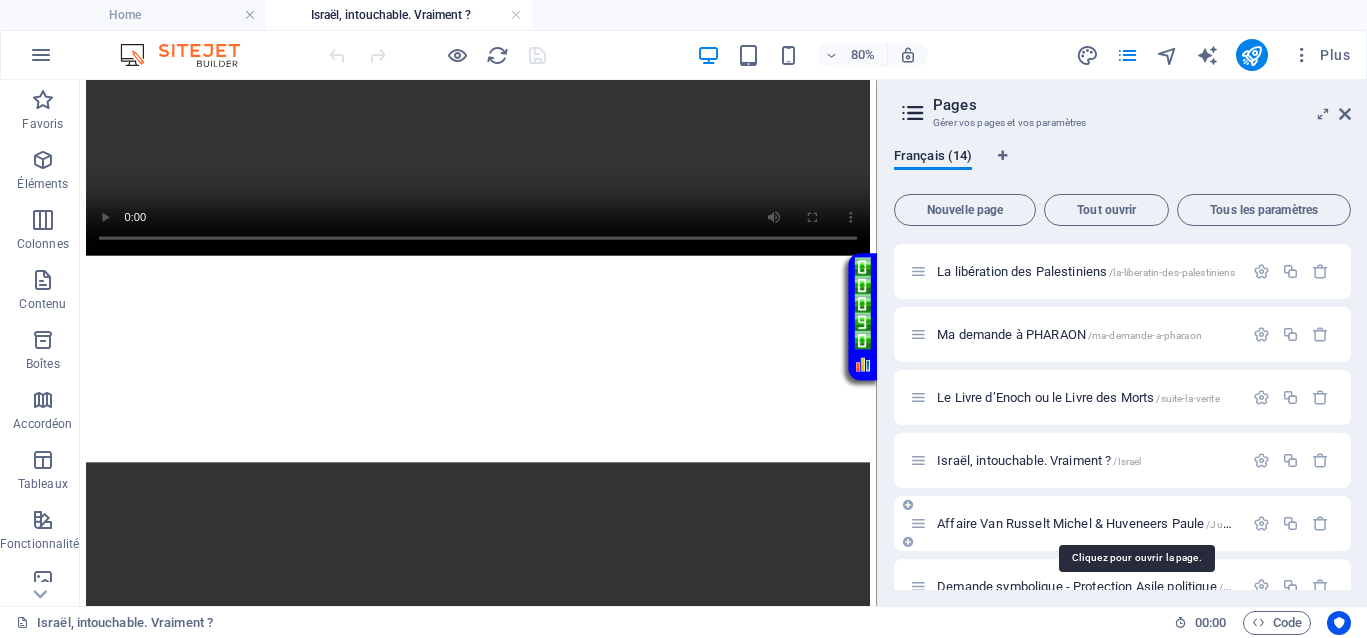 click on "Affaire Van Russelt Michel & Huveneers Paule /JusticeVanrusselthuveneers" at bounding box center (1137, 523) 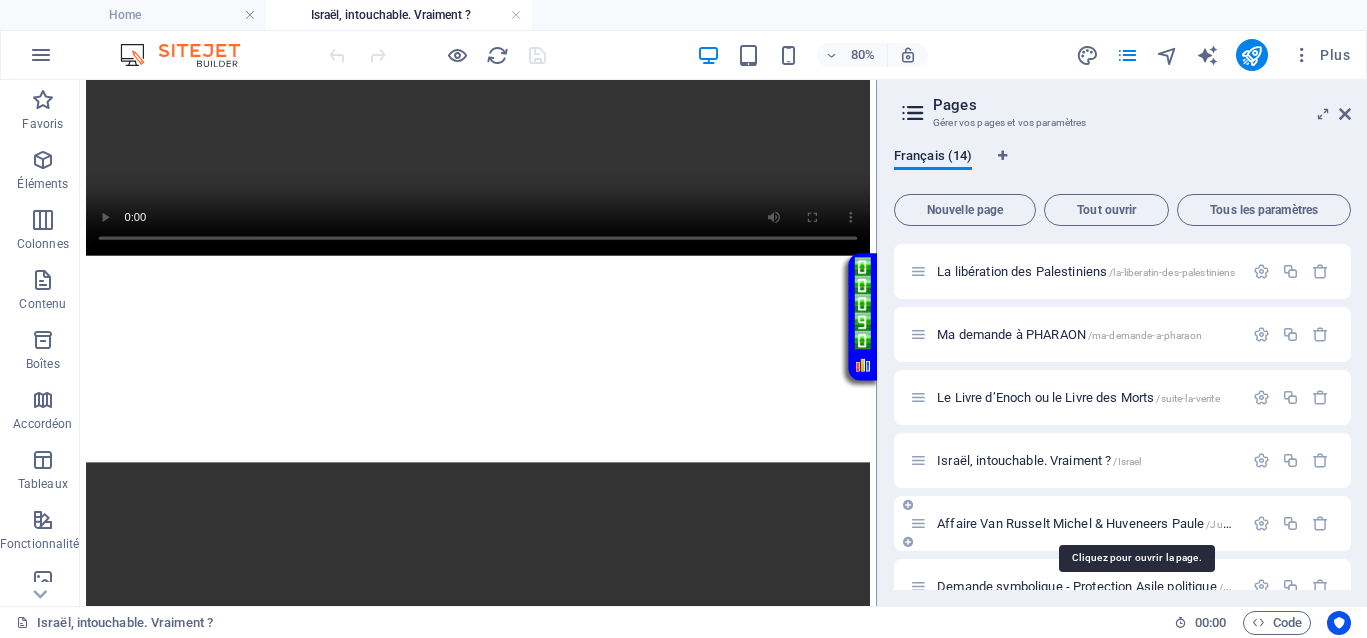 scroll, scrollTop: 0, scrollLeft: 0, axis: both 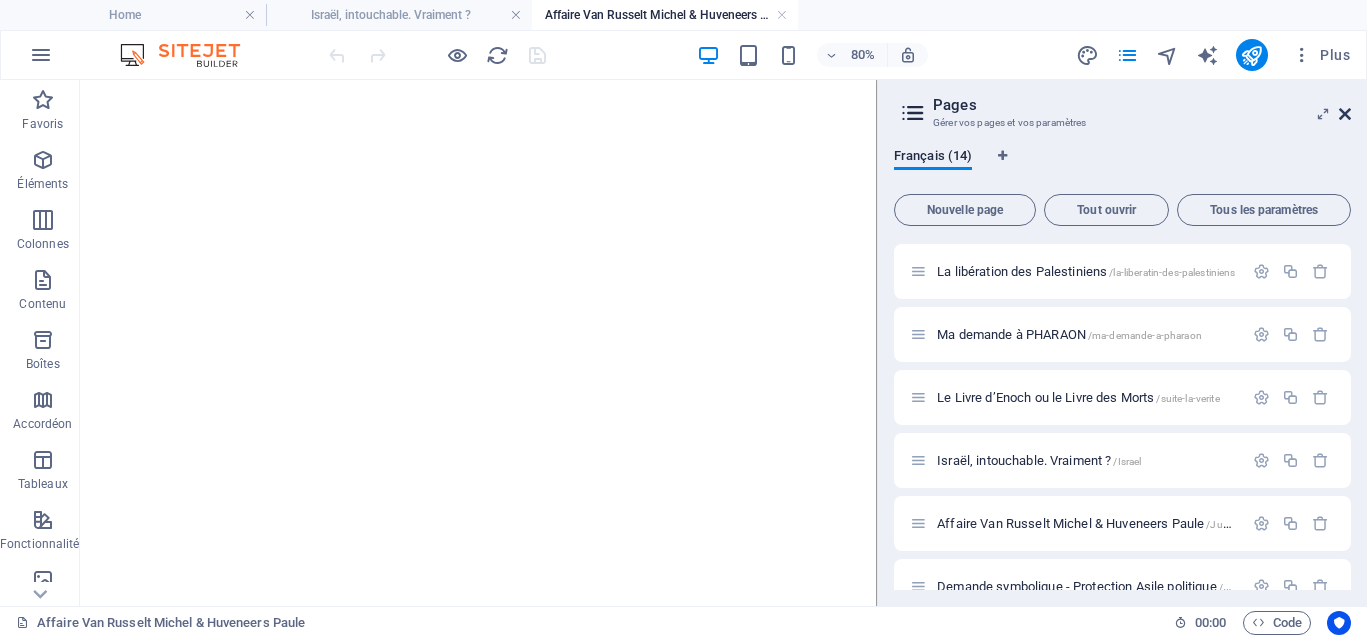 click at bounding box center (1345, 114) 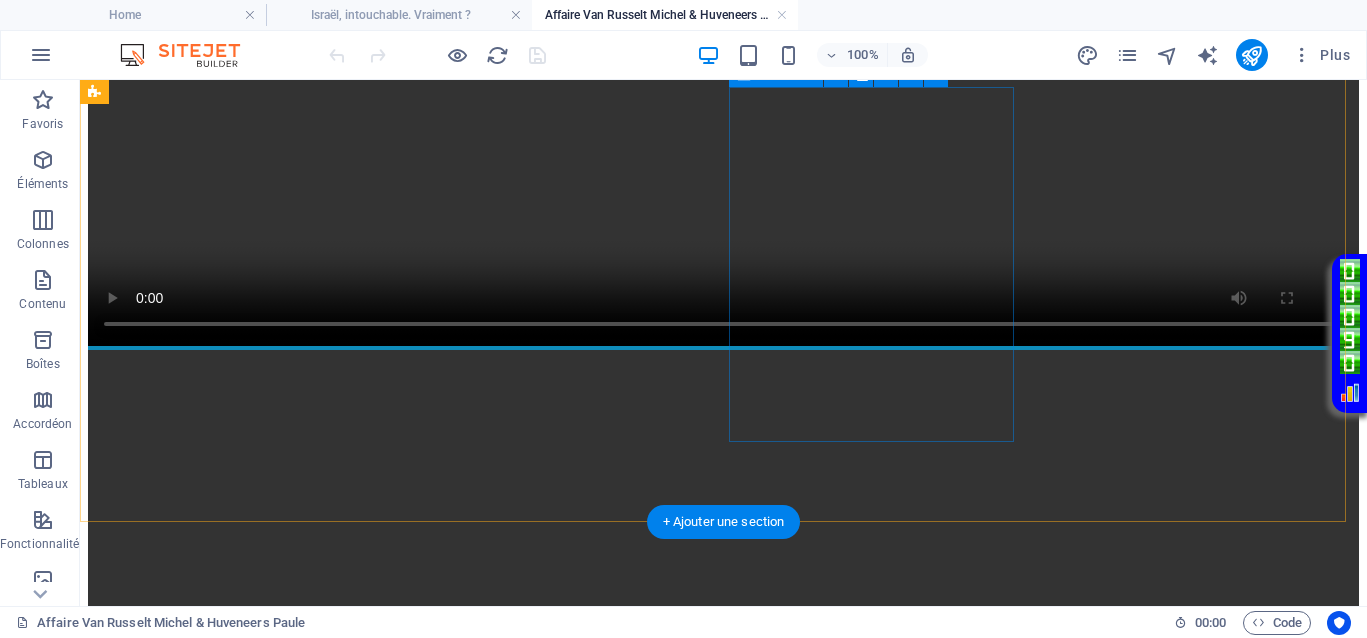 scroll, scrollTop: 1000, scrollLeft: 0, axis: vertical 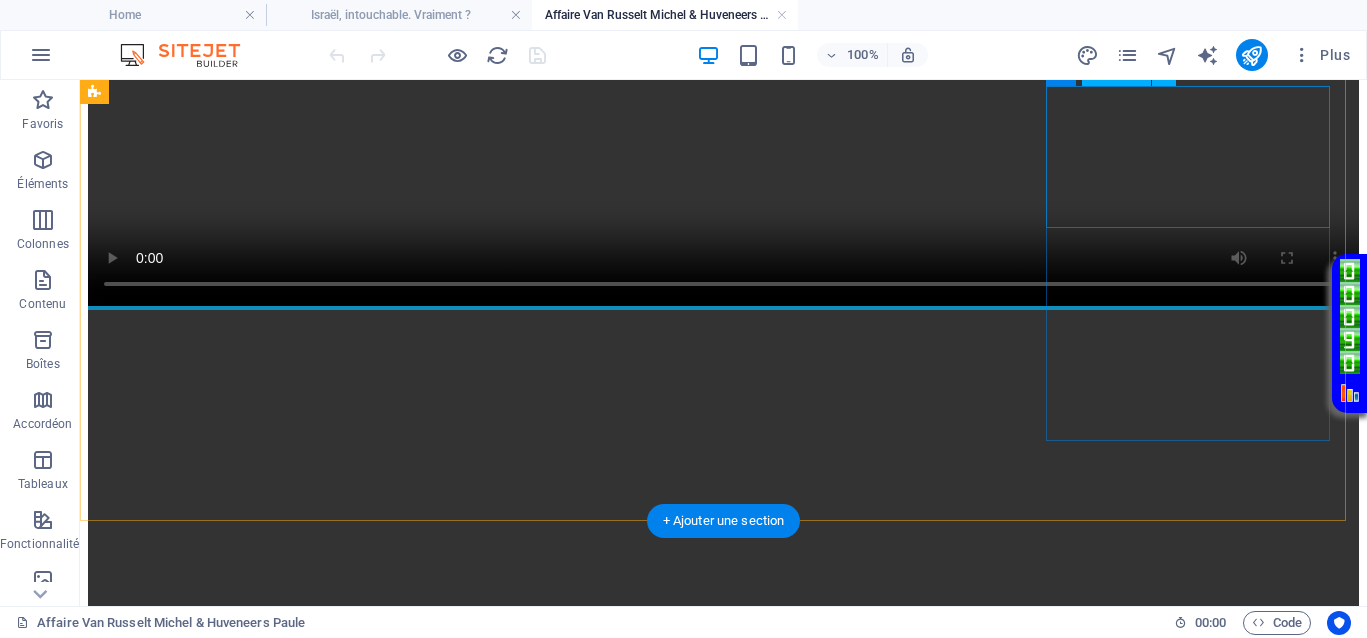 click at bounding box center [723, 3827] 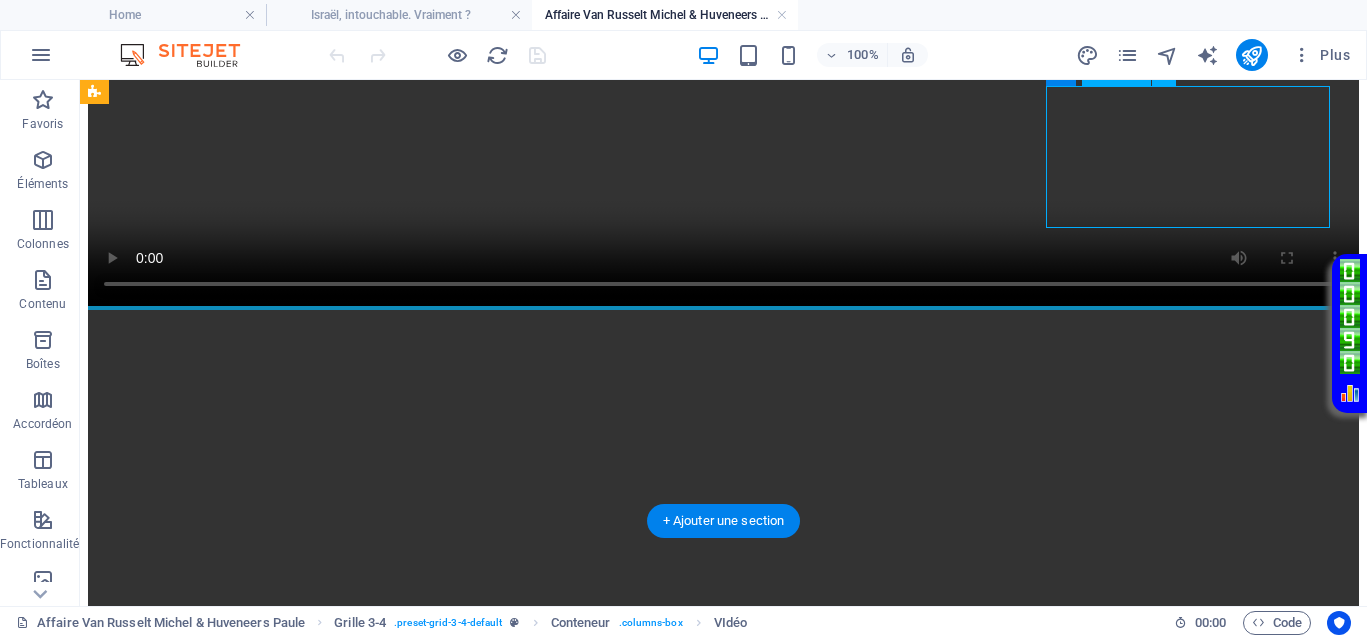 click at bounding box center (723, 3827) 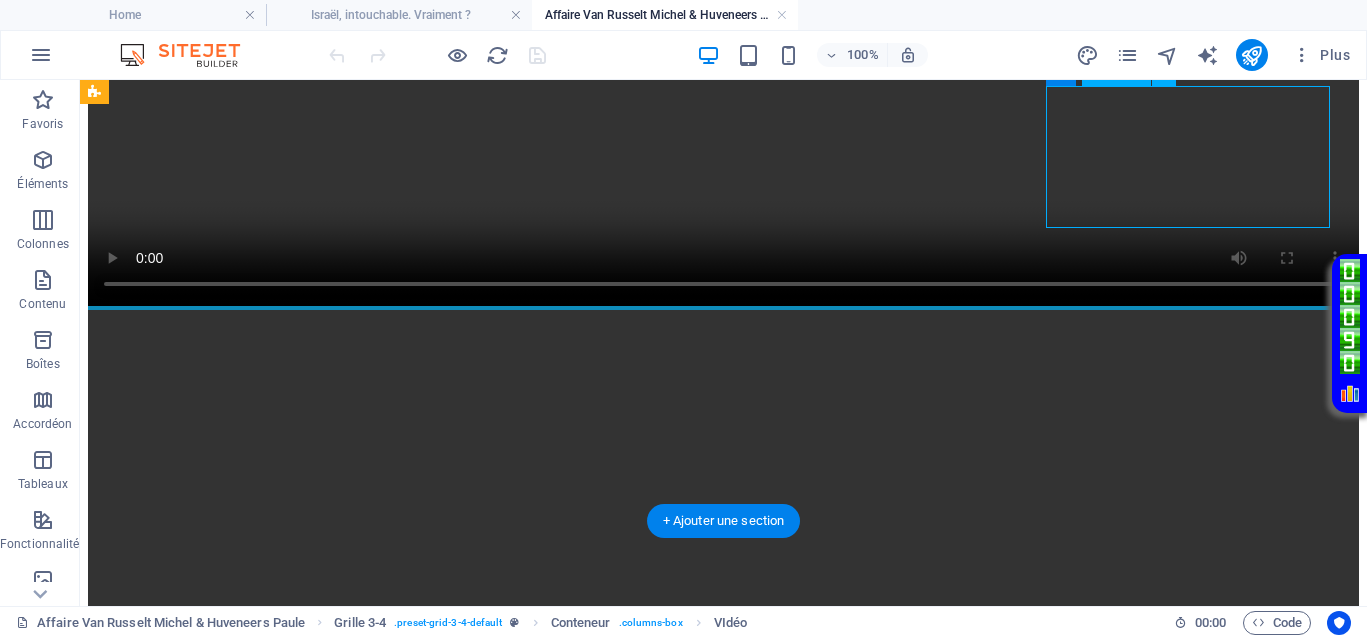 select on "%" 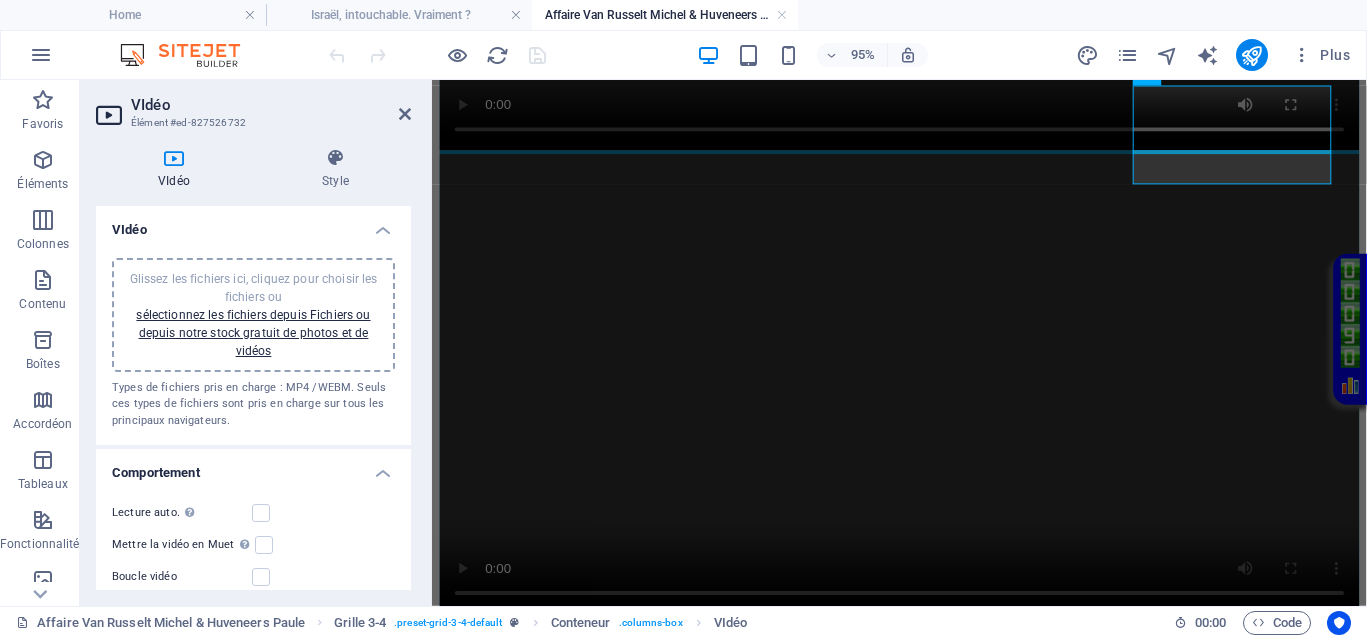 click on "Glissez les fichiers ici, cliquez pour choisir les fichiers ou  sélectionnez les fichiers depuis Fichiers ou depuis notre stock gratuit de photos et de vidéos" at bounding box center (253, 315) 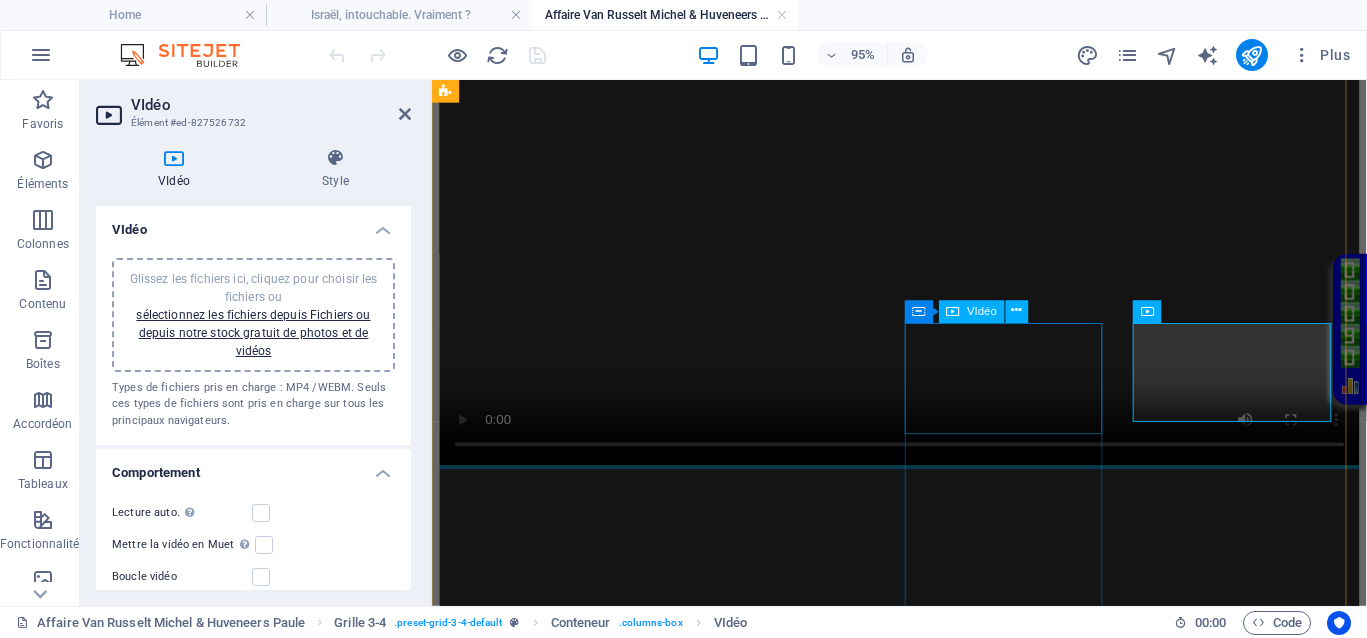 scroll, scrollTop: 750, scrollLeft: 0, axis: vertical 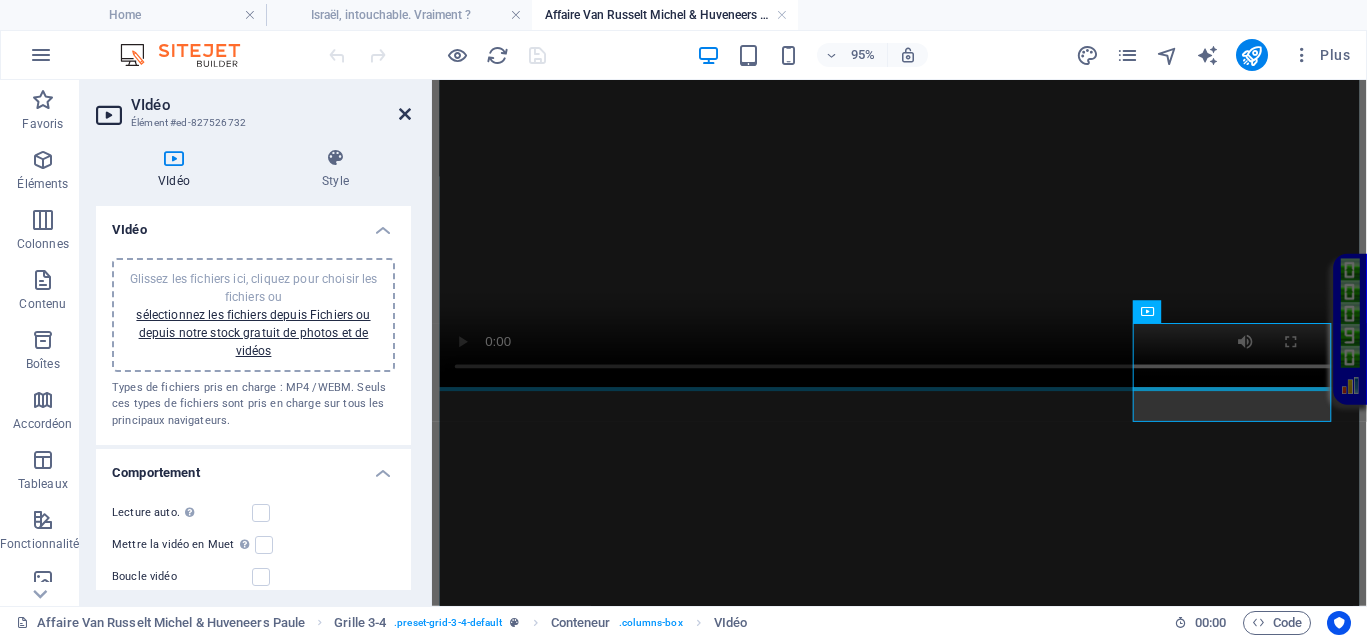 click at bounding box center [405, 114] 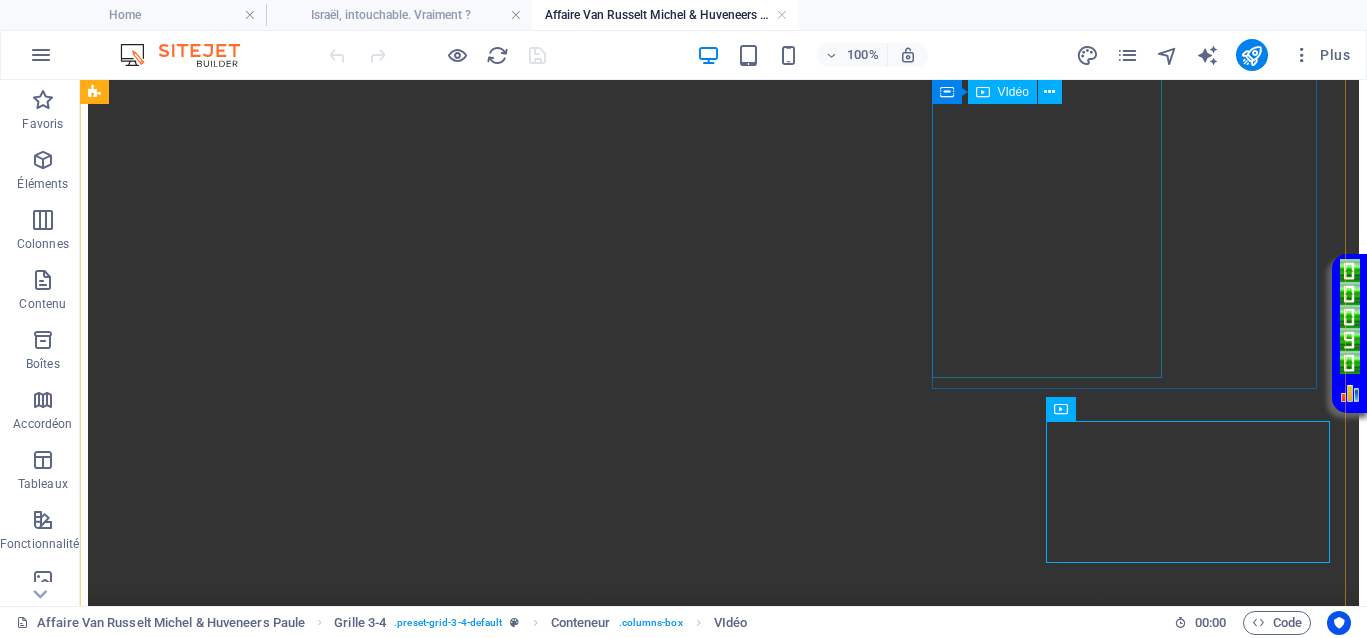 scroll, scrollTop: 500, scrollLeft: 0, axis: vertical 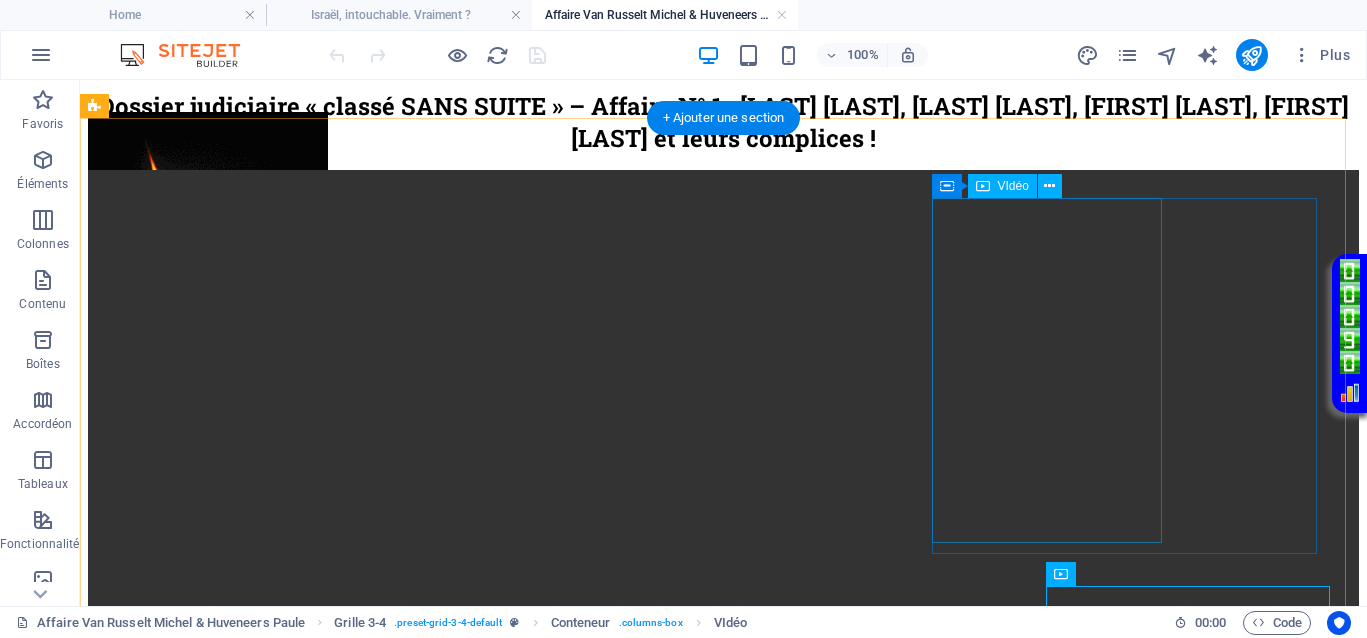 click at bounding box center [723, 1769] 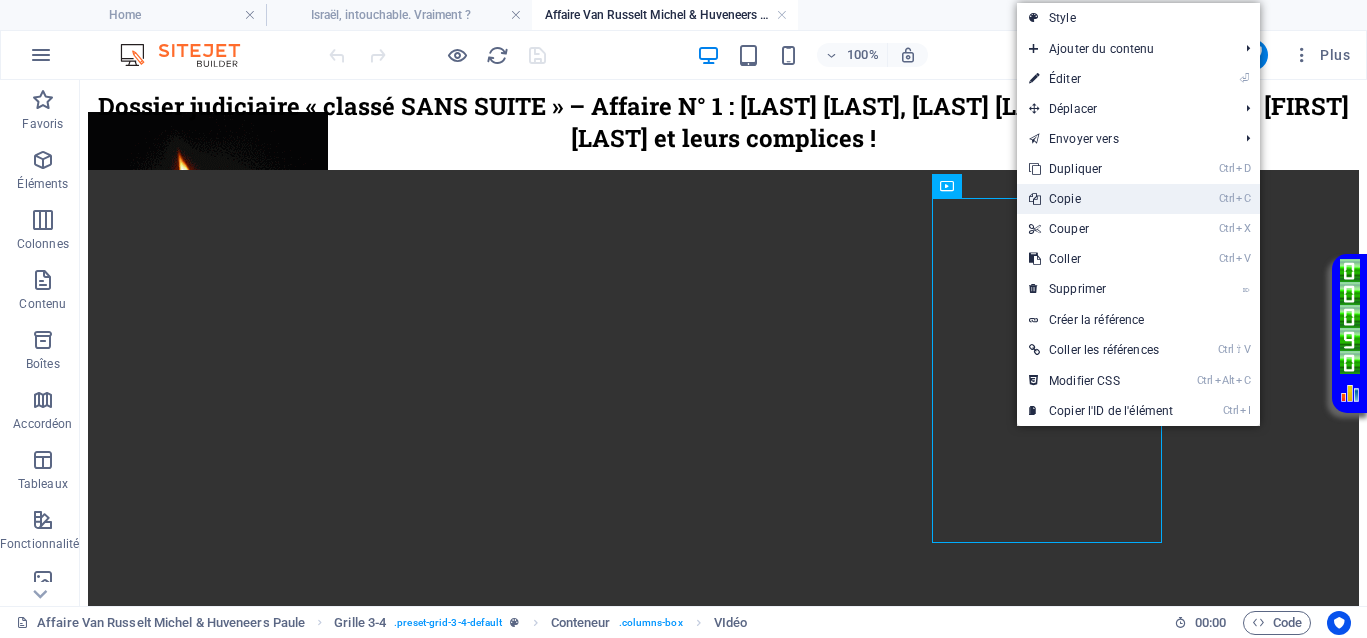 click on "Ctrl C  Copie" at bounding box center (1101, 199) 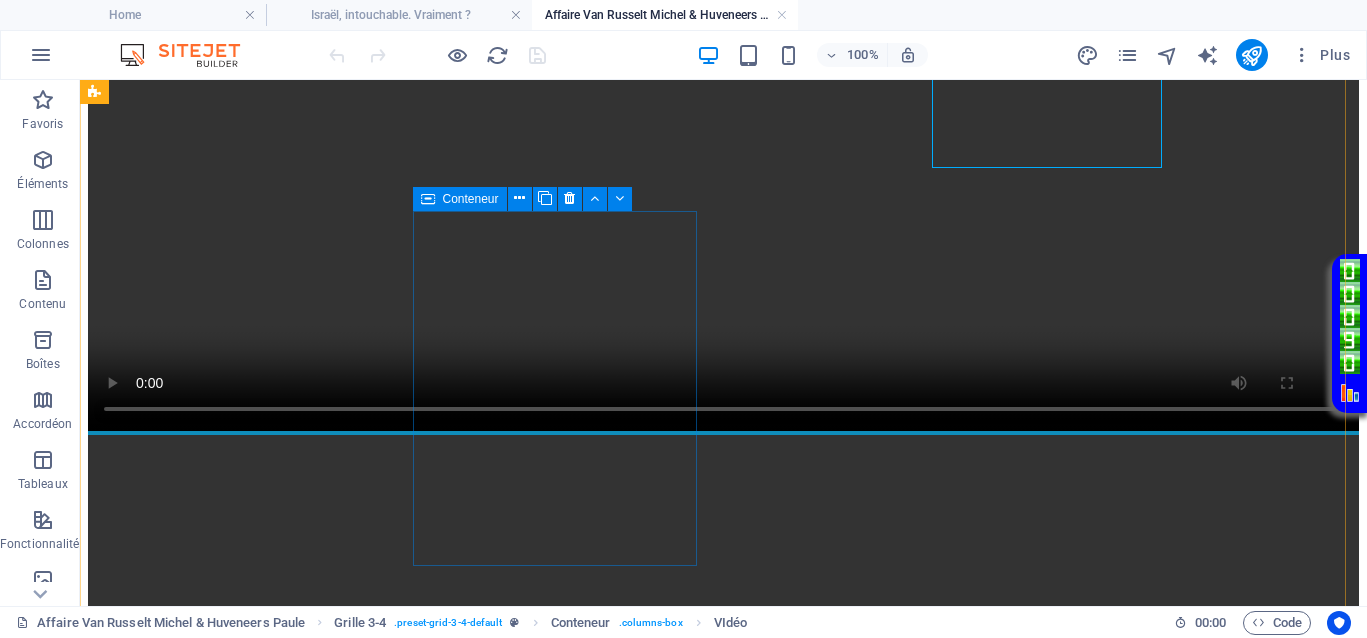 scroll, scrollTop: 1000, scrollLeft: 0, axis: vertical 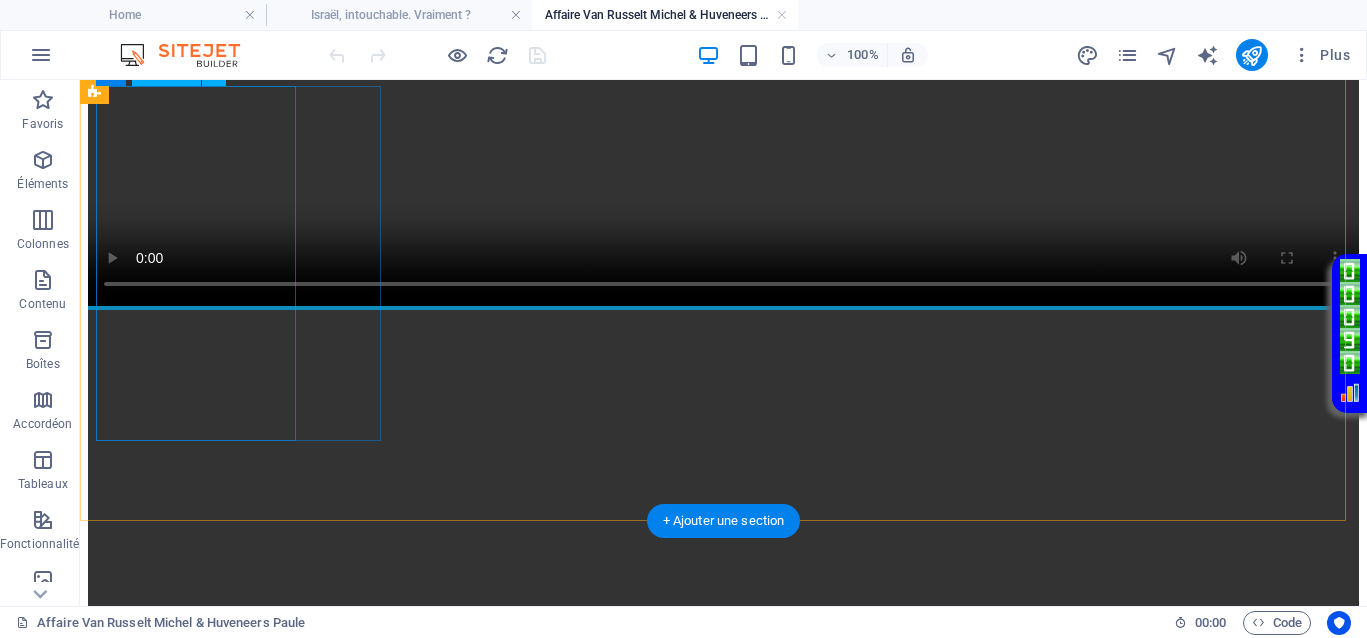 click at bounding box center (723, 1909) 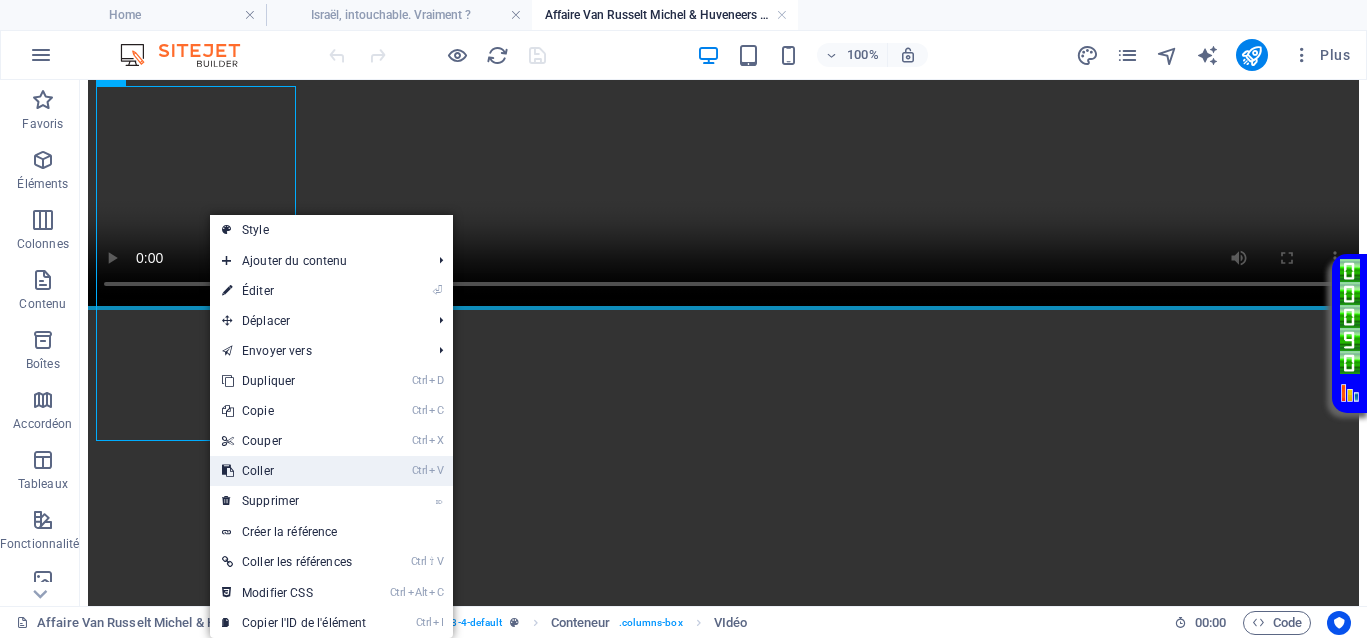 click on "Ctrl V  Coller" at bounding box center (294, 471) 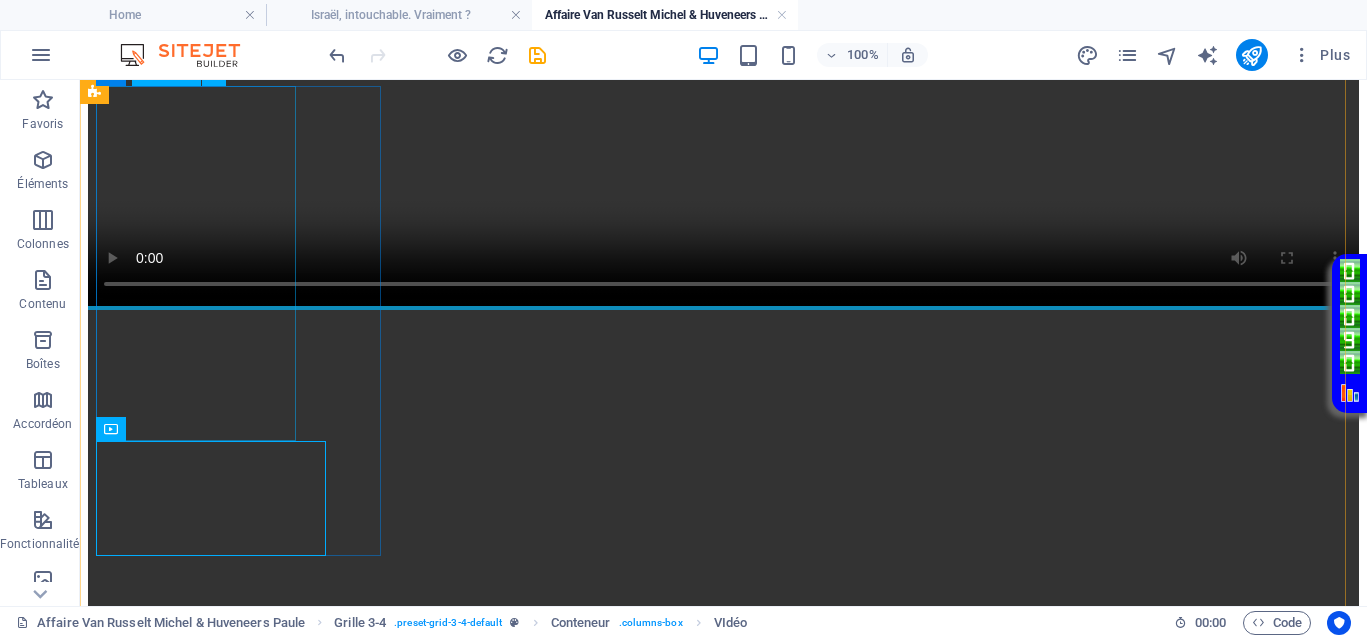 click at bounding box center [723, 1909] 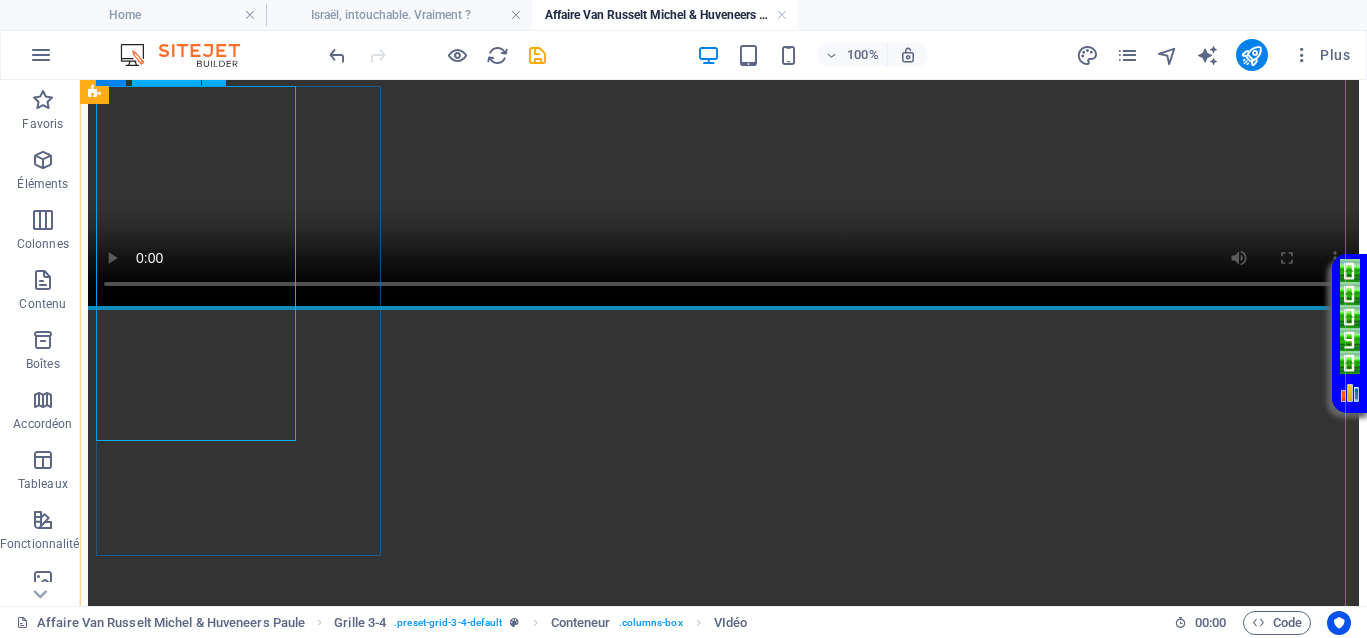 click at bounding box center [723, 1909] 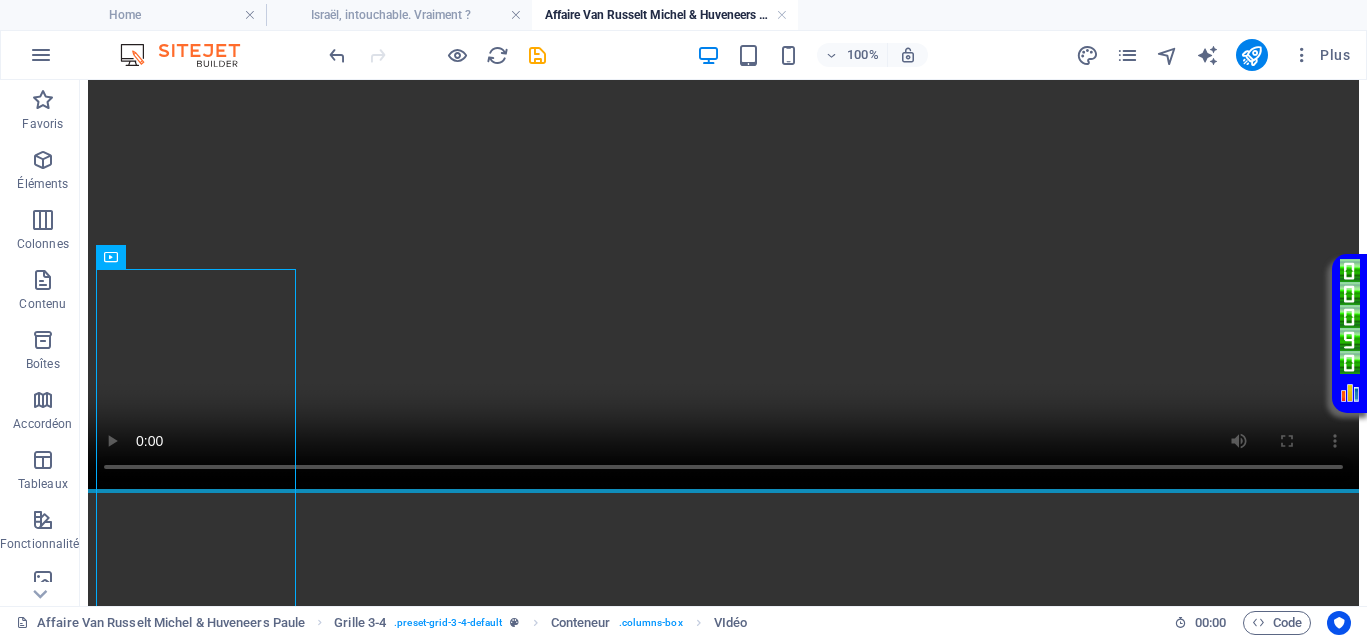 scroll, scrollTop: 812, scrollLeft: 0, axis: vertical 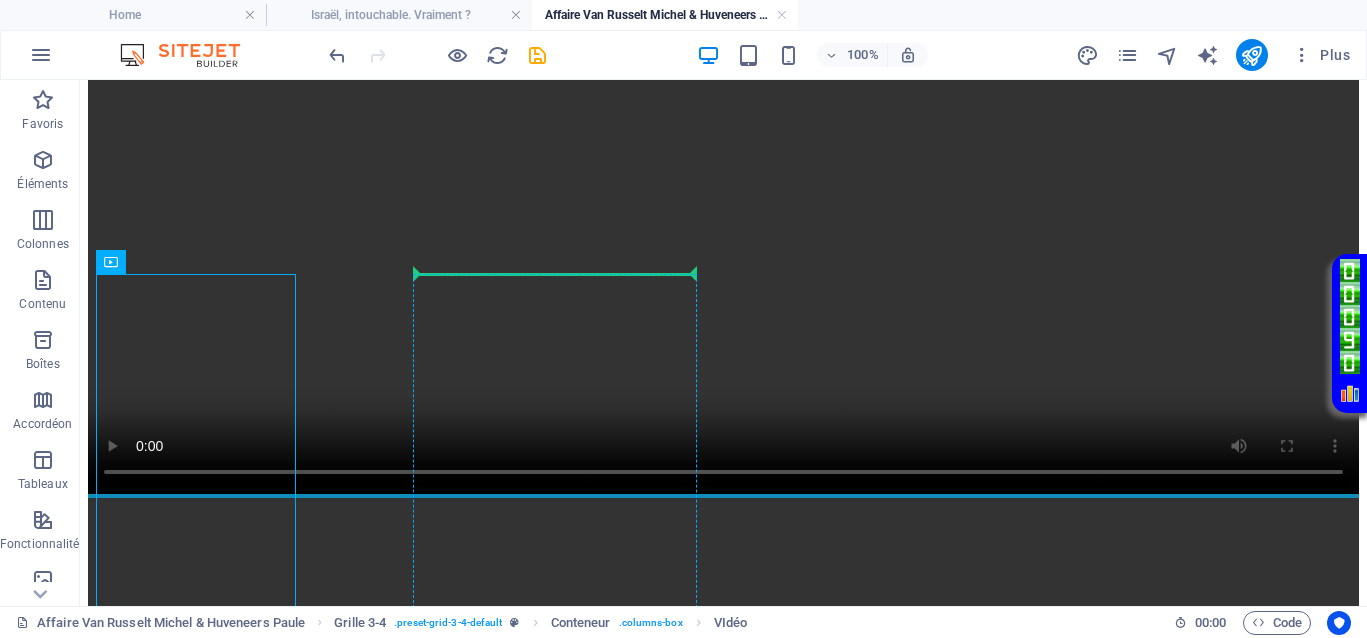 drag, startPoint x: 148, startPoint y: 264, endPoint x: 503, endPoint y: 282, distance: 355.45605 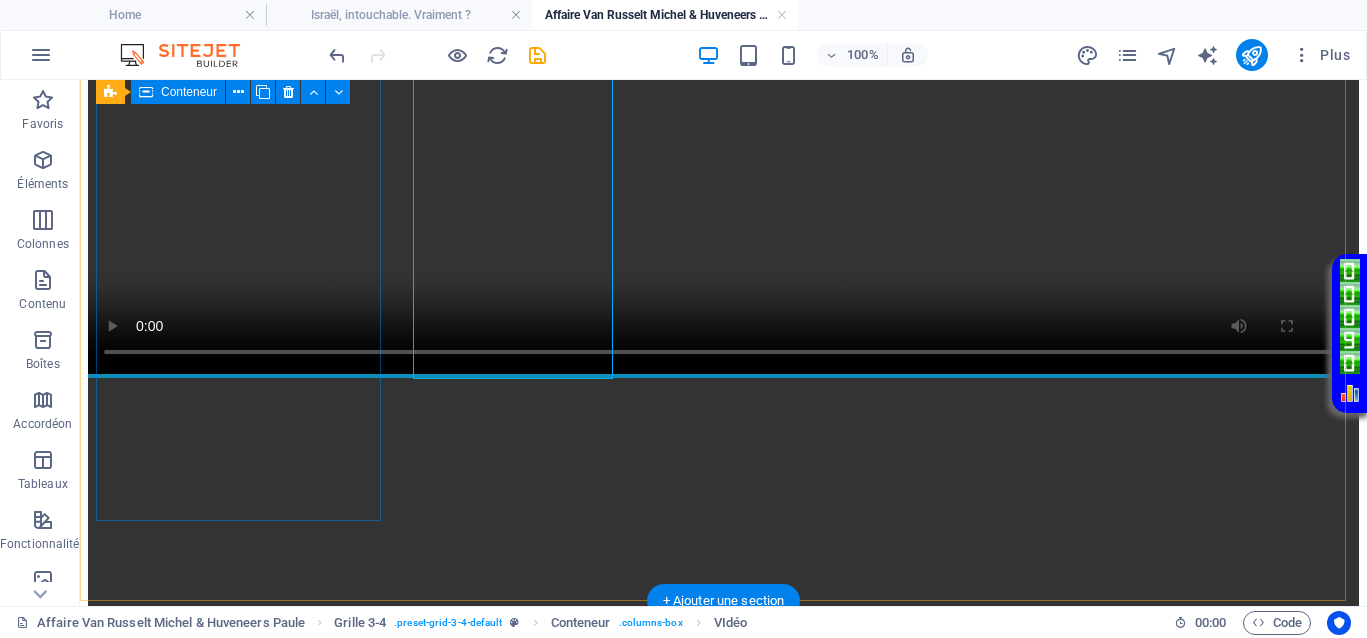 scroll, scrollTop: 812, scrollLeft: 0, axis: vertical 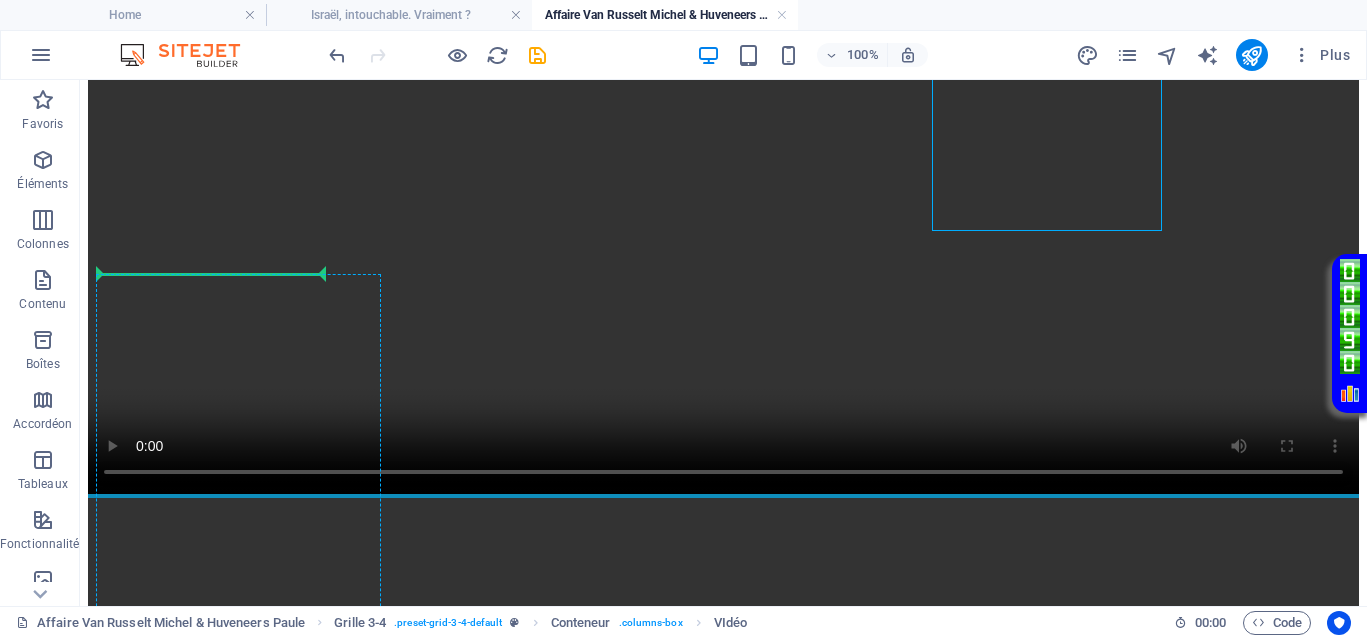 drag, startPoint x: 1032, startPoint y: 131, endPoint x: 280, endPoint y: 304, distance: 771.64307 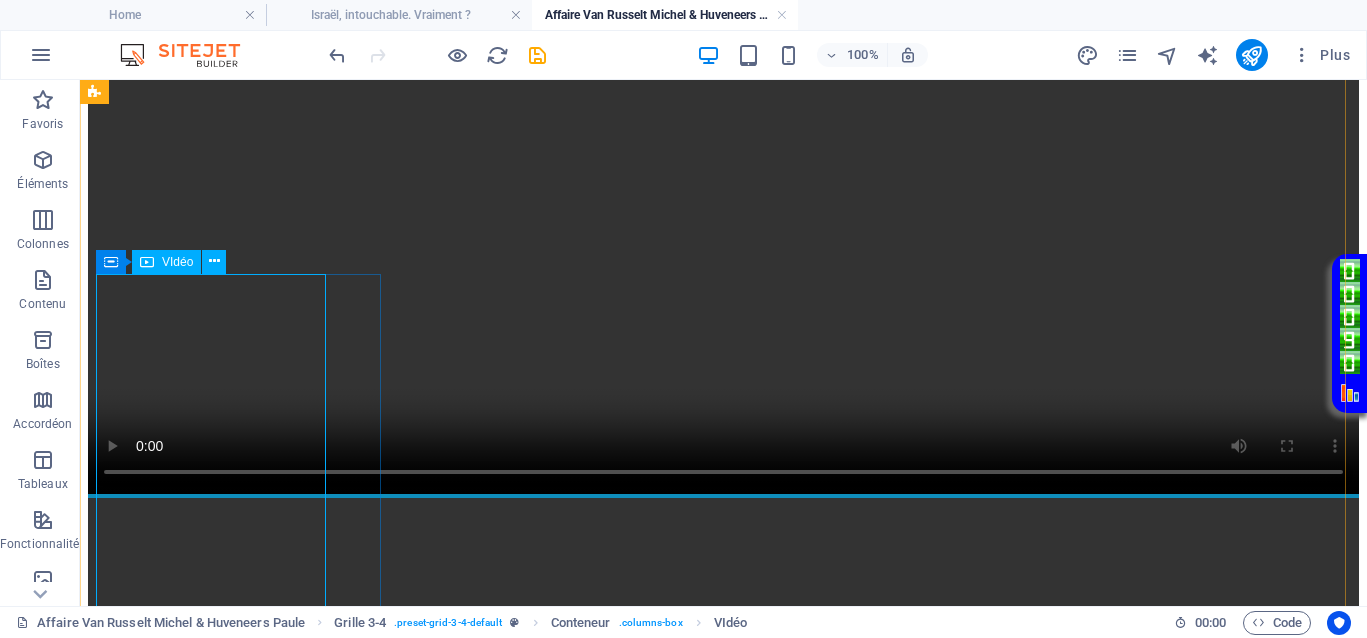 scroll, scrollTop: 1187, scrollLeft: 0, axis: vertical 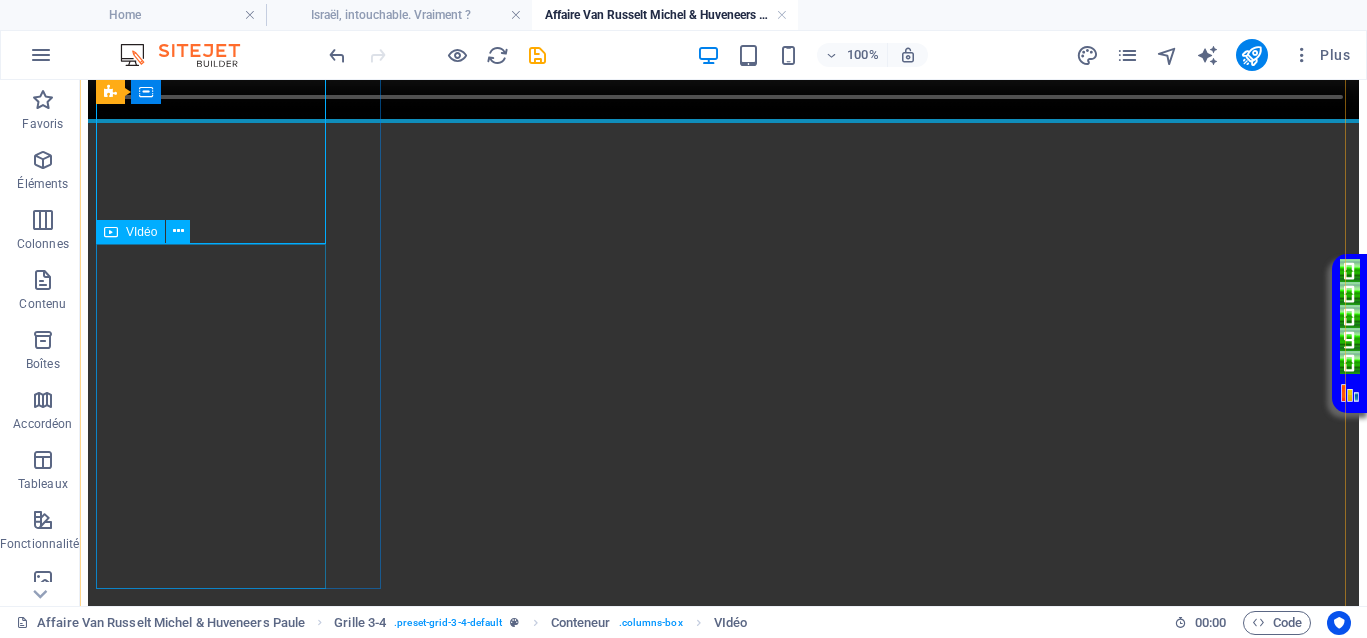 click at bounding box center (723, 1864) 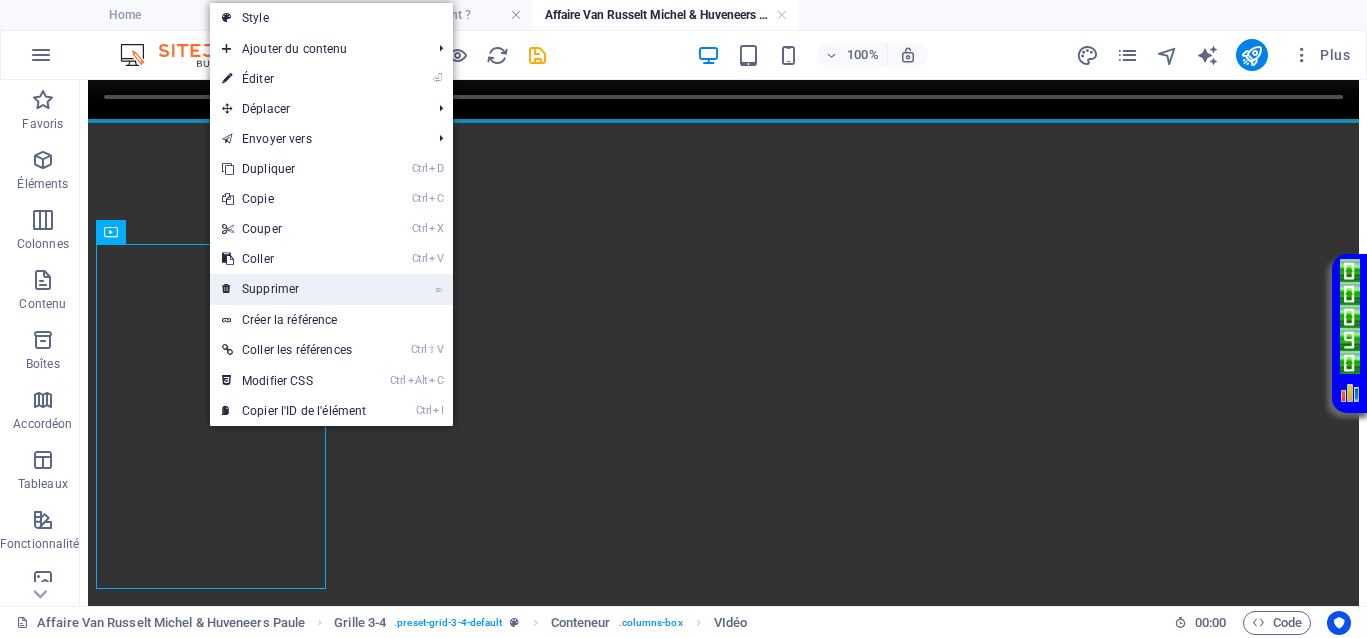 click on "⌦  Supprimer" at bounding box center (294, 289) 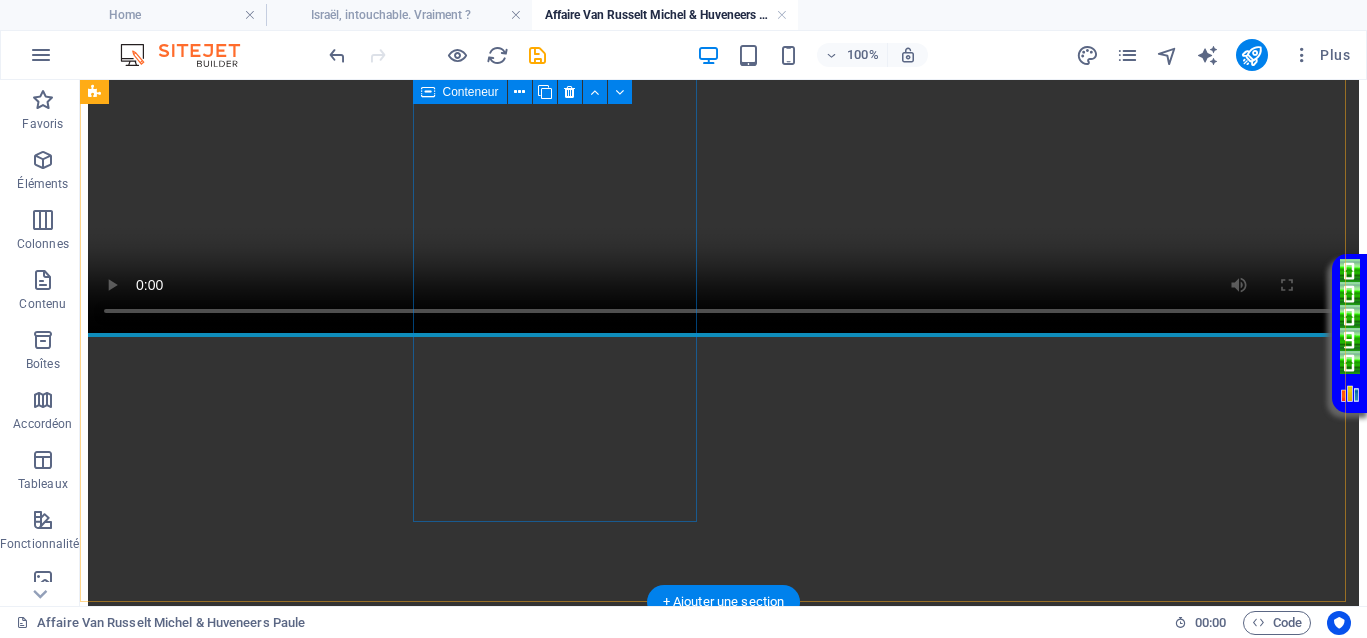 scroll, scrollTop: 937, scrollLeft: 0, axis: vertical 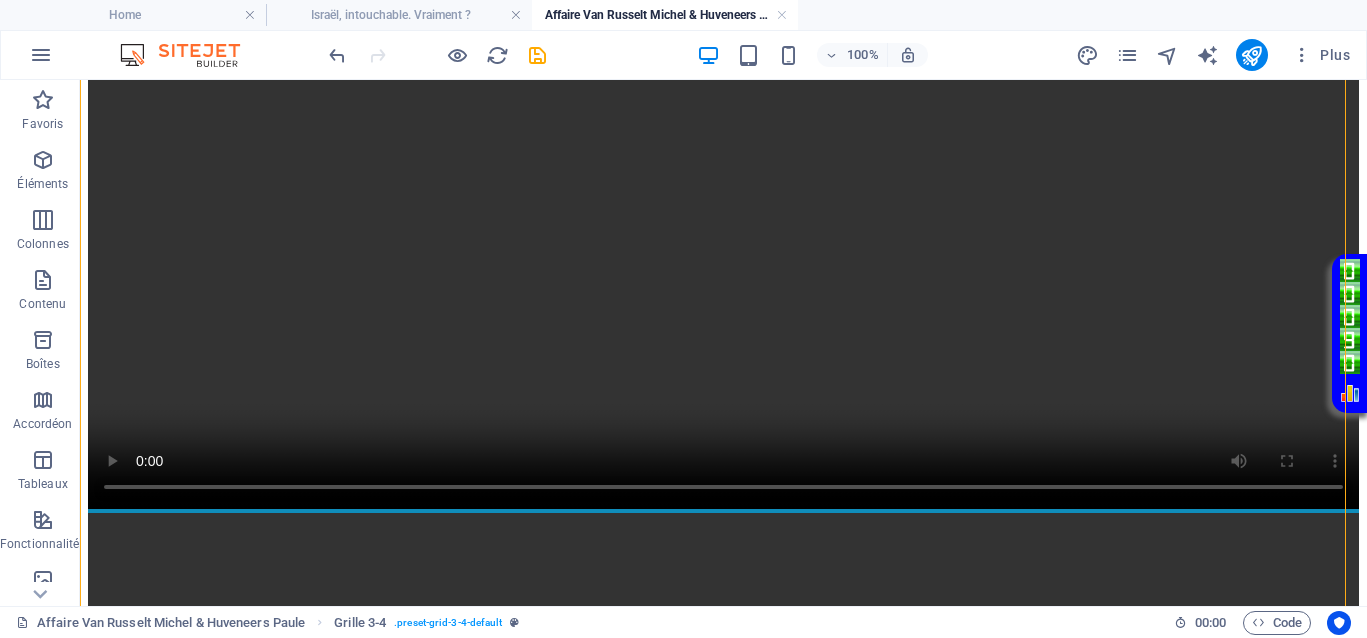drag, startPoint x: 594, startPoint y: 538, endPoint x: 716, endPoint y: 500, distance: 127.78106 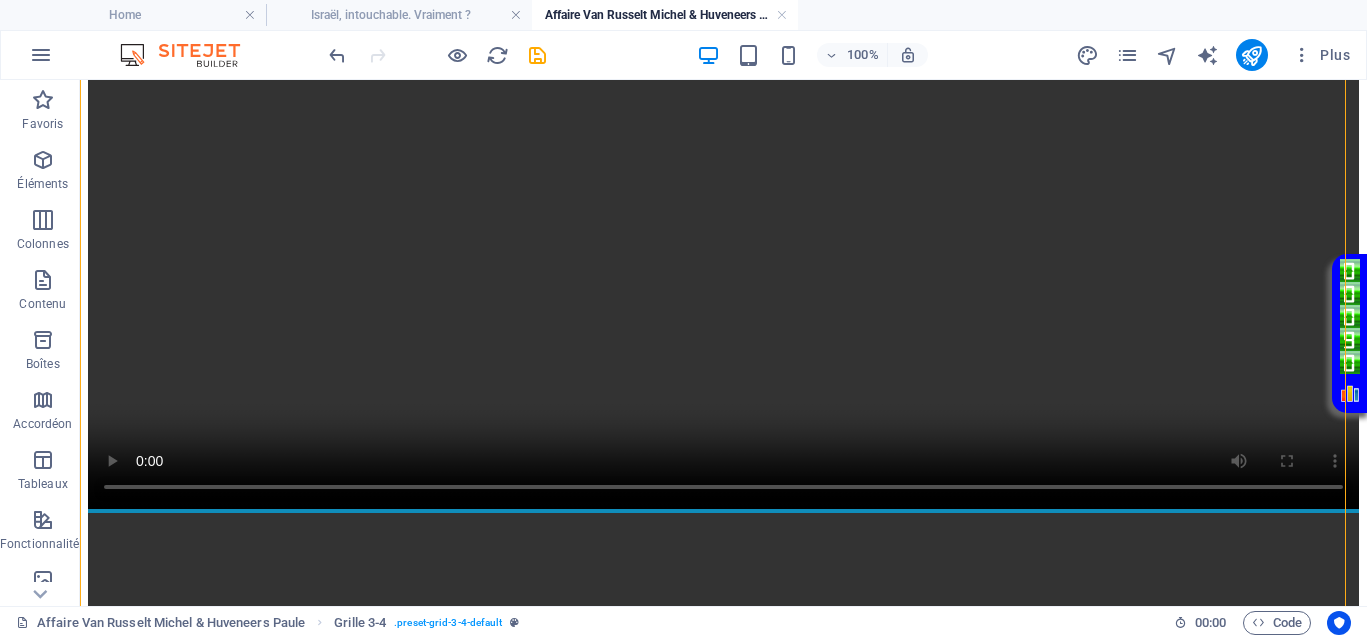 click on "Déposer le contenu ici ou  Ajouter les éléments  Coller le presse-papiers" at bounding box center (723, 2182) 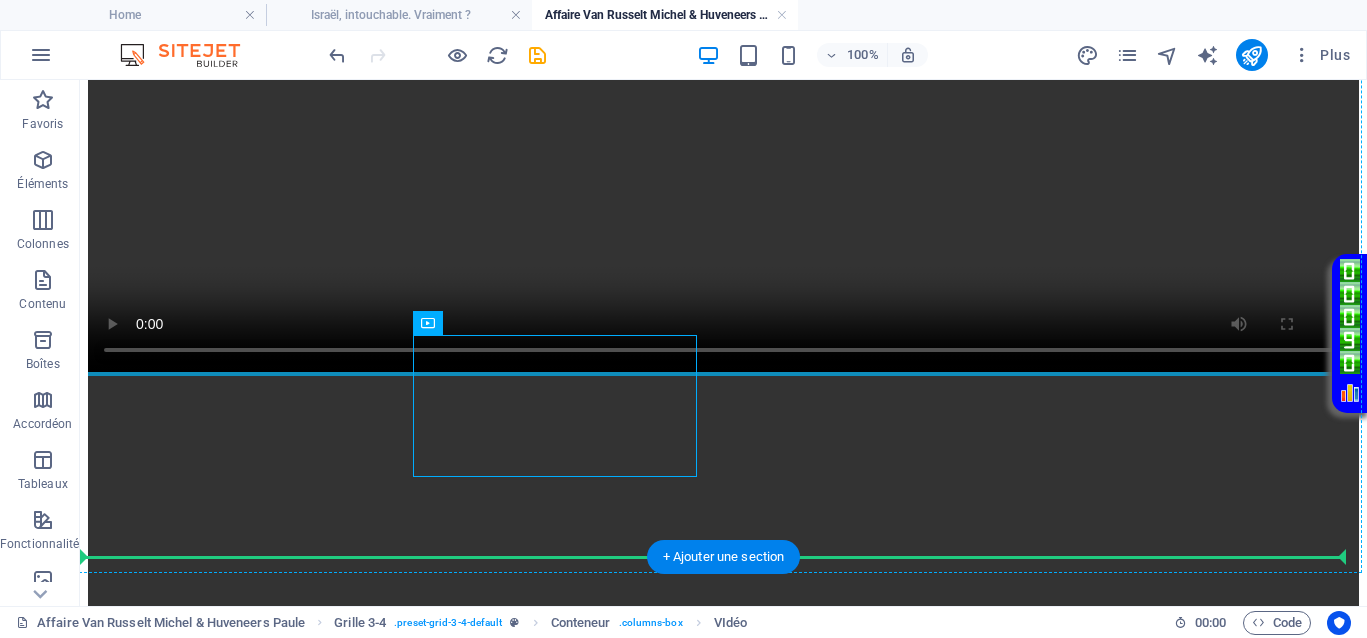 scroll, scrollTop: 922, scrollLeft: 0, axis: vertical 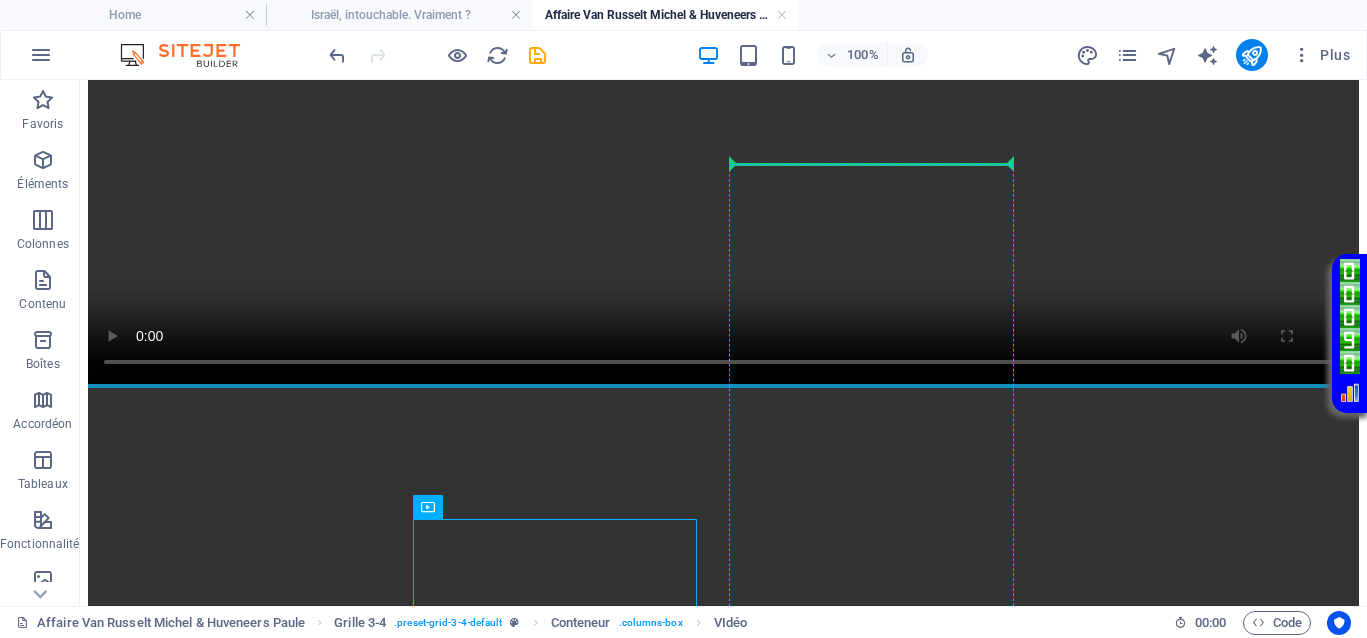 drag, startPoint x: 456, startPoint y: 299, endPoint x: 774, endPoint y: 235, distance: 324.3763 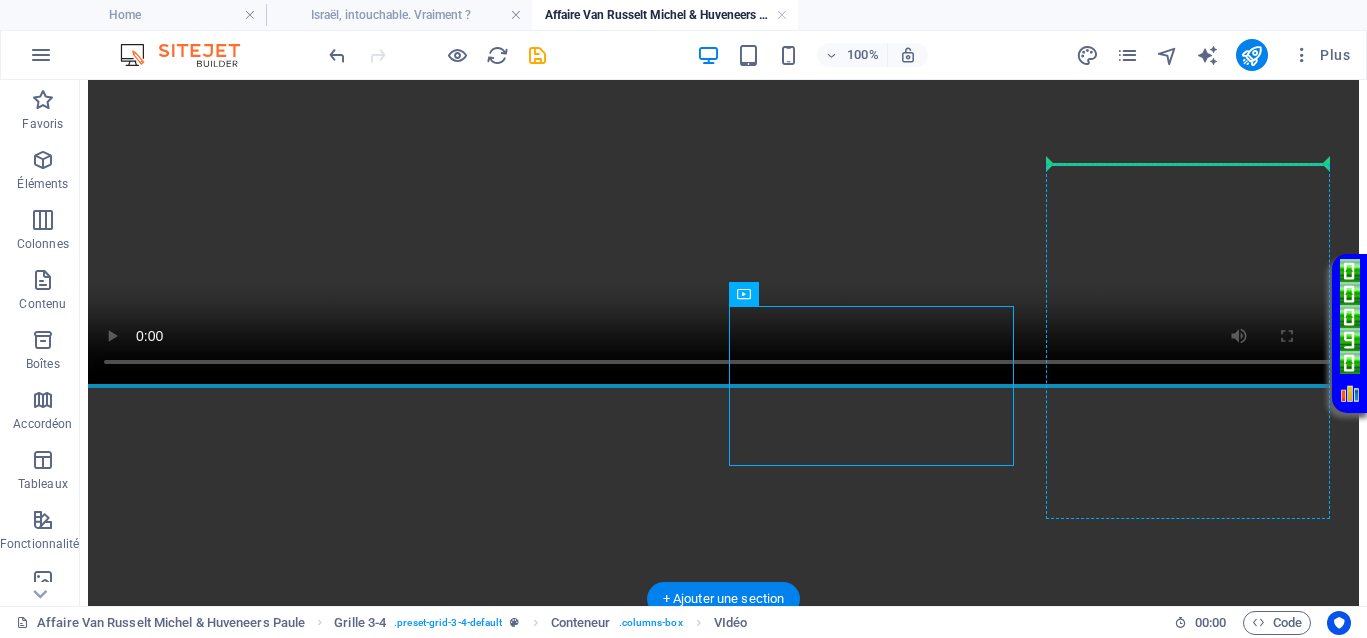 drag, startPoint x: 813, startPoint y: 362, endPoint x: 1106, endPoint y: 202, distance: 333.83978 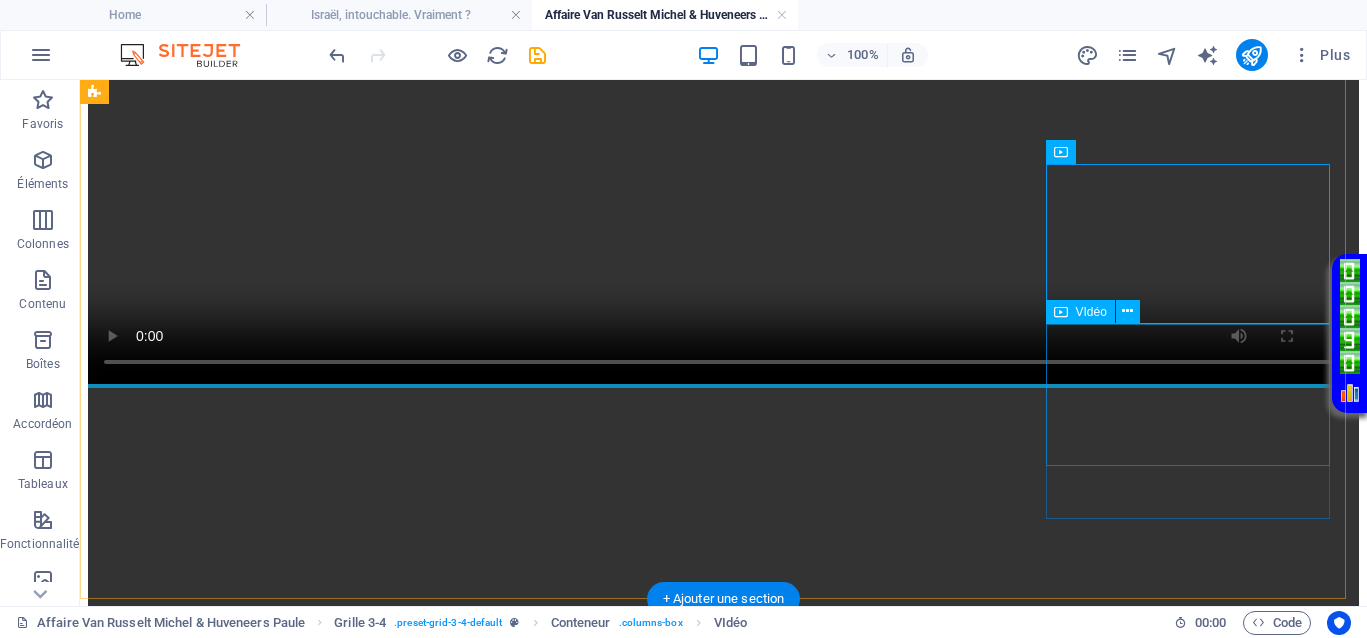 click at bounding box center (723, 4047) 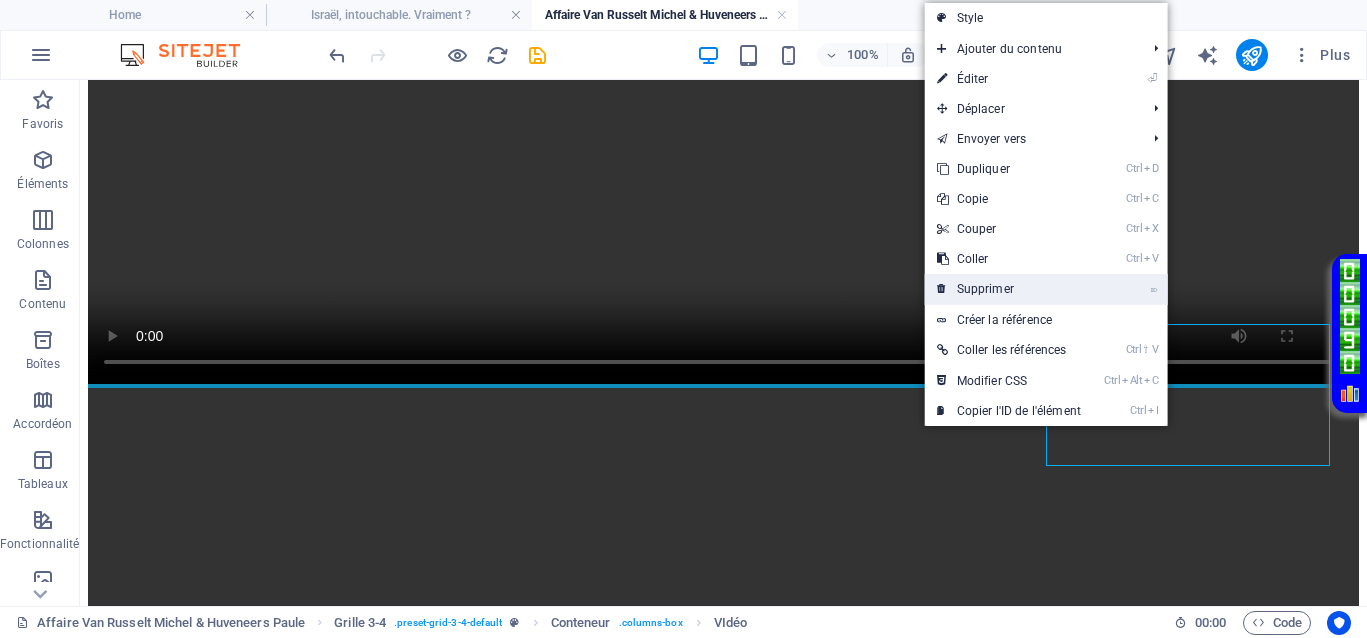 click on "⌦  Supprimer" at bounding box center (1009, 289) 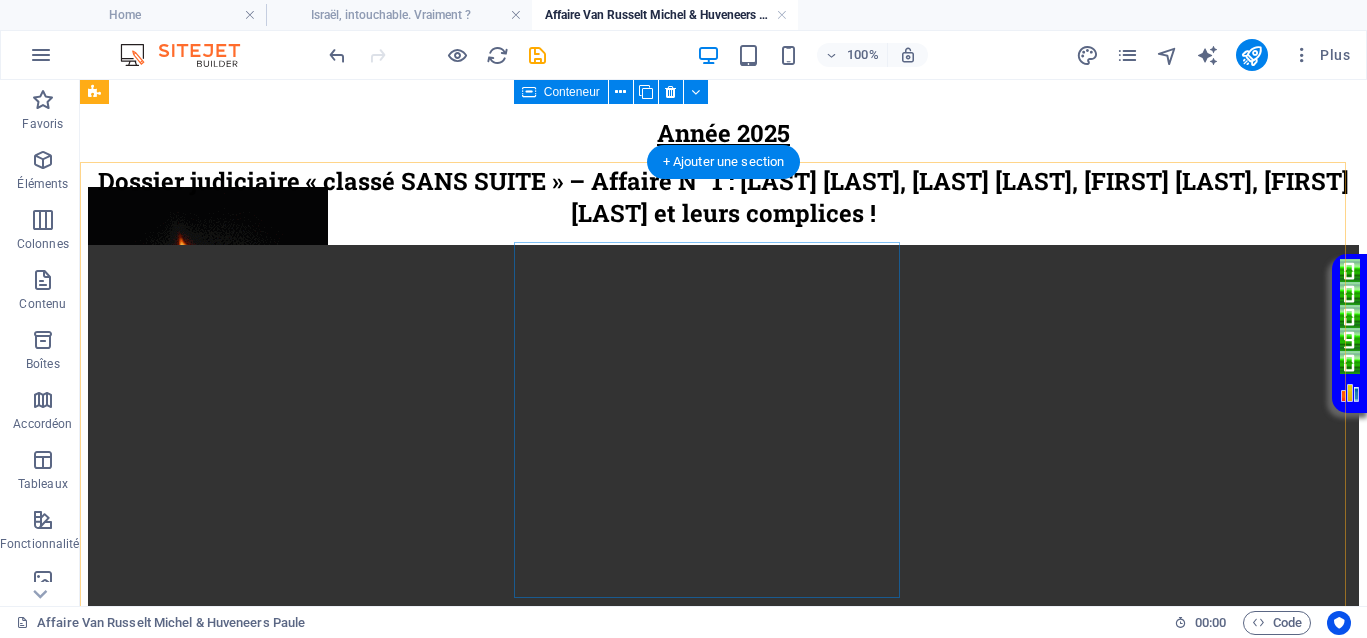 scroll, scrollTop: 422, scrollLeft: 0, axis: vertical 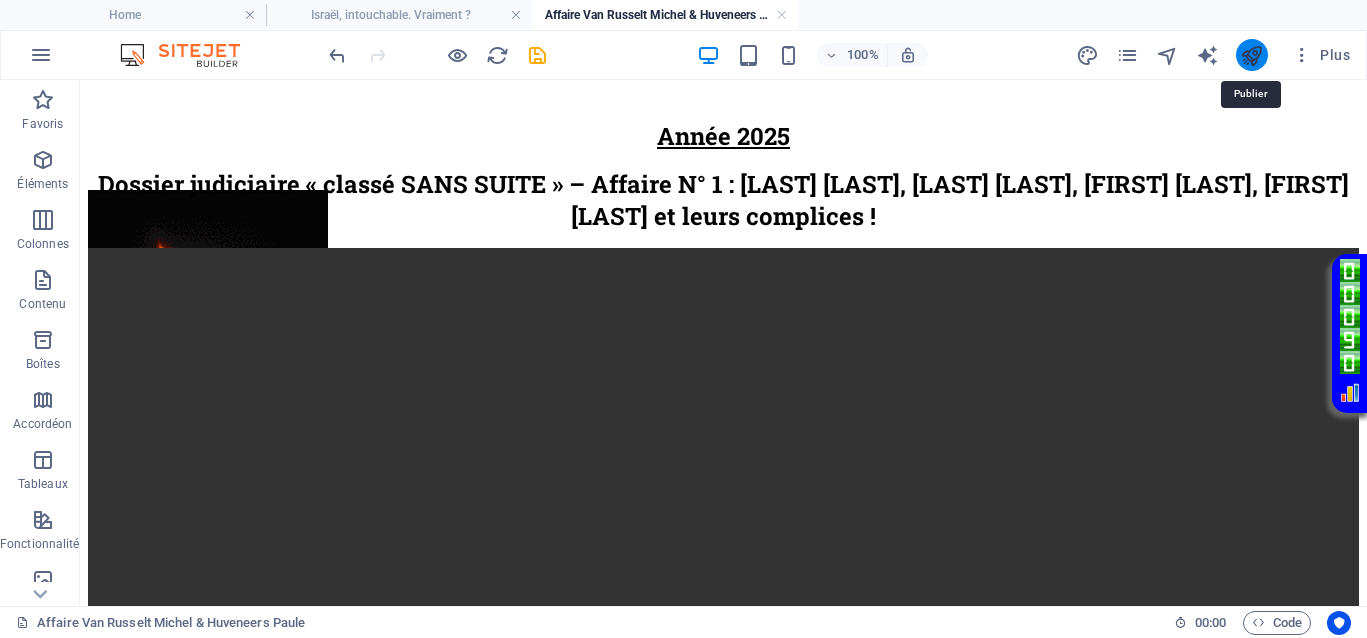 click at bounding box center (1251, 55) 